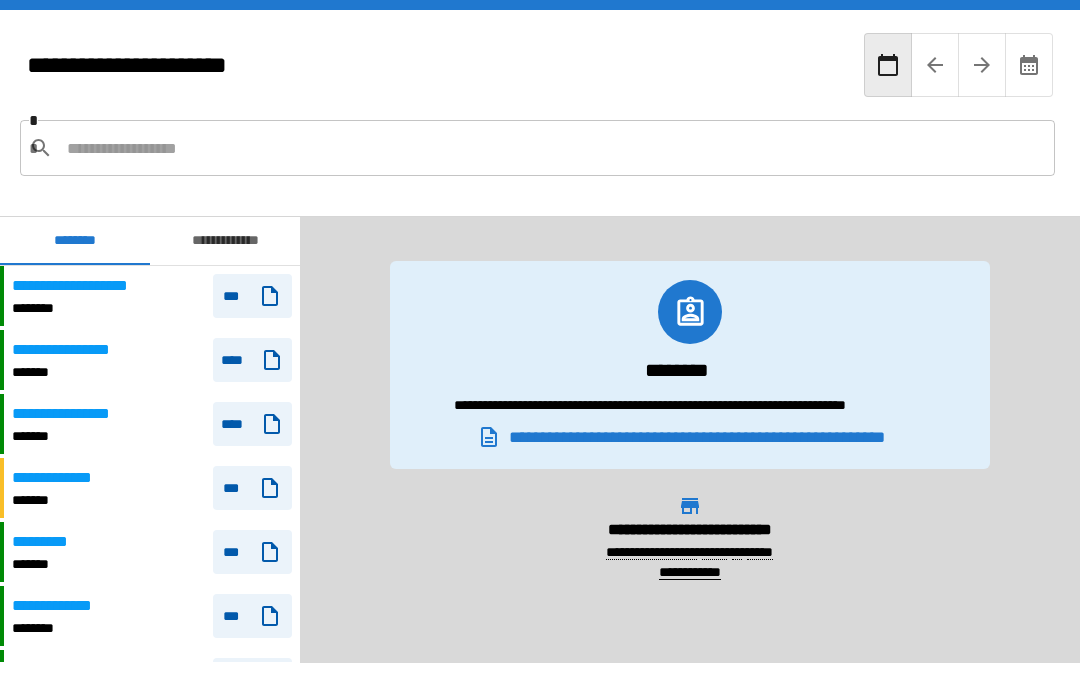 scroll, scrollTop: 80, scrollLeft: 0, axis: vertical 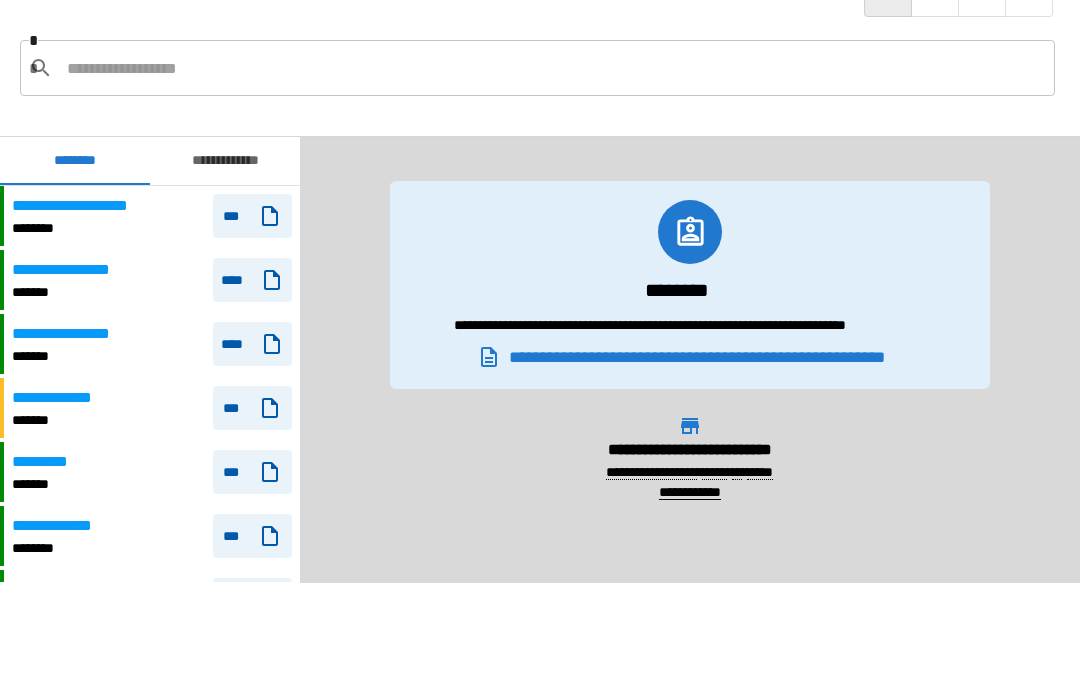 click on "***" at bounding box center [252, 216] 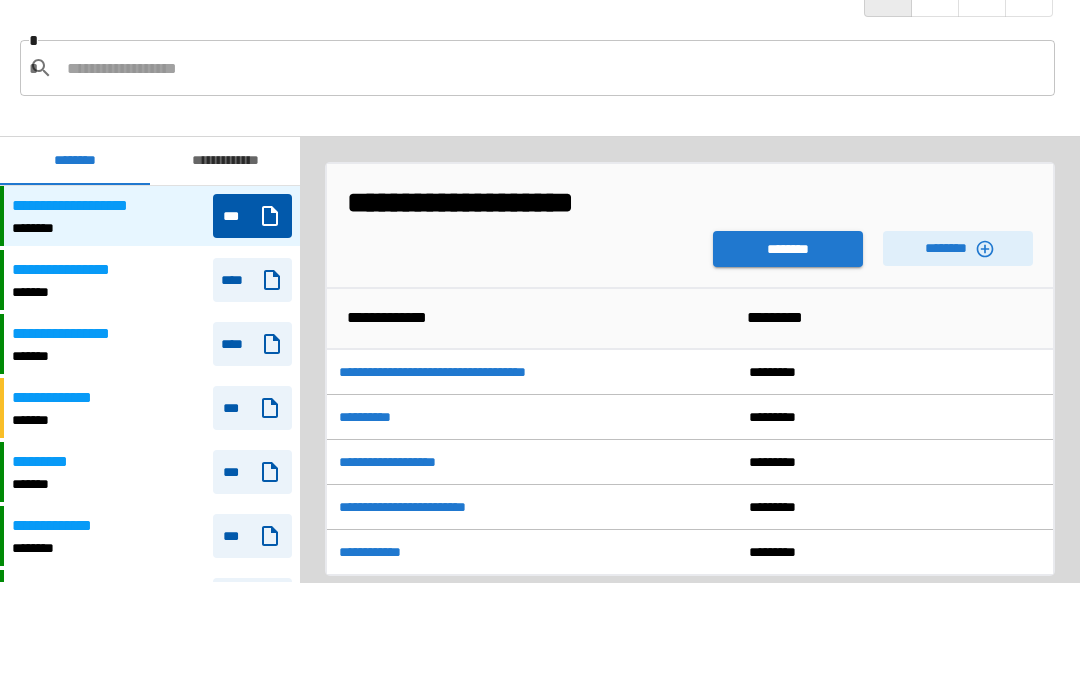 click on "********" at bounding box center (788, 249) 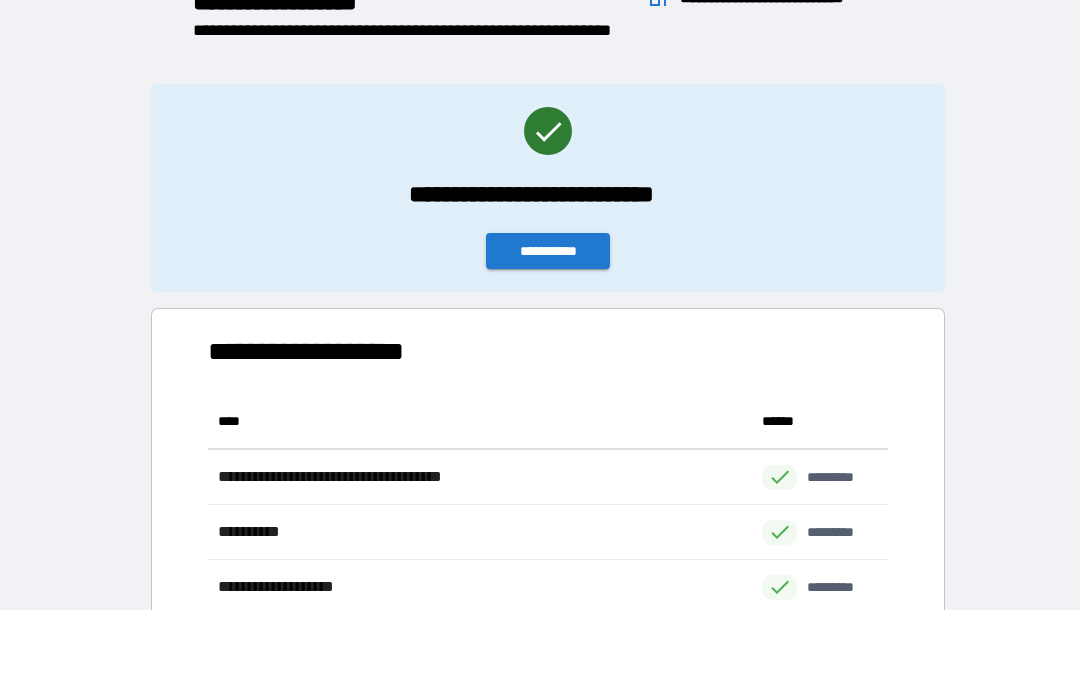 scroll, scrollTop: 1, scrollLeft: 1, axis: both 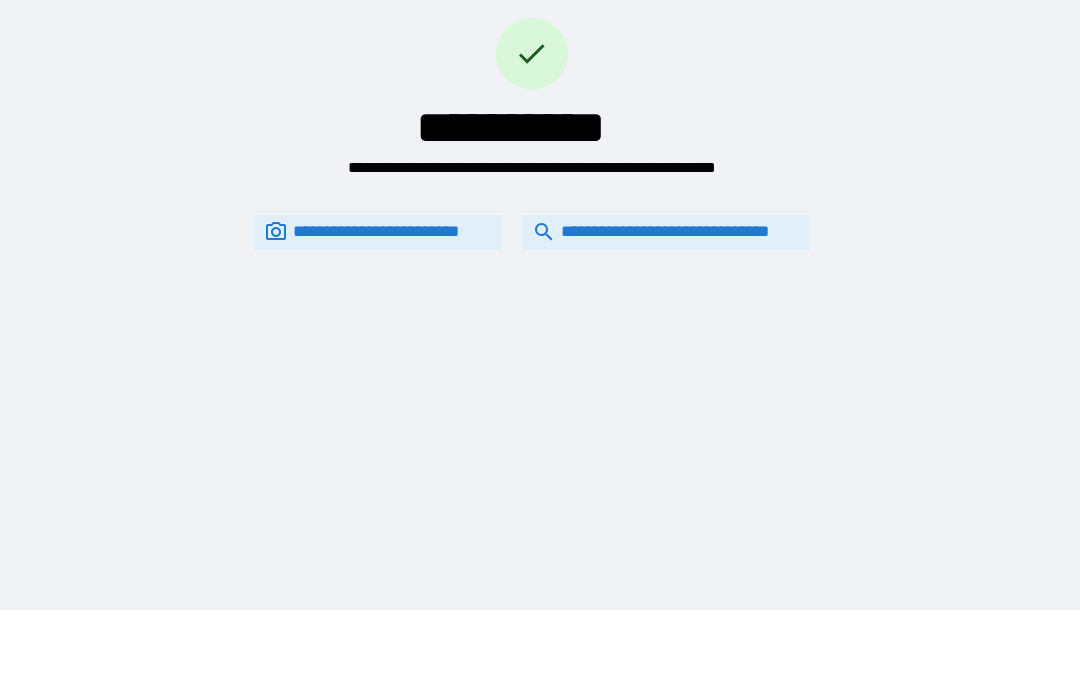 click on "**********" at bounding box center [666, 232] 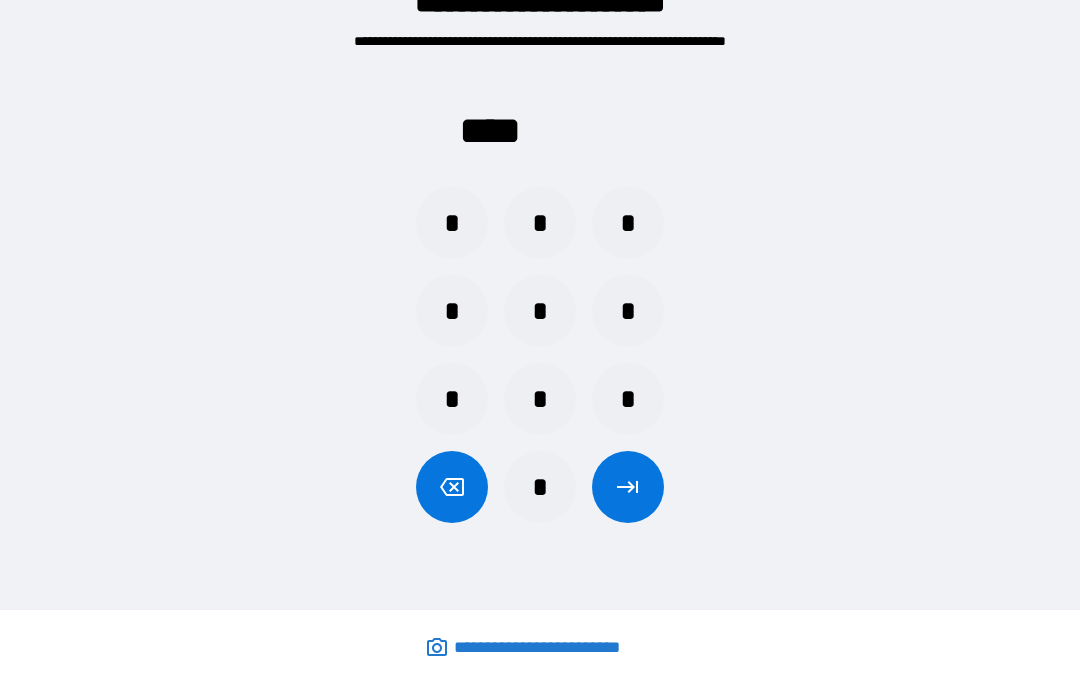click on "*" at bounding box center [452, 311] 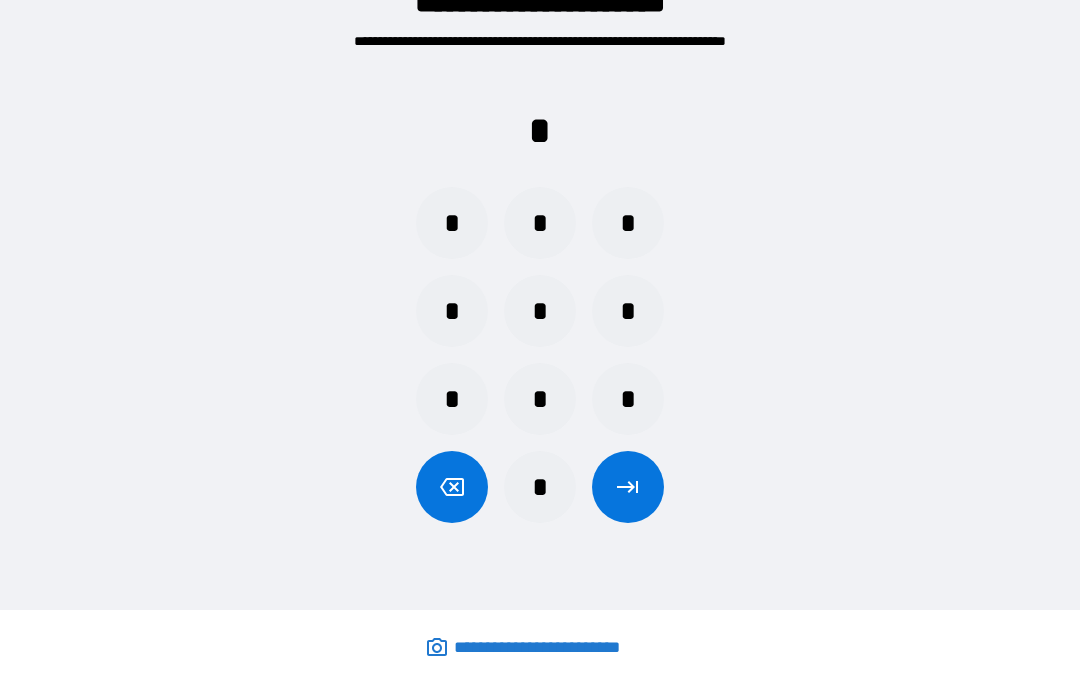 click on "*" at bounding box center [540, 487] 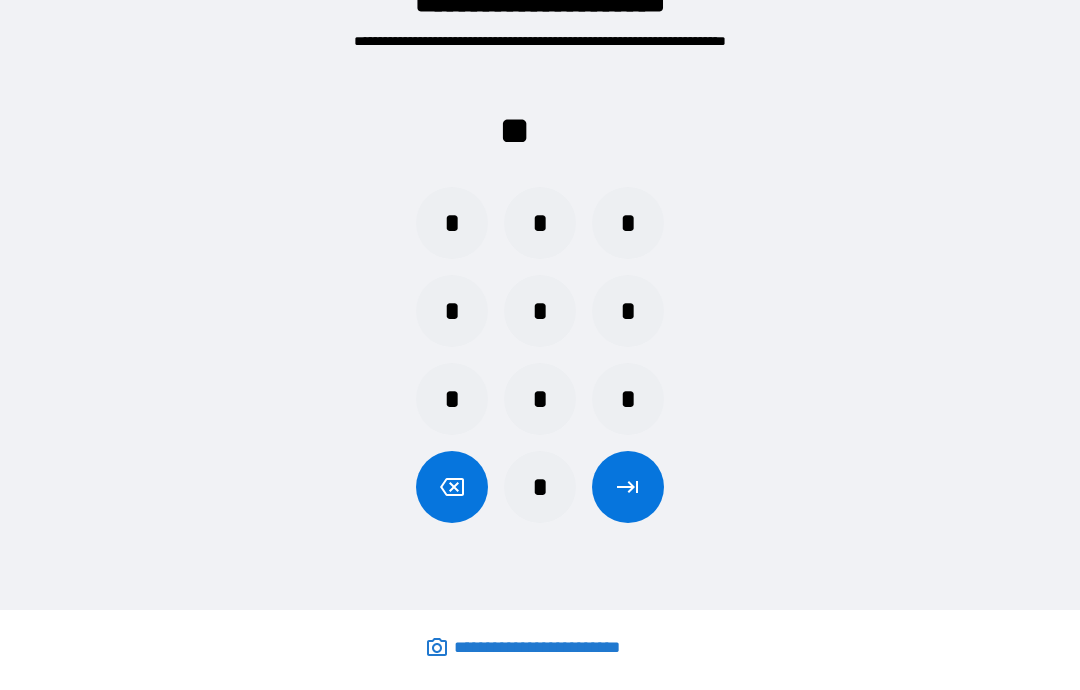 click on "*" at bounding box center [452, 223] 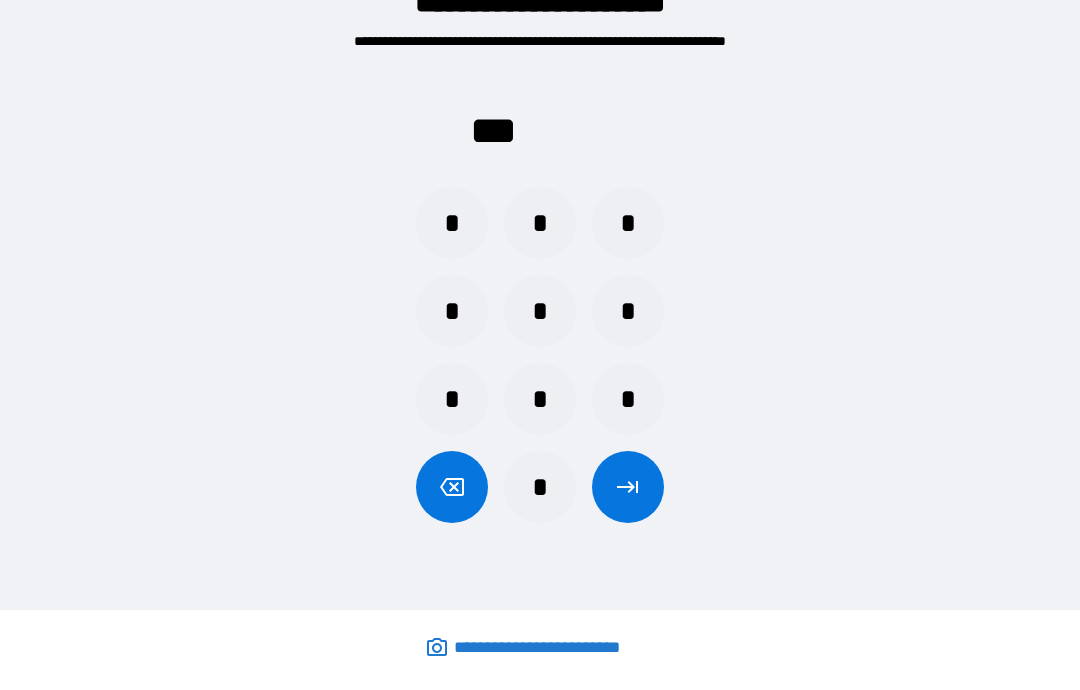 click on "*" at bounding box center (540, 487) 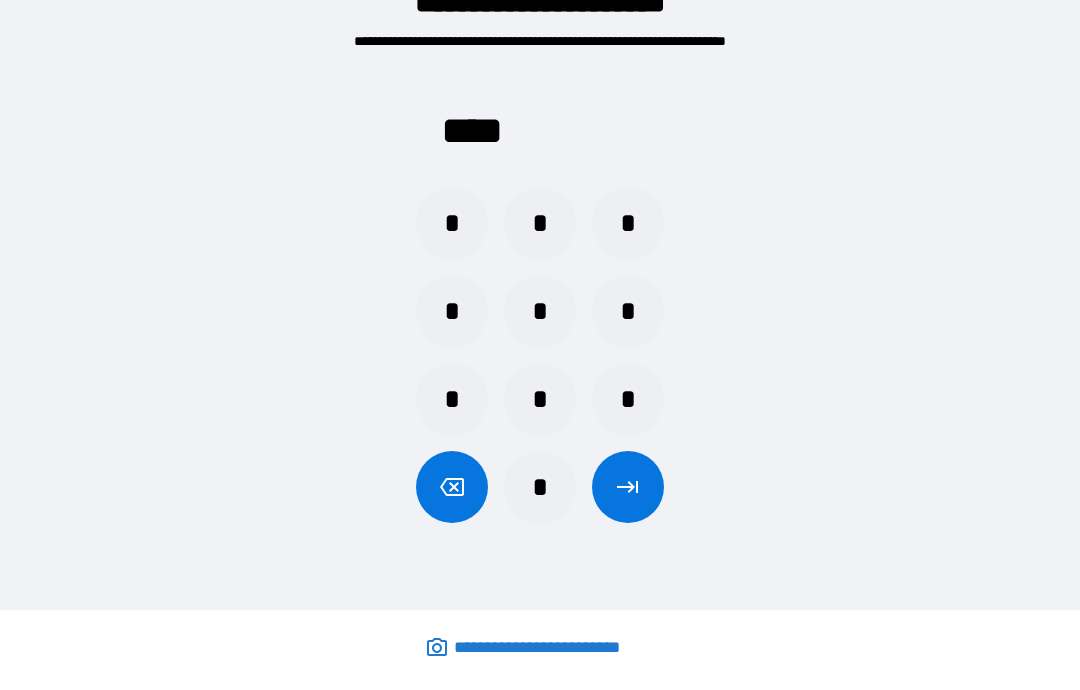 click at bounding box center (628, 487) 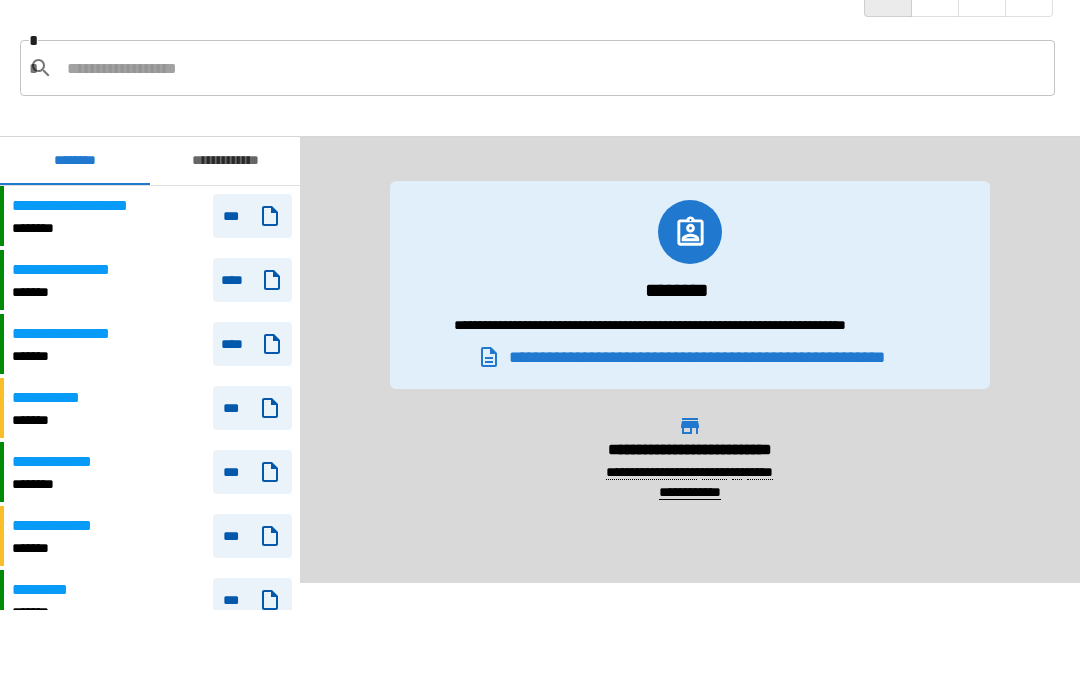 scroll, scrollTop: 0, scrollLeft: 0, axis: both 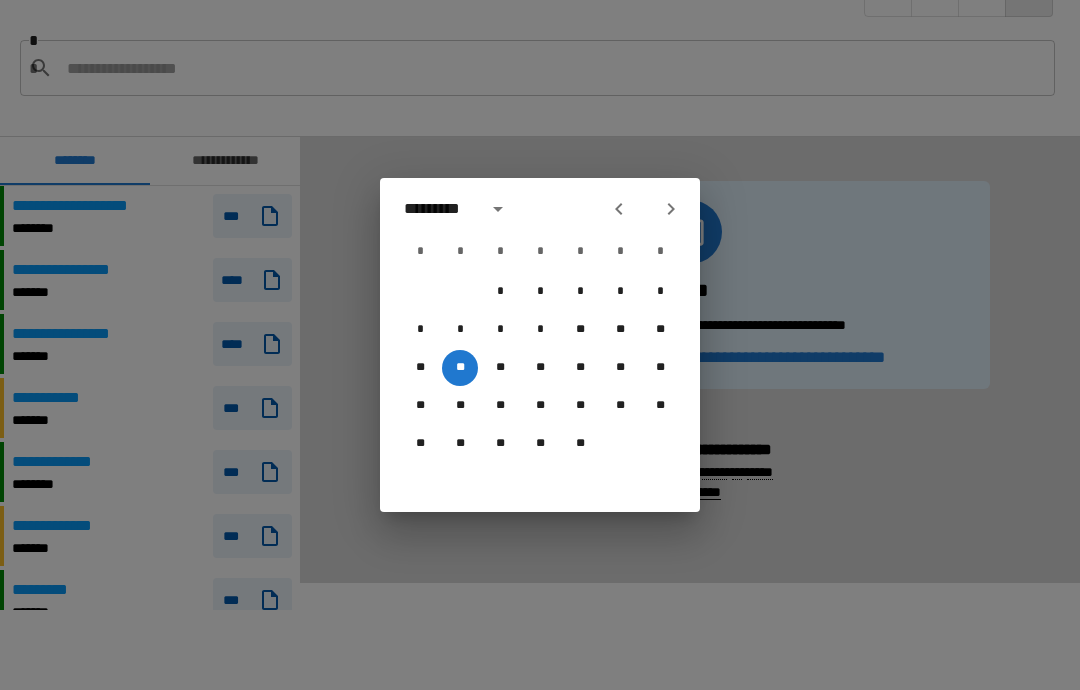 click on "**" at bounding box center [460, 368] 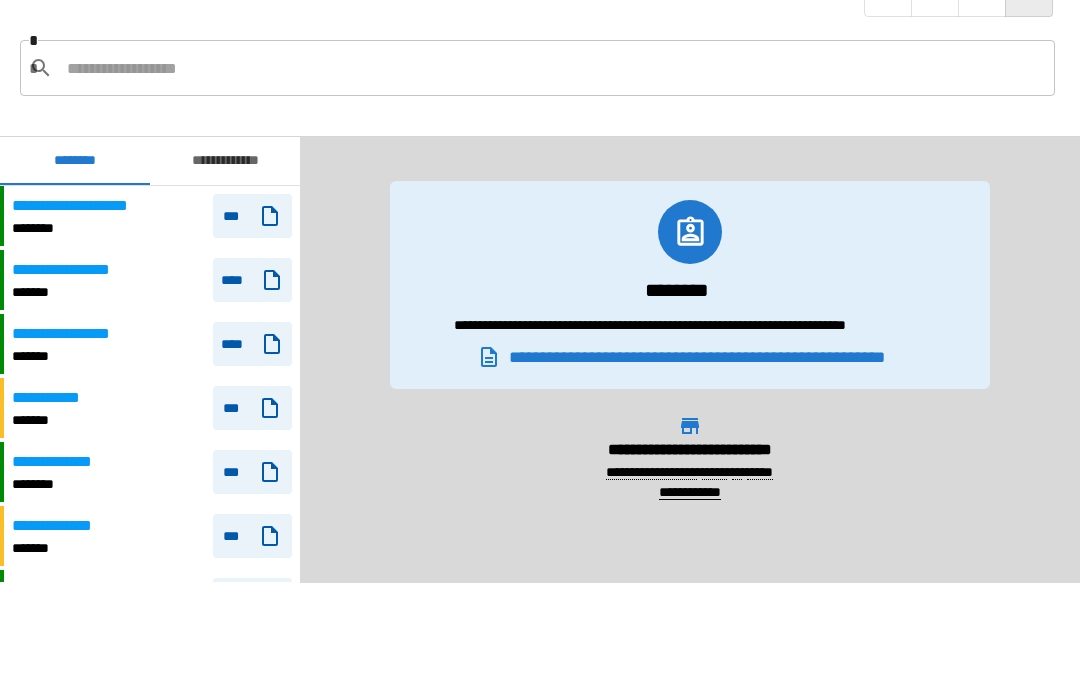 click on "***" at bounding box center [252, 216] 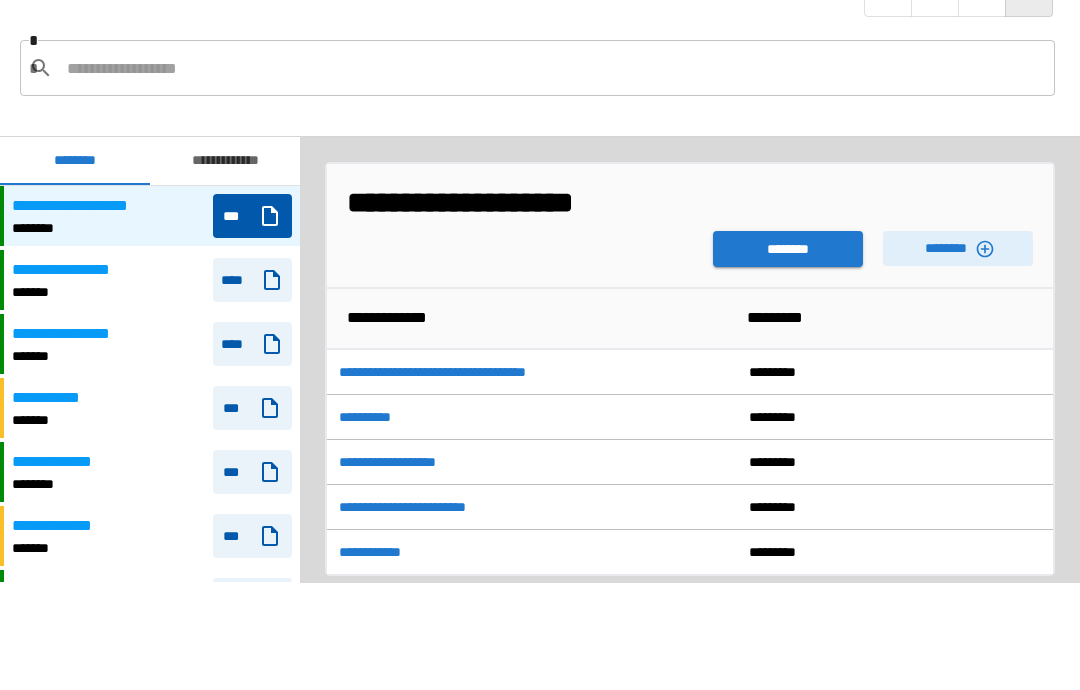 click 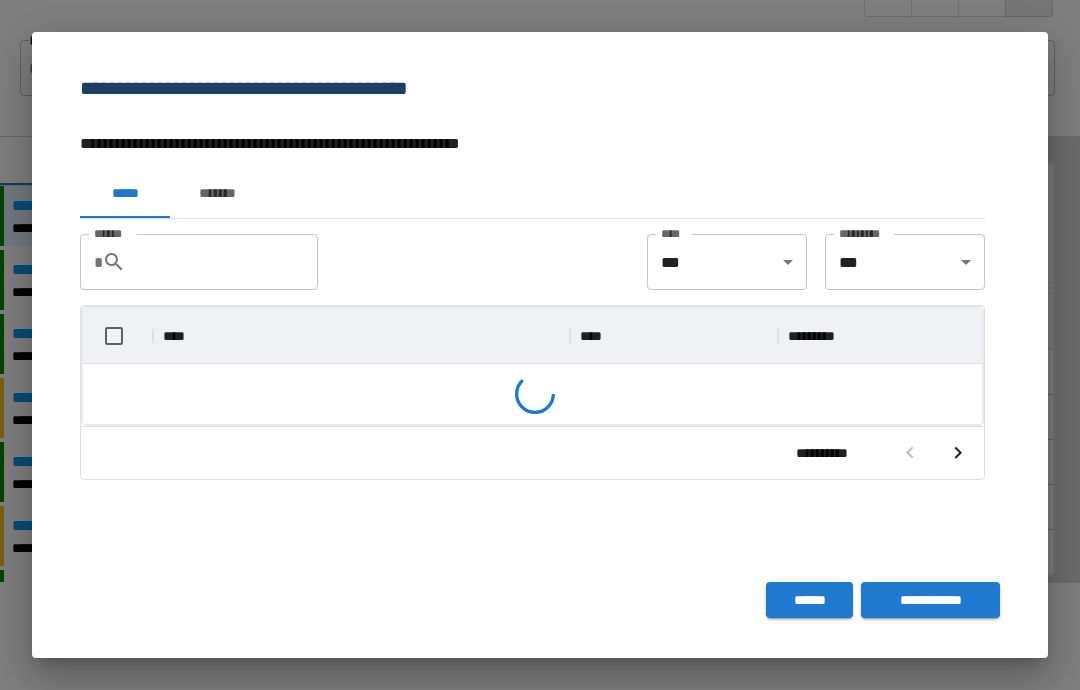 scroll, scrollTop: 356, scrollLeft: 899, axis: both 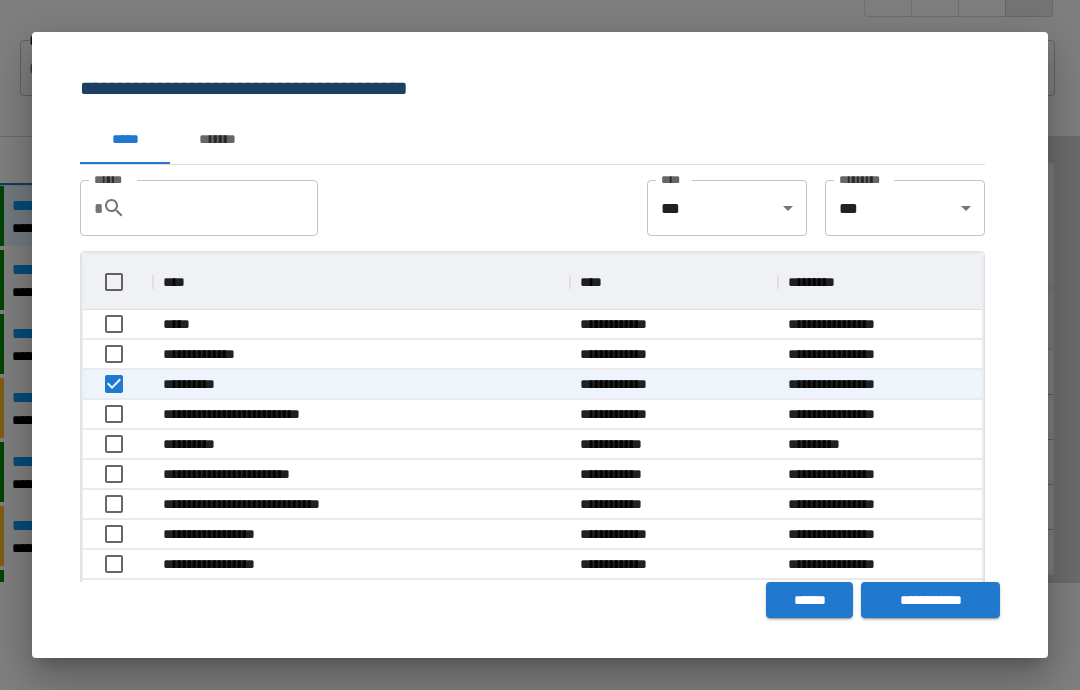 click on "**********" at bounding box center [930, 600] 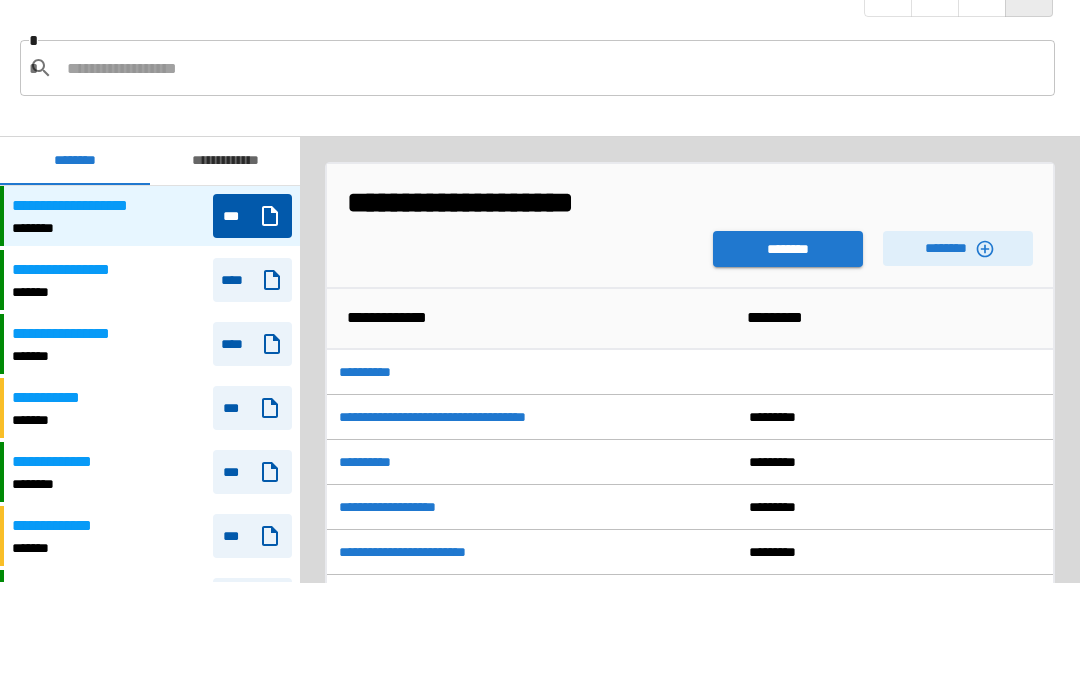 click on "**********" at bounding box center [690, 226] 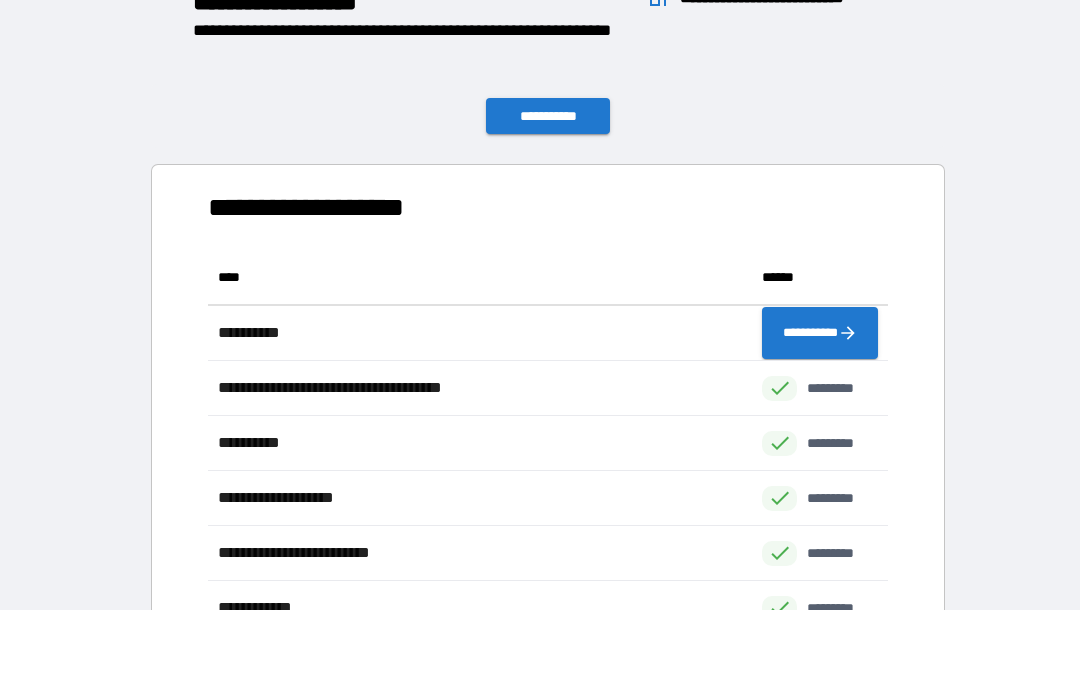 scroll, scrollTop: 1, scrollLeft: 1, axis: both 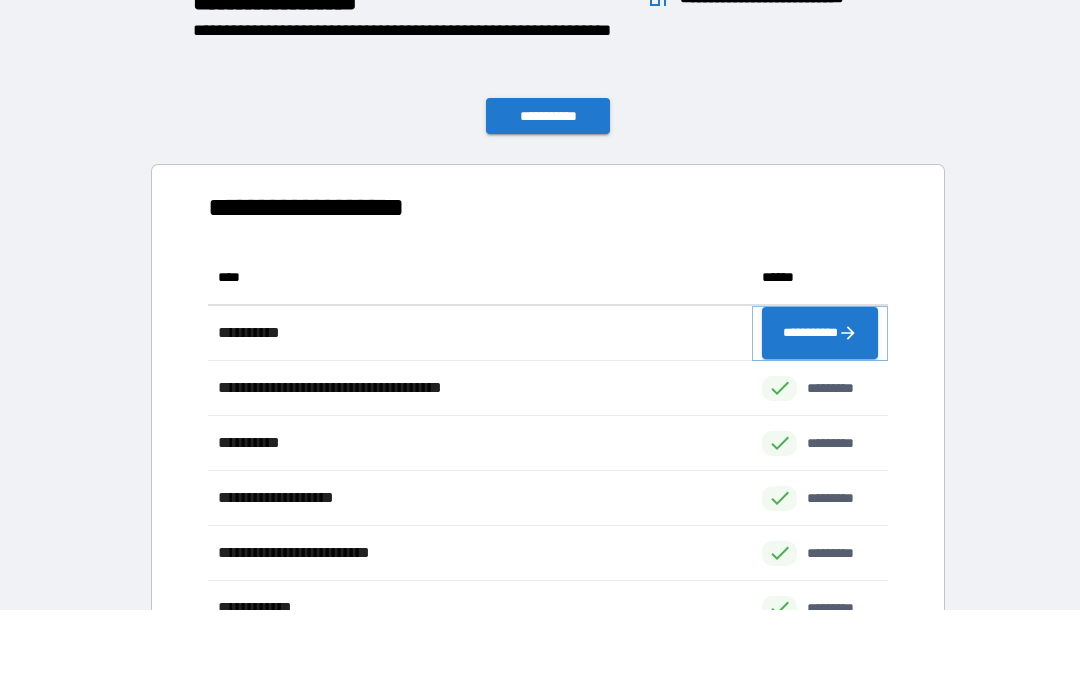 click on "**********" at bounding box center (820, 333) 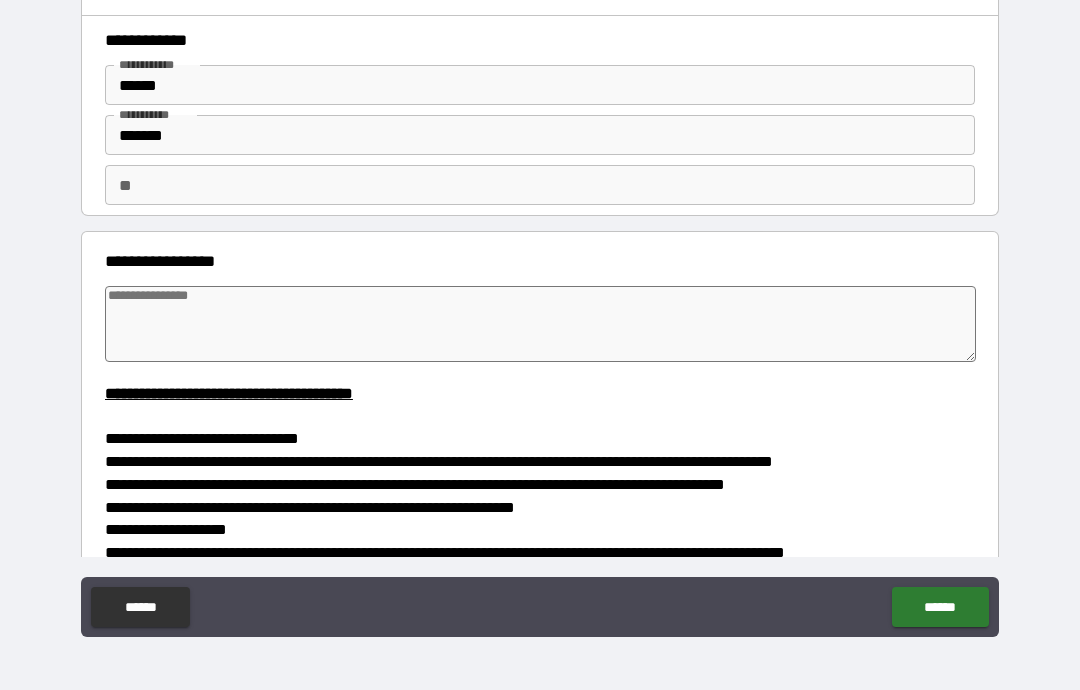 type on "*" 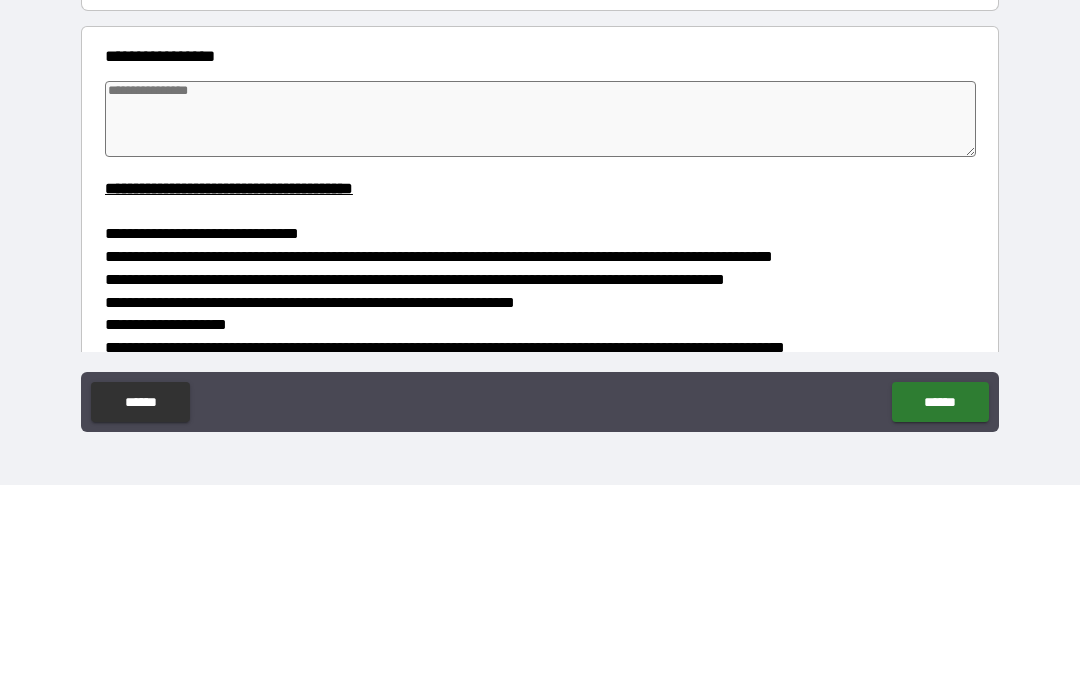 type on "*" 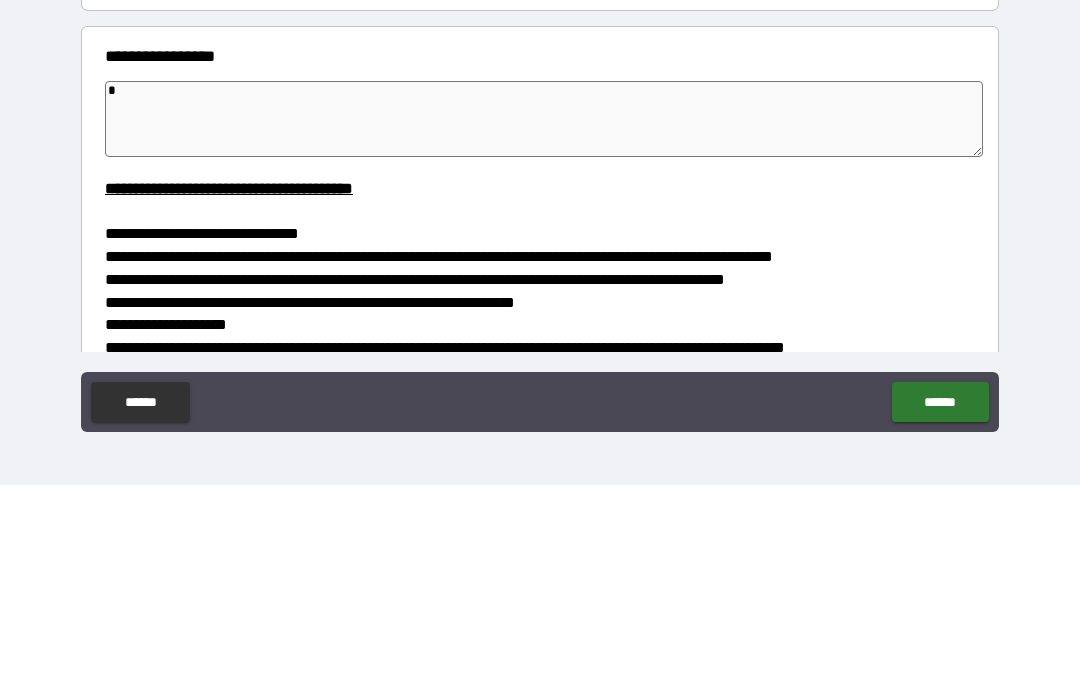 type on "*" 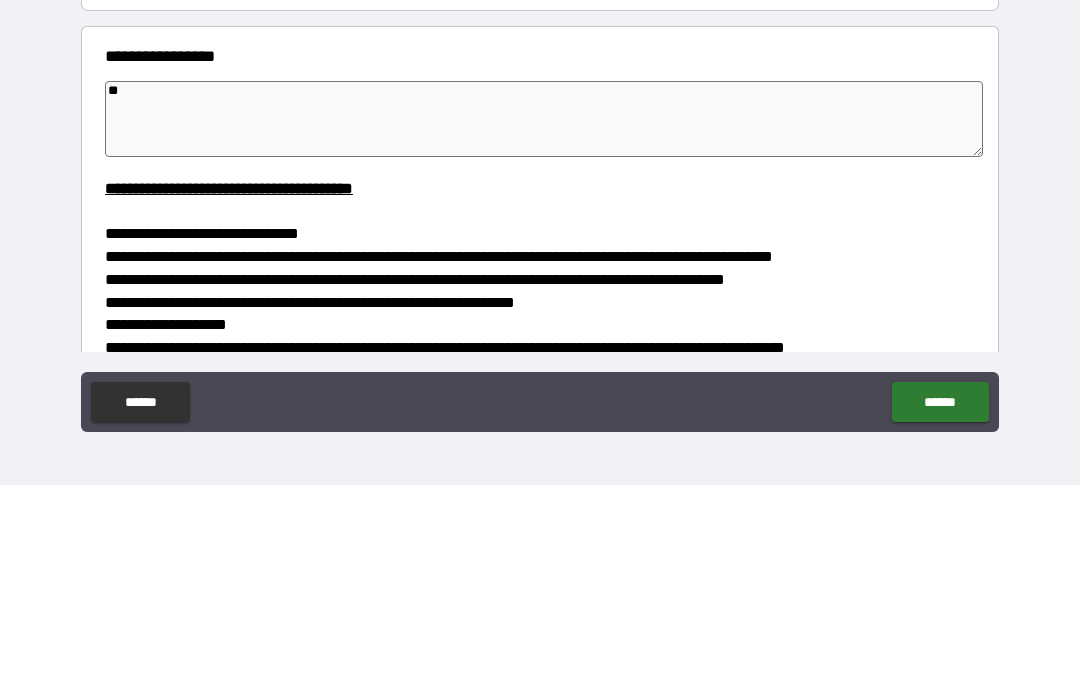 type on "*" 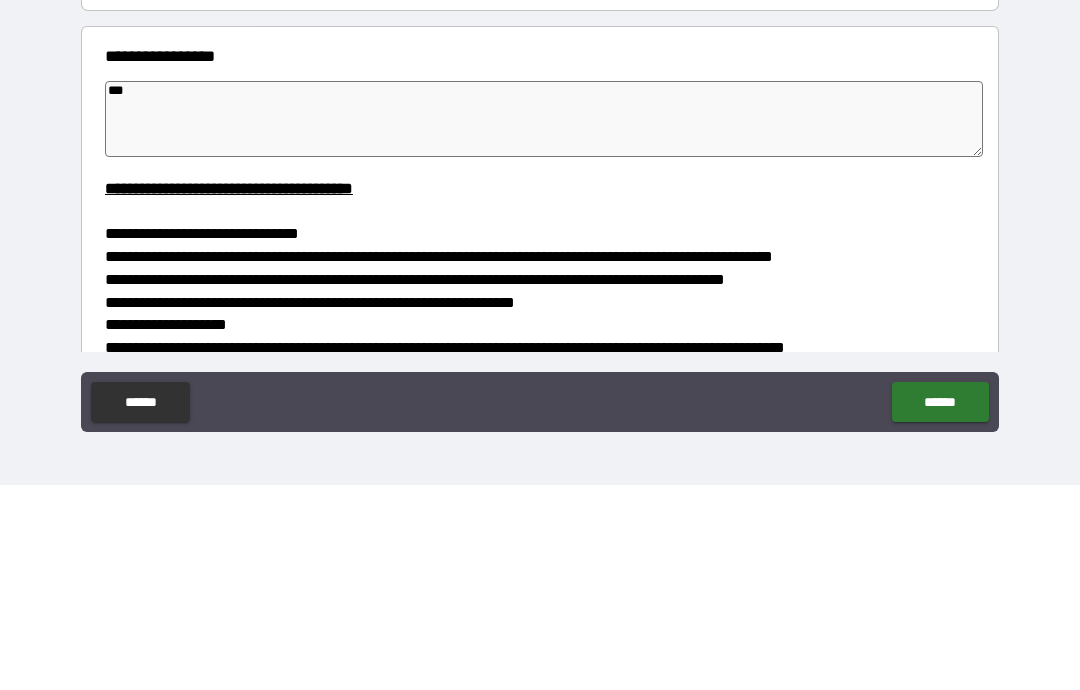 type on "*" 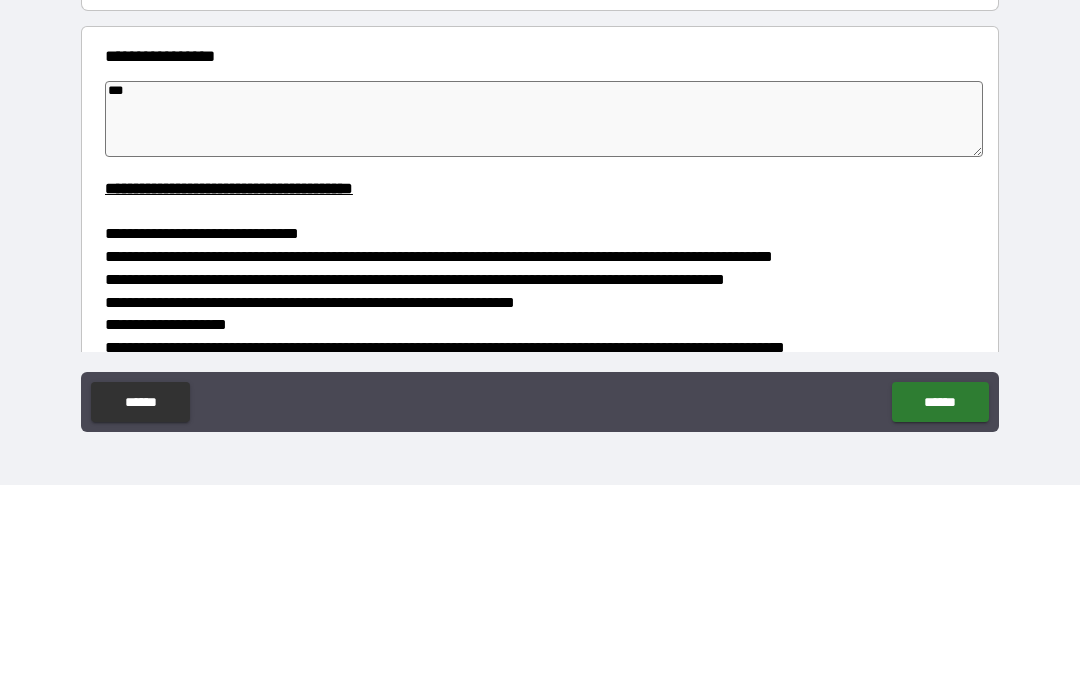 type on "****" 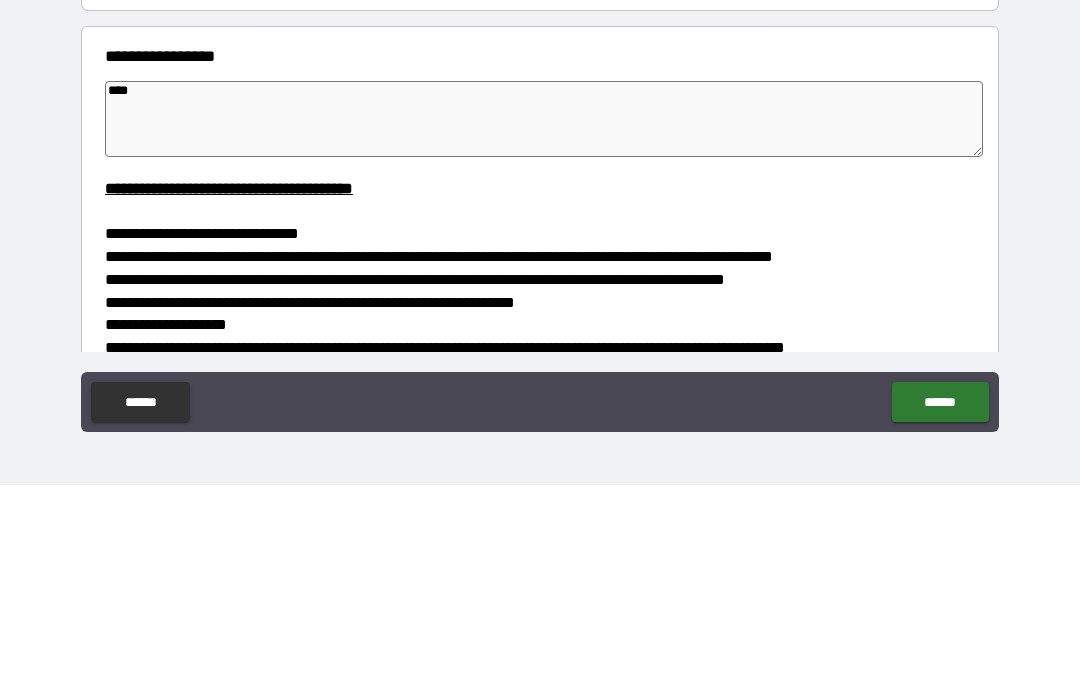 type on "*" 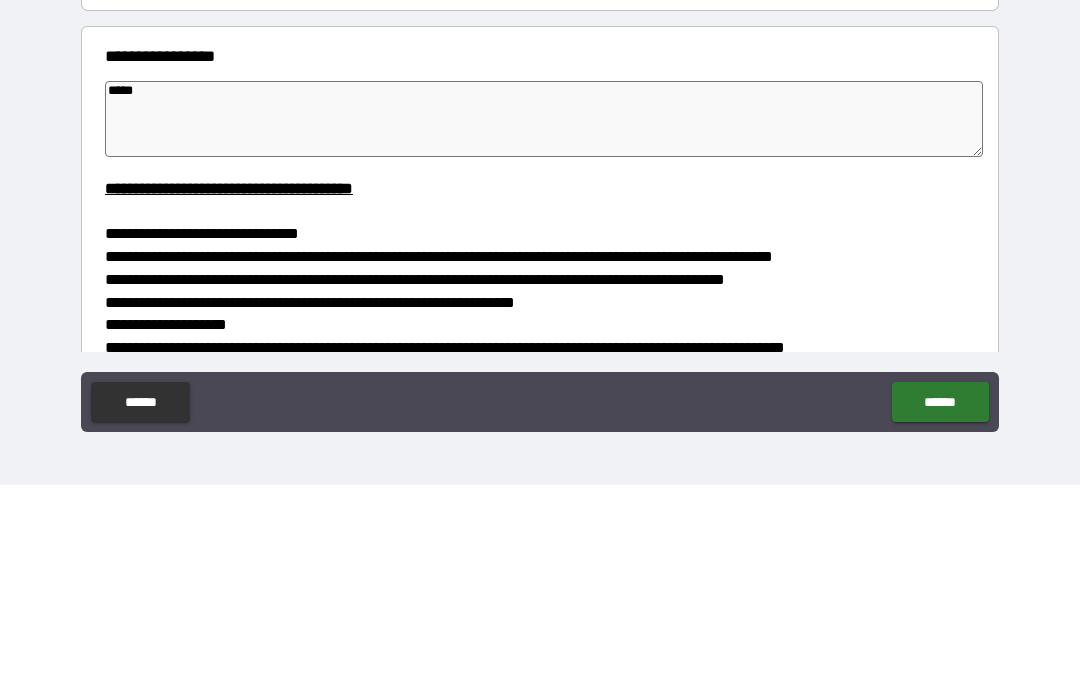 type on "*" 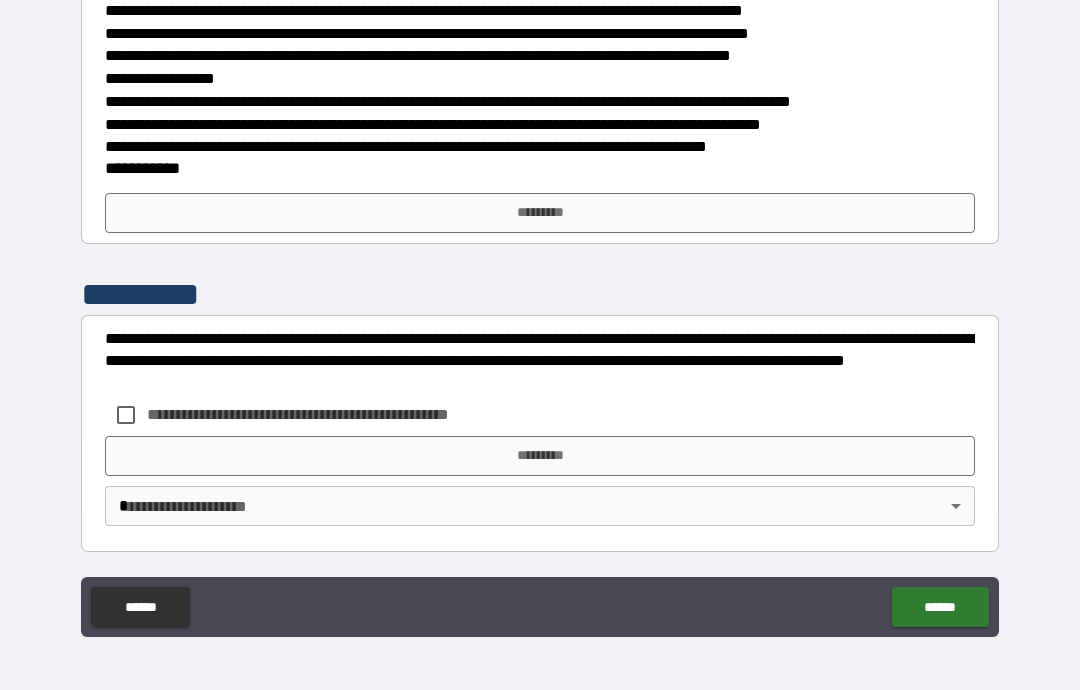 scroll, scrollTop: 1109, scrollLeft: 0, axis: vertical 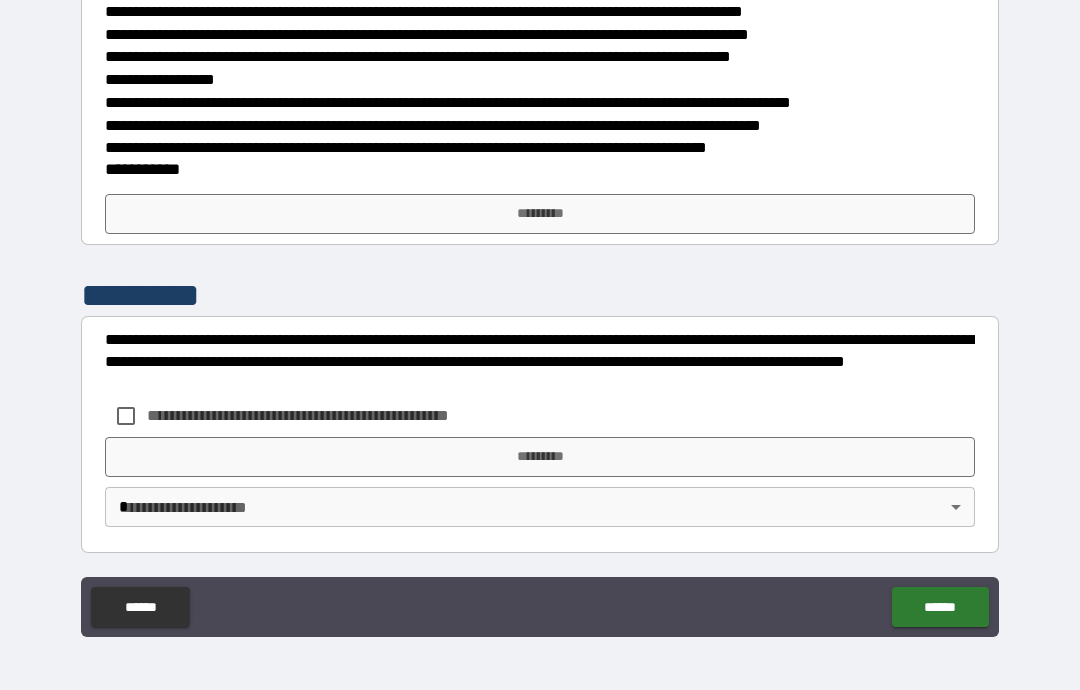 type on "*****" 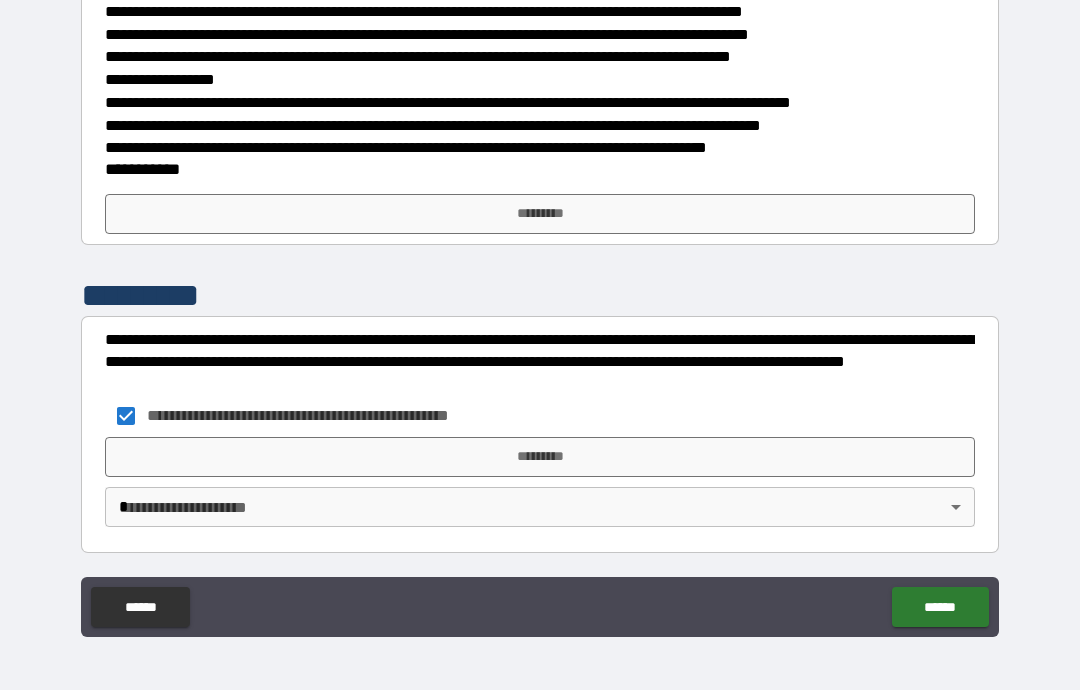 click on "**********" at bounding box center [540, 495] 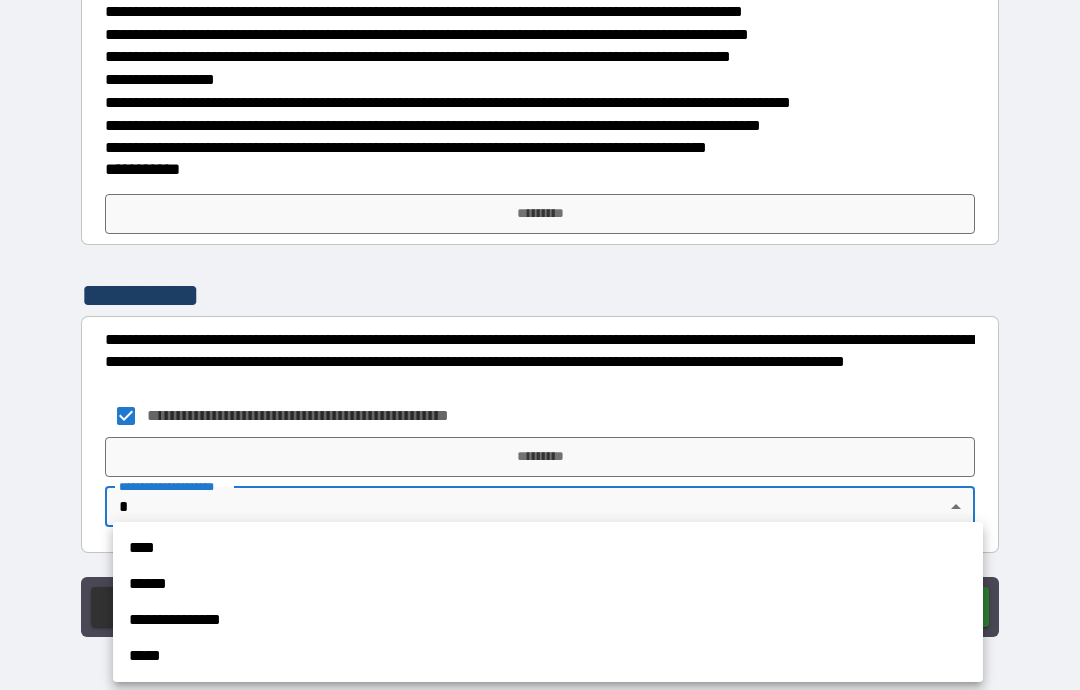 click on "****" at bounding box center (548, 548) 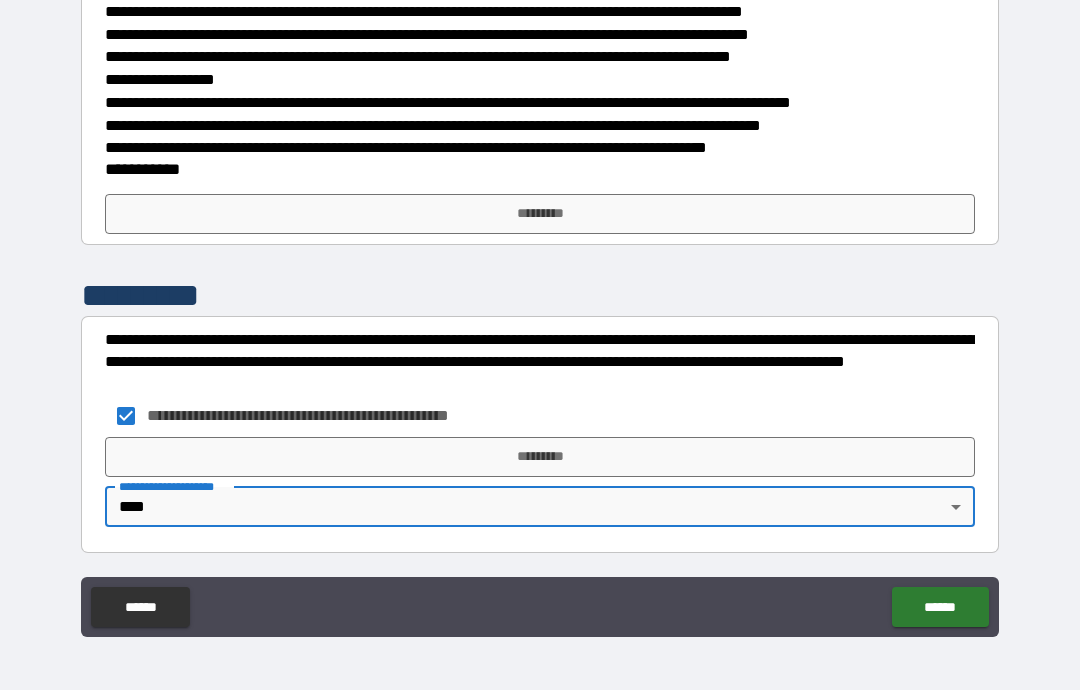 click on "*********" at bounding box center (540, 295) 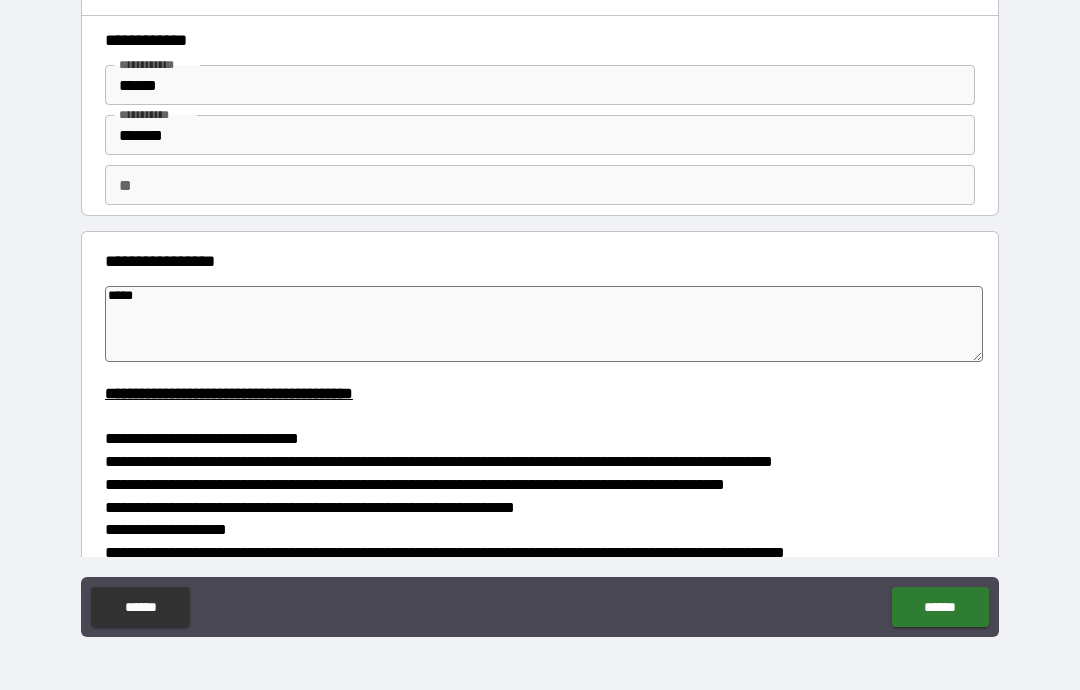 scroll, scrollTop: 0, scrollLeft: 0, axis: both 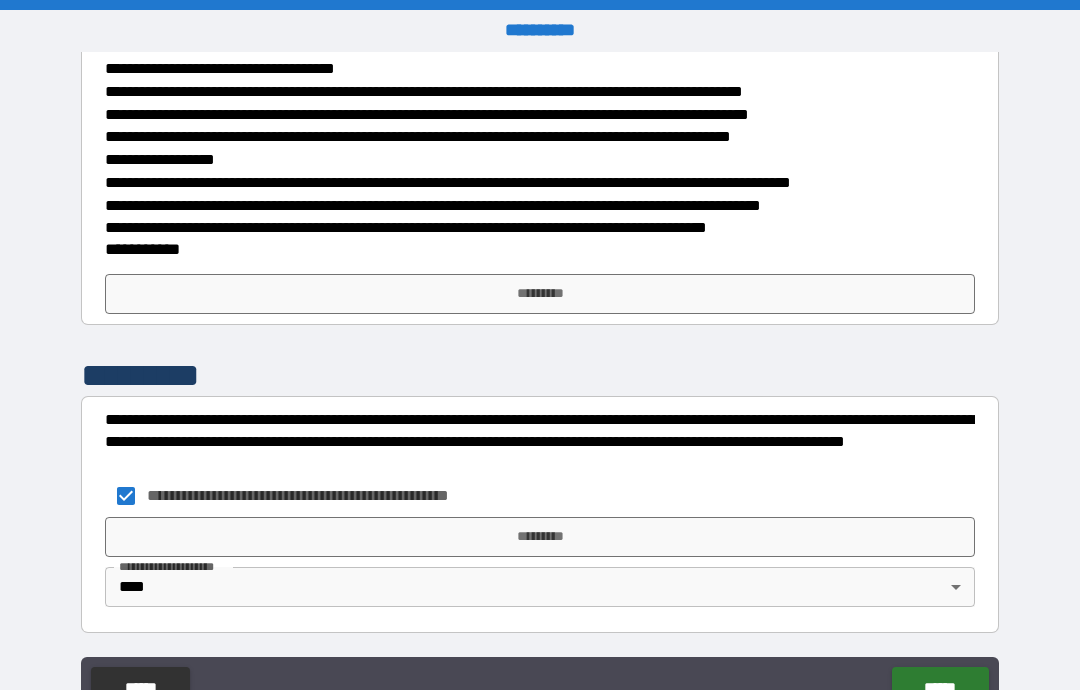 click on "*********" at bounding box center [540, 294] 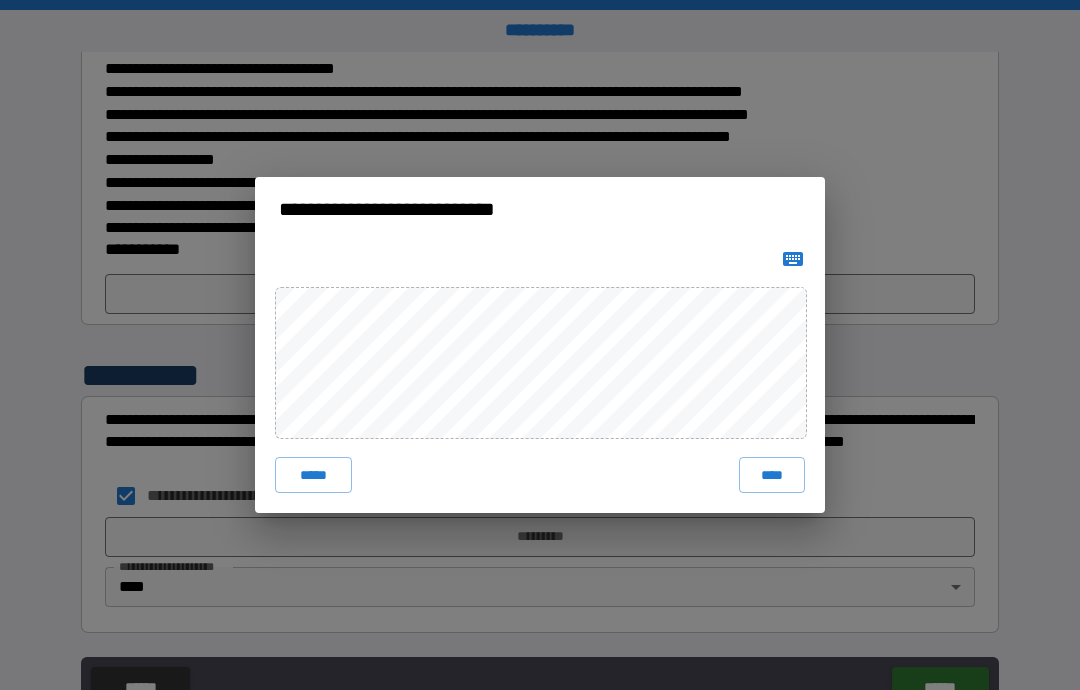 click on "*****" at bounding box center (313, 475) 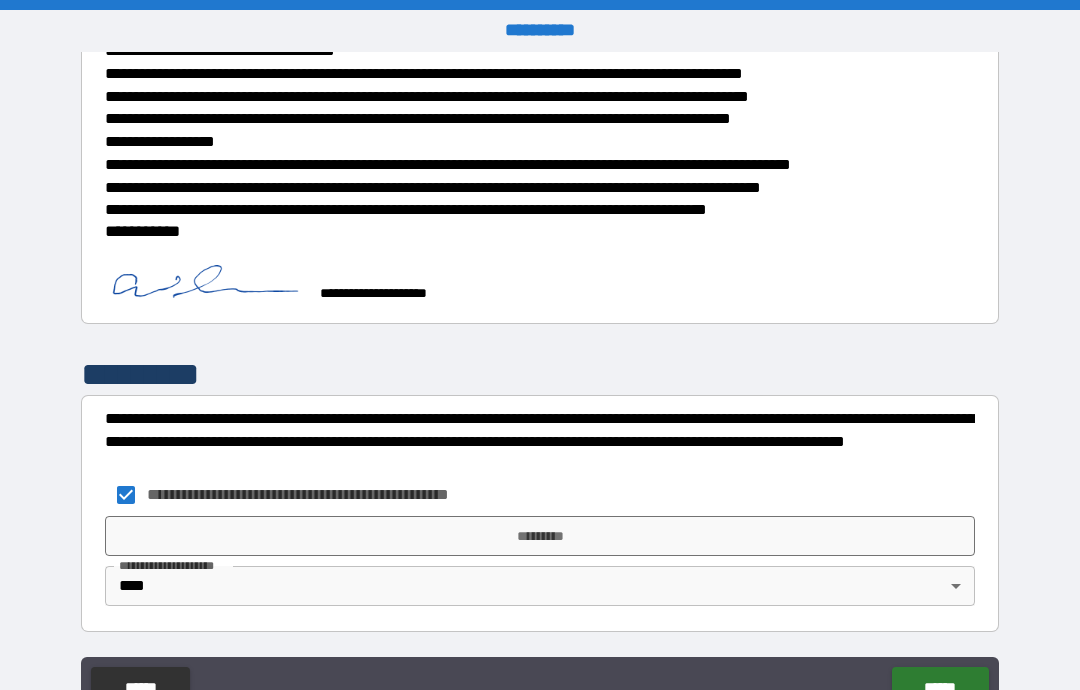 scroll, scrollTop: 1126, scrollLeft: 0, axis: vertical 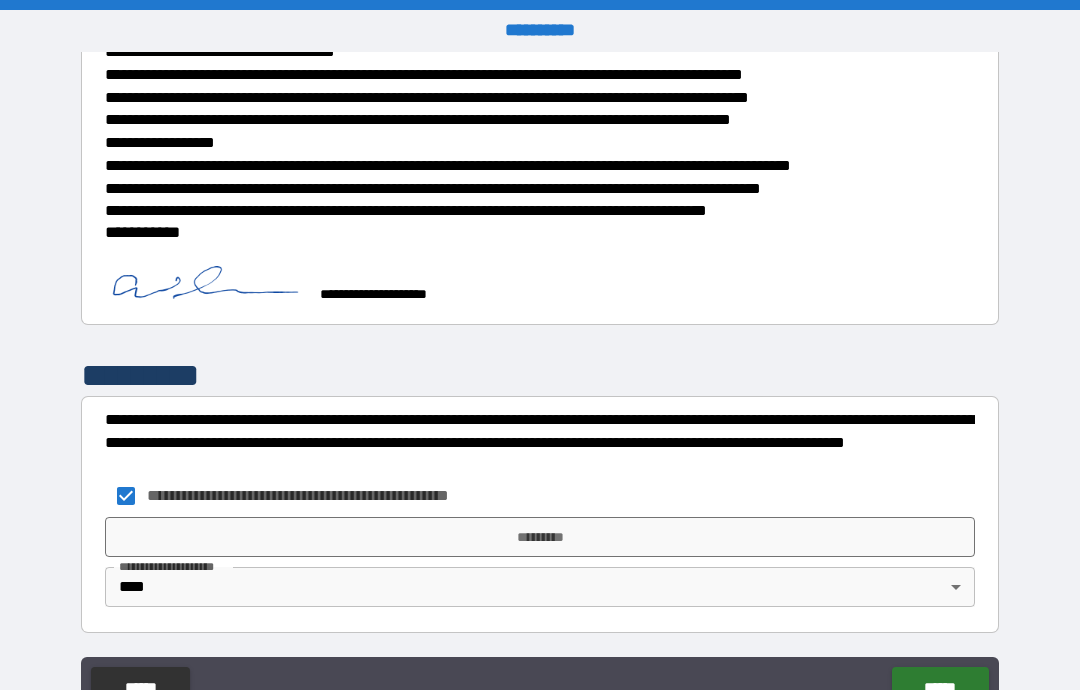 click on "*********" at bounding box center (540, 537) 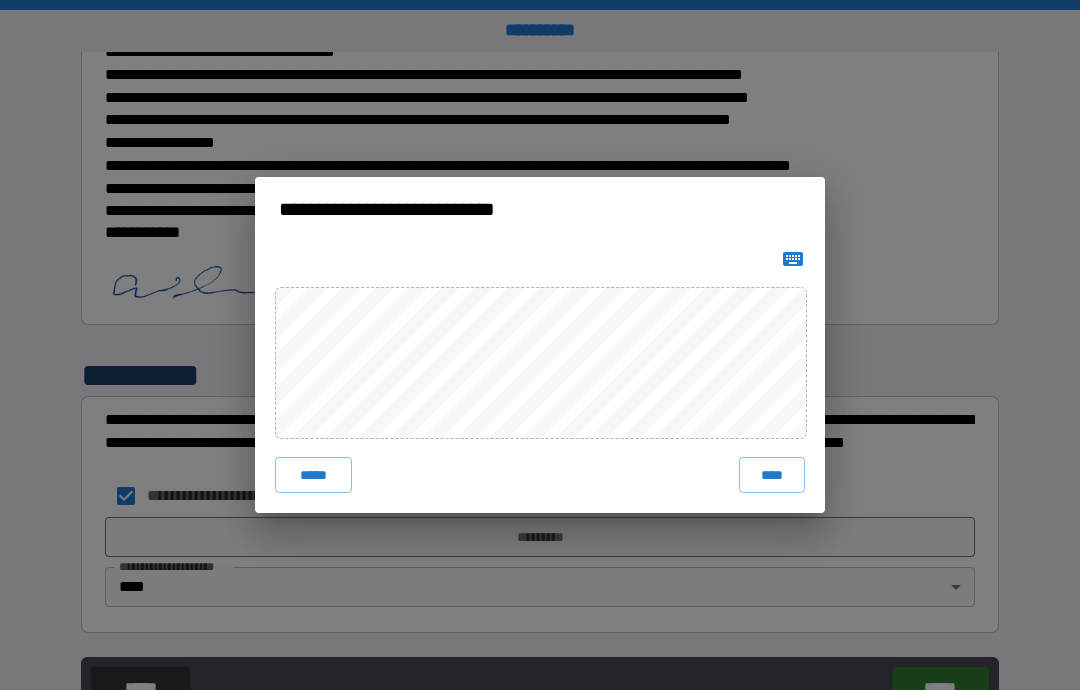 click on "****" at bounding box center [772, 475] 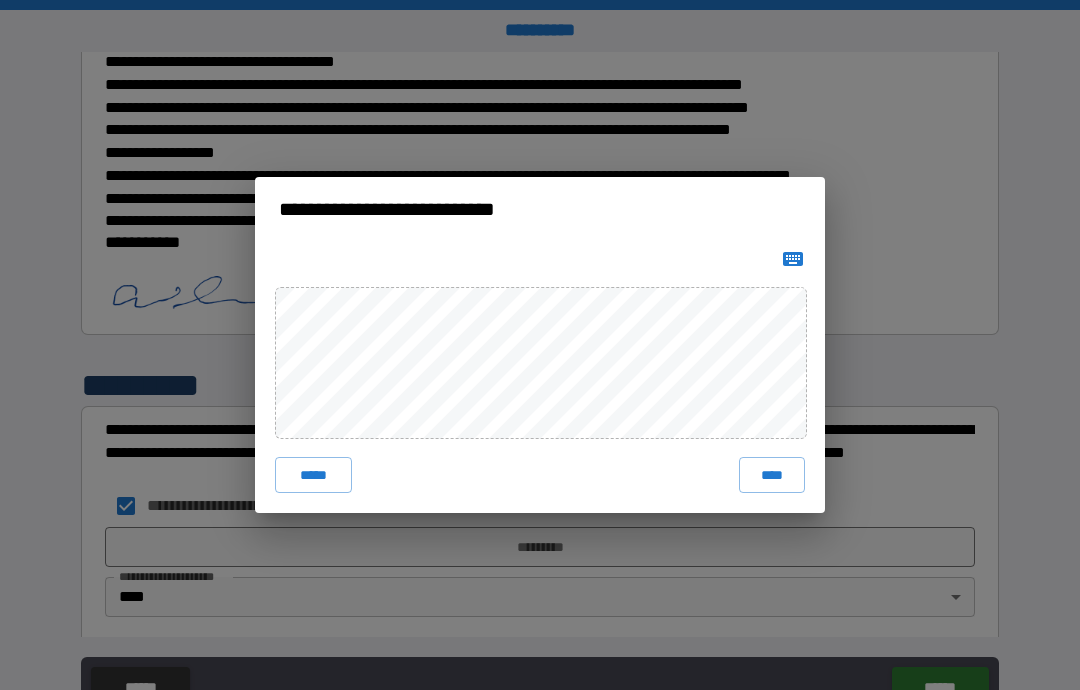 type on "*" 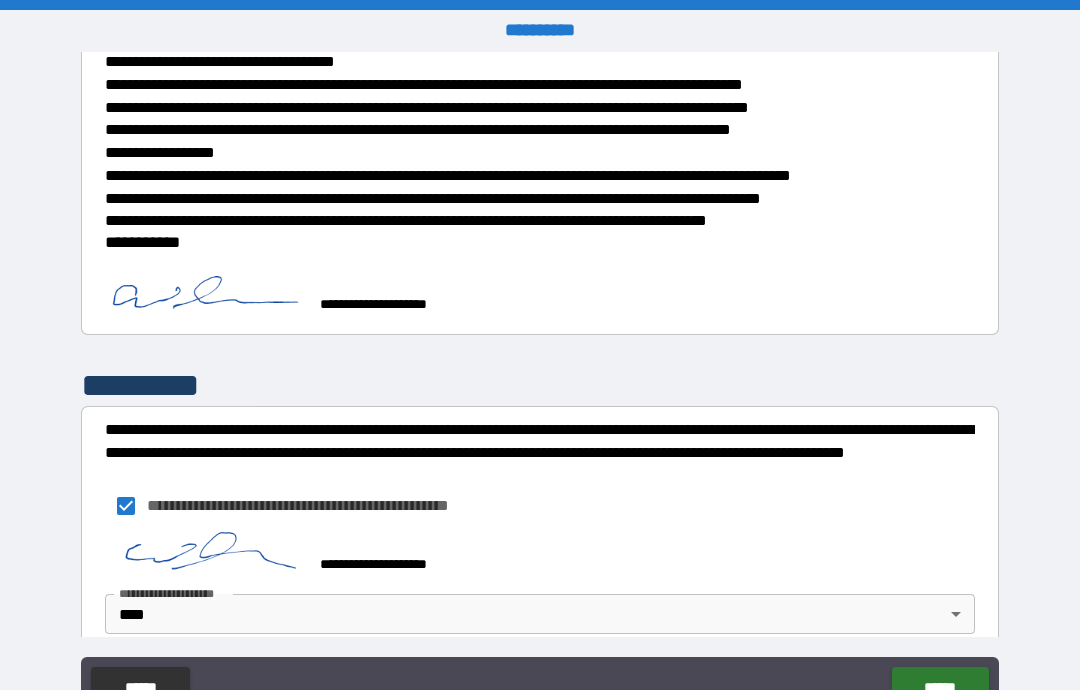 click on "******   ******" at bounding box center [540, 687] 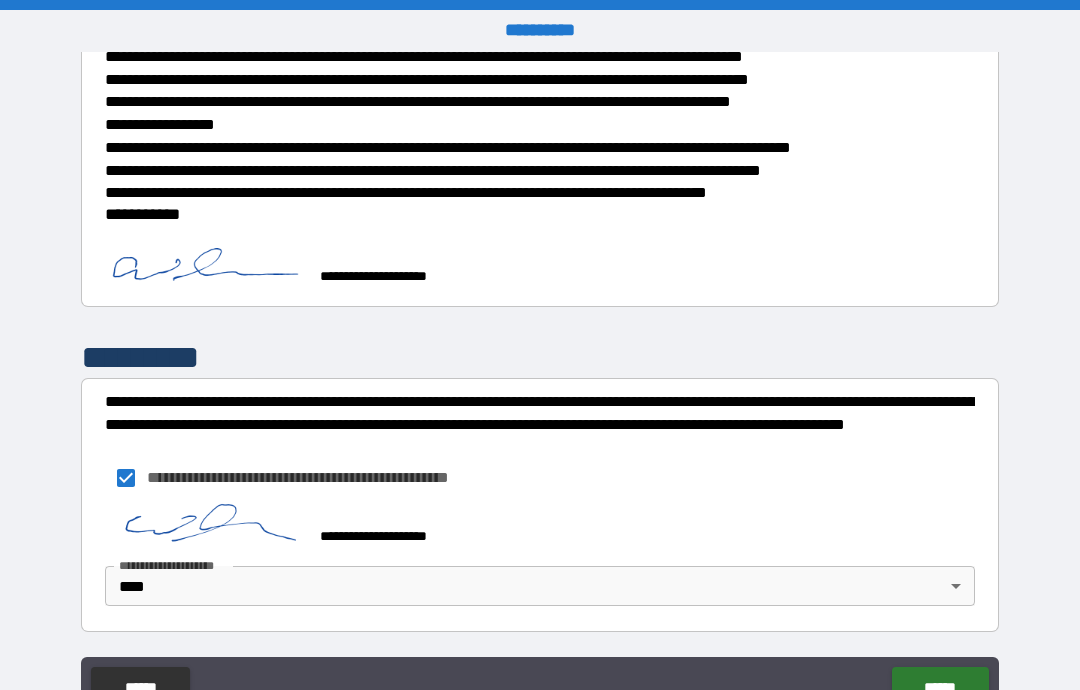 scroll, scrollTop: 1144, scrollLeft: 0, axis: vertical 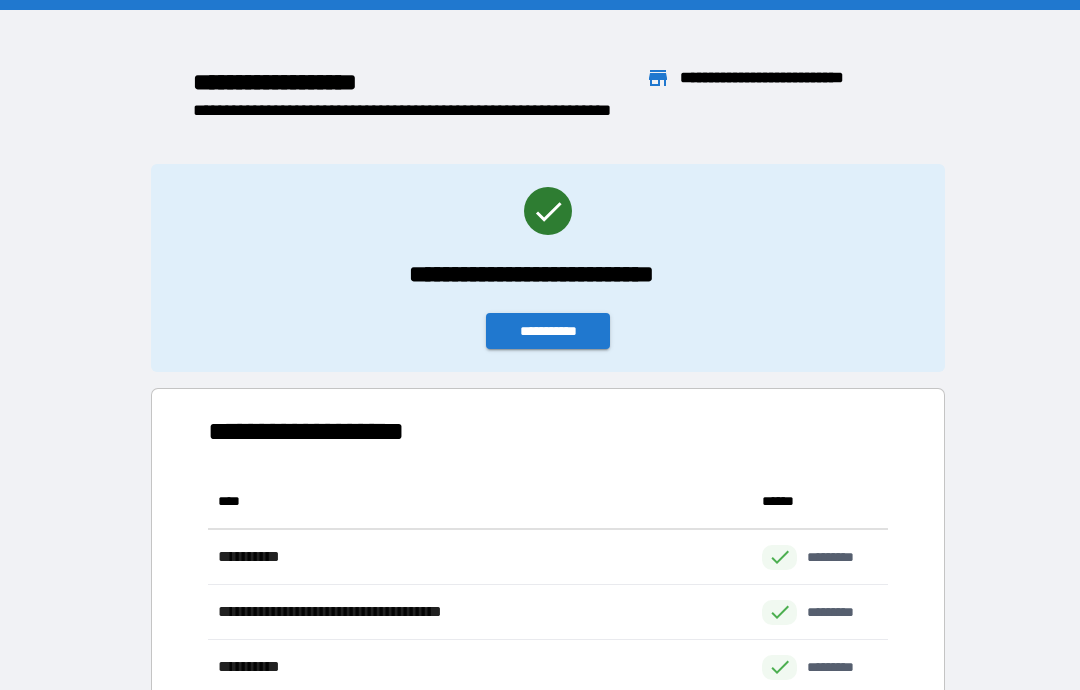 click on "**********" at bounding box center (548, 331) 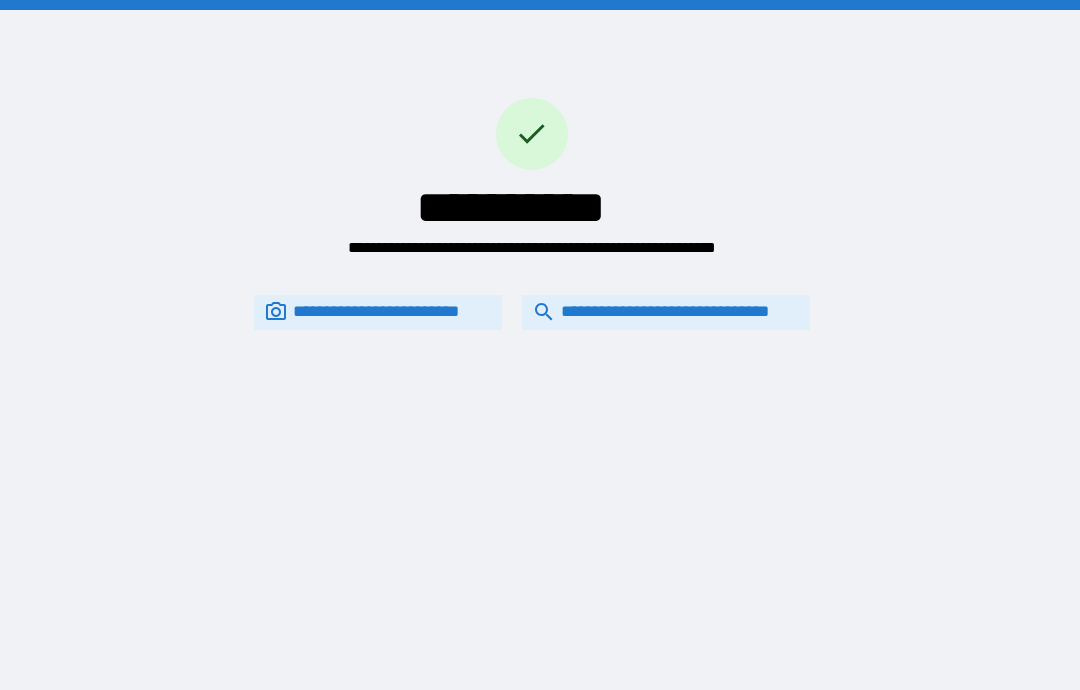click on "**********" at bounding box center [666, 312] 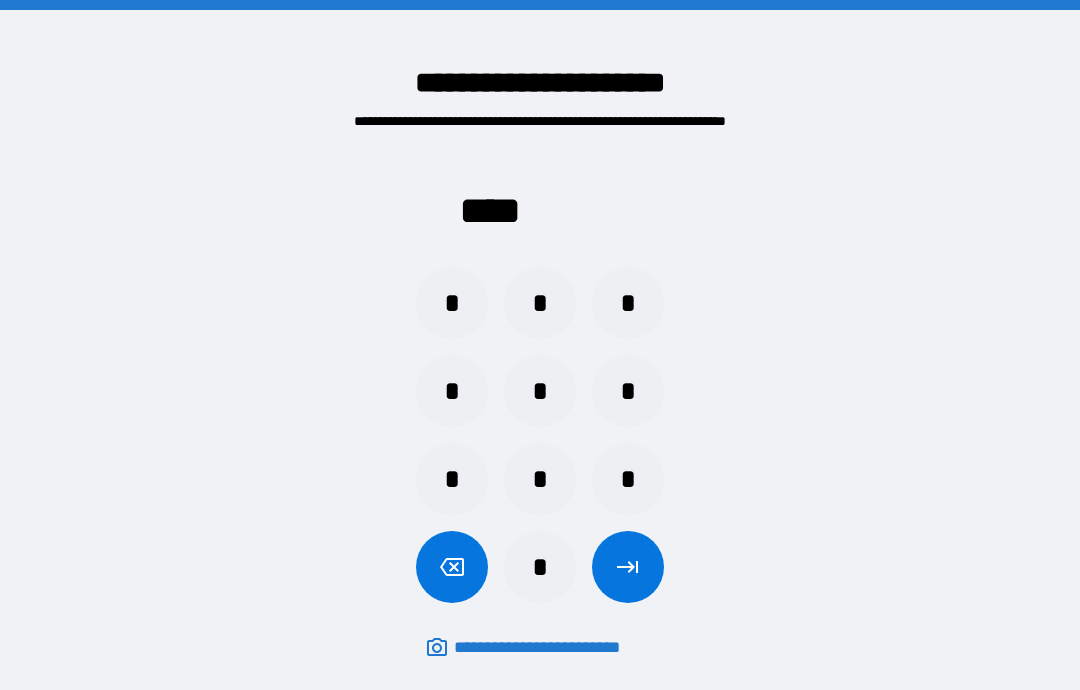 click on "*" at bounding box center [452, 391] 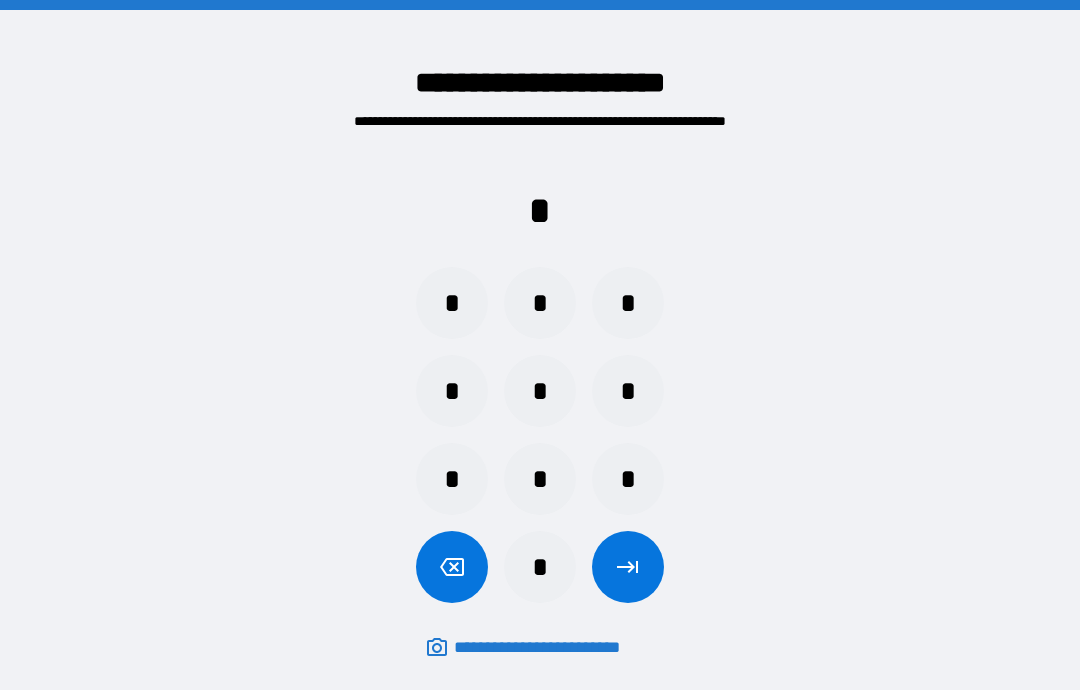 click on "*" at bounding box center [540, 567] 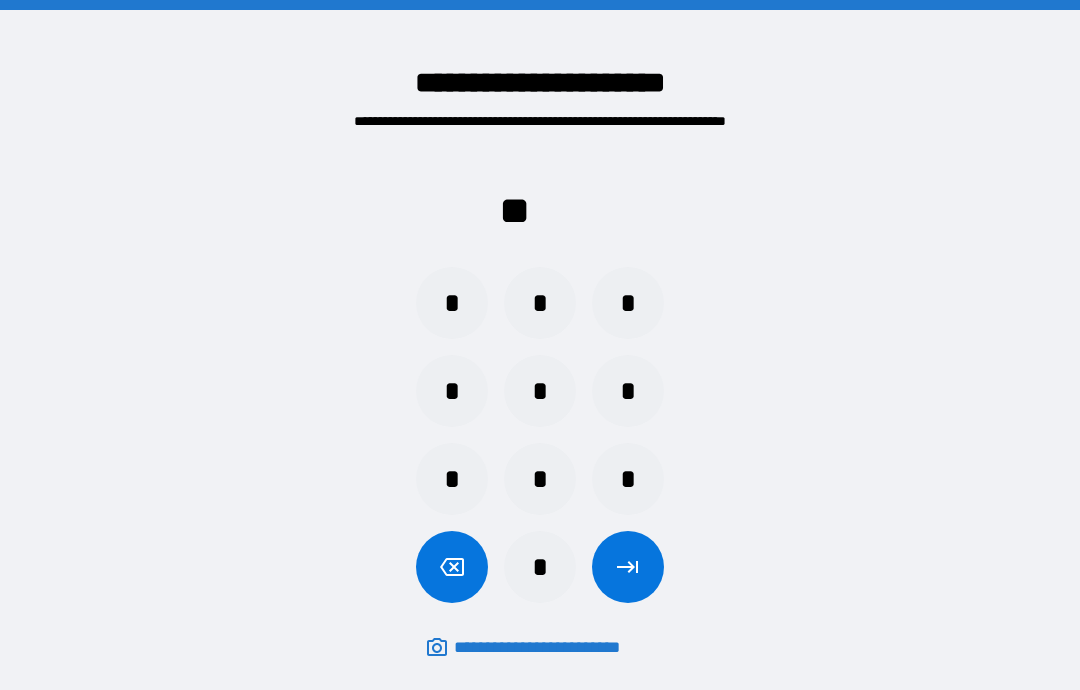 click on "*" at bounding box center (452, 303) 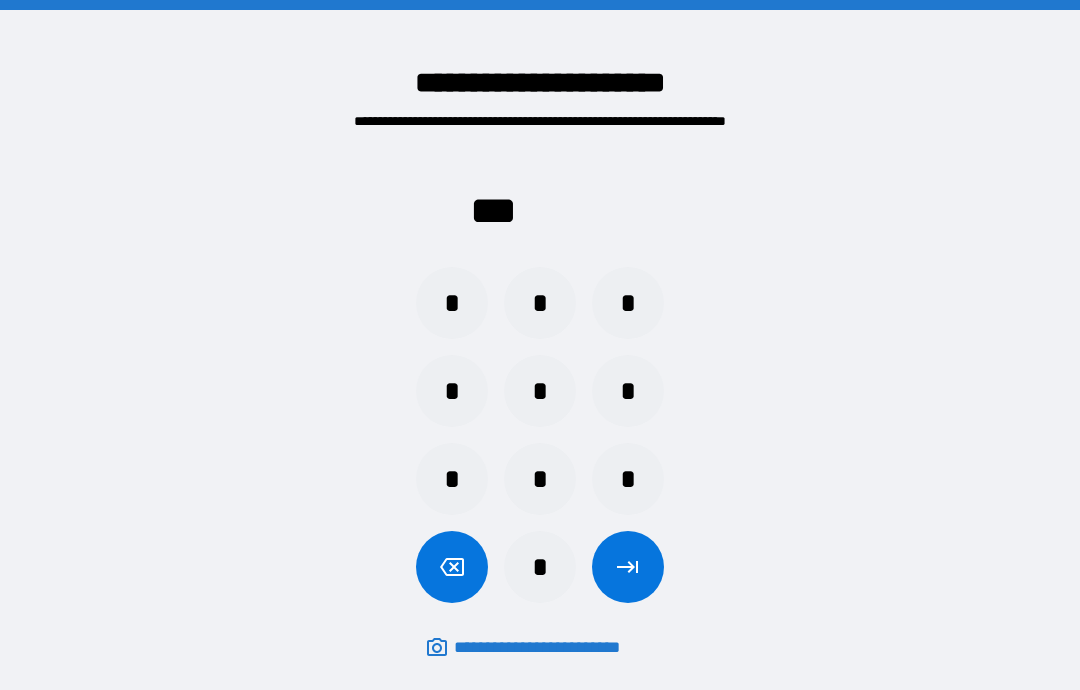 click on "*" at bounding box center [540, 567] 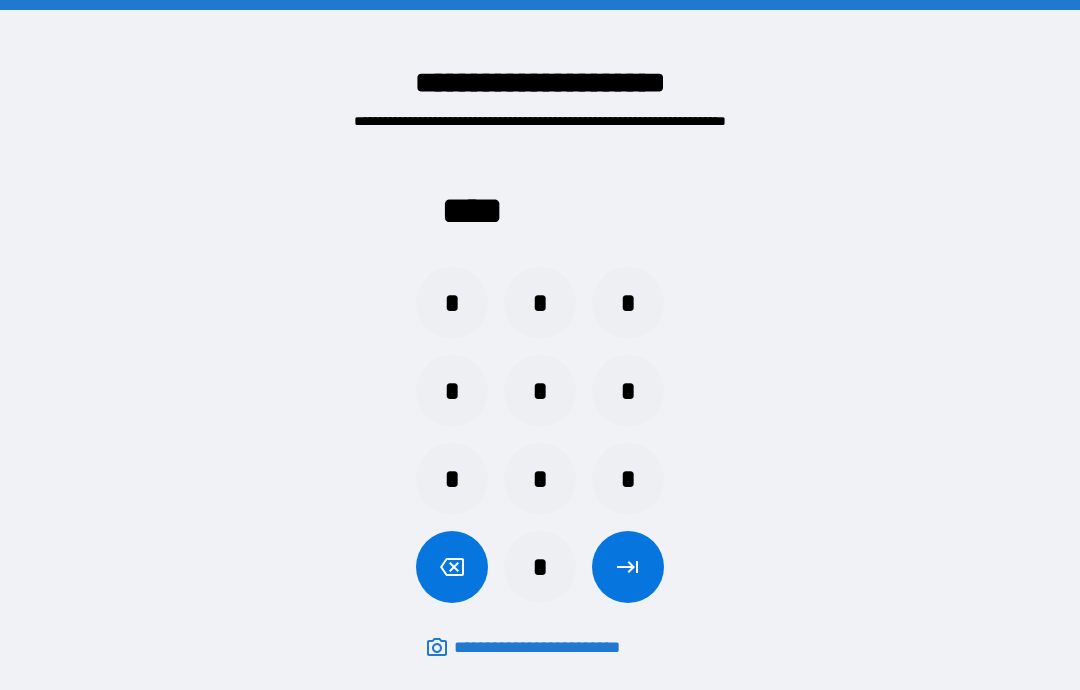 click at bounding box center (628, 567) 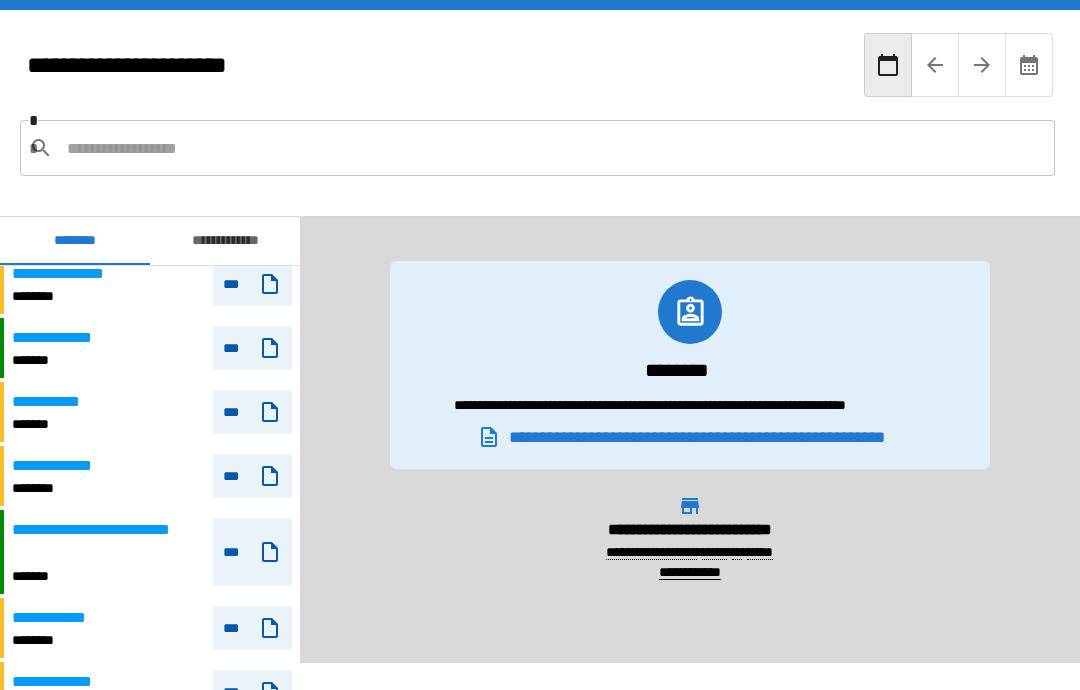 scroll, scrollTop: 533, scrollLeft: 0, axis: vertical 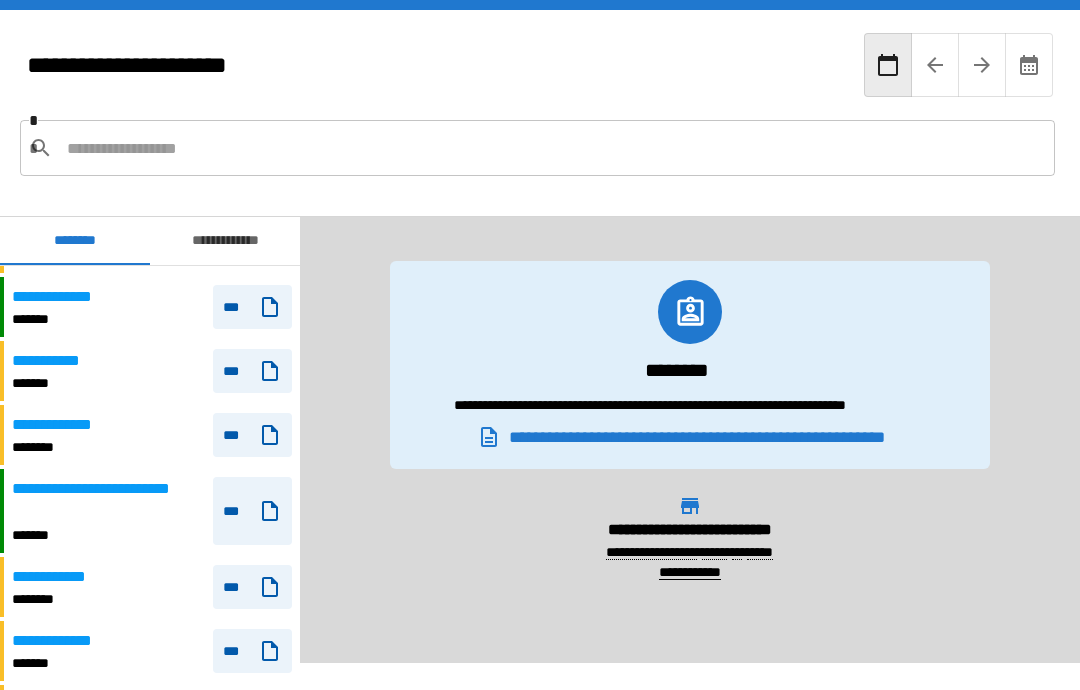 click on "***" at bounding box center (252, 435) 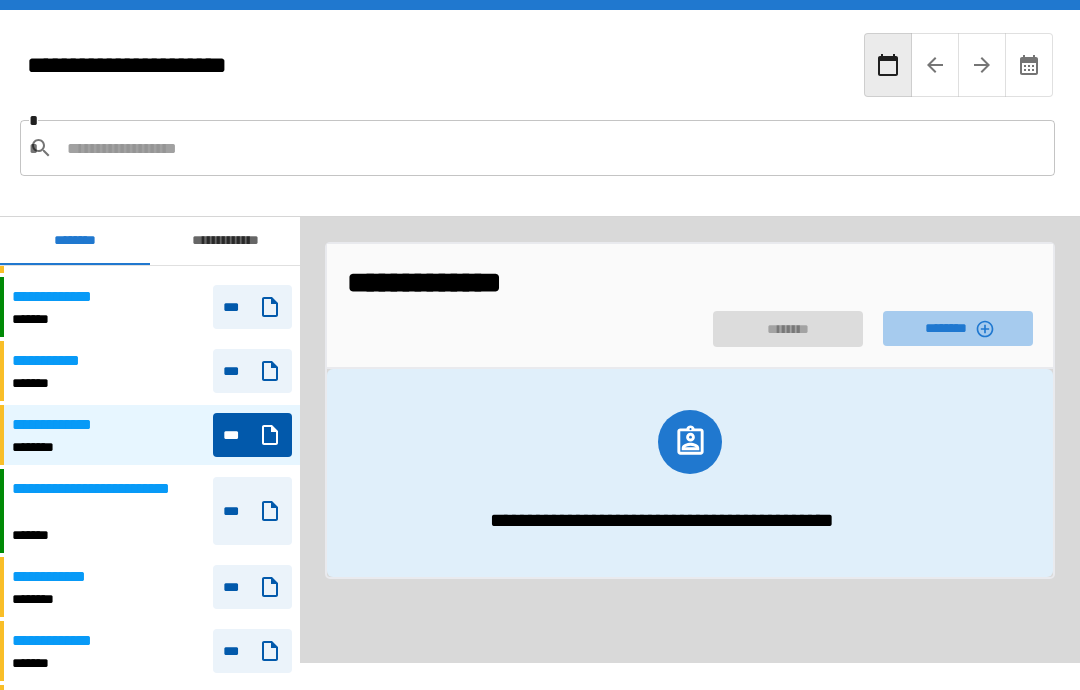 click 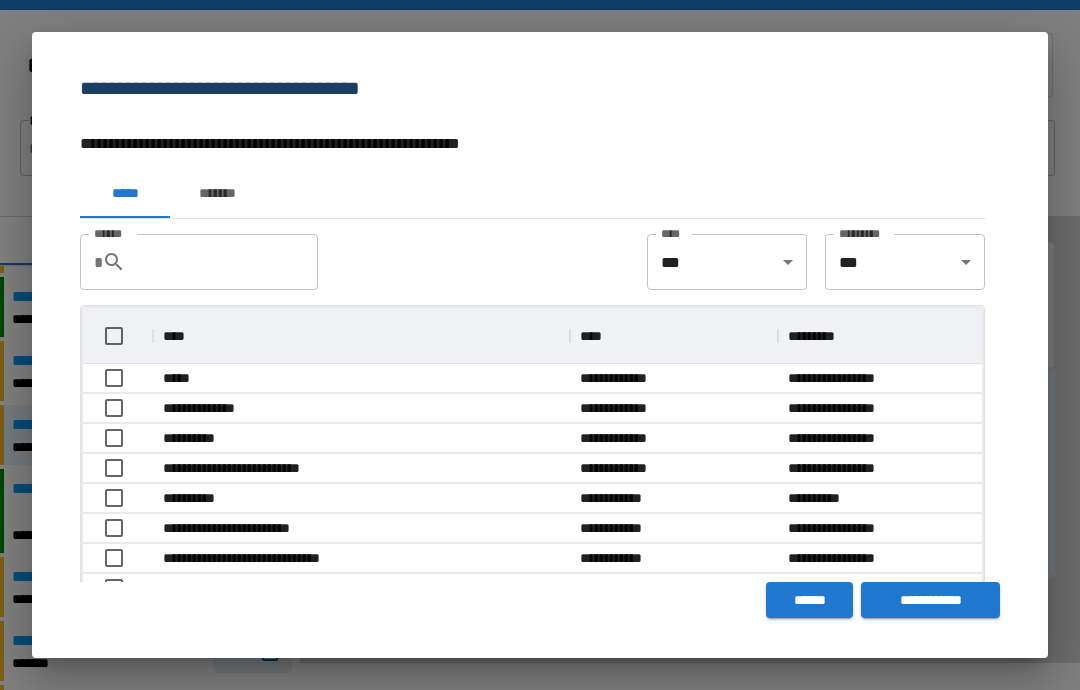 scroll, scrollTop: 1, scrollLeft: 1, axis: both 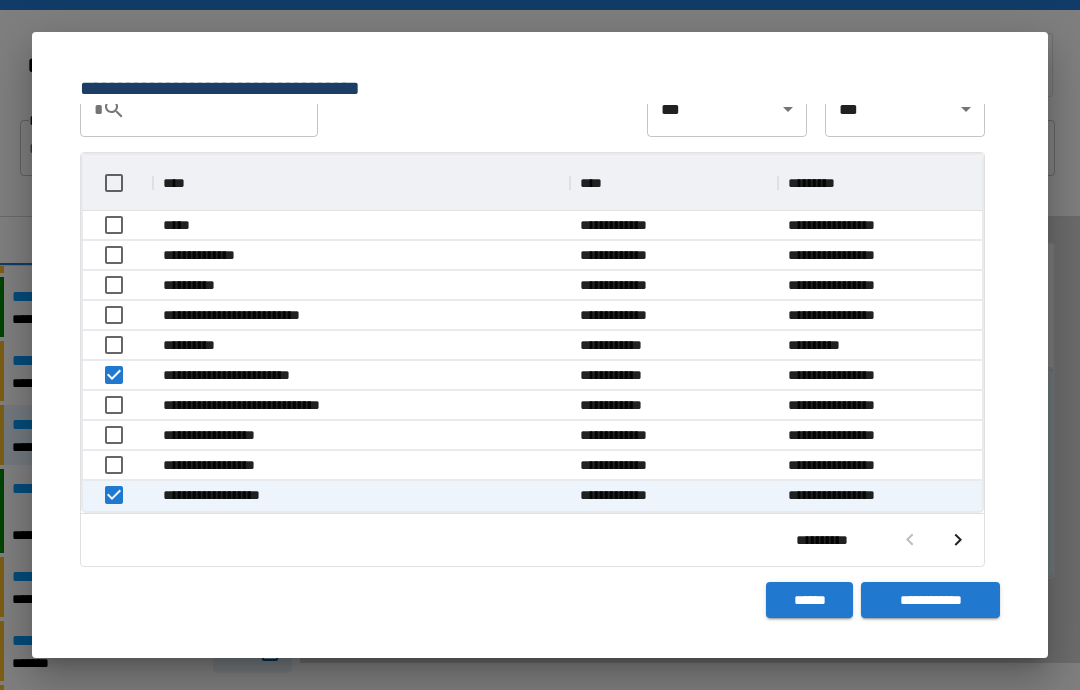 click at bounding box center (934, 540) 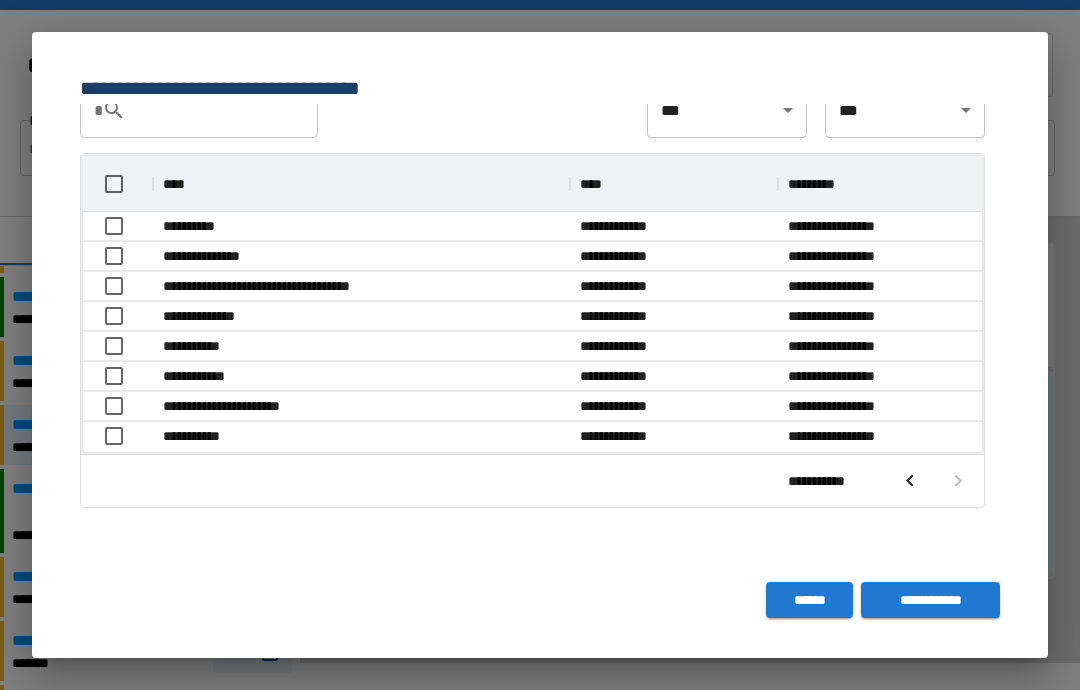 scroll, scrollTop: 296, scrollLeft: 899, axis: both 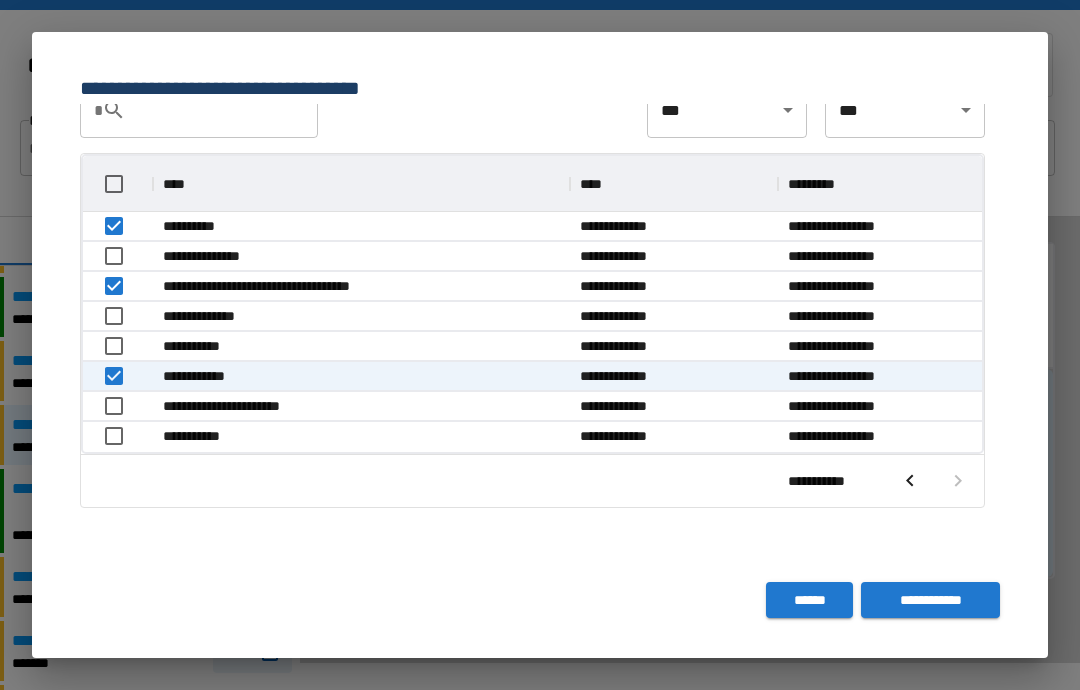 click on "**********" at bounding box center (930, 600) 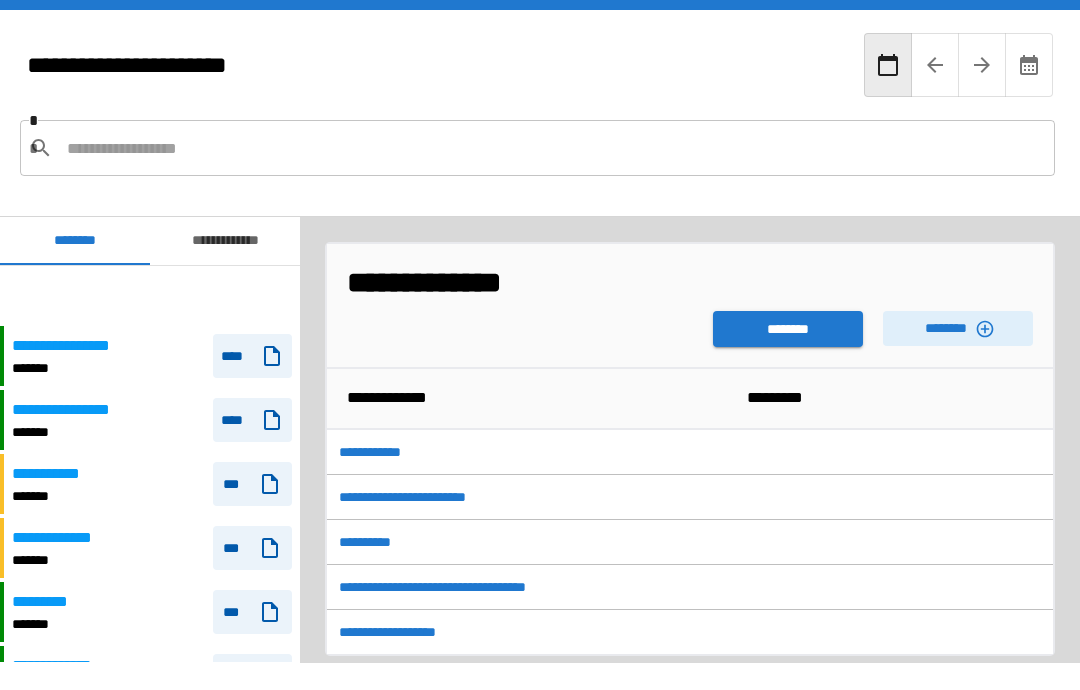 scroll, scrollTop: 60, scrollLeft: 0, axis: vertical 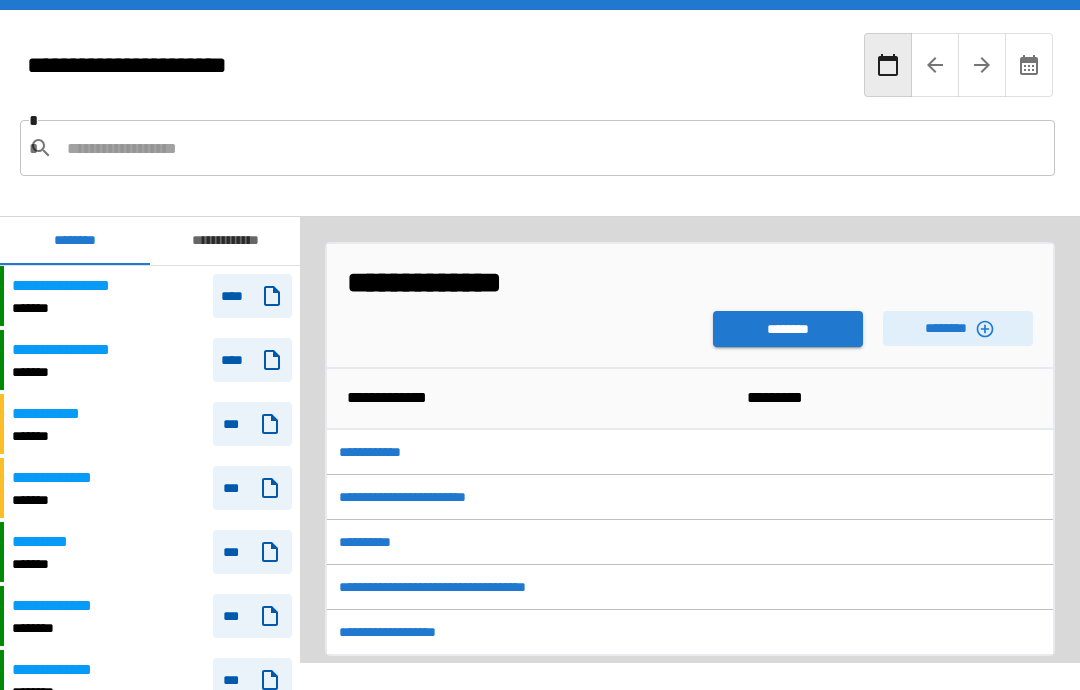 click on "********" at bounding box center [788, 329] 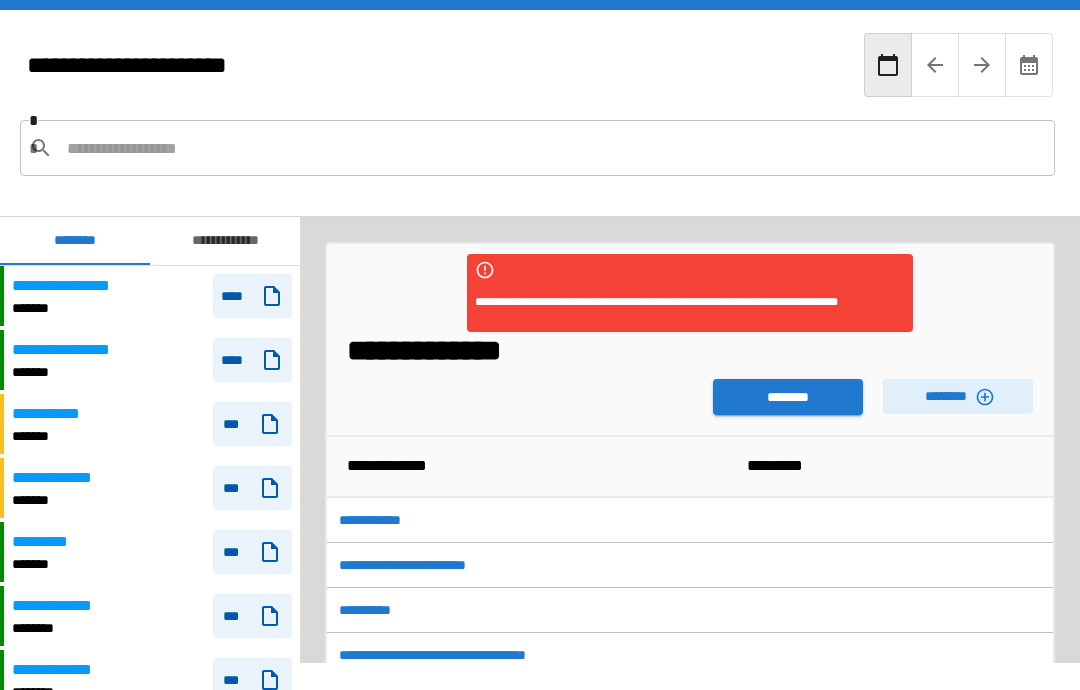 click on "********" at bounding box center (788, 397) 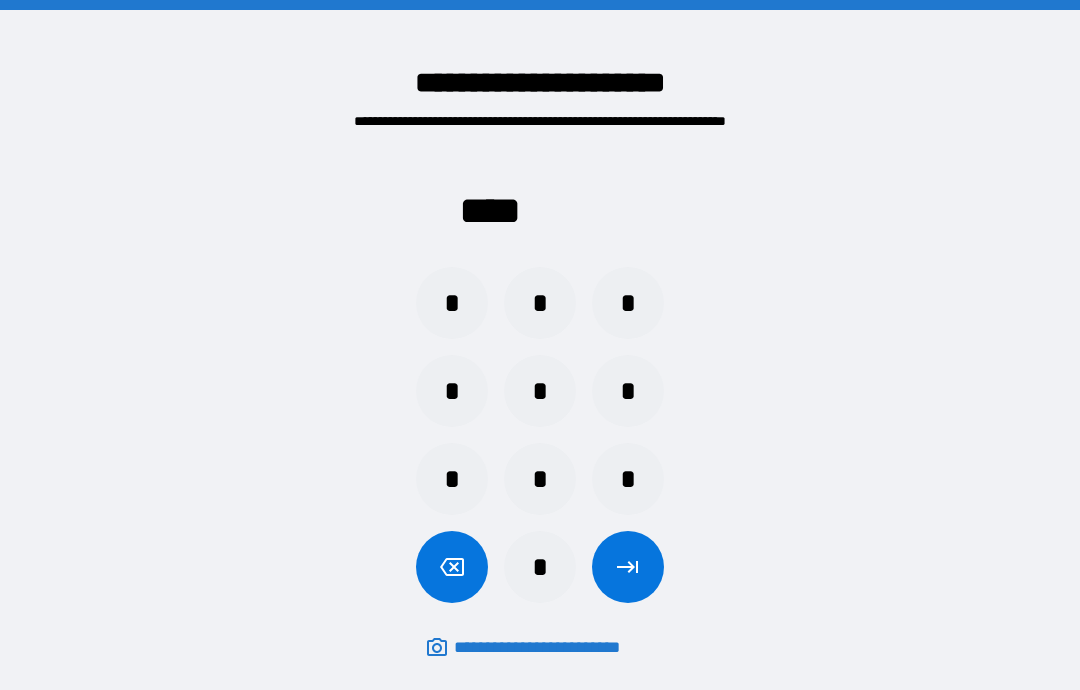 scroll, scrollTop: 0, scrollLeft: 0, axis: both 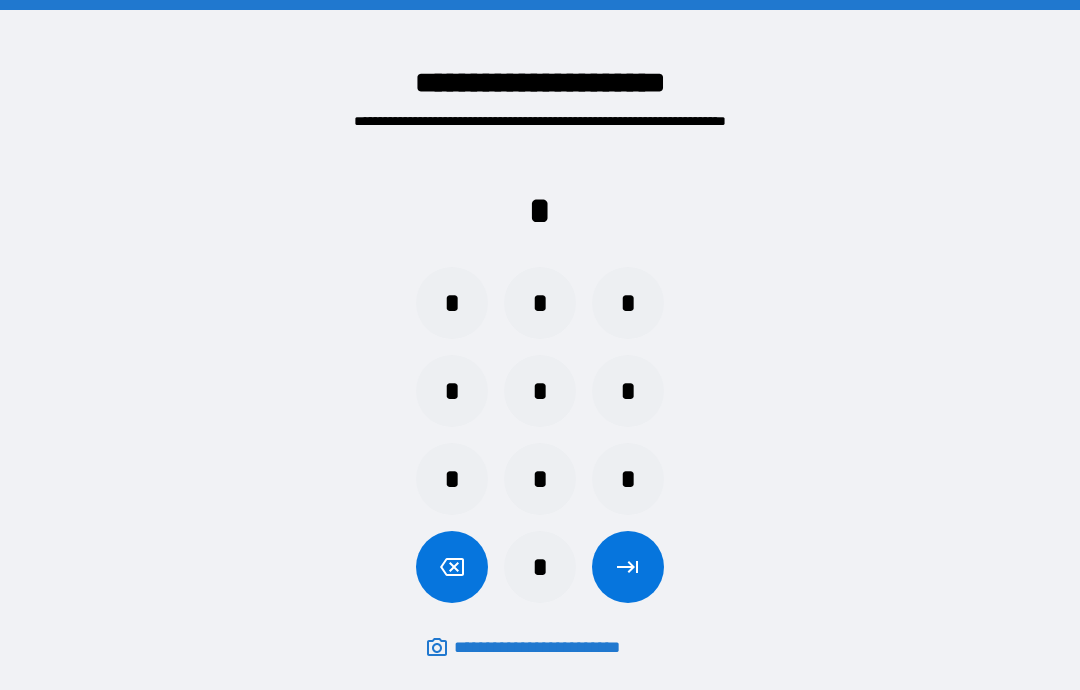 click on "*" at bounding box center [540, 567] 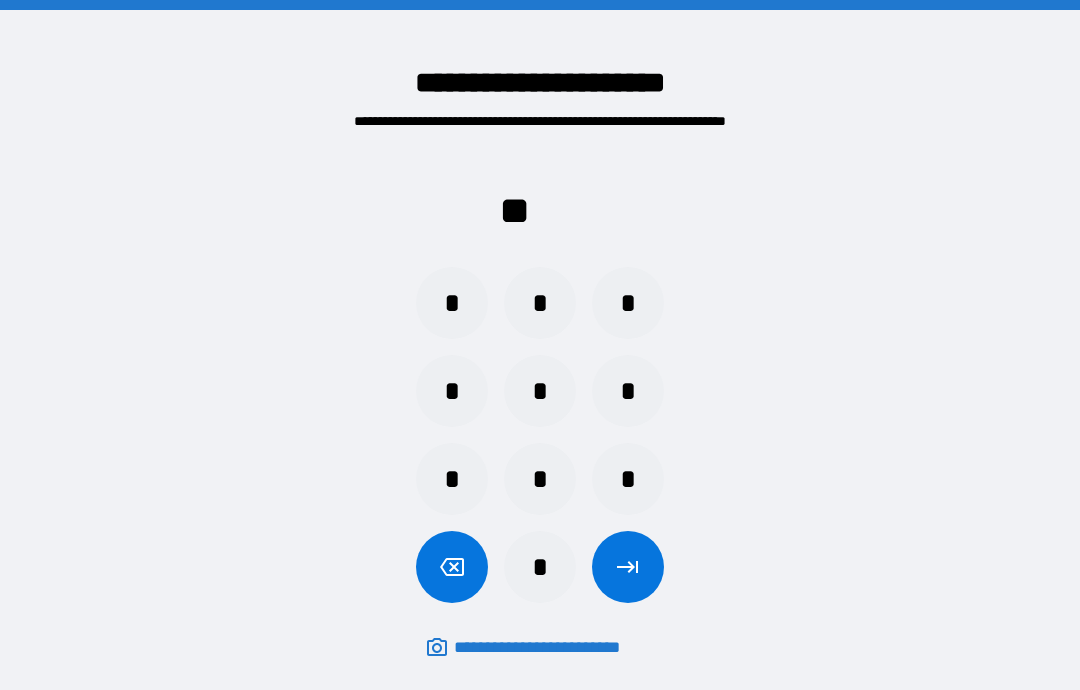 click on "*" at bounding box center (452, 303) 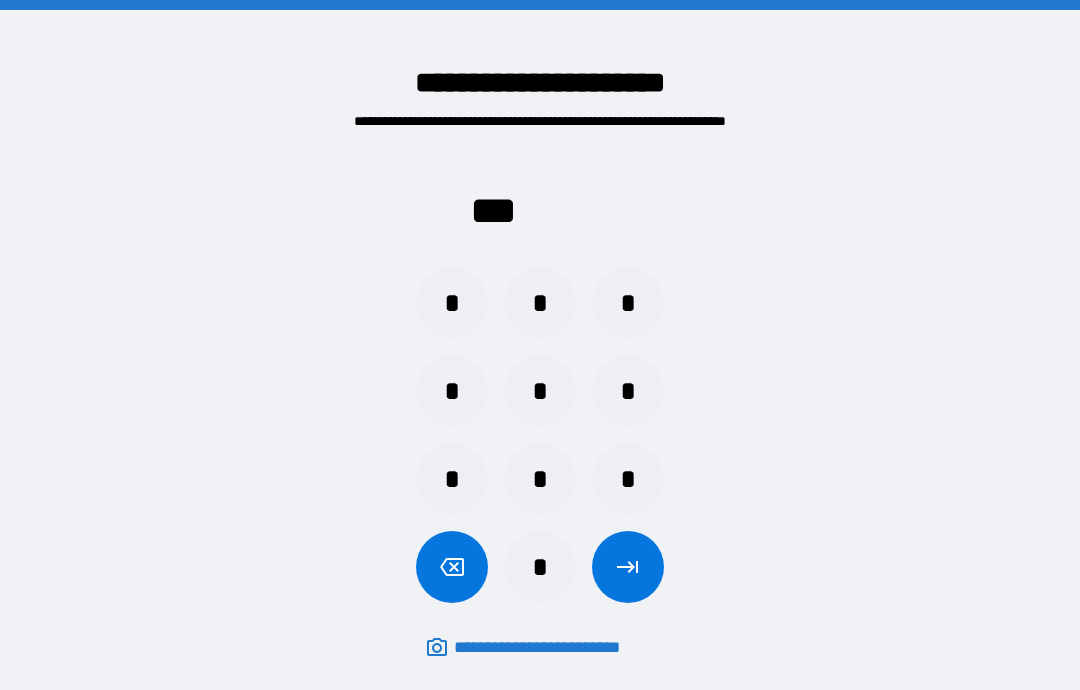 click on "*" at bounding box center (540, 567) 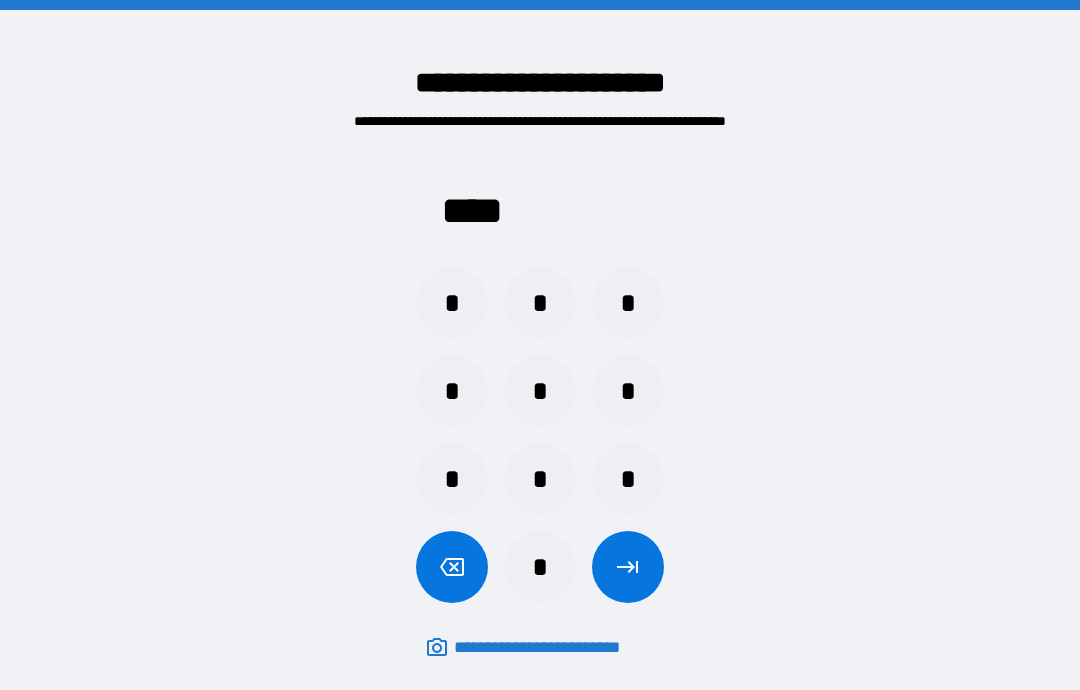 click at bounding box center [628, 567] 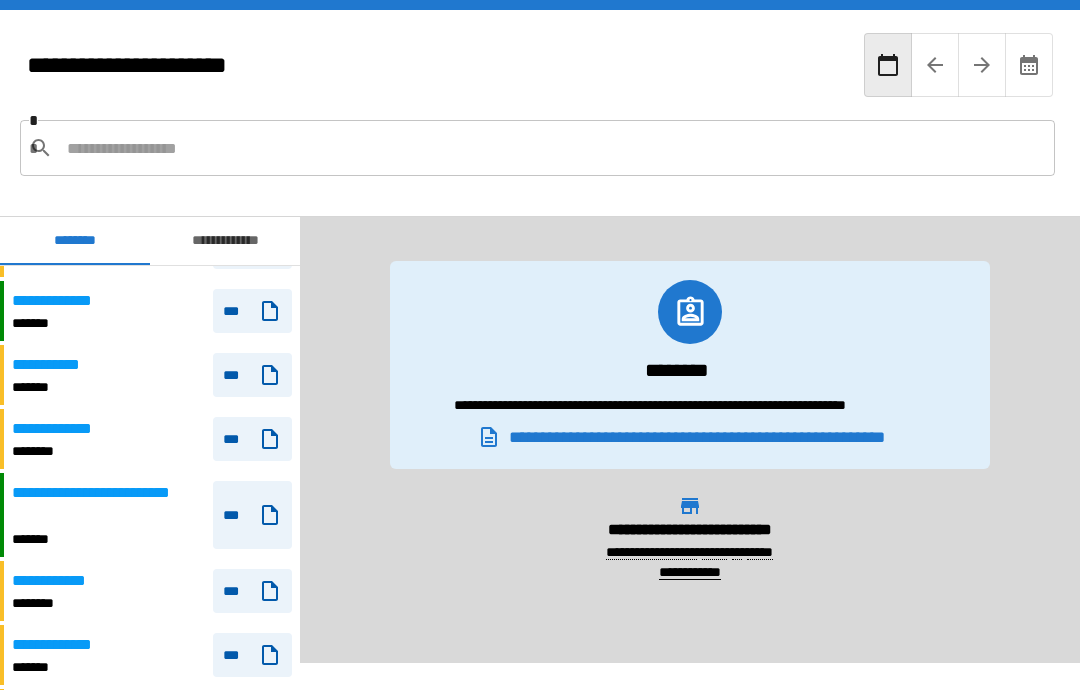 scroll, scrollTop: 530, scrollLeft: 0, axis: vertical 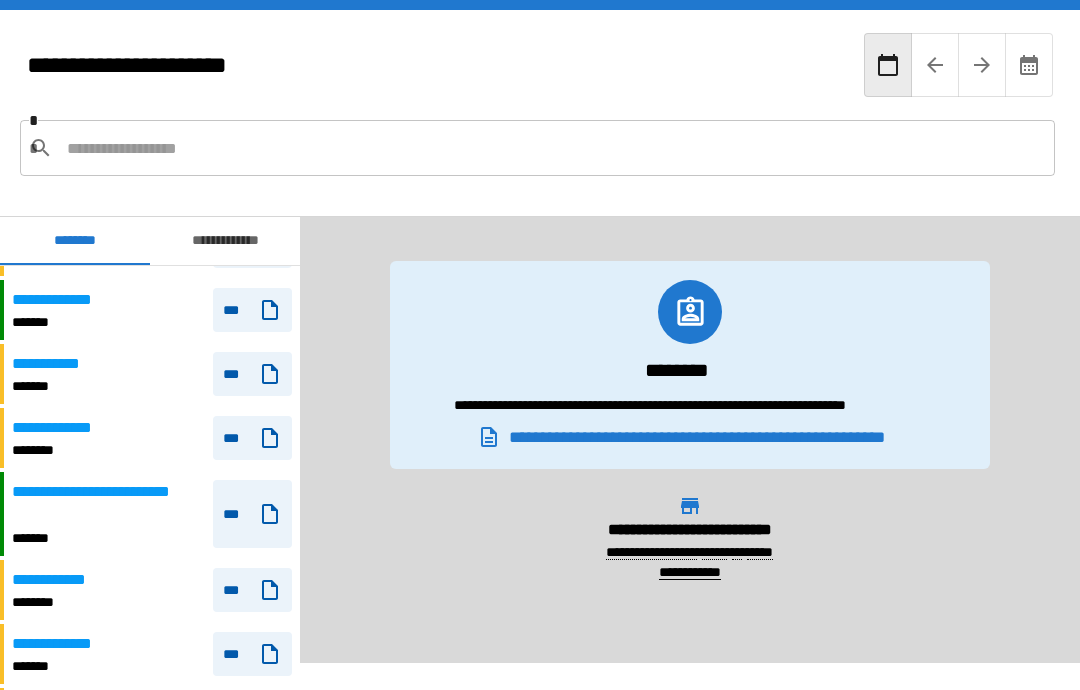 click 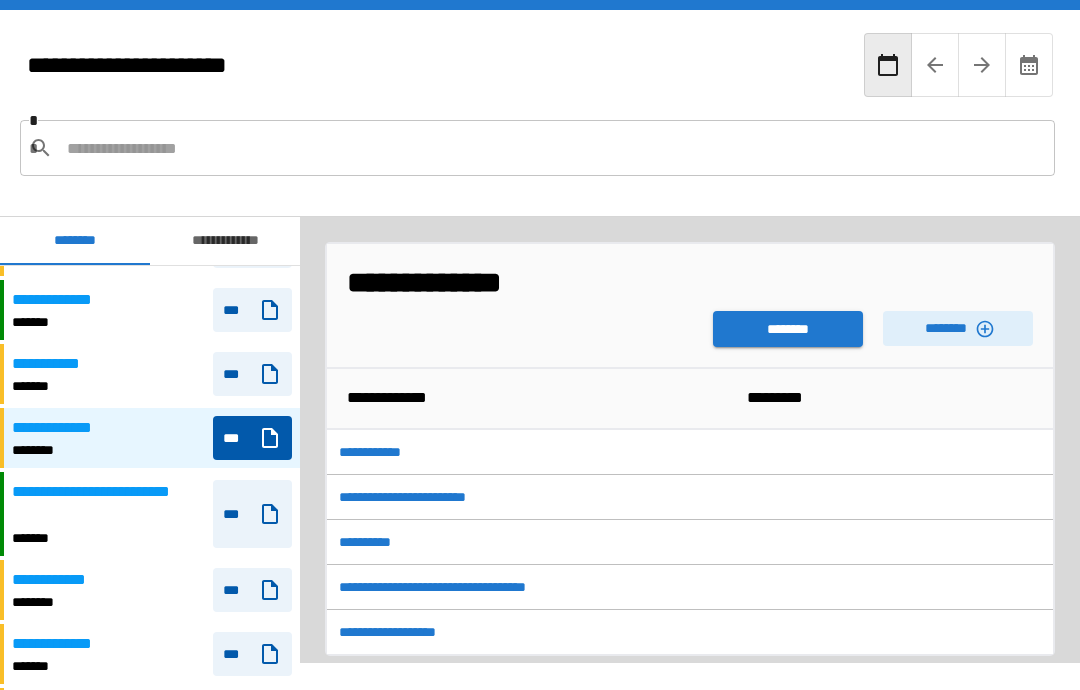 click on "********" at bounding box center [788, 329] 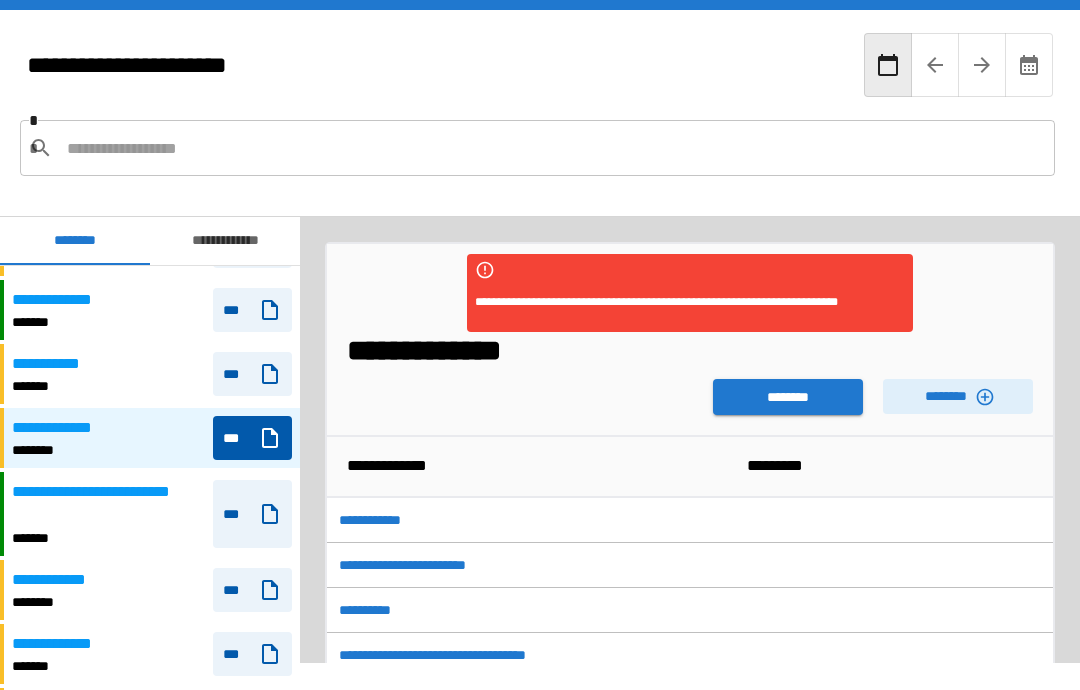 click on "********" at bounding box center (788, 397) 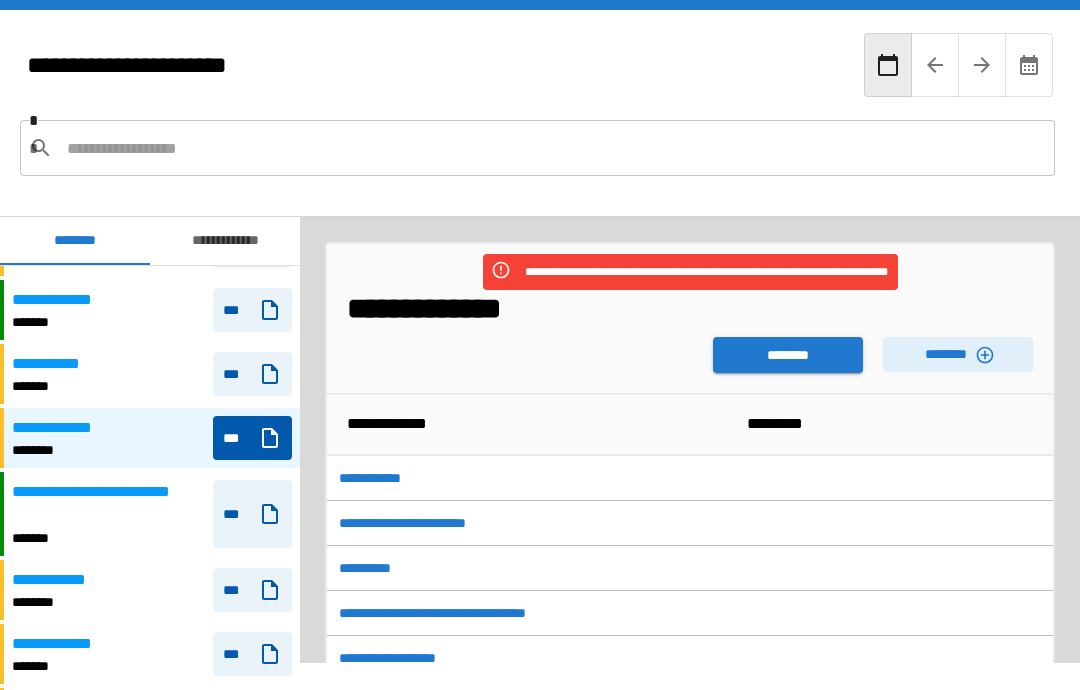 click on "******** ********" at bounding box center (690, 350) 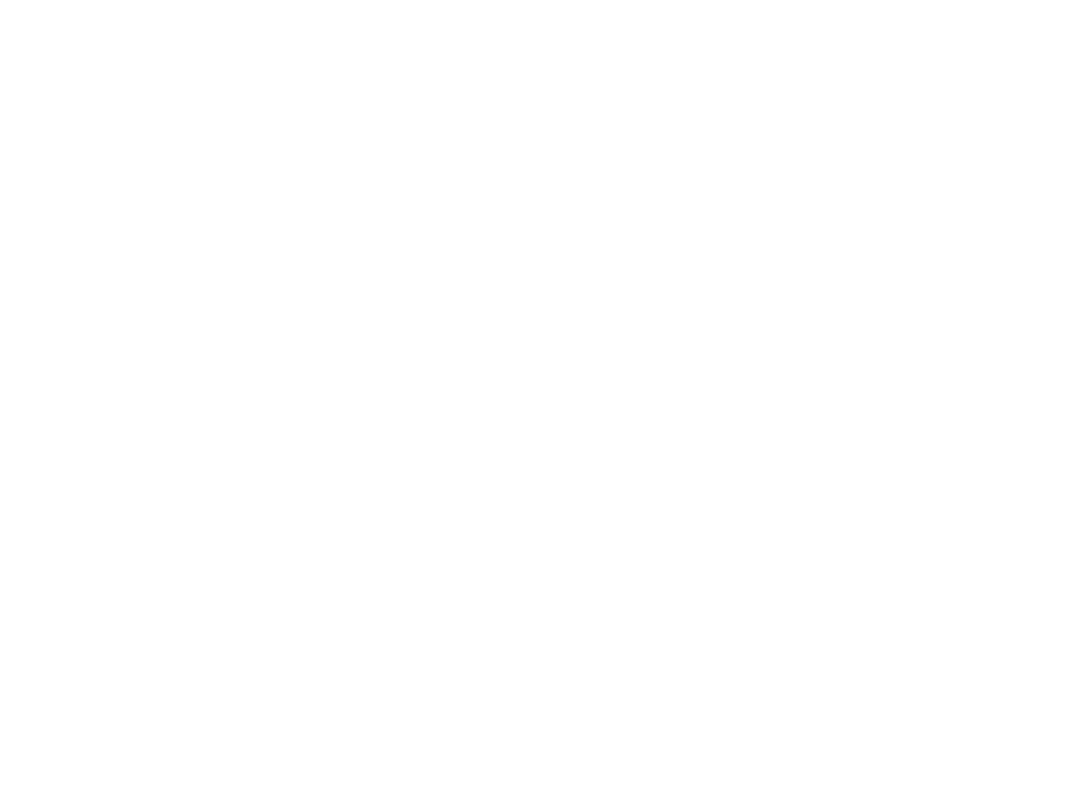 scroll, scrollTop: 0, scrollLeft: 0, axis: both 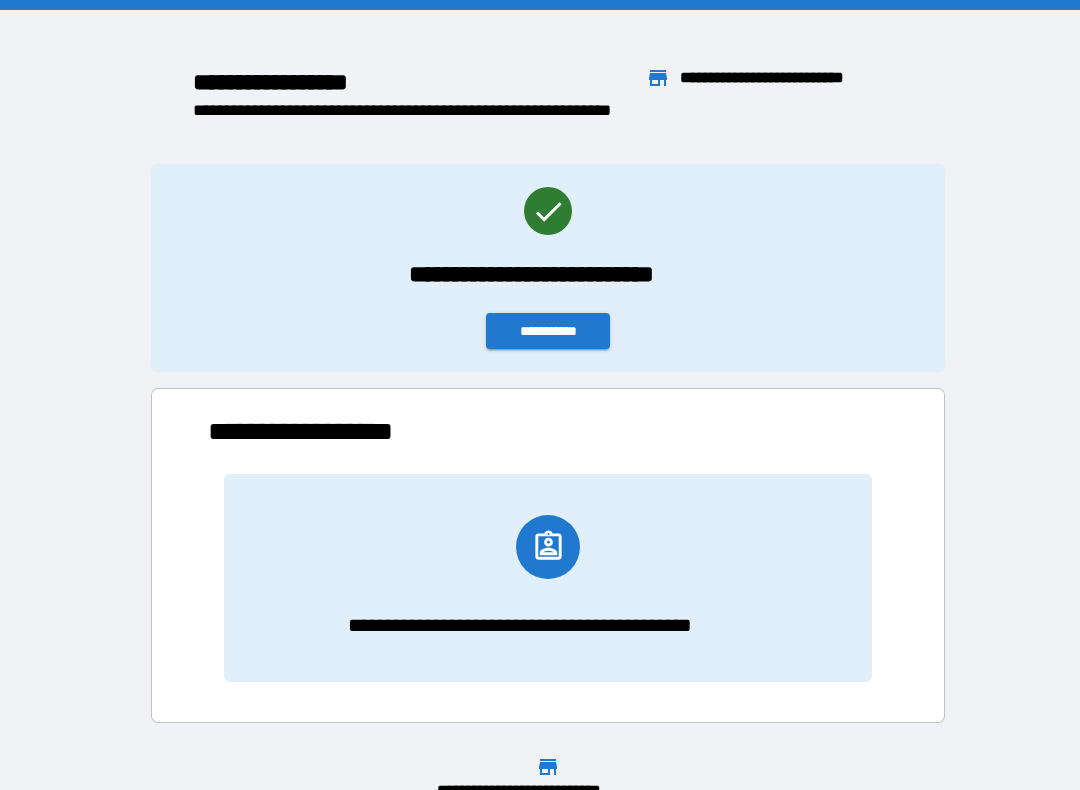 click on "**********" at bounding box center (548, 331) 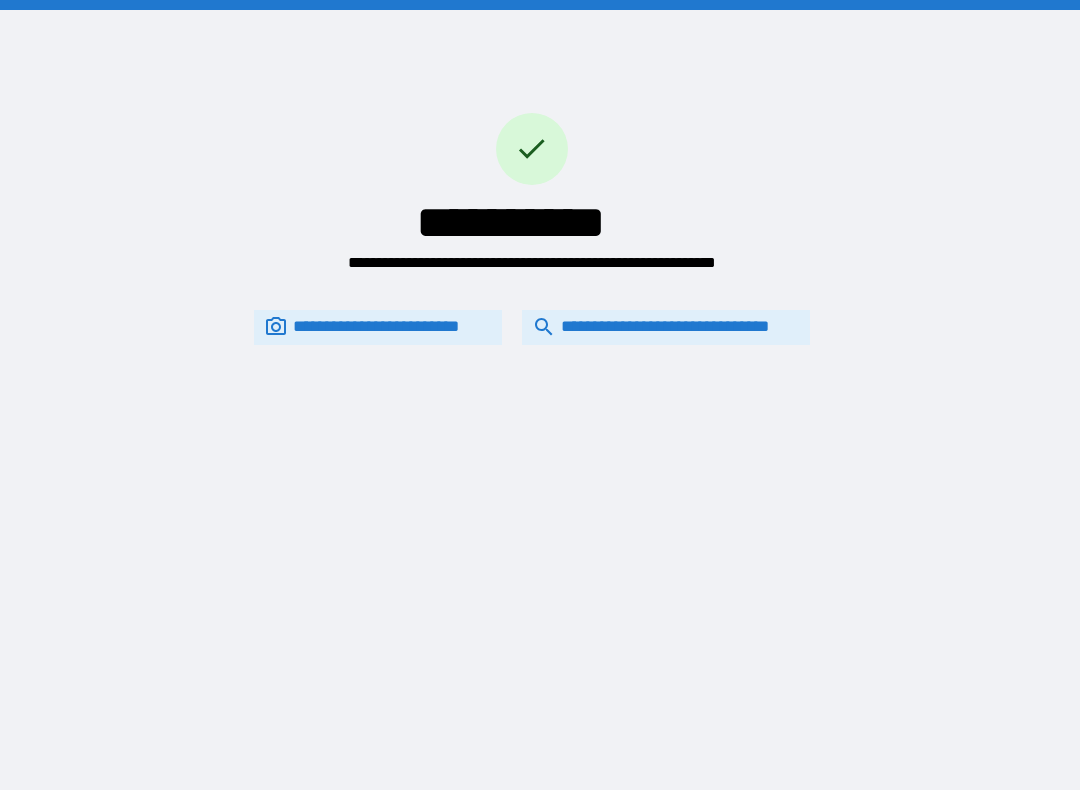click on "**********" at bounding box center (666, 327) 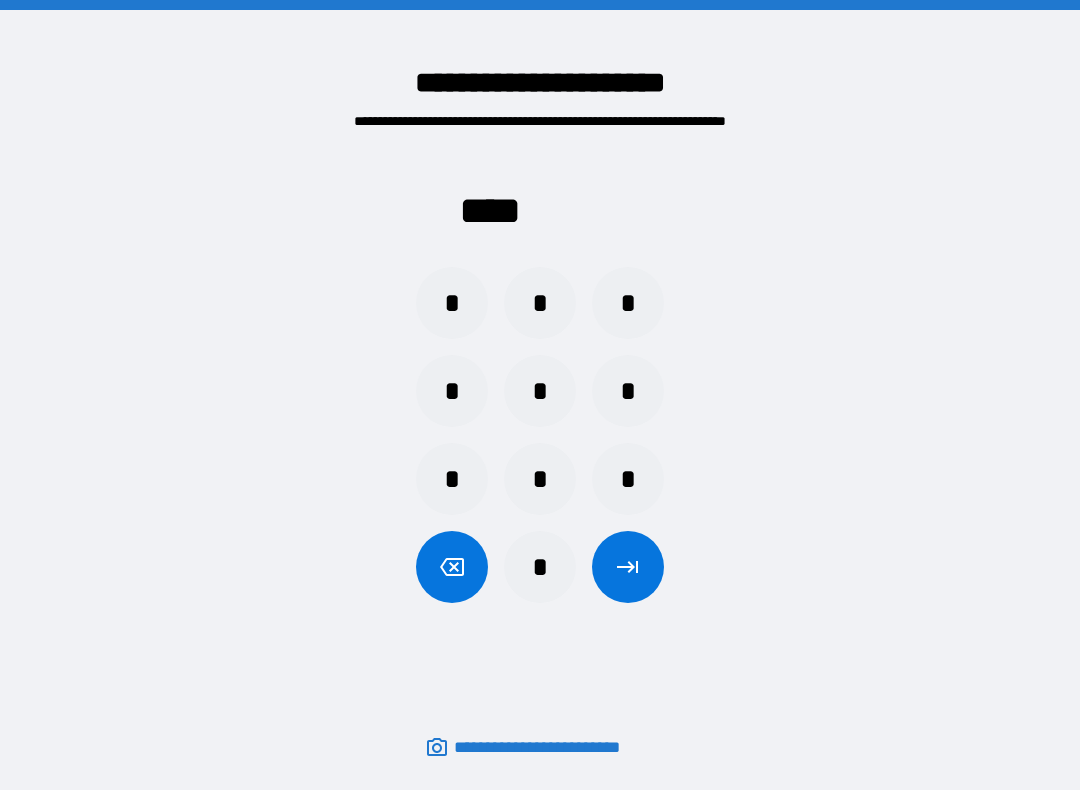 click on "*" at bounding box center (452, 391) 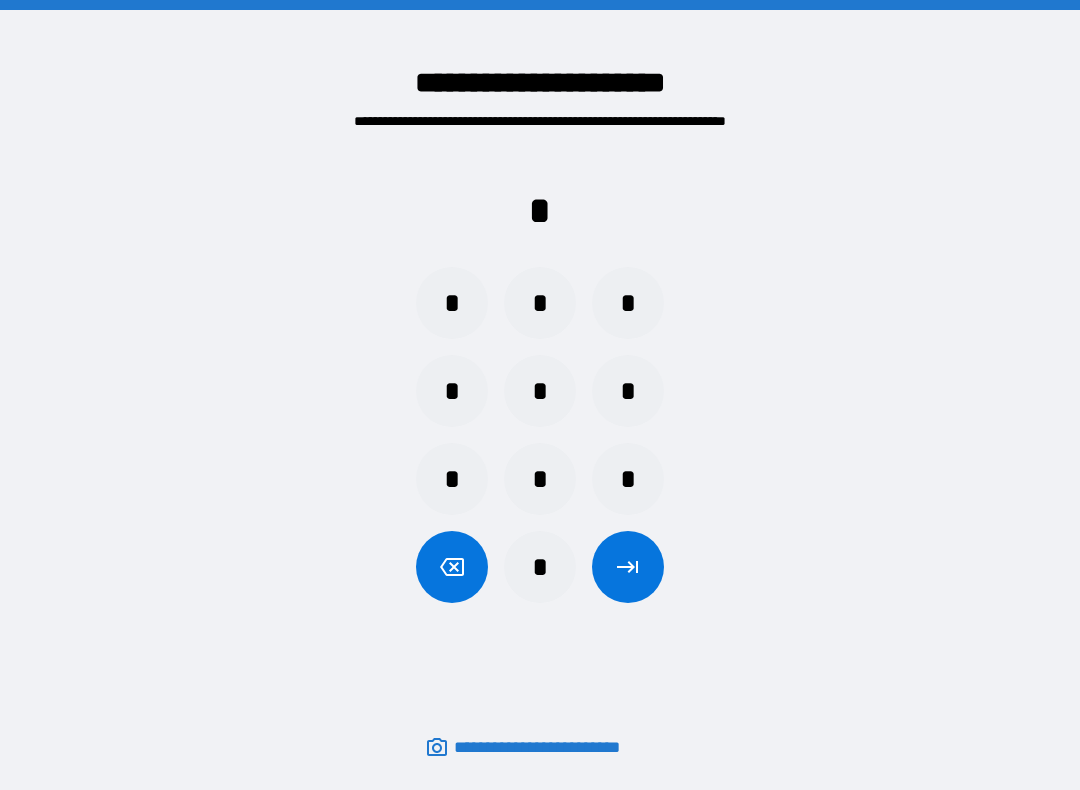 click on "*" at bounding box center [540, 567] 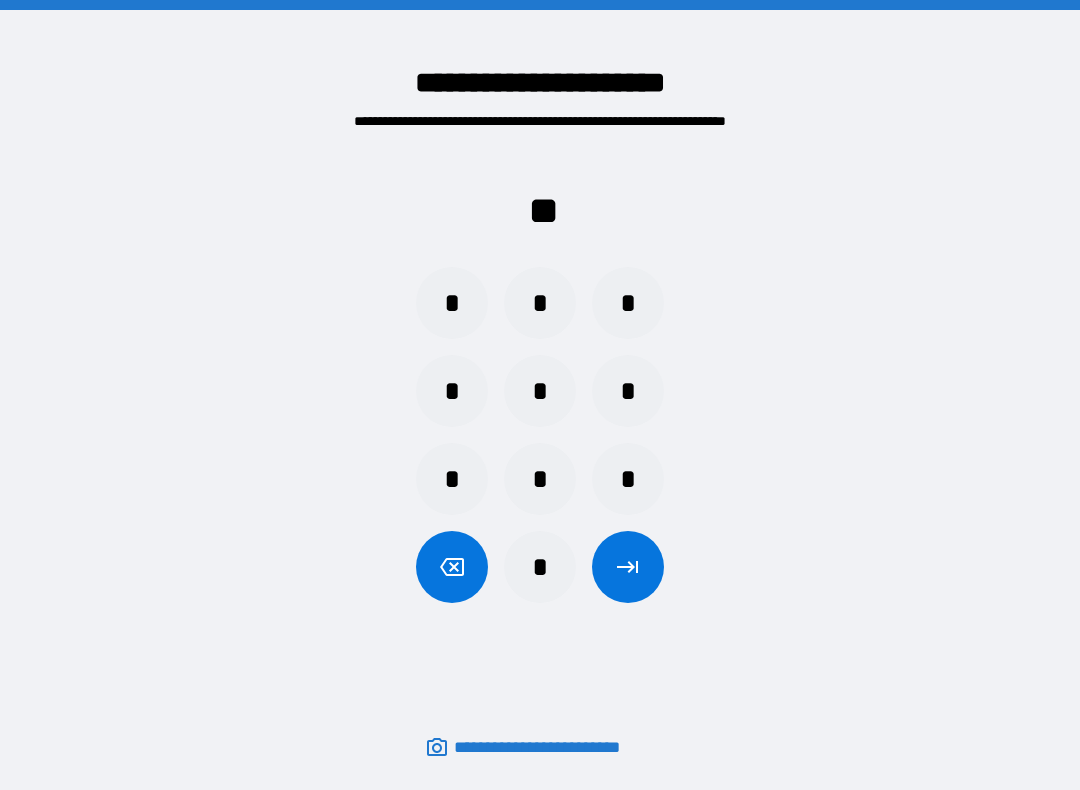 click on "*" at bounding box center (452, 303) 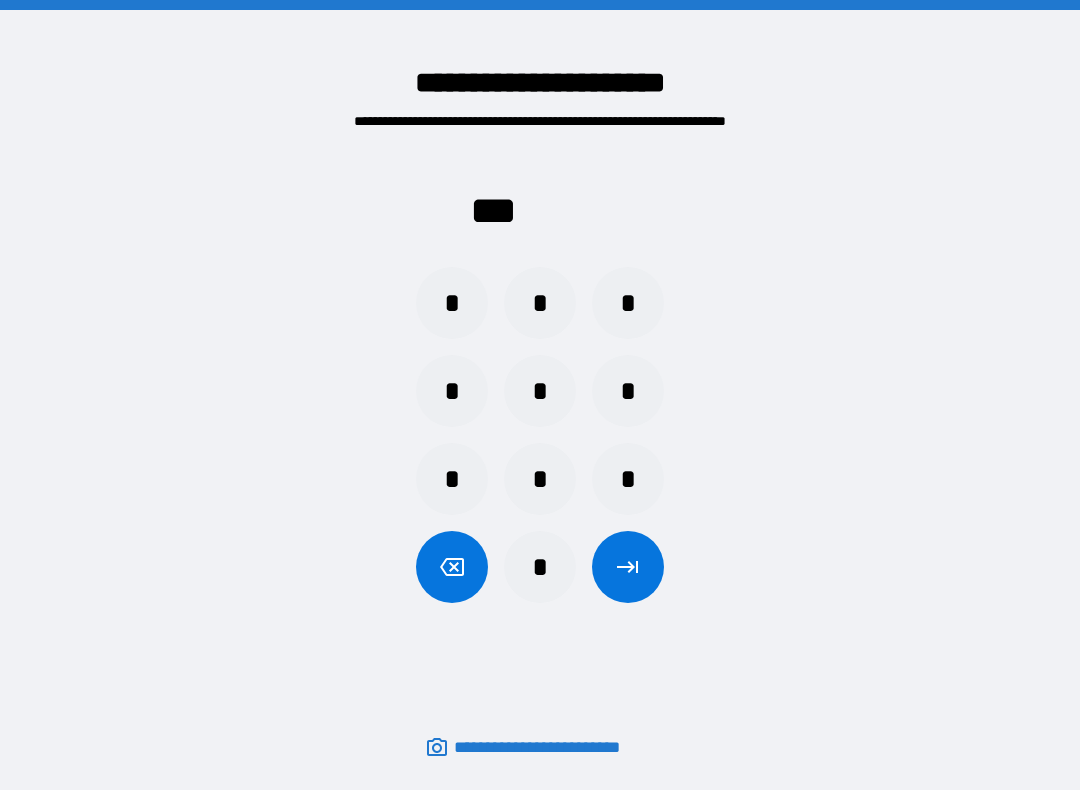 click on "*" at bounding box center (540, 567) 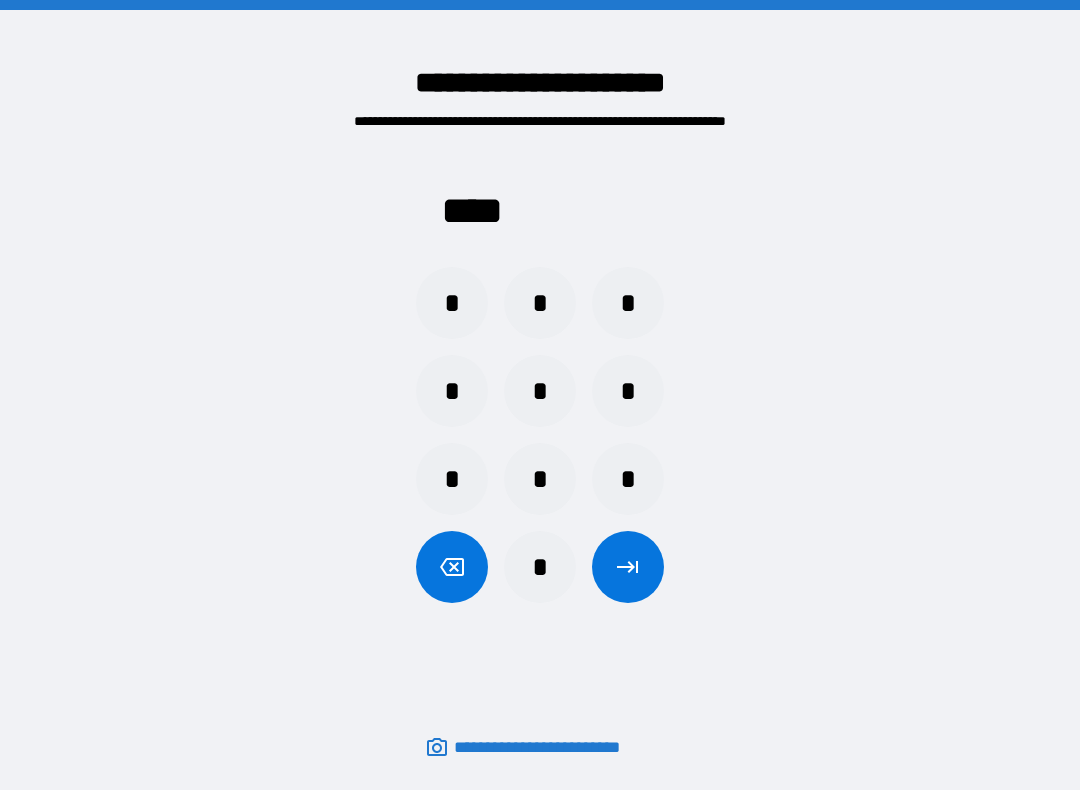 click at bounding box center (628, 567) 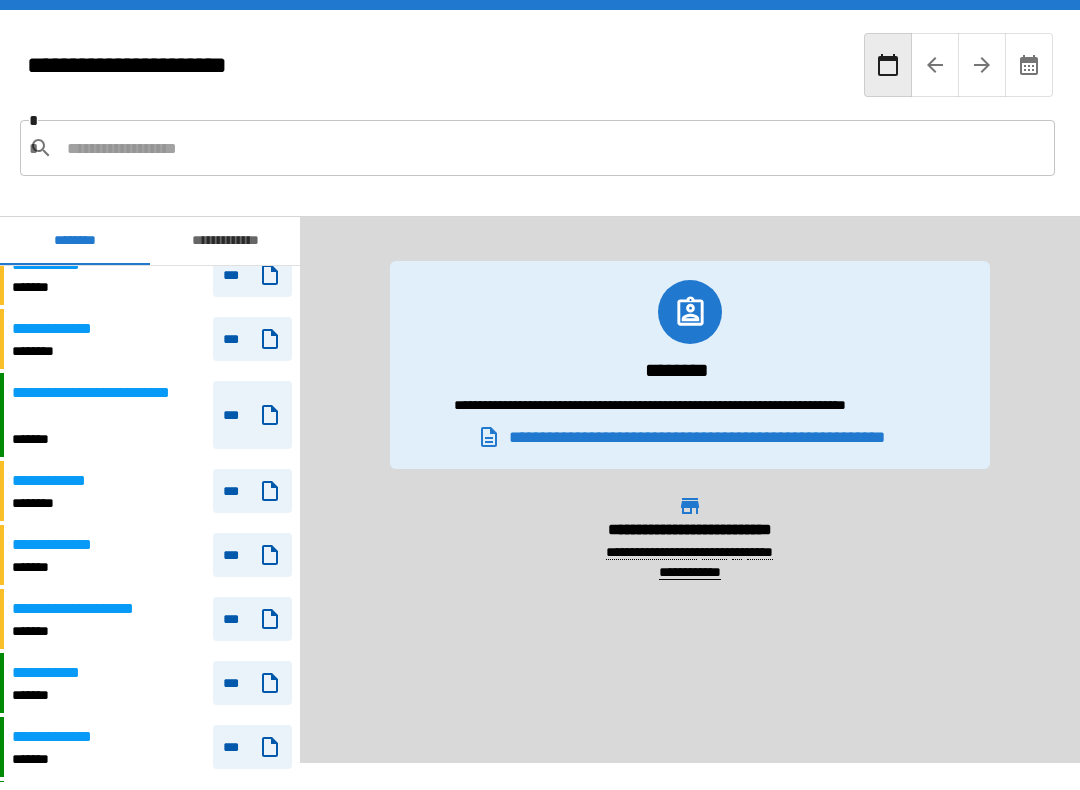 scroll, scrollTop: 628, scrollLeft: 0, axis: vertical 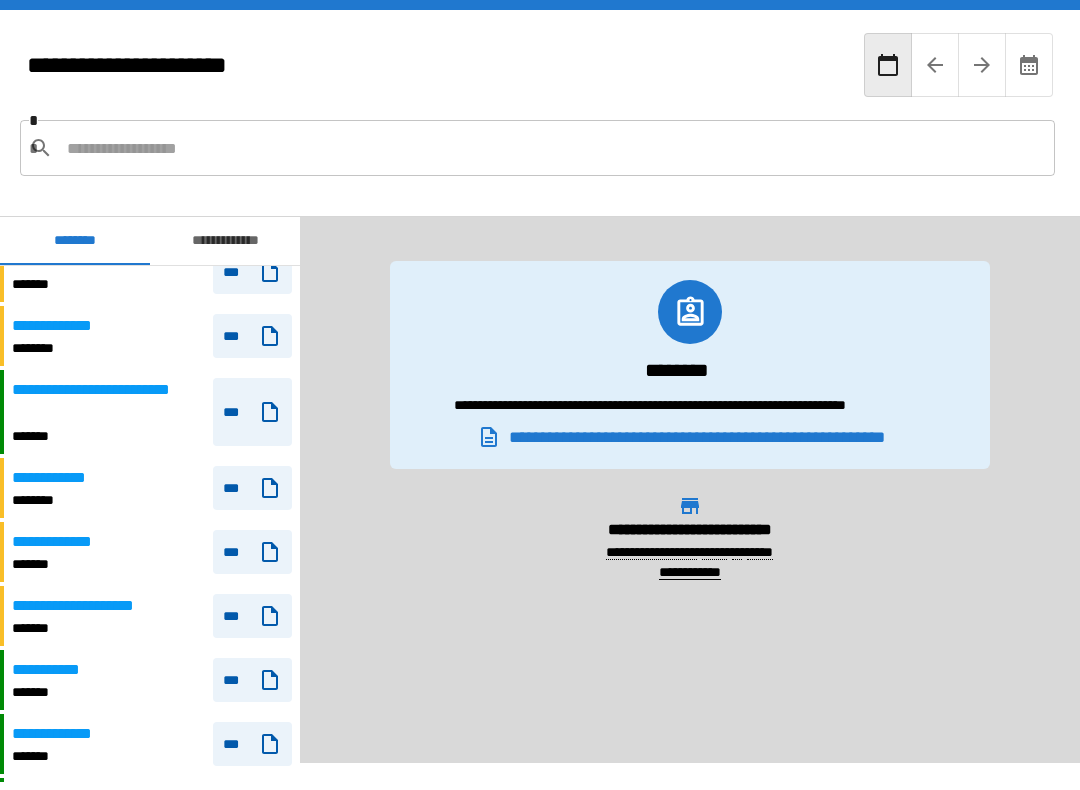 click on "***" at bounding box center [252, 336] 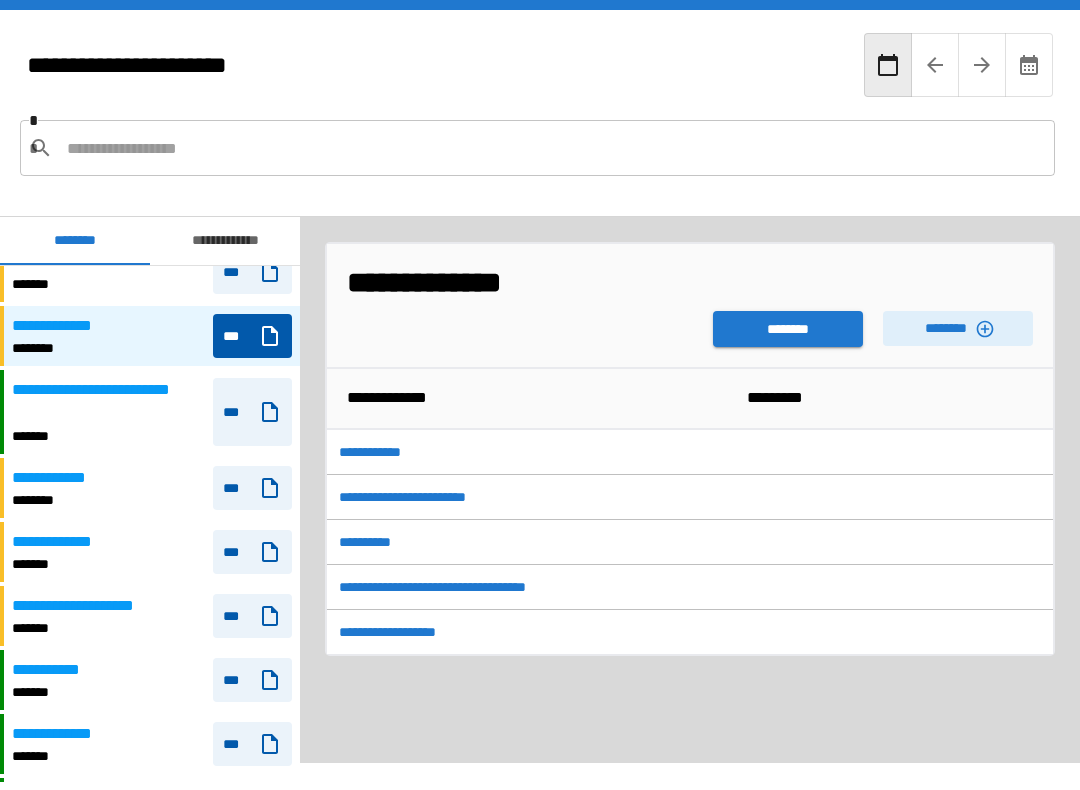 click on "********" at bounding box center [788, 329] 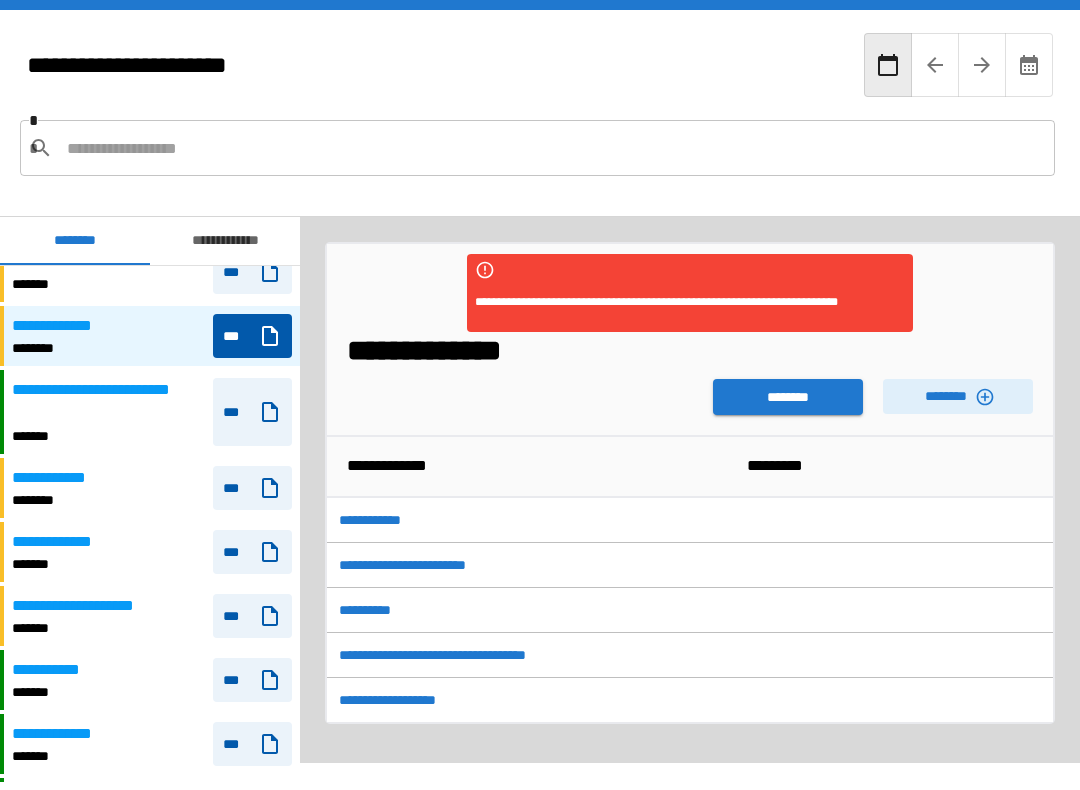 click on "********" at bounding box center [788, 397] 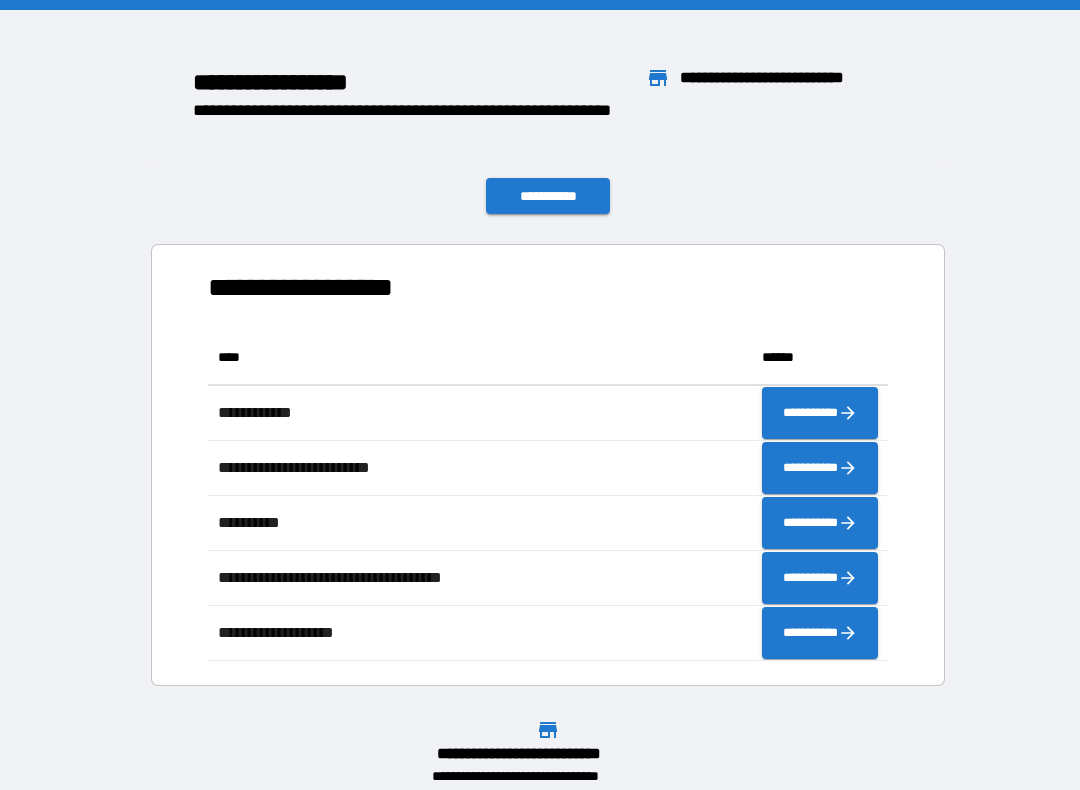 scroll, scrollTop: 331, scrollLeft: 680, axis: both 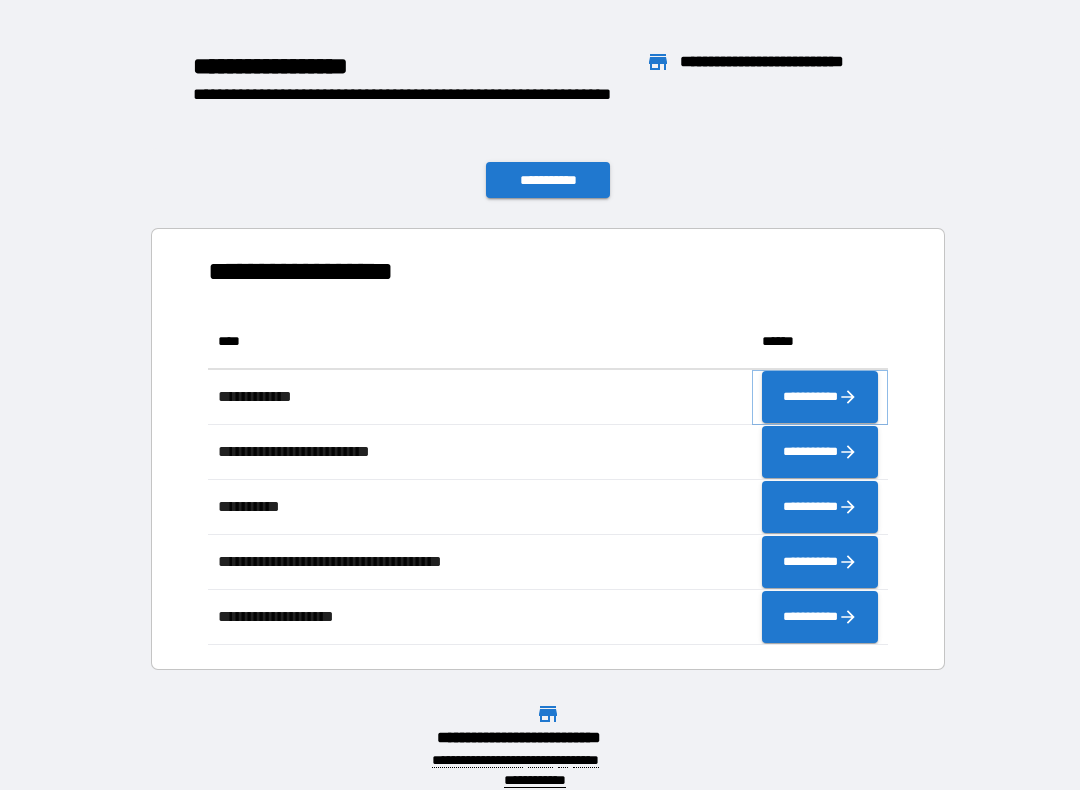 click on "**********" at bounding box center [820, 397] 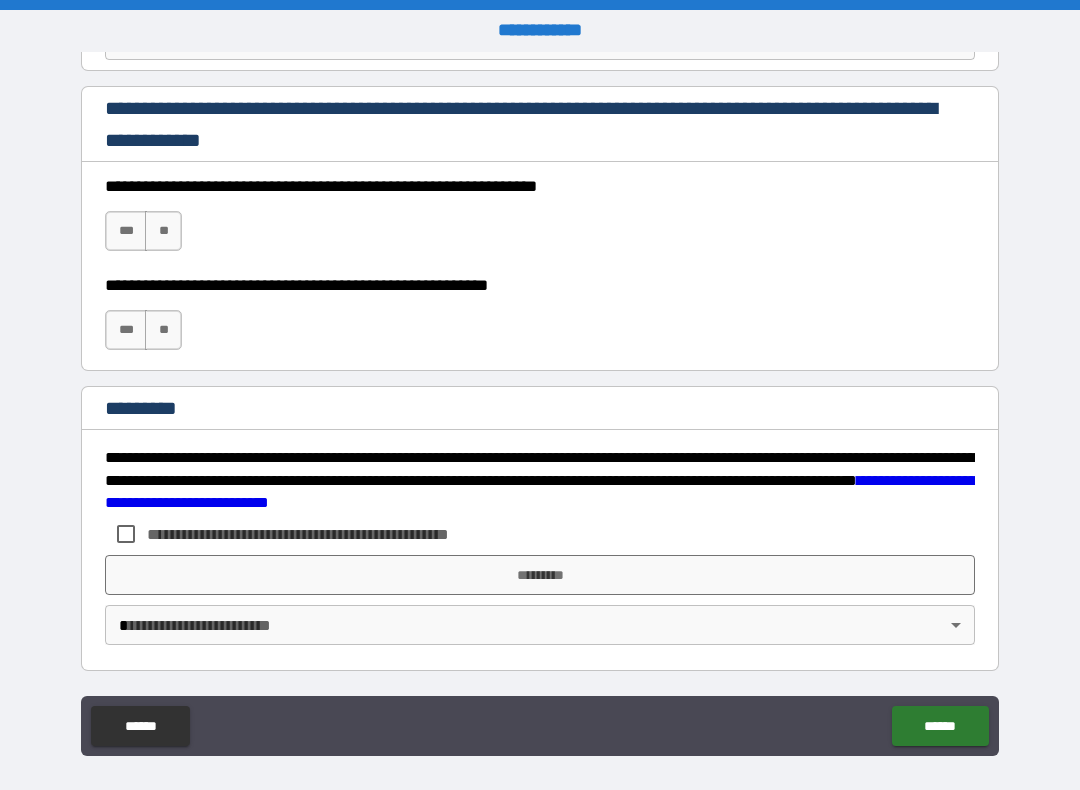 scroll, scrollTop: 2910, scrollLeft: 0, axis: vertical 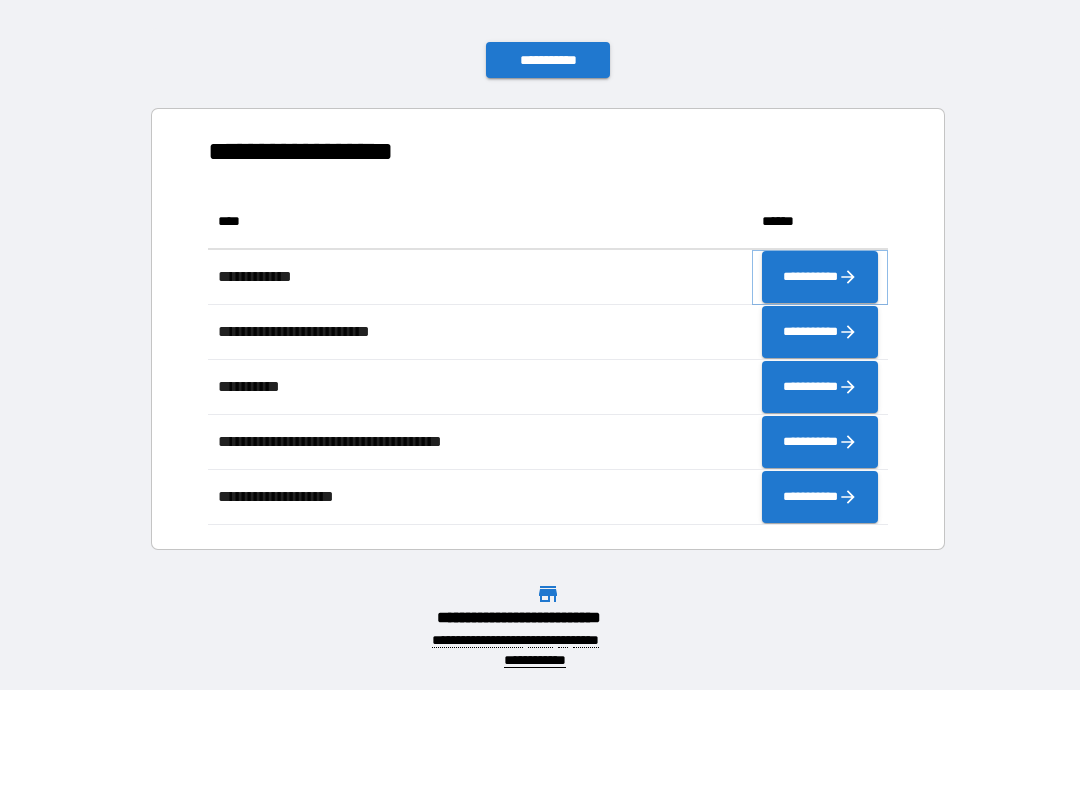 click on "**********" at bounding box center (820, 377) 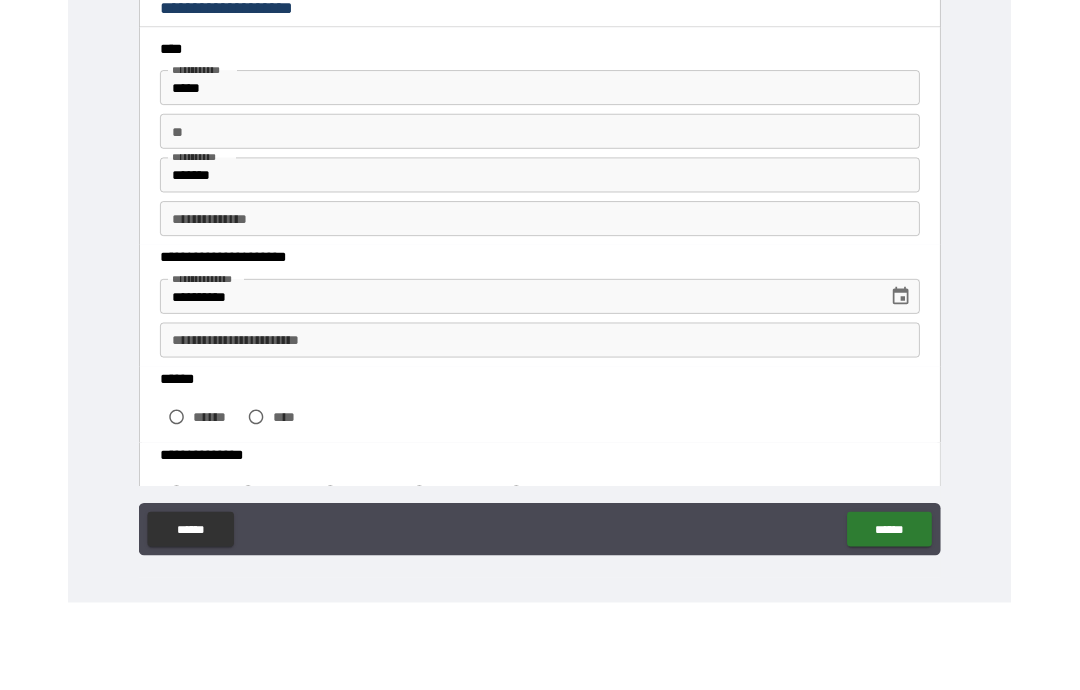 scroll, scrollTop: 0, scrollLeft: 0, axis: both 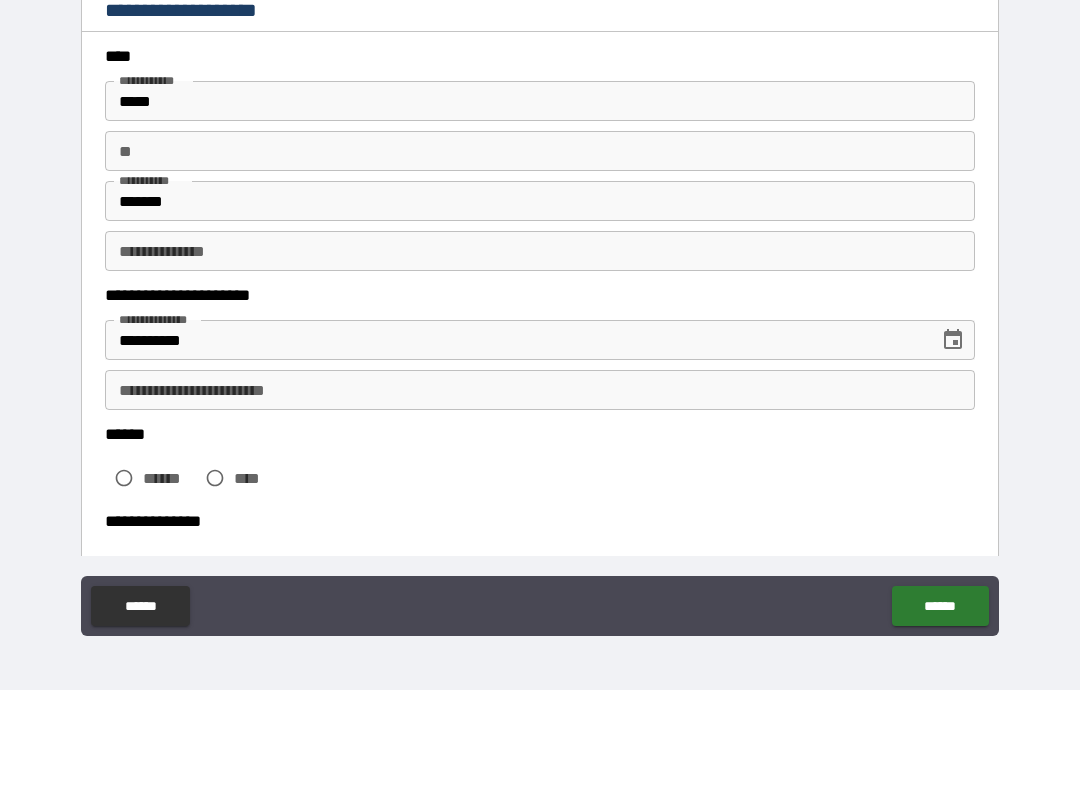 click on "**" at bounding box center [540, 251] 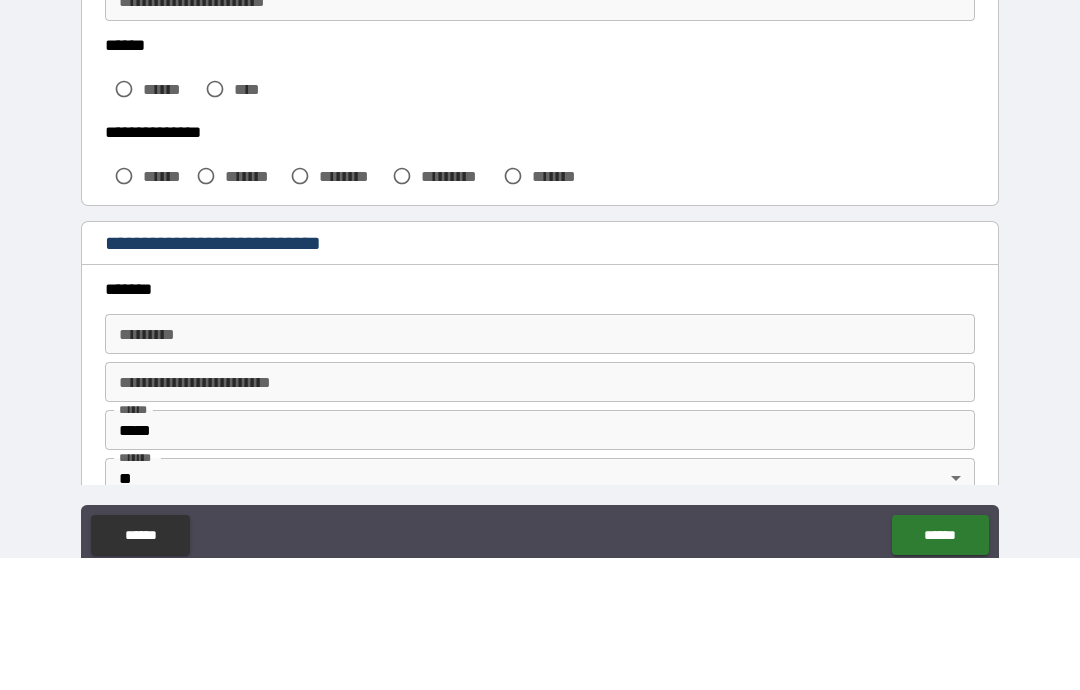 scroll, scrollTop: 342, scrollLeft: 0, axis: vertical 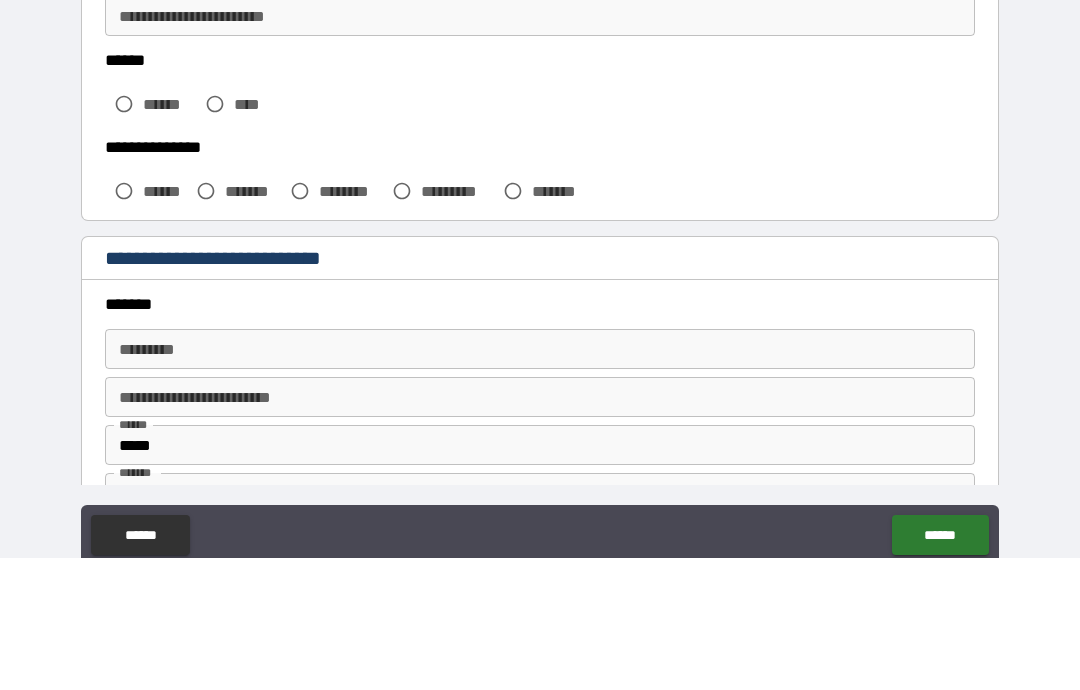 type on "*" 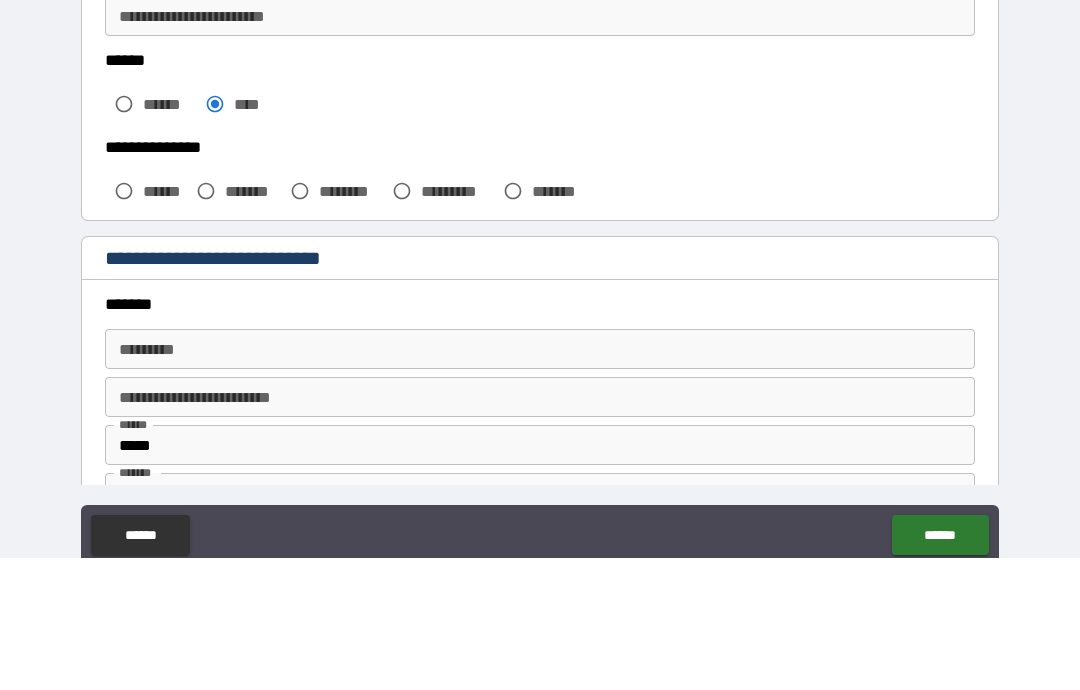 scroll, scrollTop: 80, scrollLeft: 0, axis: vertical 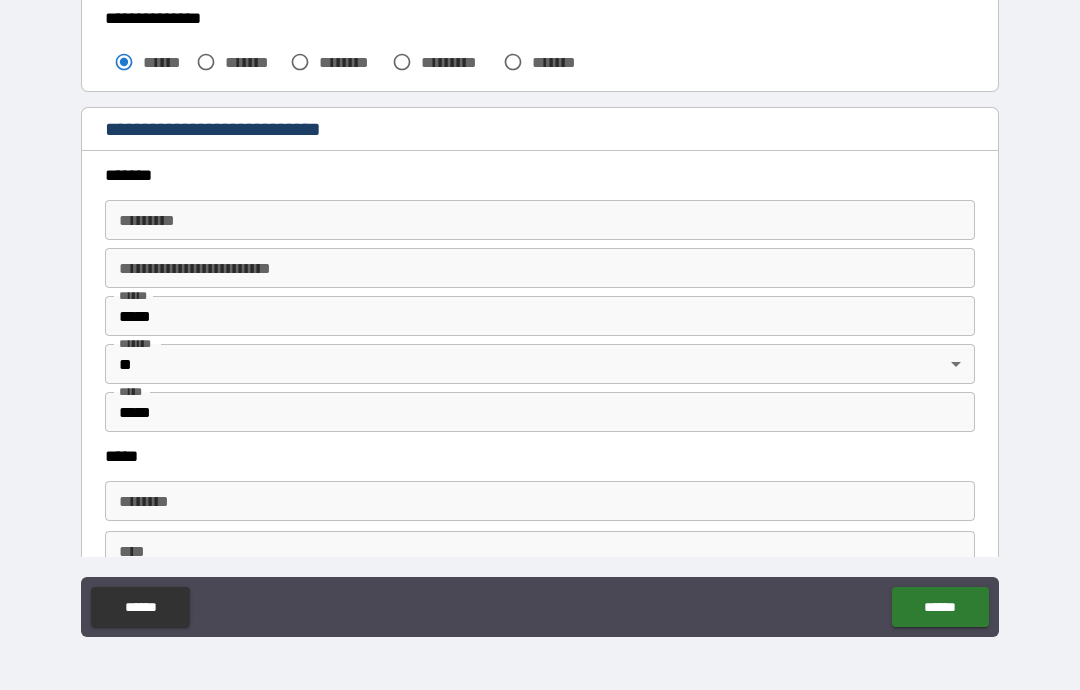 click on "*******   *" at bounding box center [540, 220] 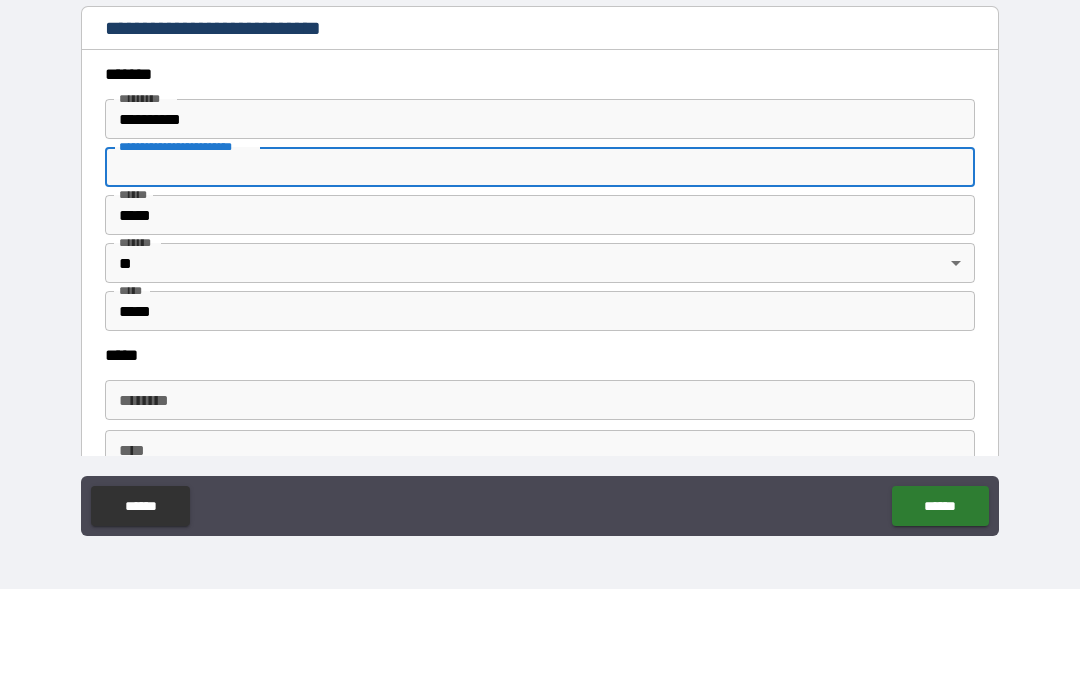 type on "**********" 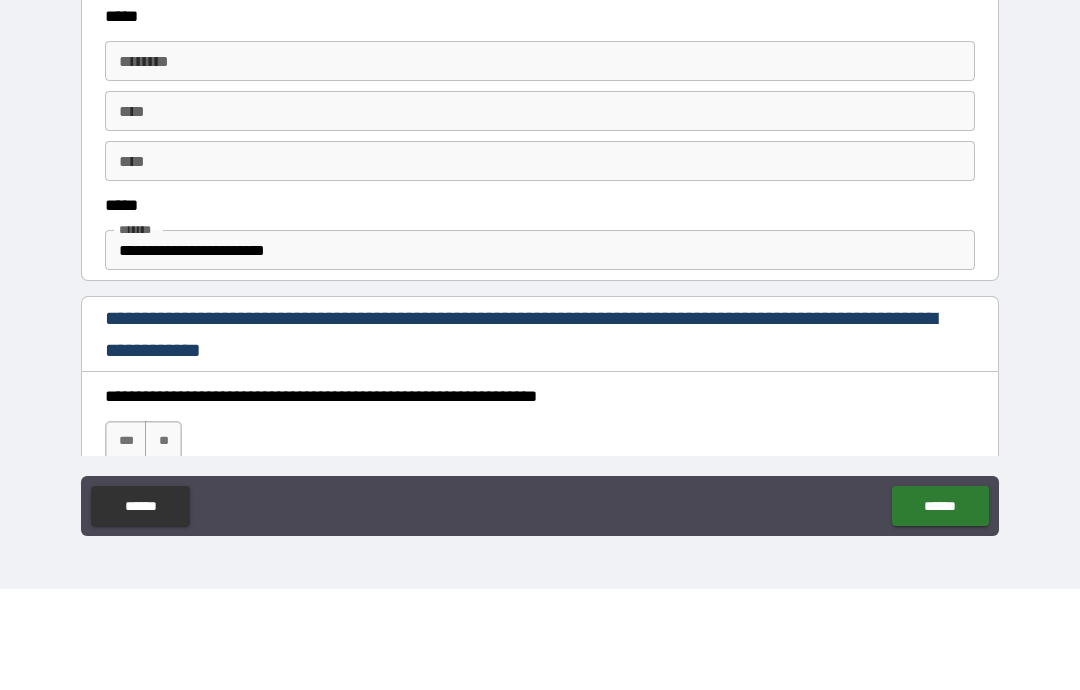 scroll, scrollTop: 876, scrollLeft: 0, axis: vertical 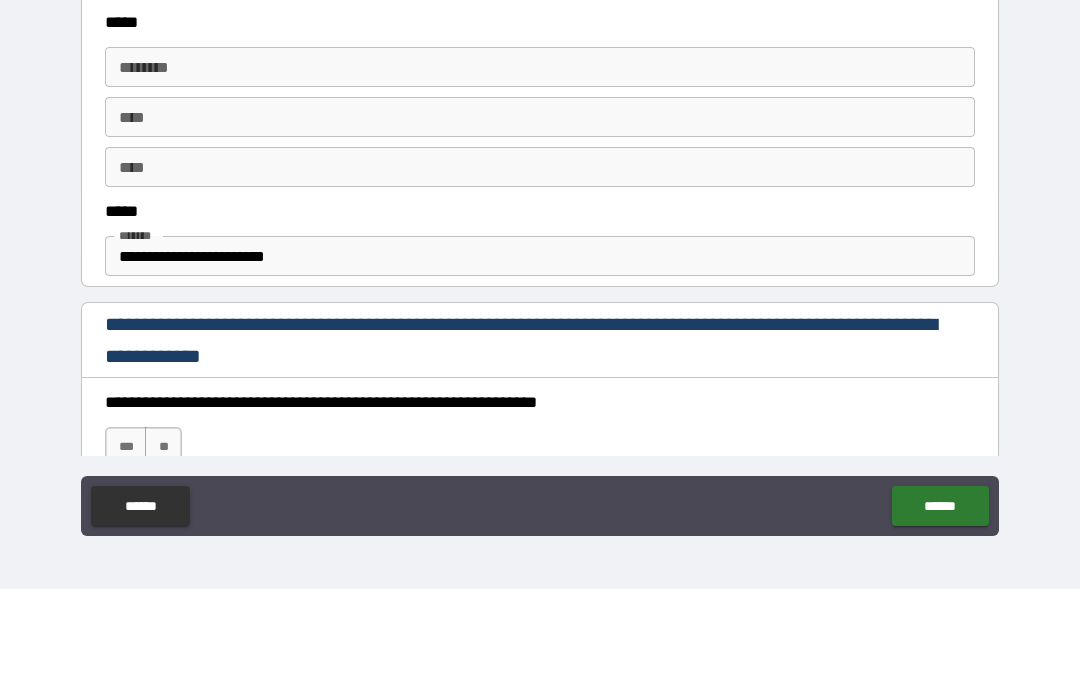 click on "******   *" at bounding box center [540, 168] 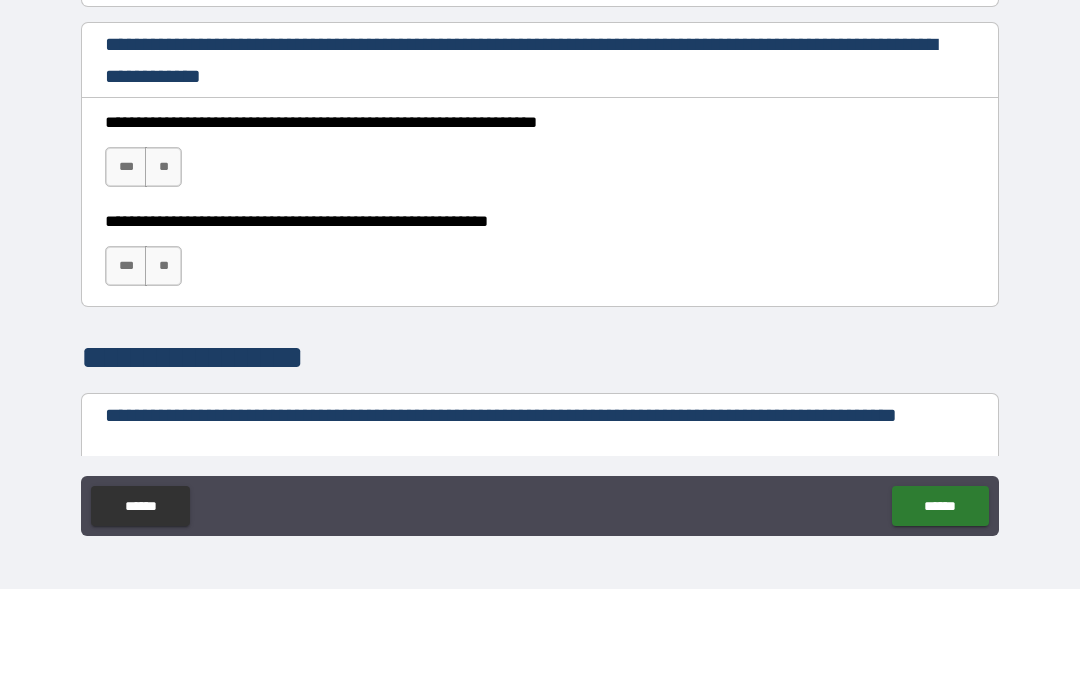 scroll, scrollTop: 1155, scrollLeft: 0, axis: vertical 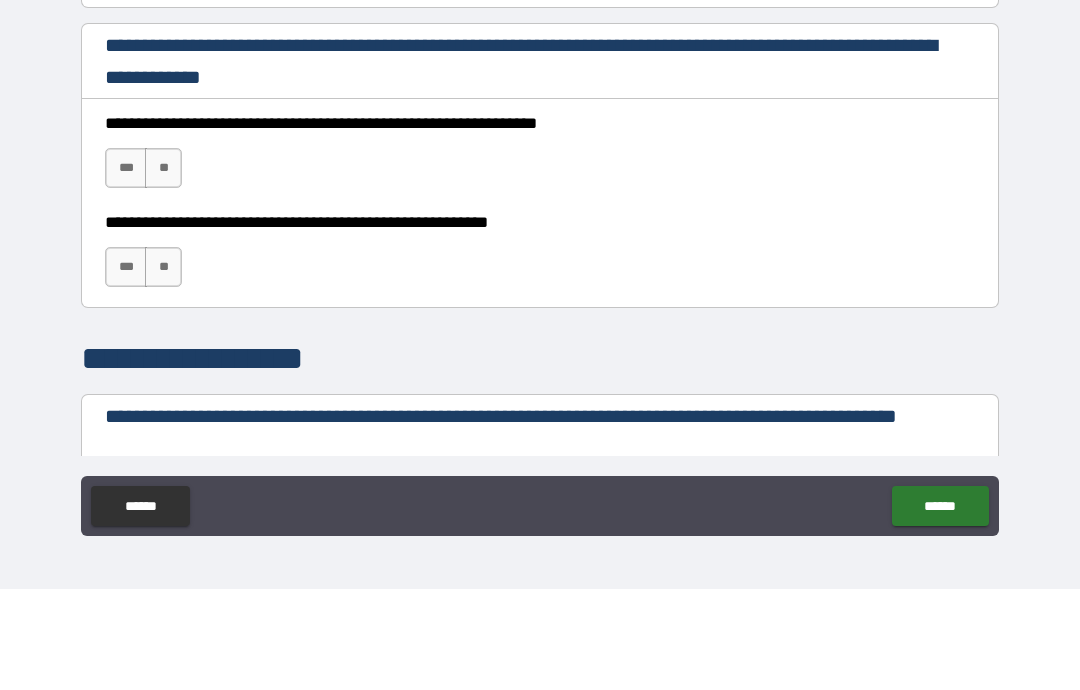 type on "**********" 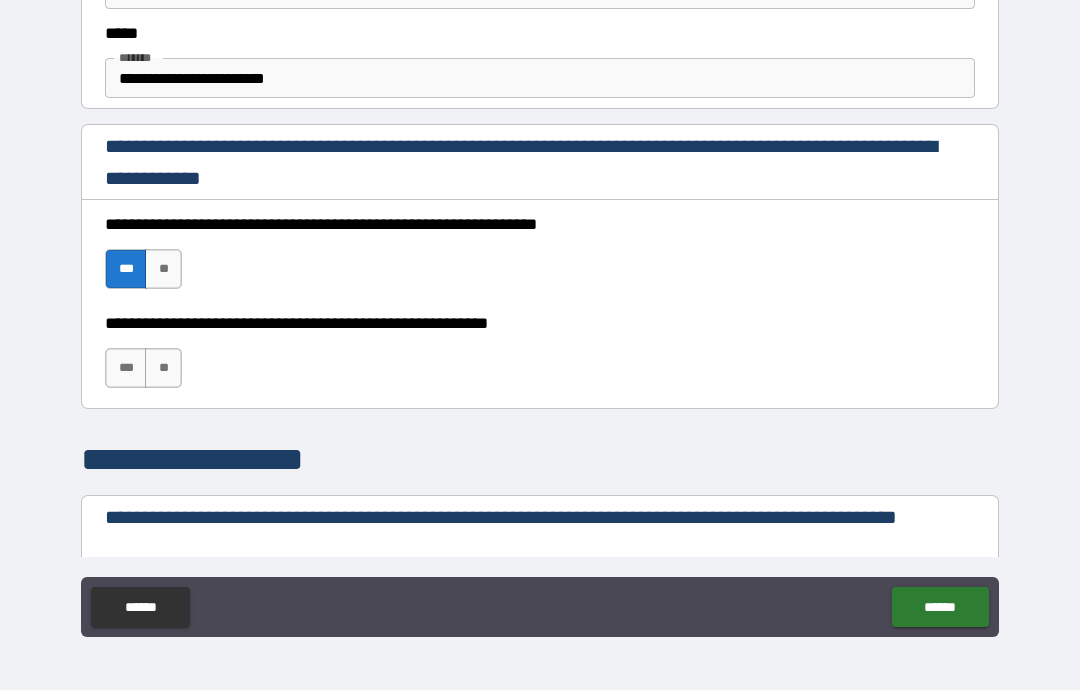 click on "***" at bounding box center [126, 368] 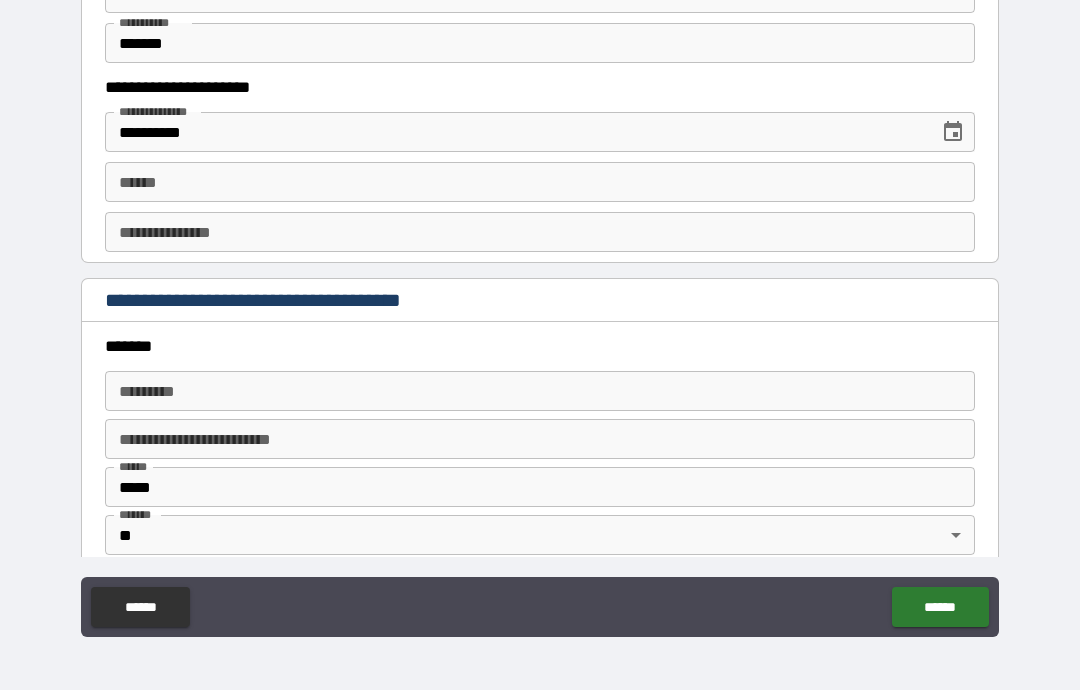 scroll, scrollTop: 2014, scrollLeft: 0, axis: vertical 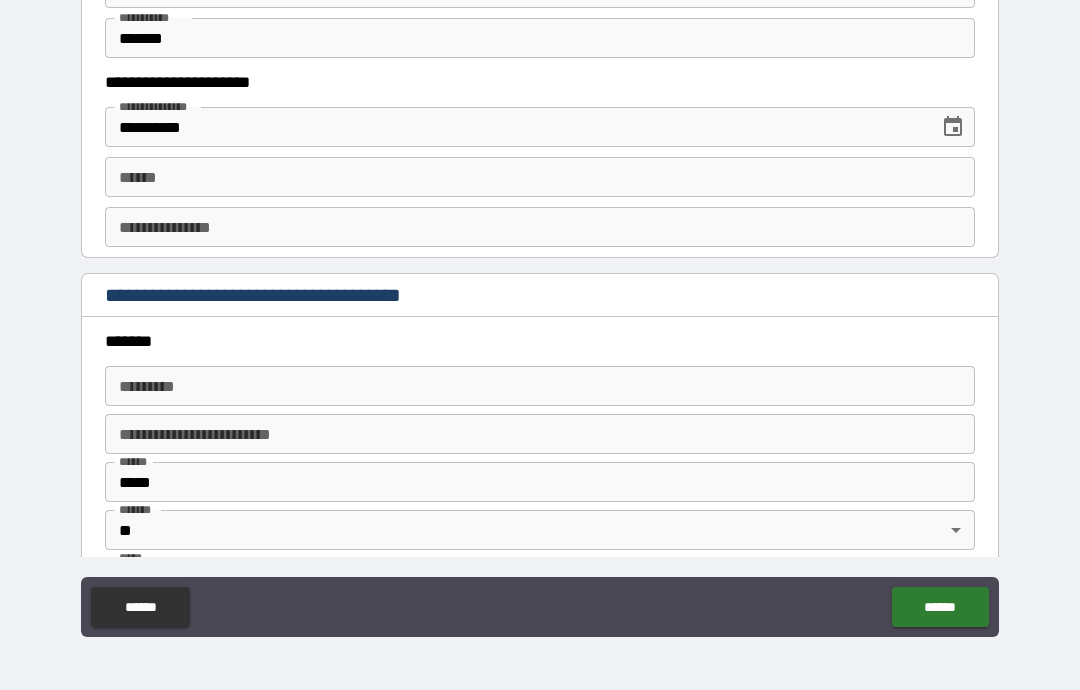 click on "****   *" at bounding box center (540, 177) 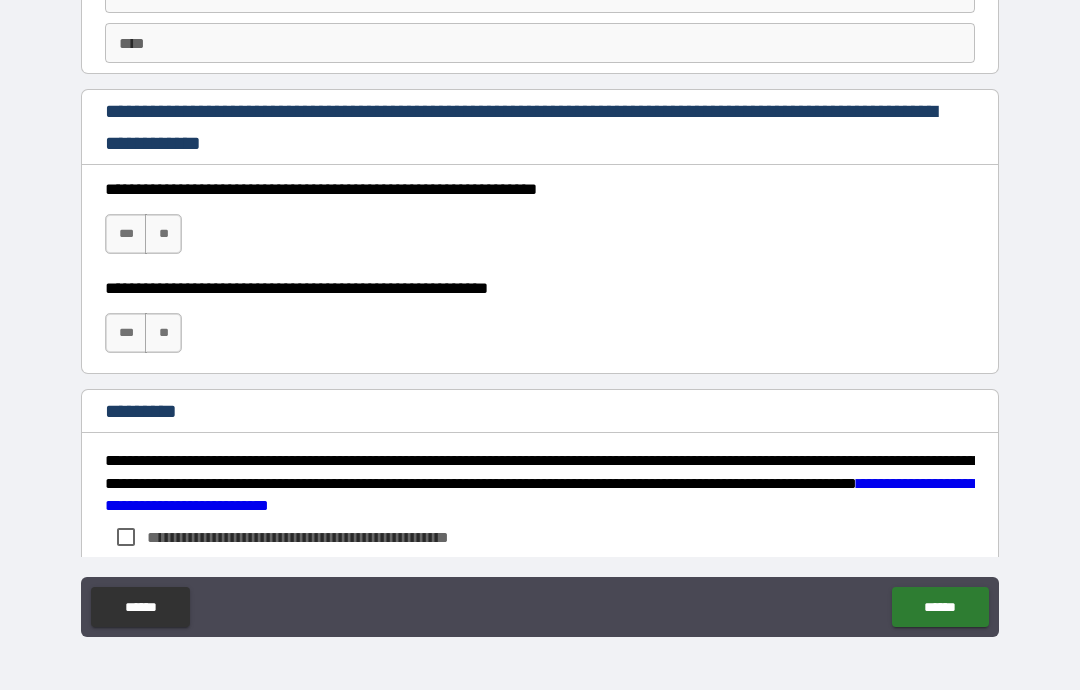 scroll, scrollTop: 2865, scrollLeft: 0, axis: vertical 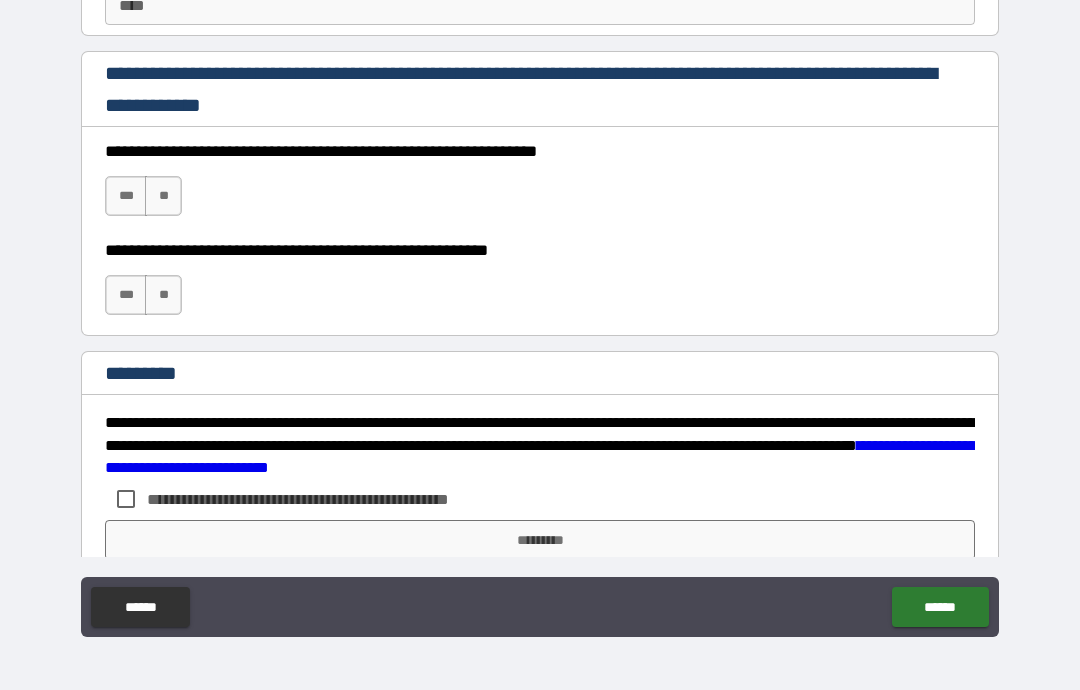 type on "**********" 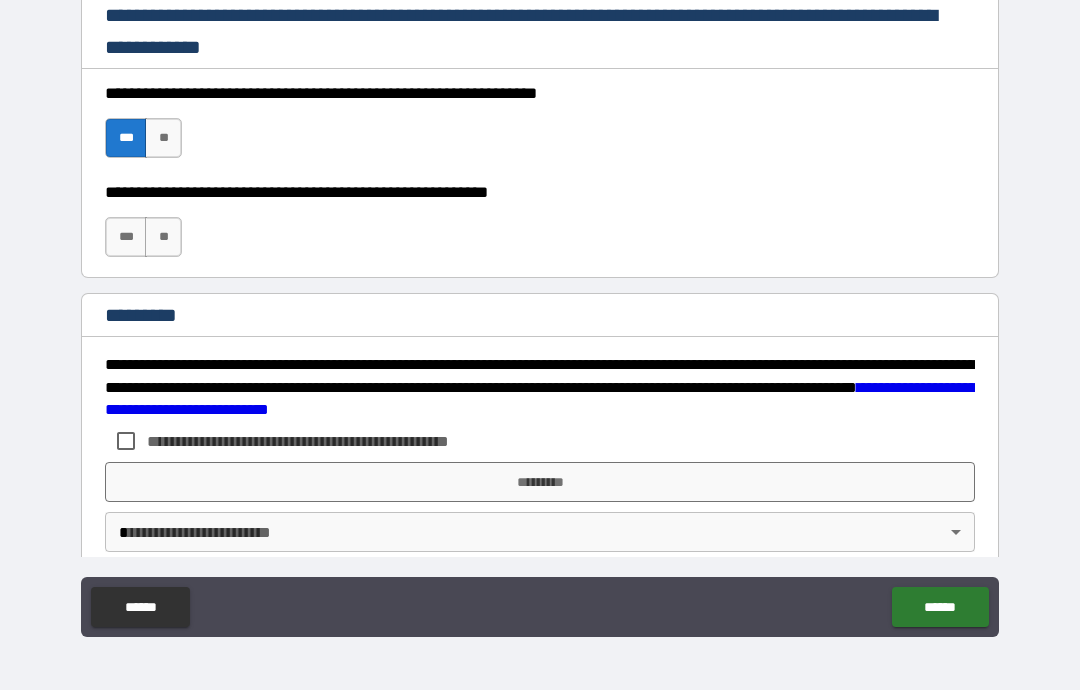 scroll, scrollTop: 2939, scrollLeft: 0, axis: vertical 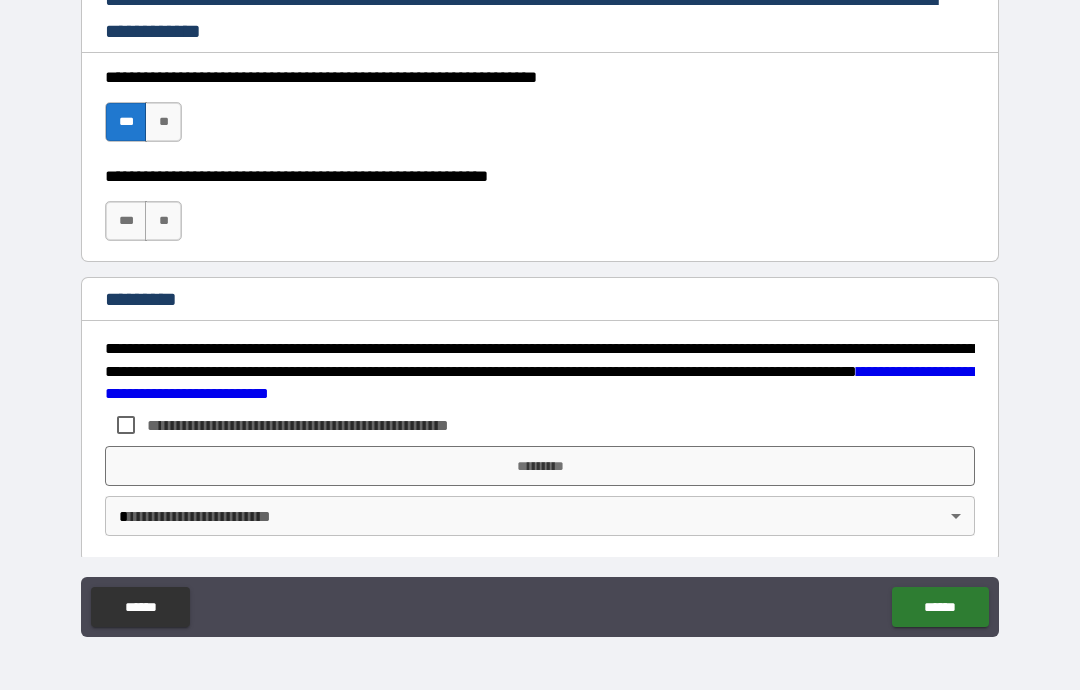 click on "***" at bounding box center [126, 221] 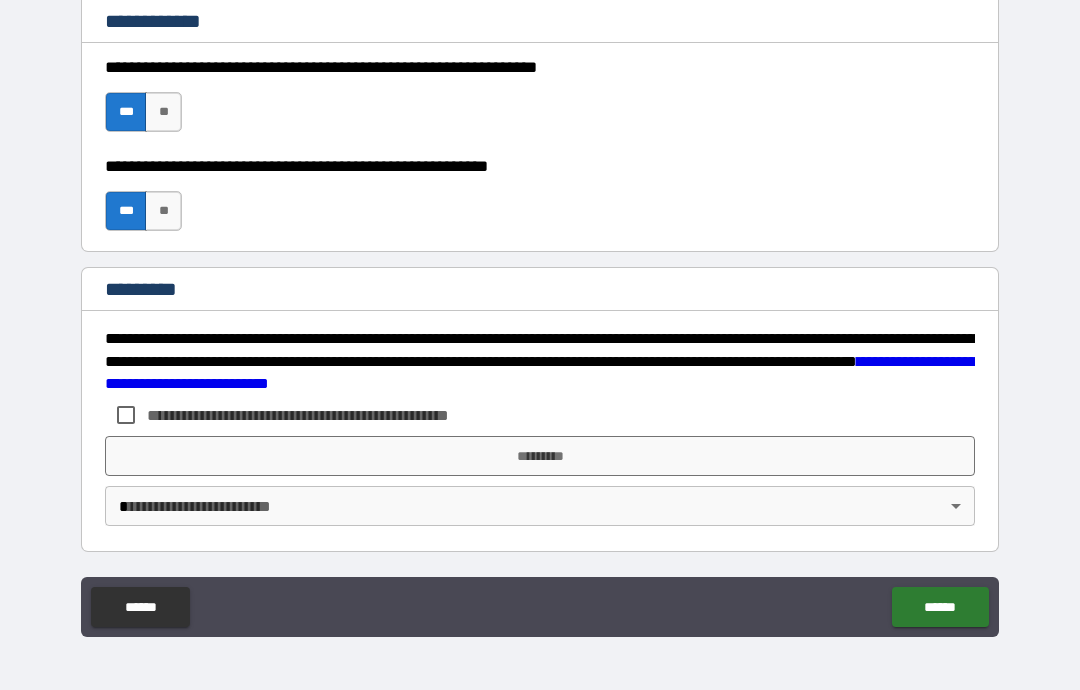 scroll, scrollTop: 2949, scrollLeft: 0, axis: vertical 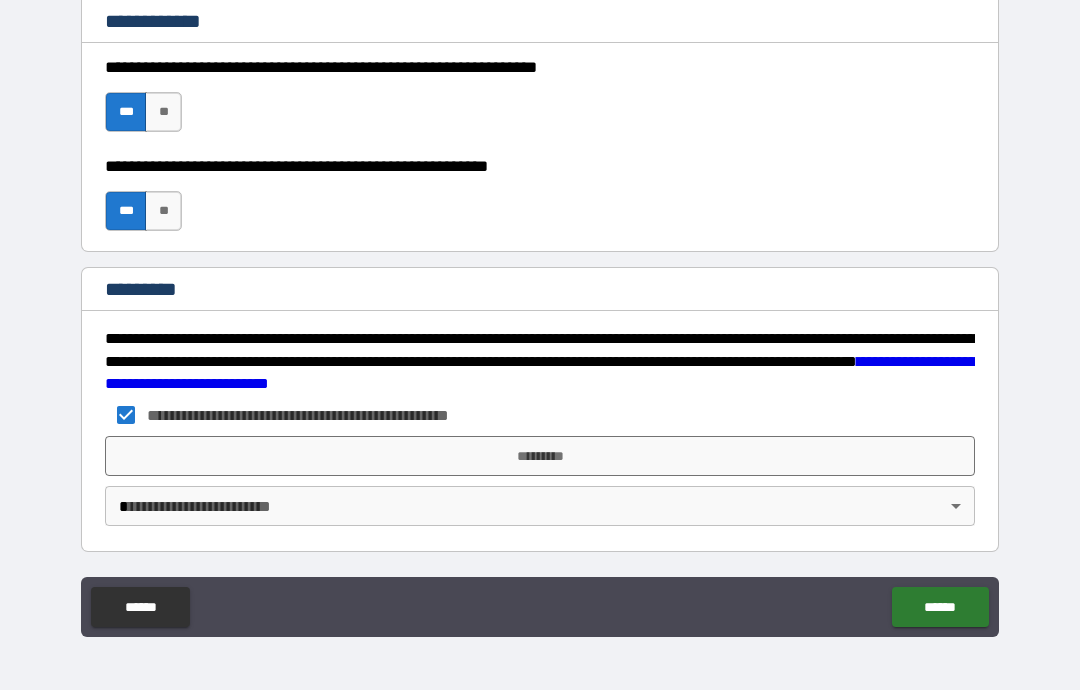 click on "*********" at bounding box center (540, 456) 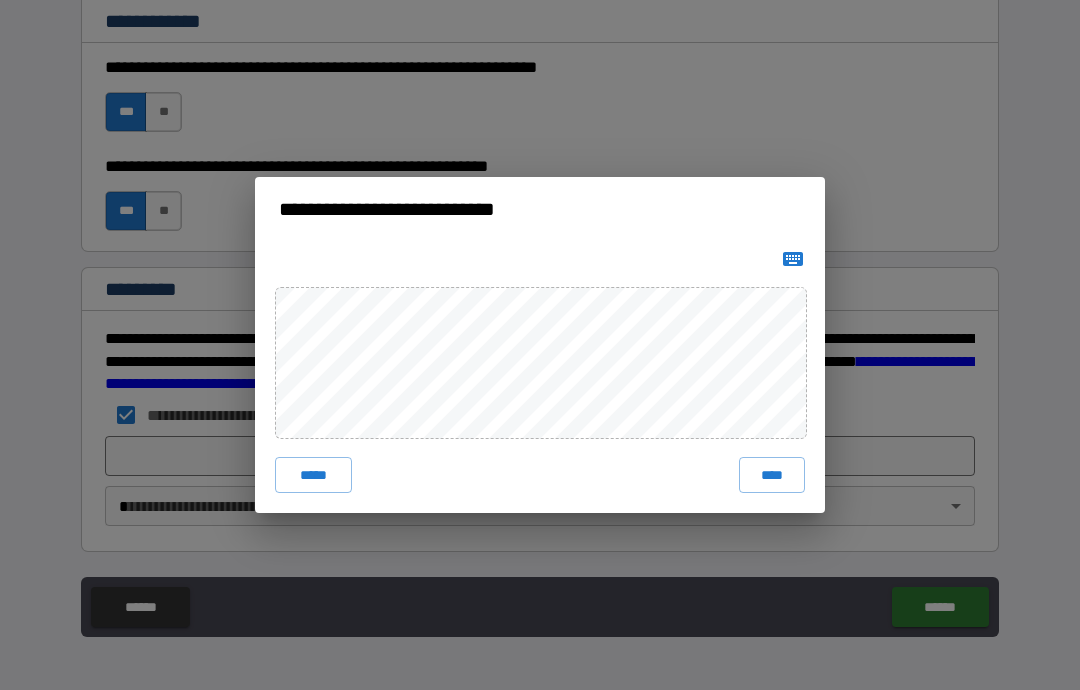 click on "****" at bounding box center (772, 475) 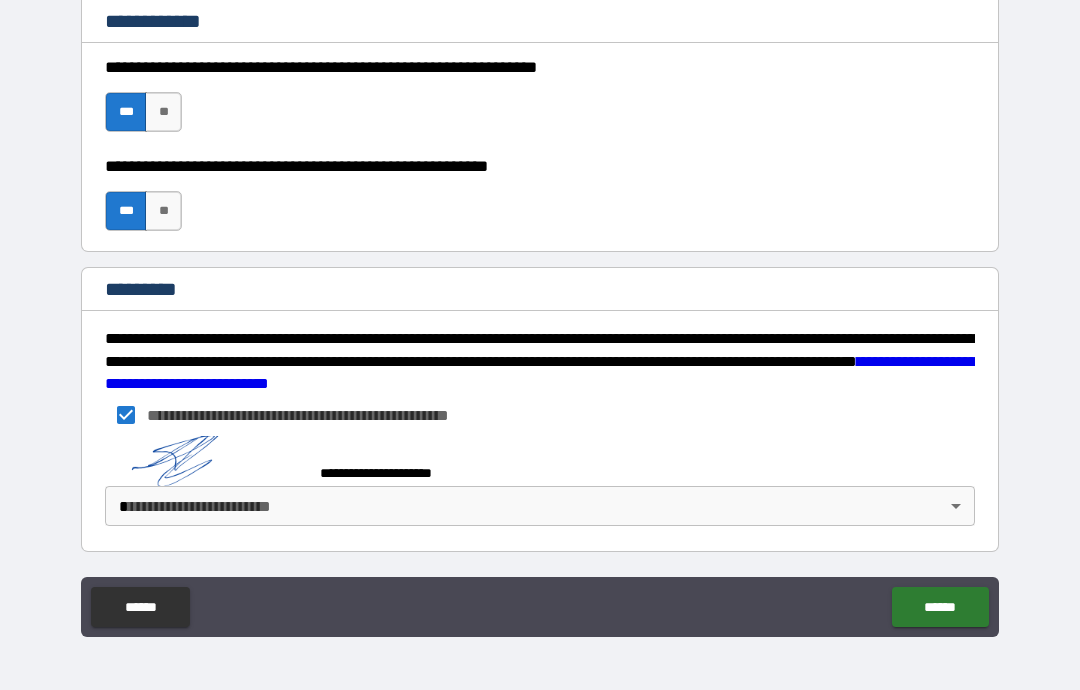 scroll, scrollTop: 2939, scrollLeft: 0, axis: vertical 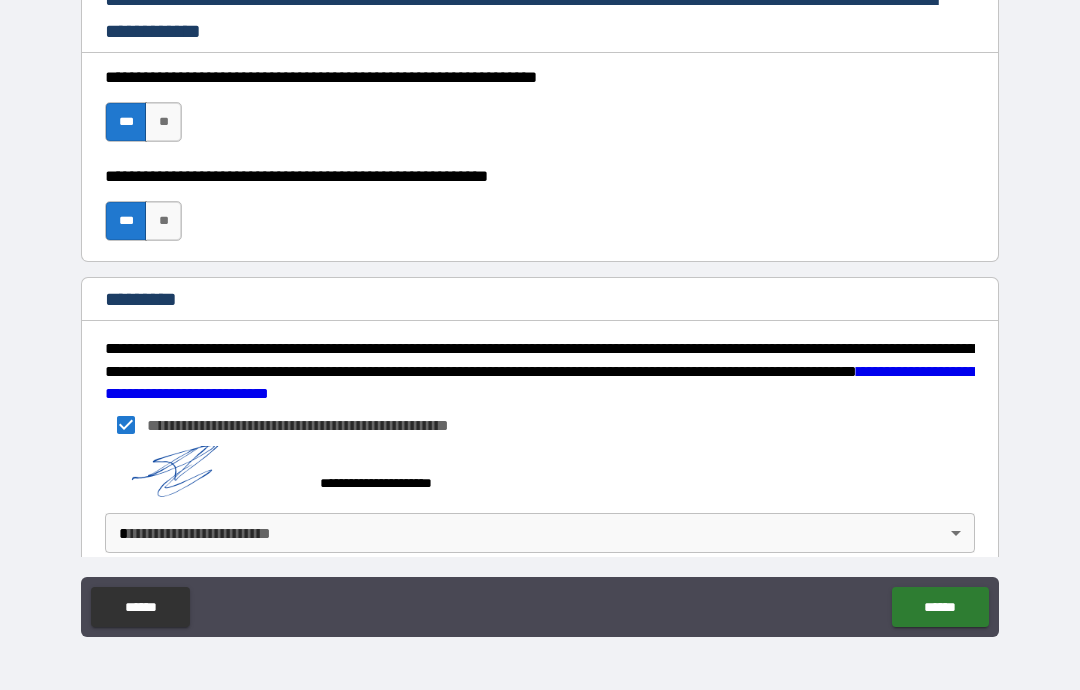 click on "******" at bounding box center (940, 607) 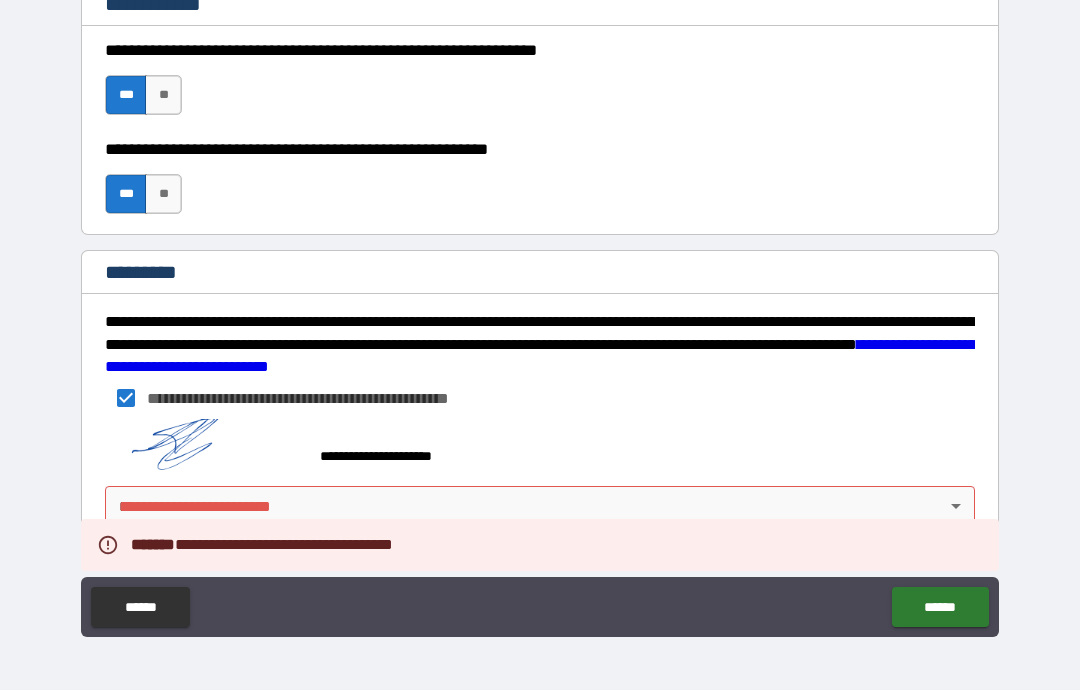 scroll, scrollTop: 2966, scrollLeft: 0, axis: vertical 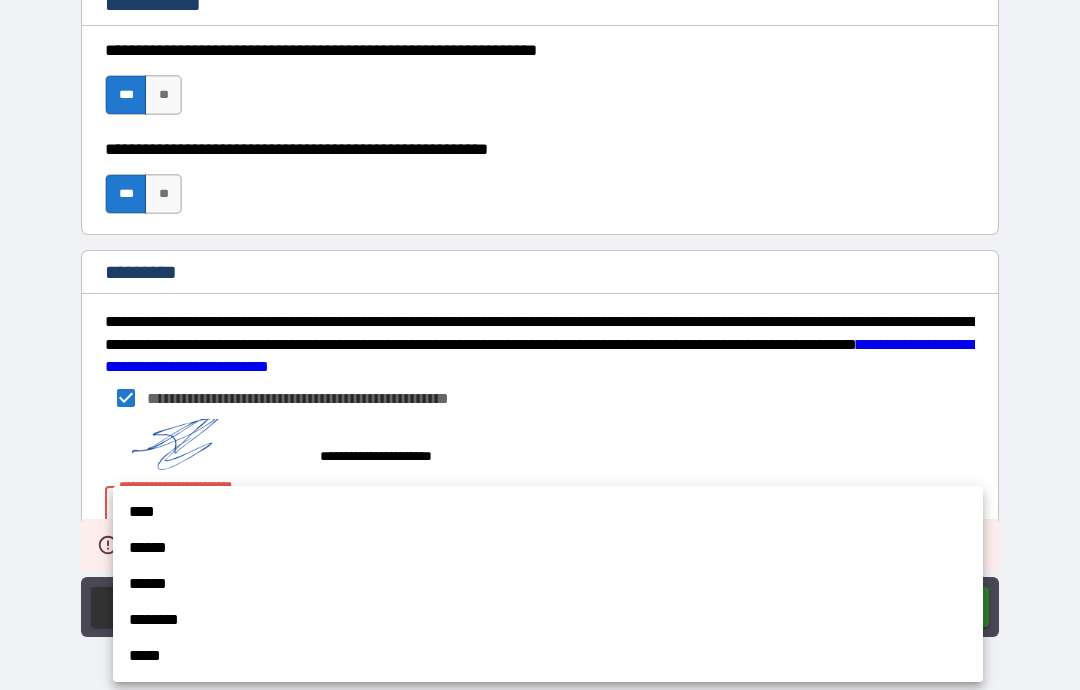 click on "******" at bounding box center [548, 548] 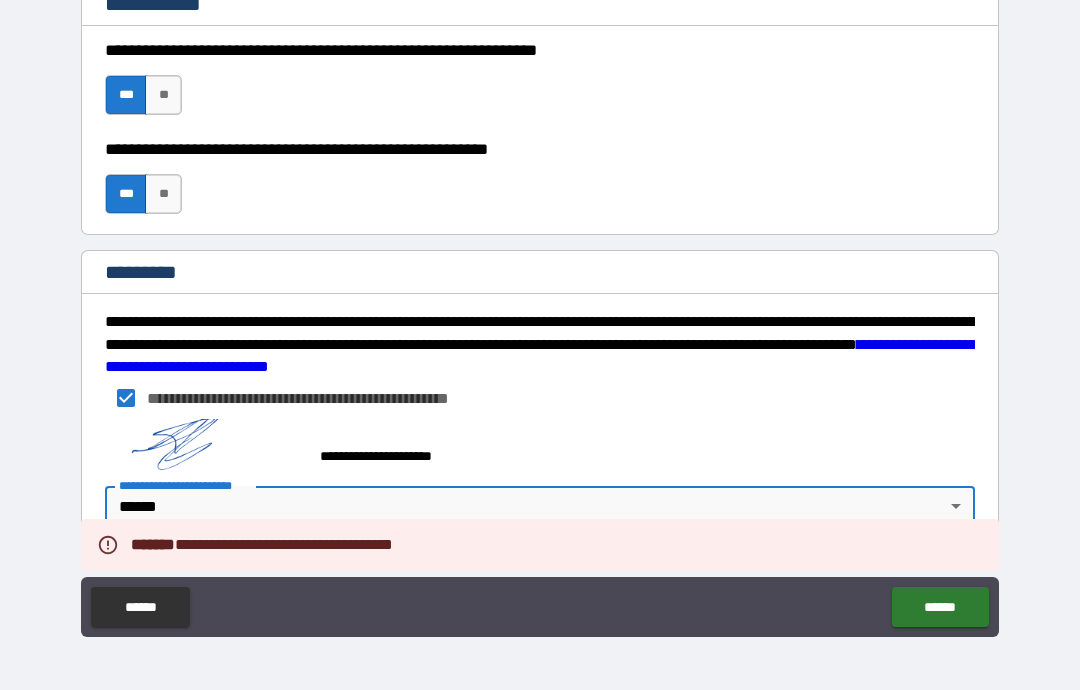 scroll, scrollTop: 2966, scrollLeft: 0, axis: vertical 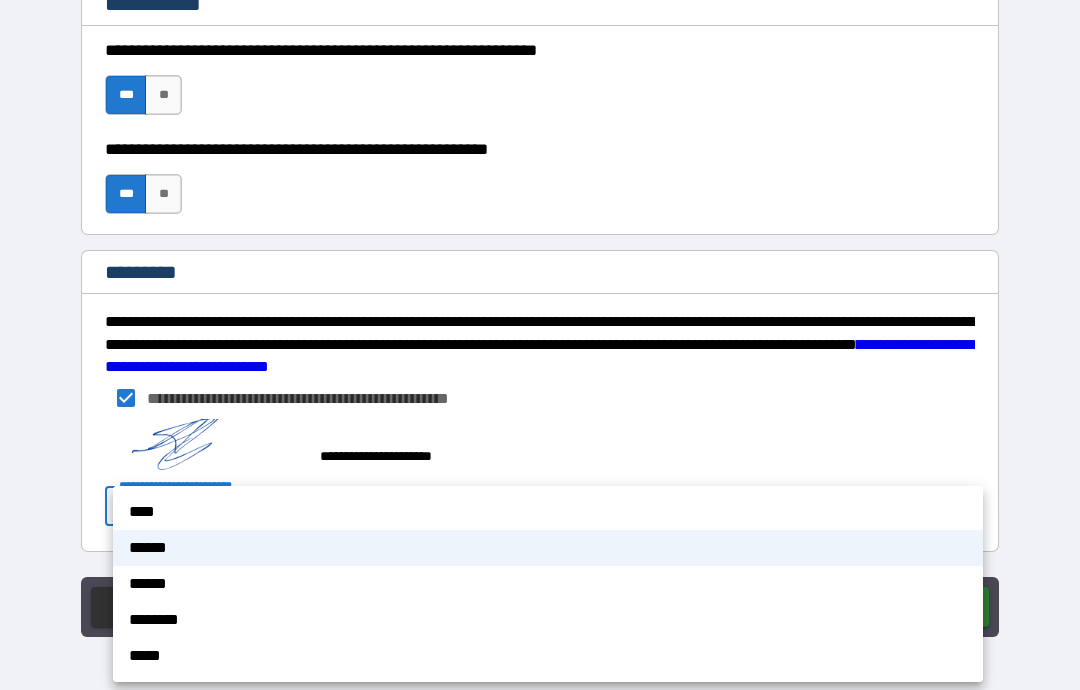 click on "****" at bounding box center (548, 512) 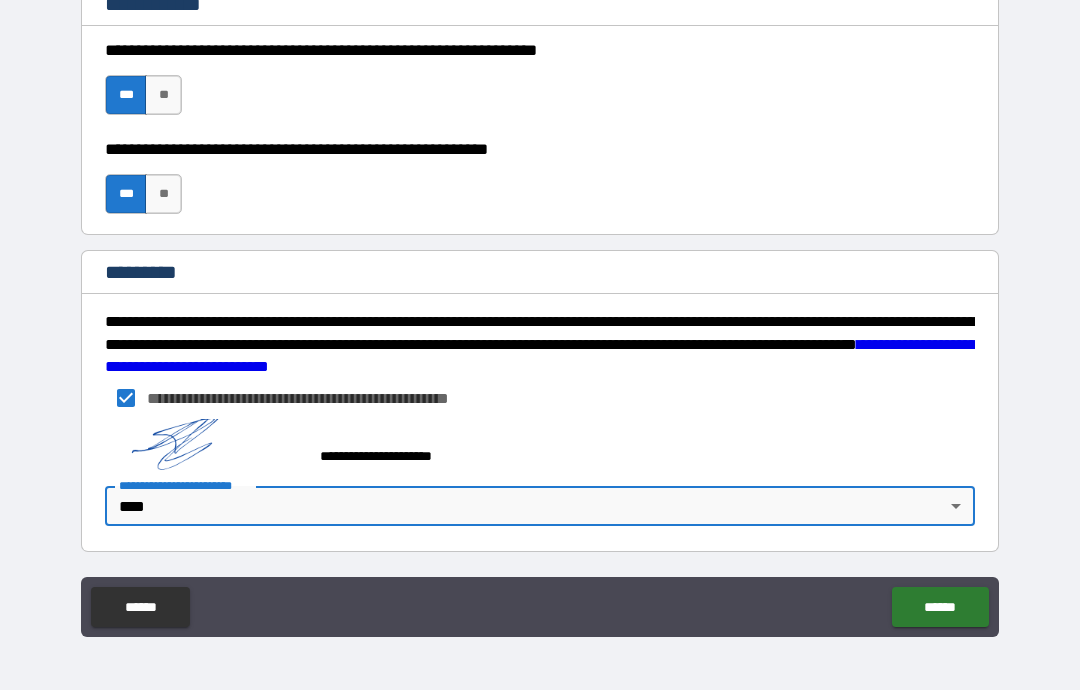 click on "******" at bounding box center (940, 607) 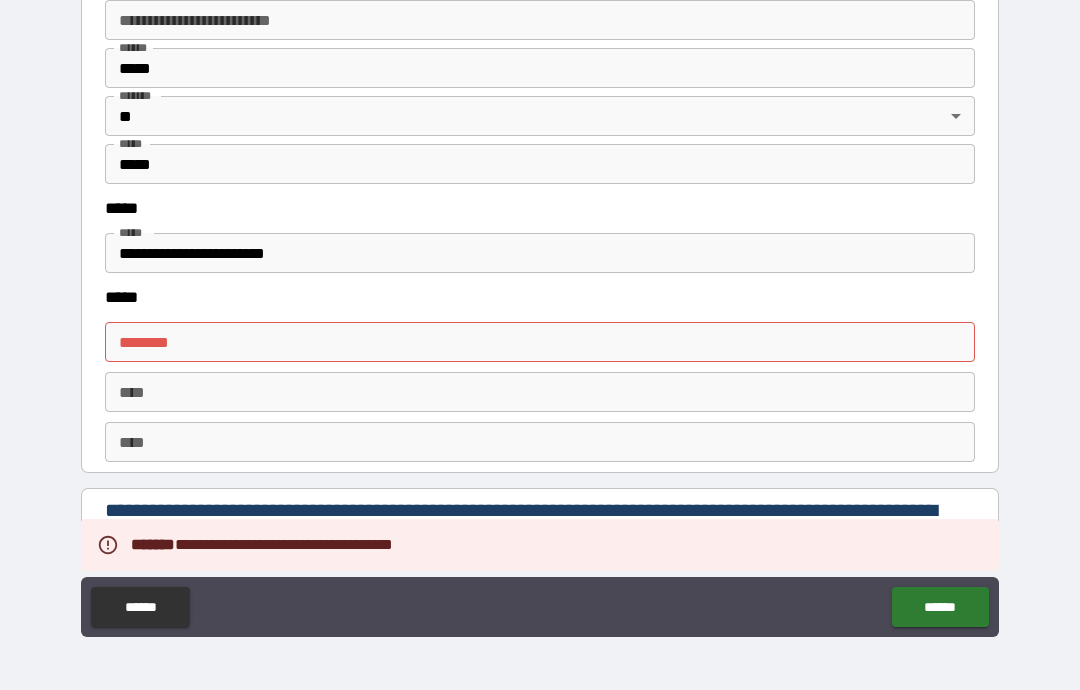 scroll, scrollTop: 2415, scrollLeft: 0, axis: vertical 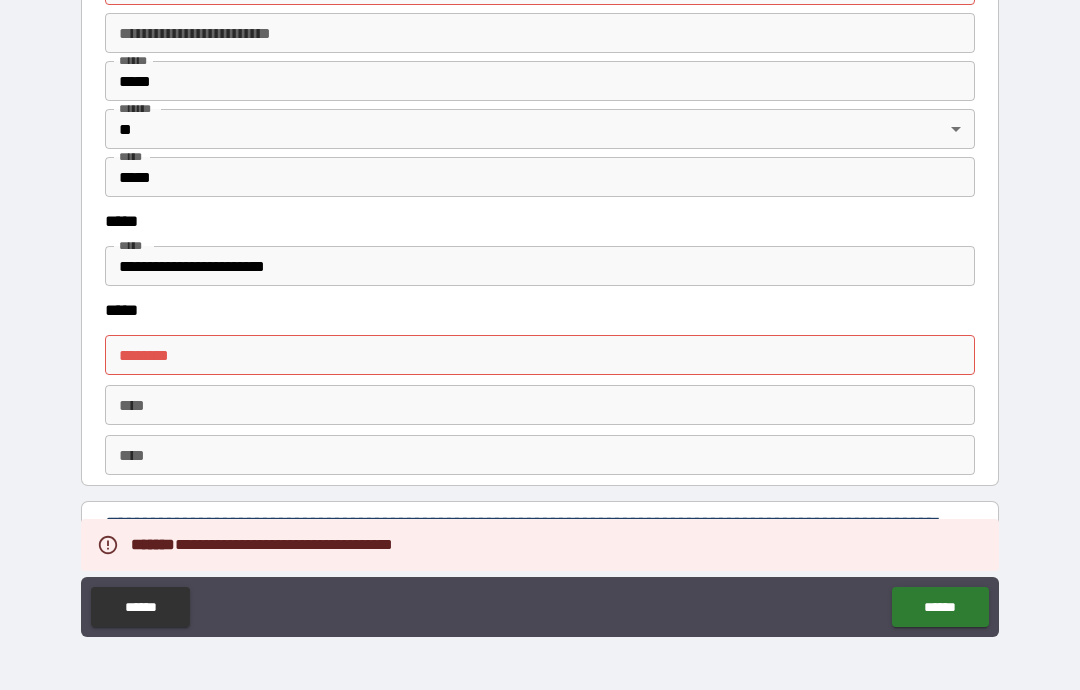 click on "******   *" at bounding box center (540, 355) 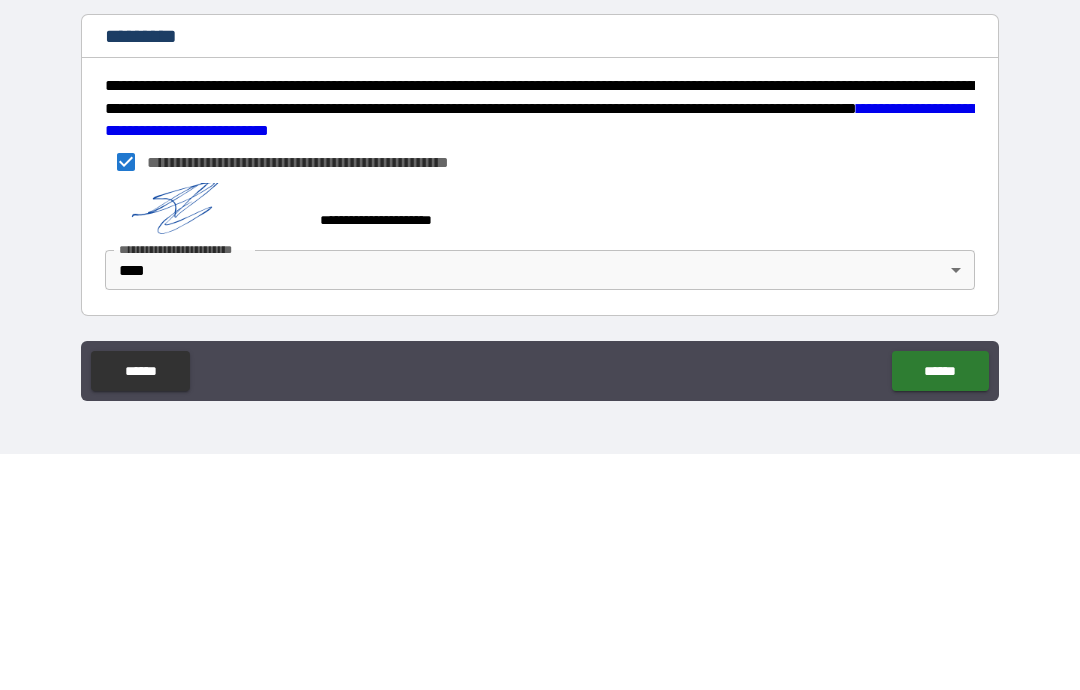 scroll, scrollTop: 2966, scrollLeft: 0, axis: vertical 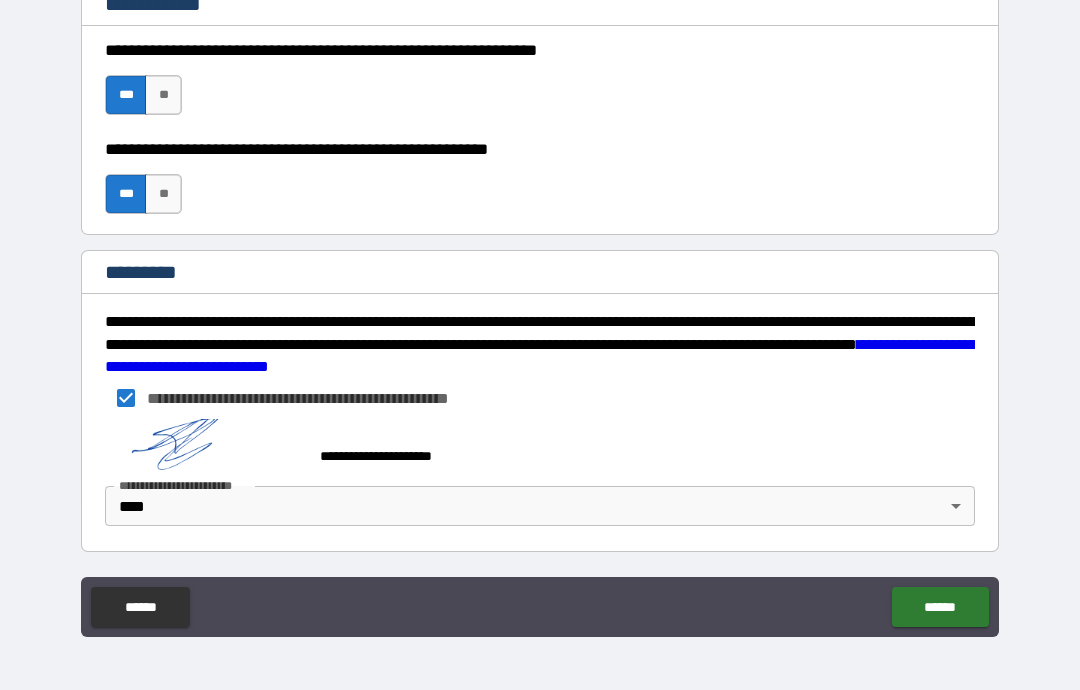 click on "******" at bounding box center [940, 607] 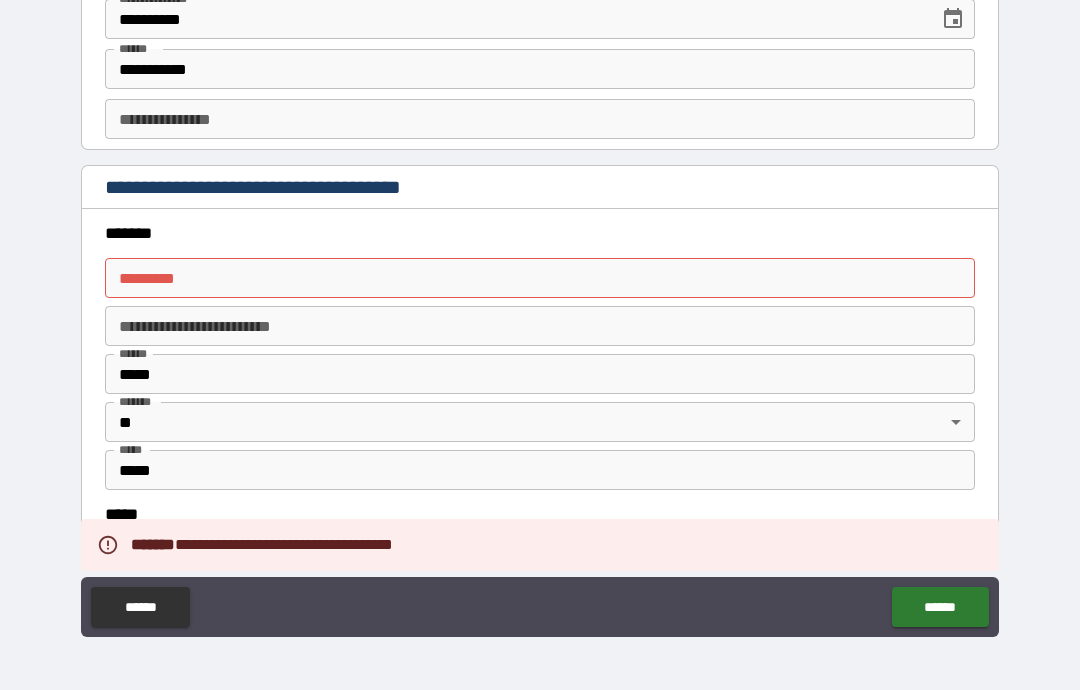 scroll, scrollTop: 2119, scrollLeft: 0, axis: vertical 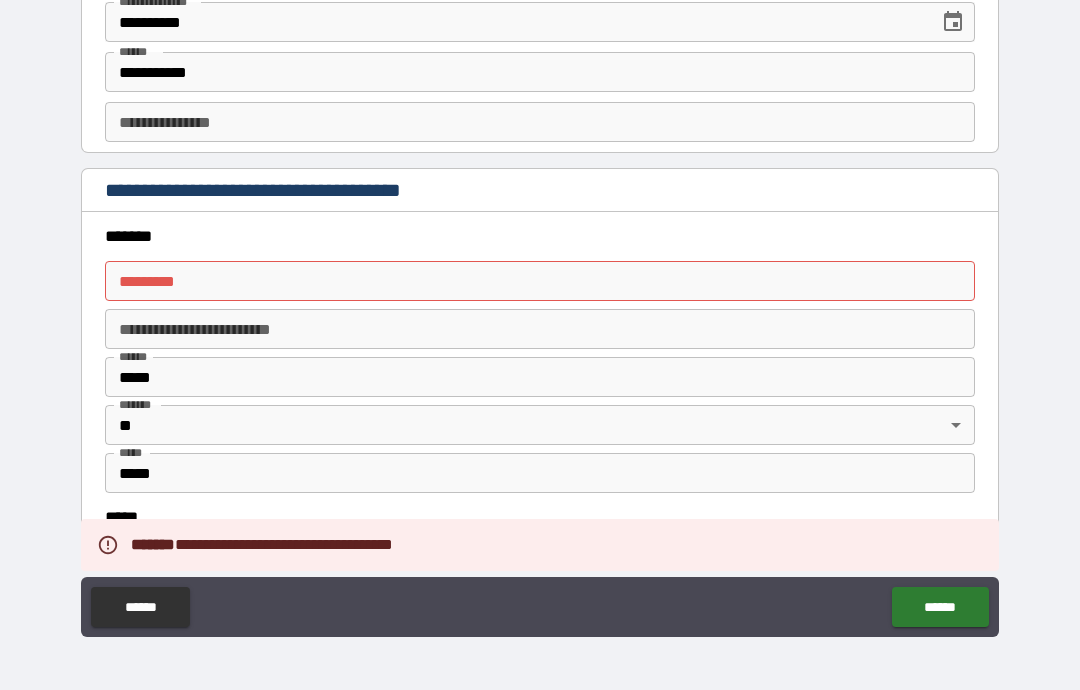 click on "*******   *" at bounding box center [540, 281] 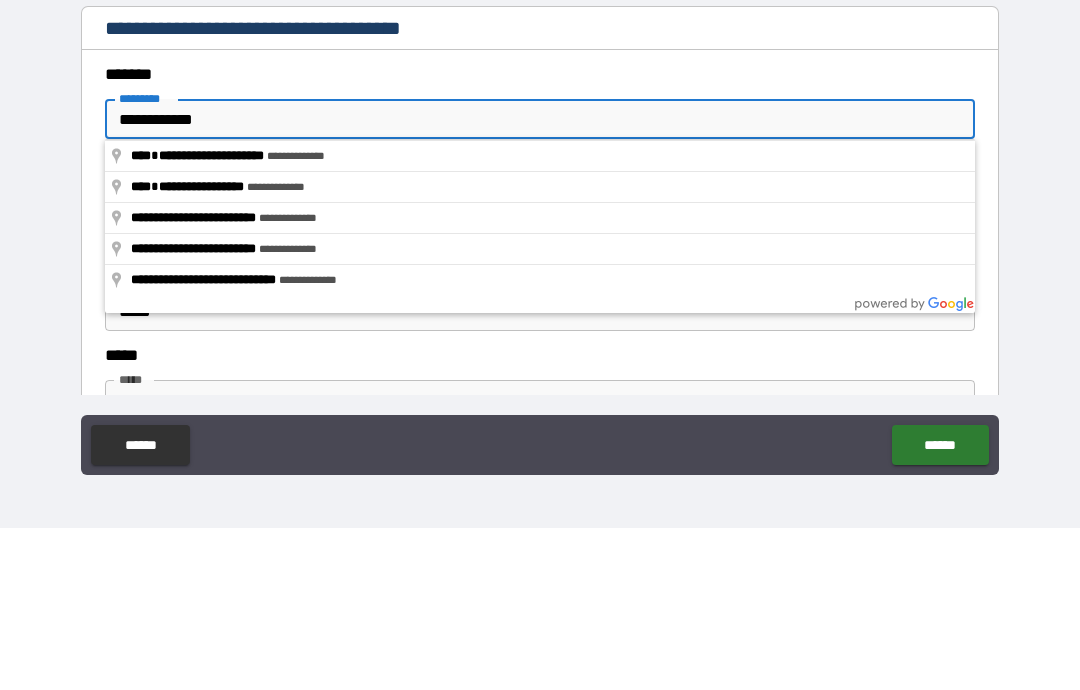 type on "**********" 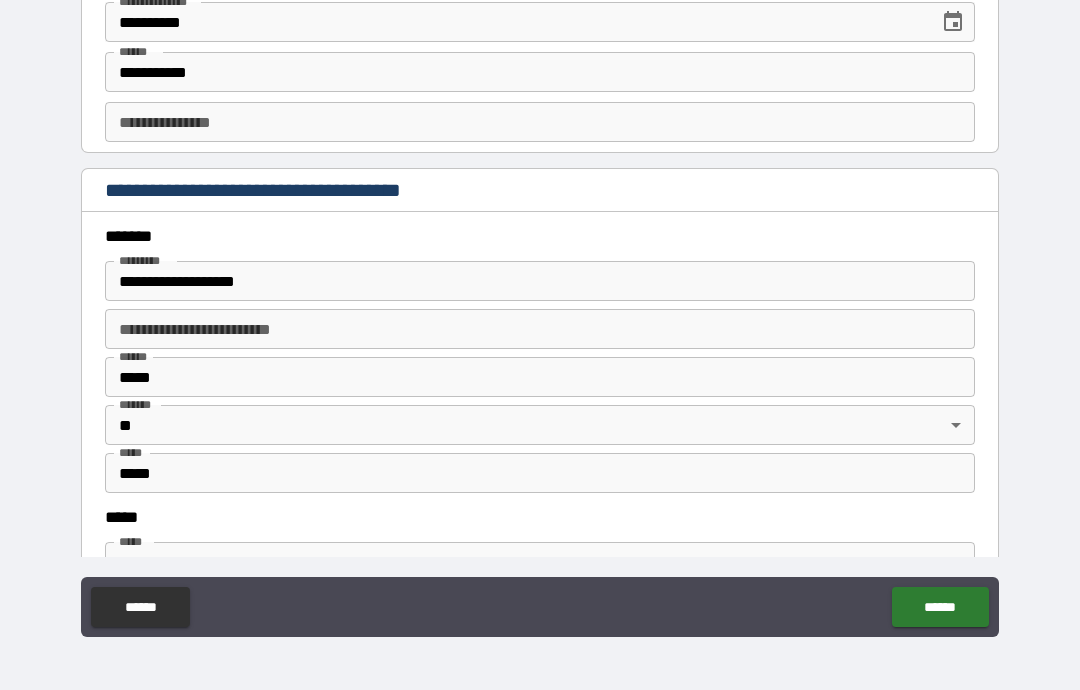 click on "******" at bounding box center [940, 607] 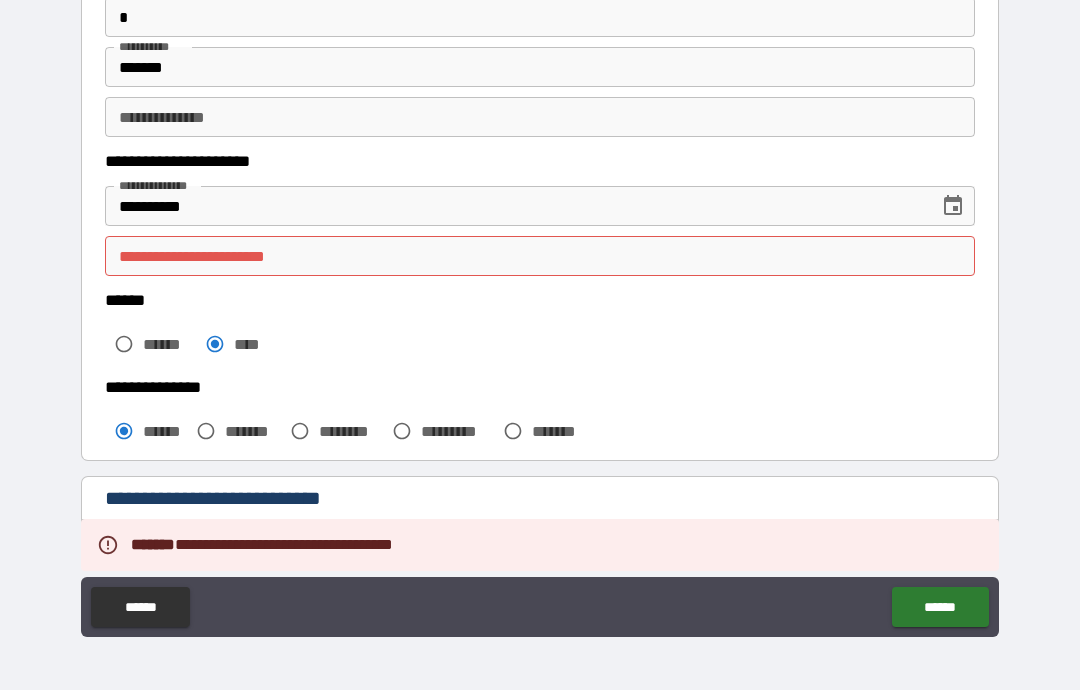 scroll, scrollTop: 169, scrollLeft: 0, axis: vertical 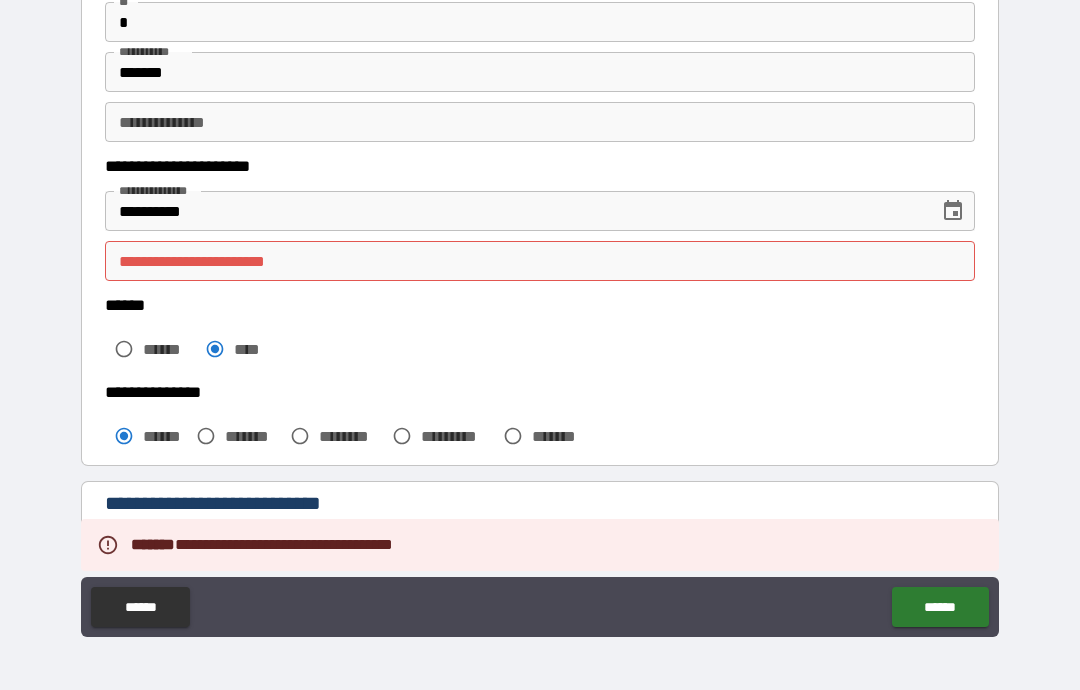 click on "**********" at bounding box center (515, 211) 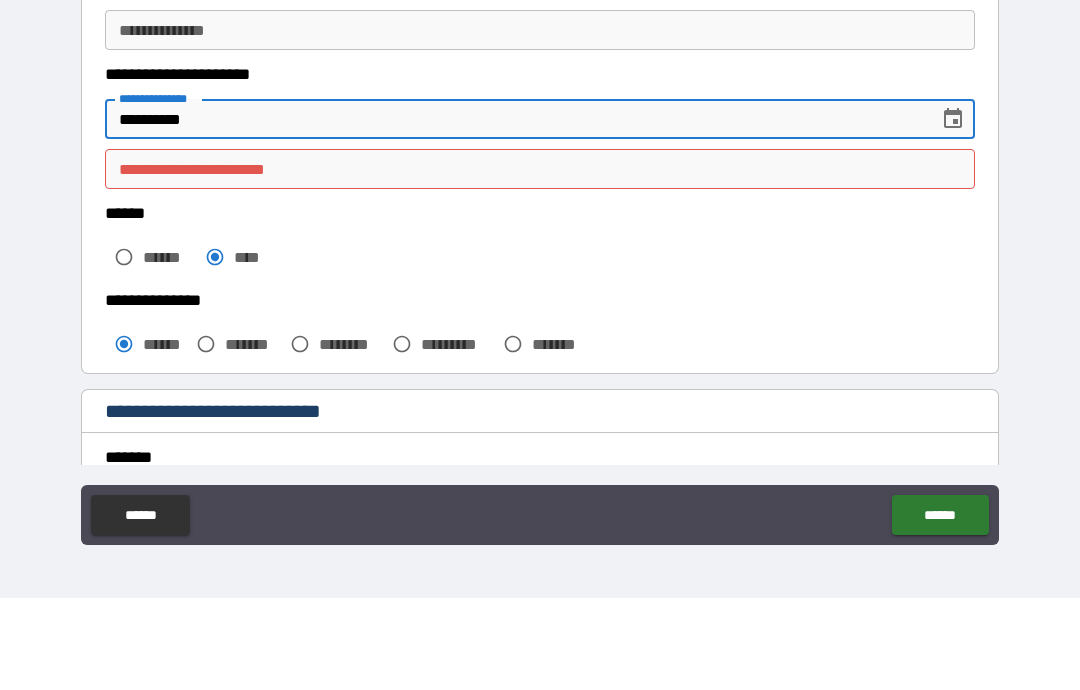click on "**********" at bounding box center (540, 261) 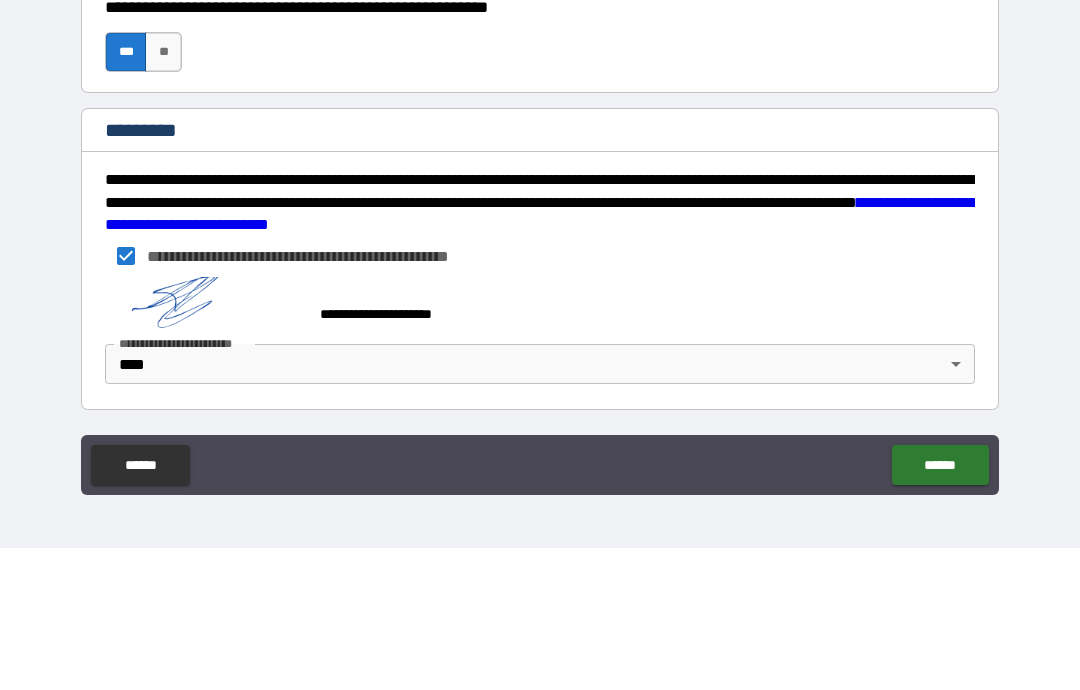 scroll, scrollTop: 2966, scrollLeft: 0, axis: vertical 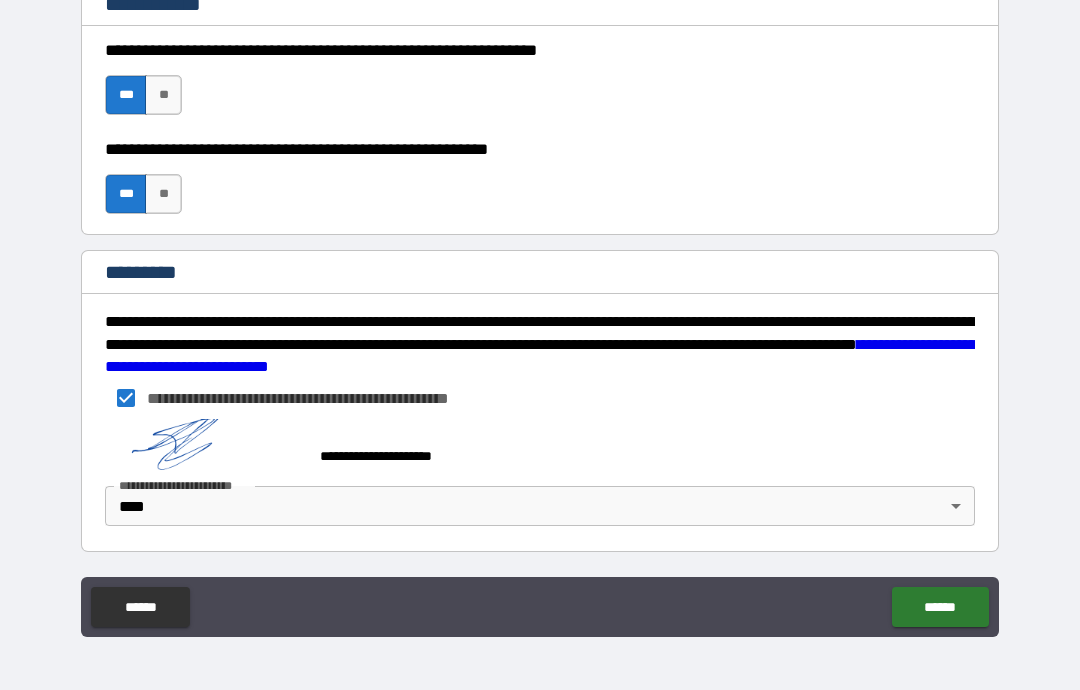 click on "******" at bounding box center [940, 607] 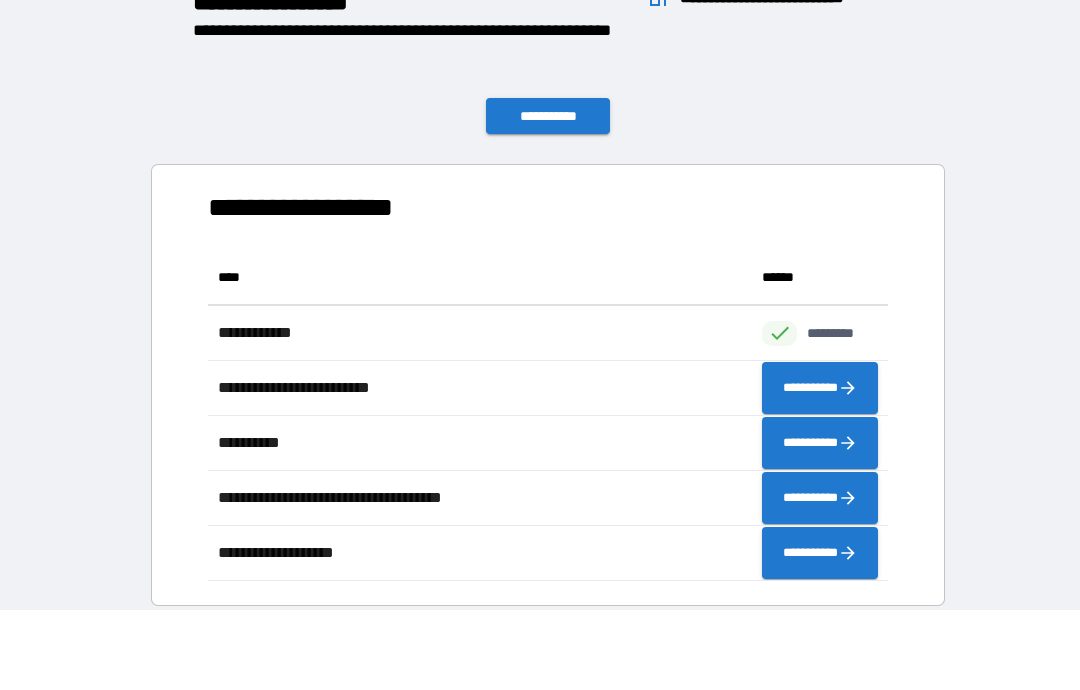 scroll, scrollTop: 1, scrollLeft: 1, axis: both 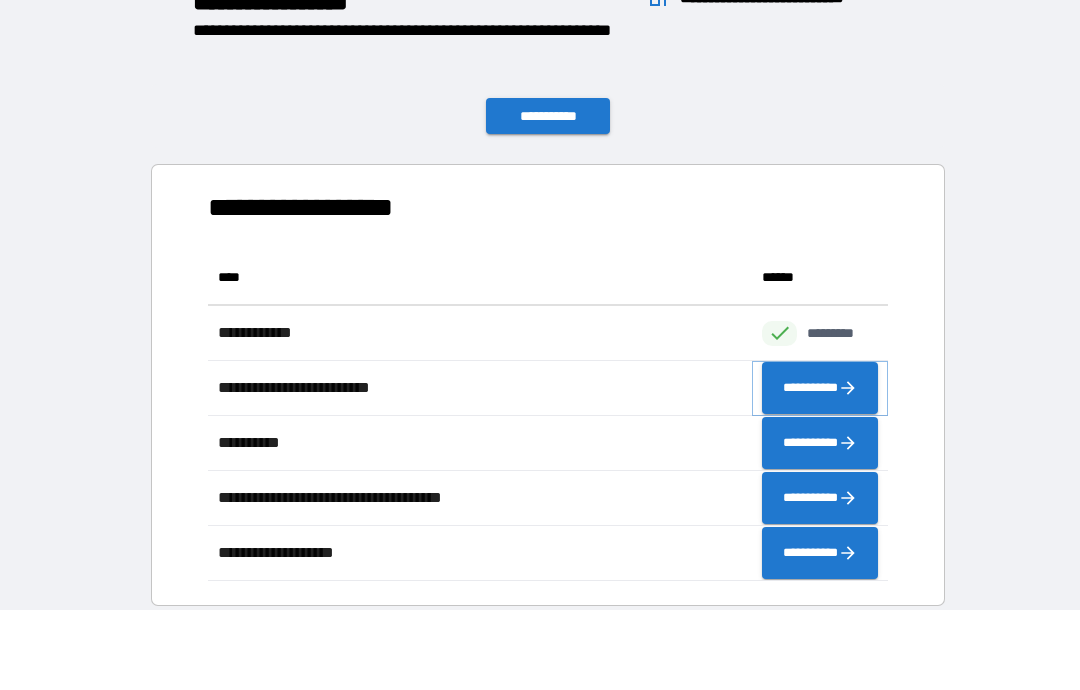 click on "**********" at bounding box center [820, 388] 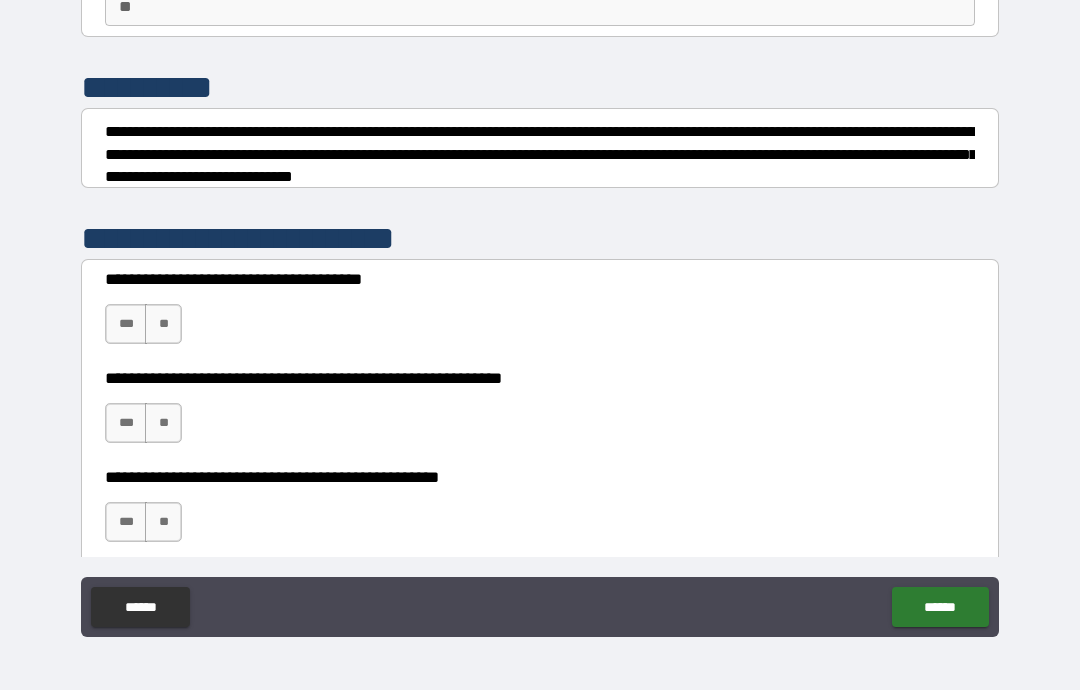 scroll, scrollTop: 180, scrollLeft: 0, axis: vertical 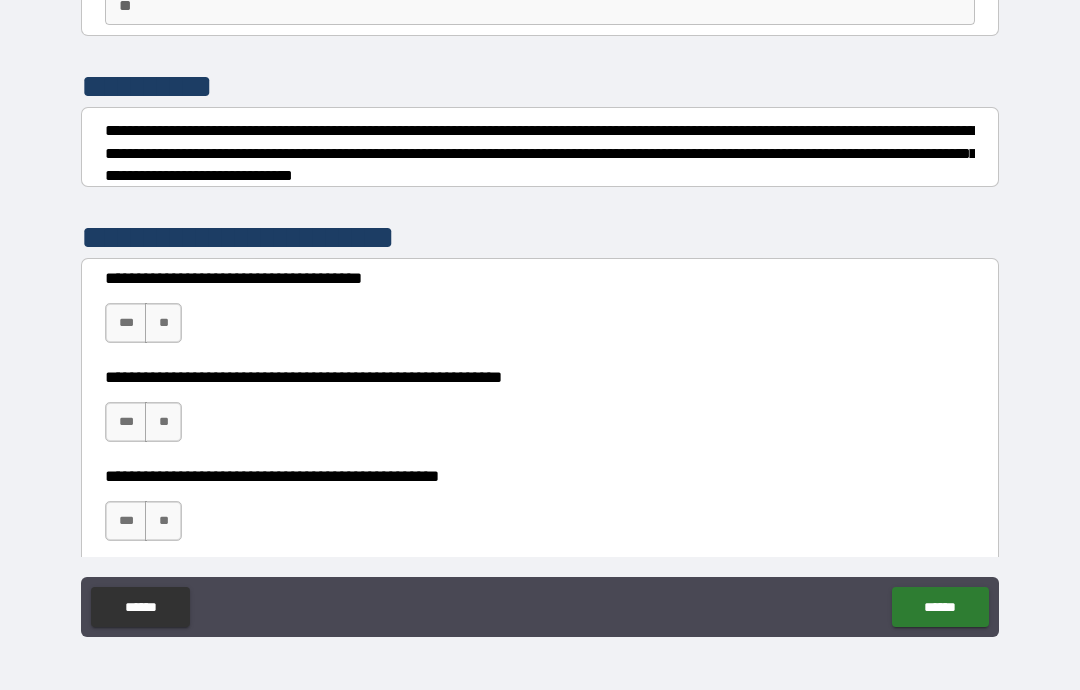 click on "**" at bounding box center (163, 323) 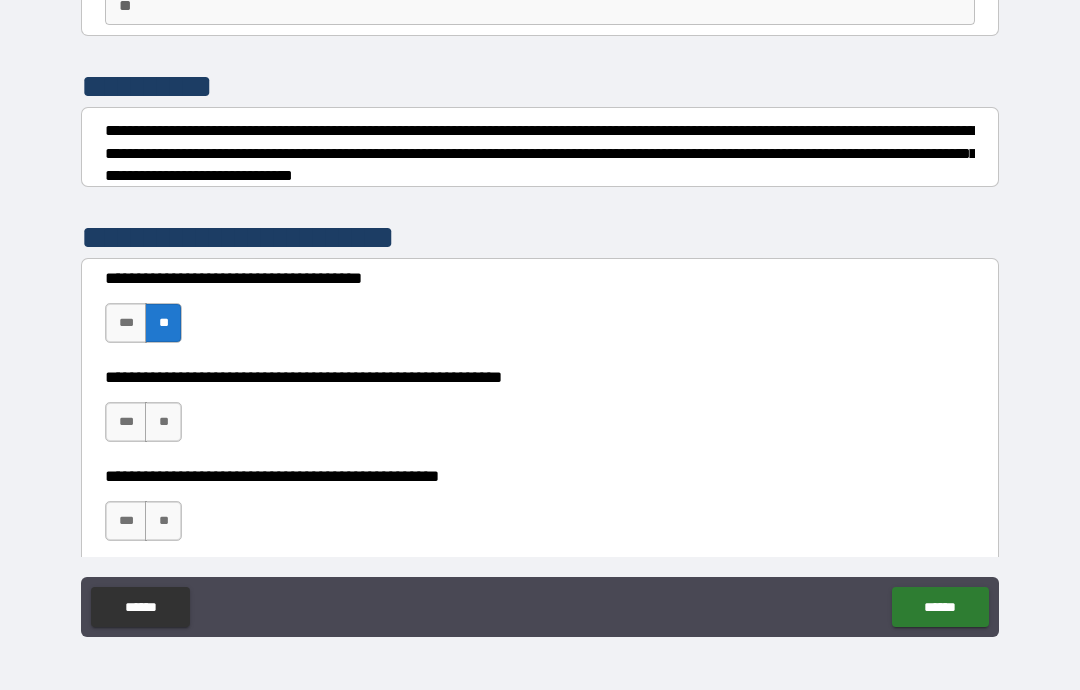 click on "**" at bounding box center (163, 422) 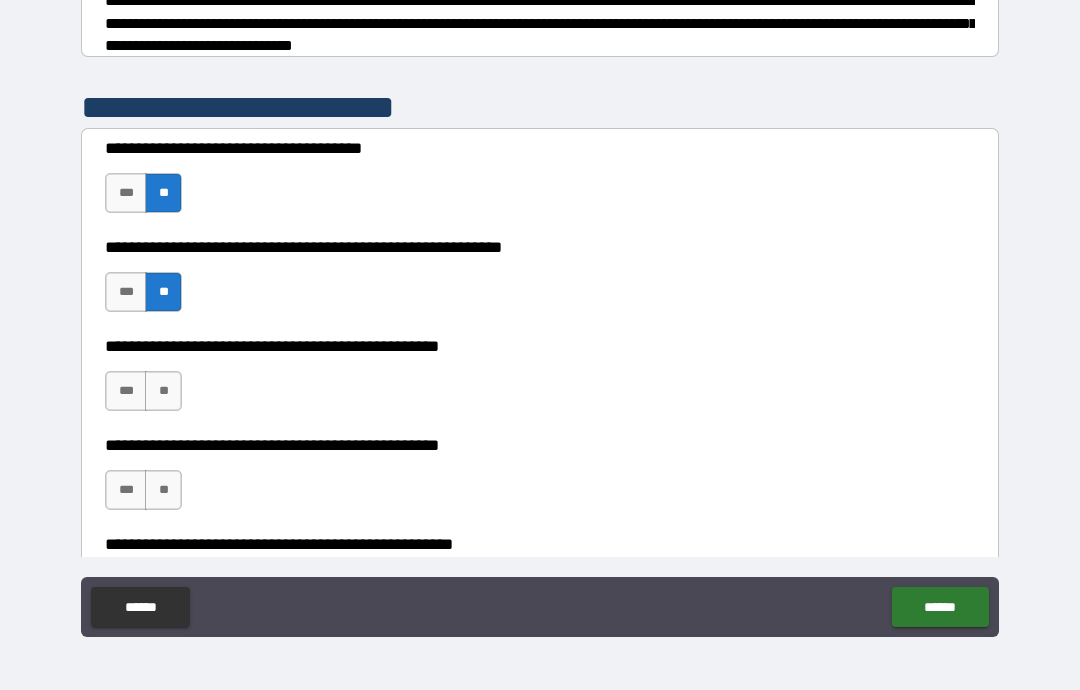 scroll, scrollTop: 312, scrollLeft: 0, axis: vertical 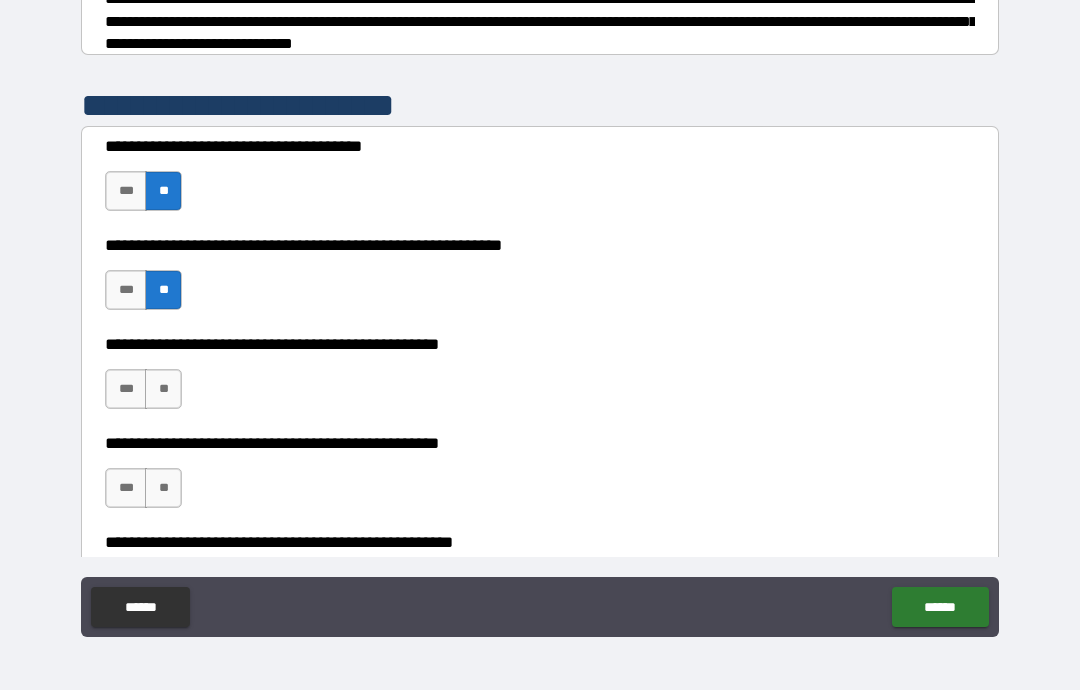 click on "**" at bounding box center (163, 389) 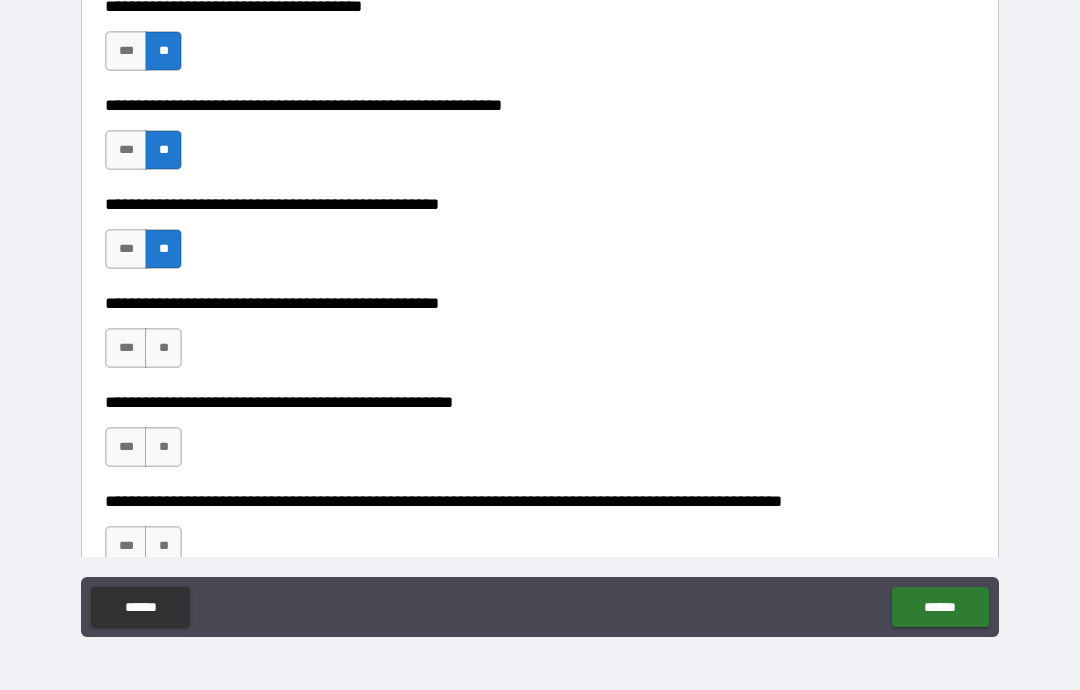 scroll, scrollTop: 453, scrollLeft: 0, axis: vertical 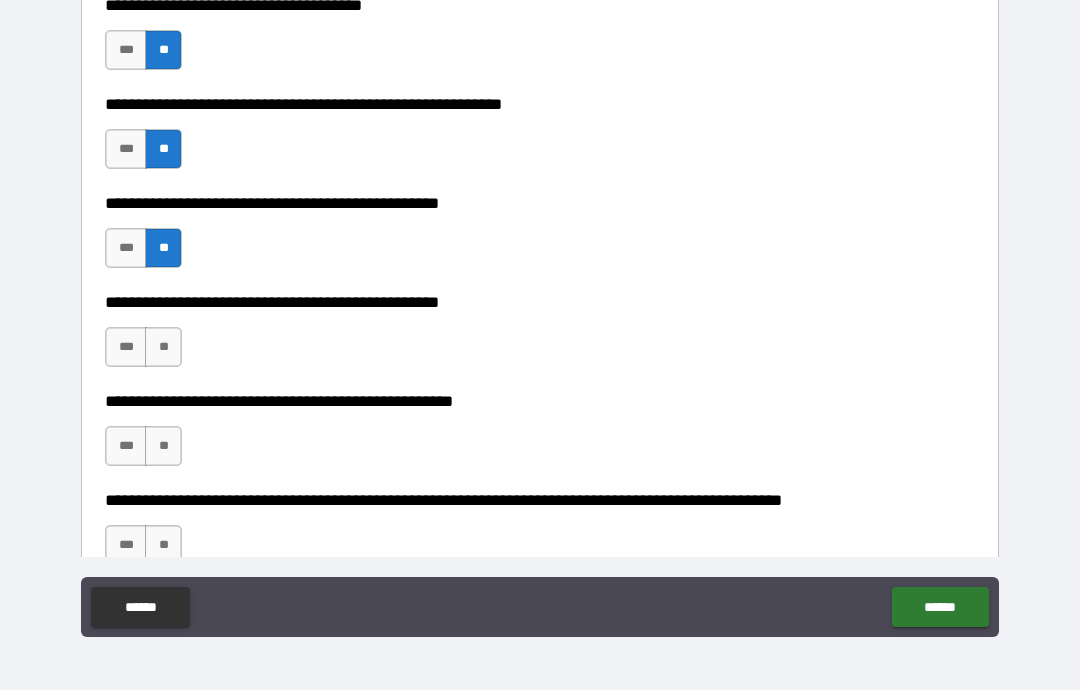 click on "**" at bounding box center (163, 347) 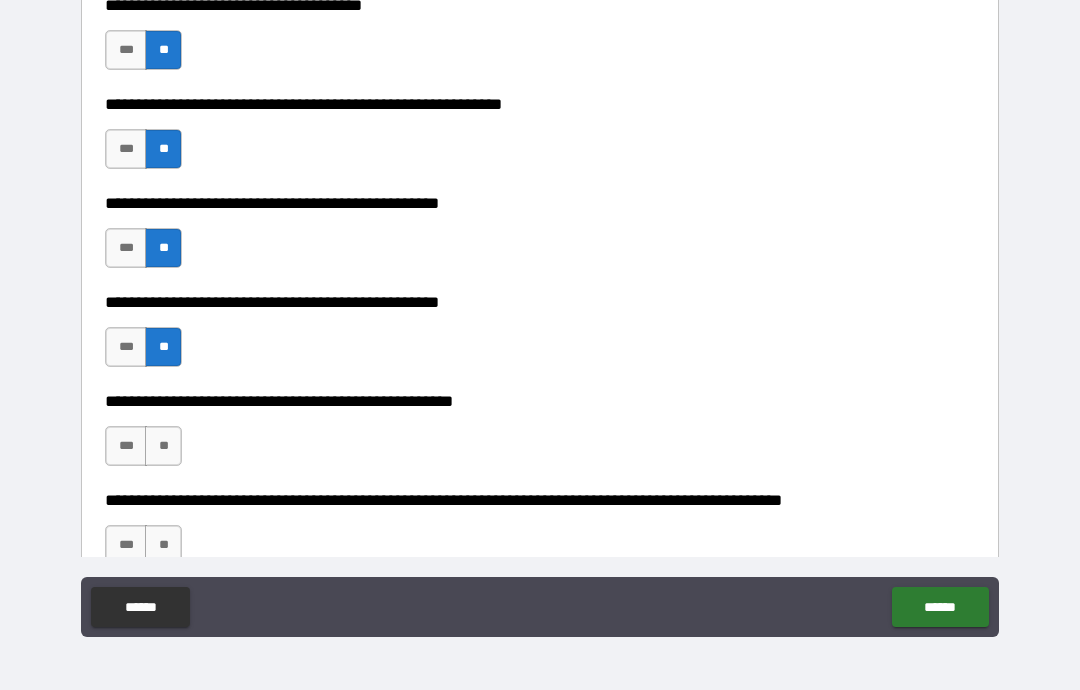click on "**" at bounding box center [163, 446] 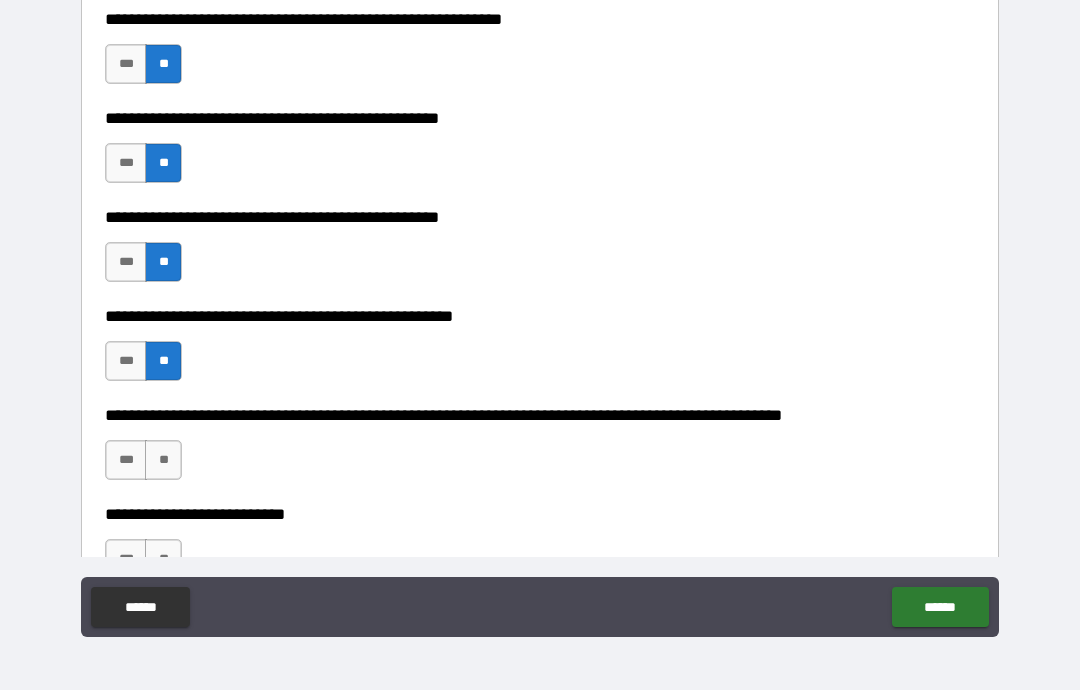 scroll, scrollTop: 557, scrollLeft: 0, axis: vertical 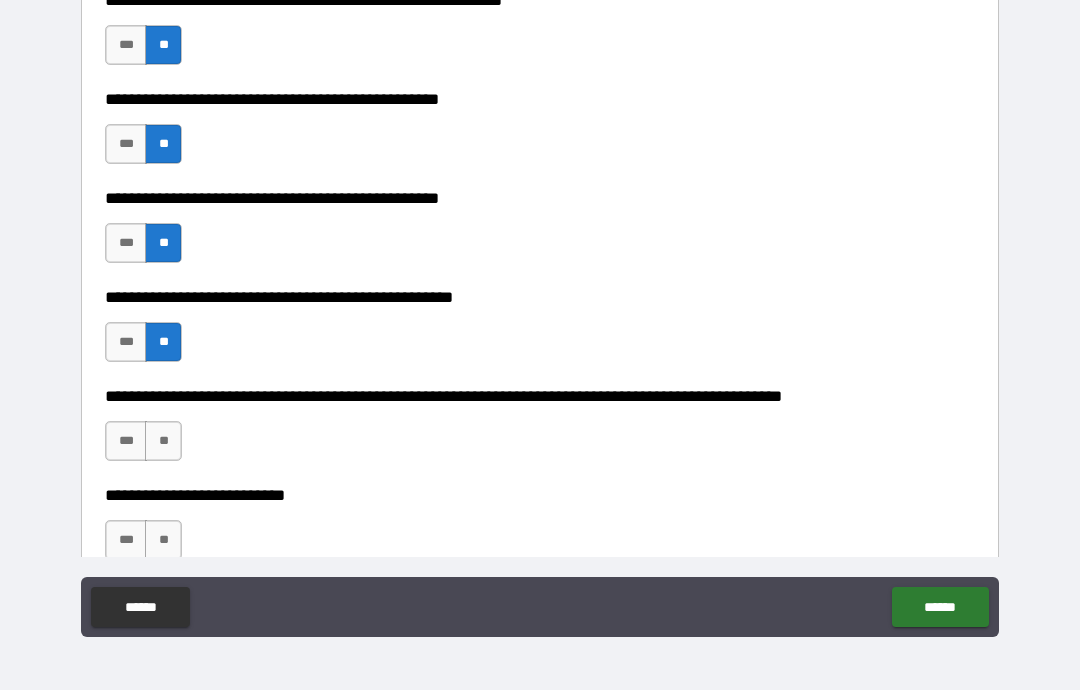 click on "**" at bounding box center [163, 441] 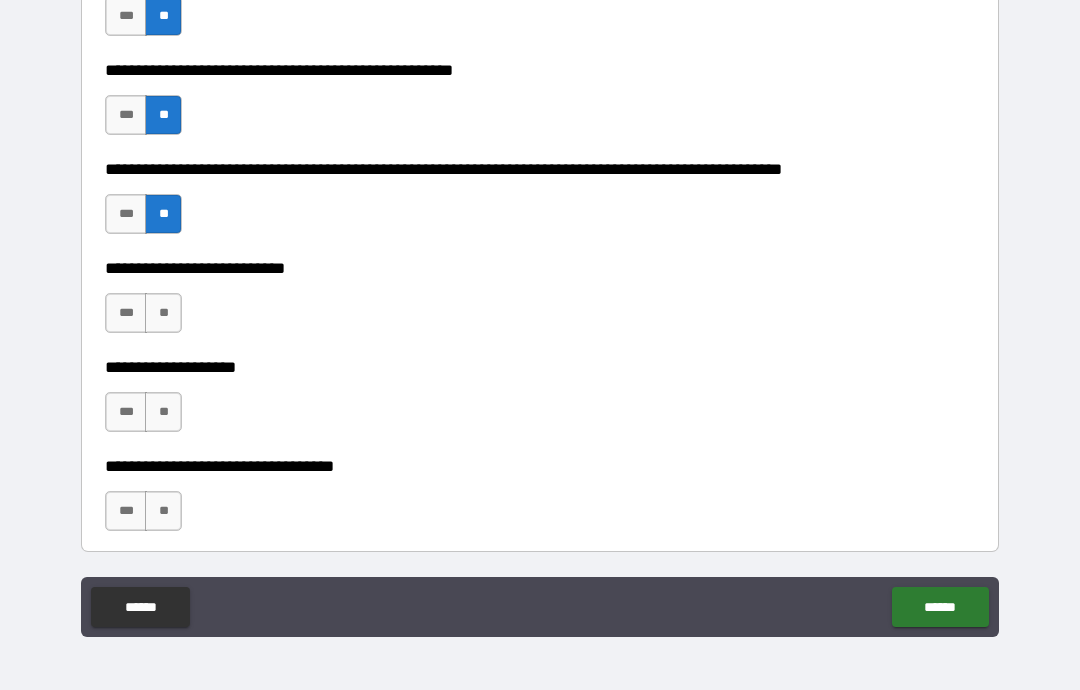 scroll, scrollTop: 787, scrollLeft: 0, axis: vertical 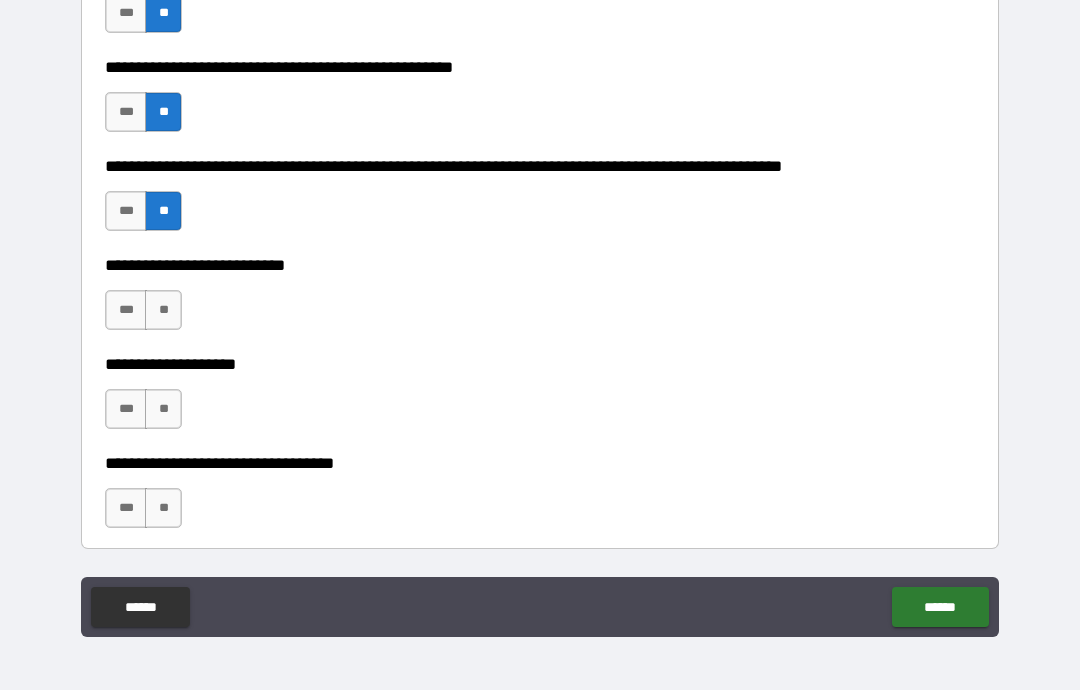 click on "**" at bounding box center [163, 310] 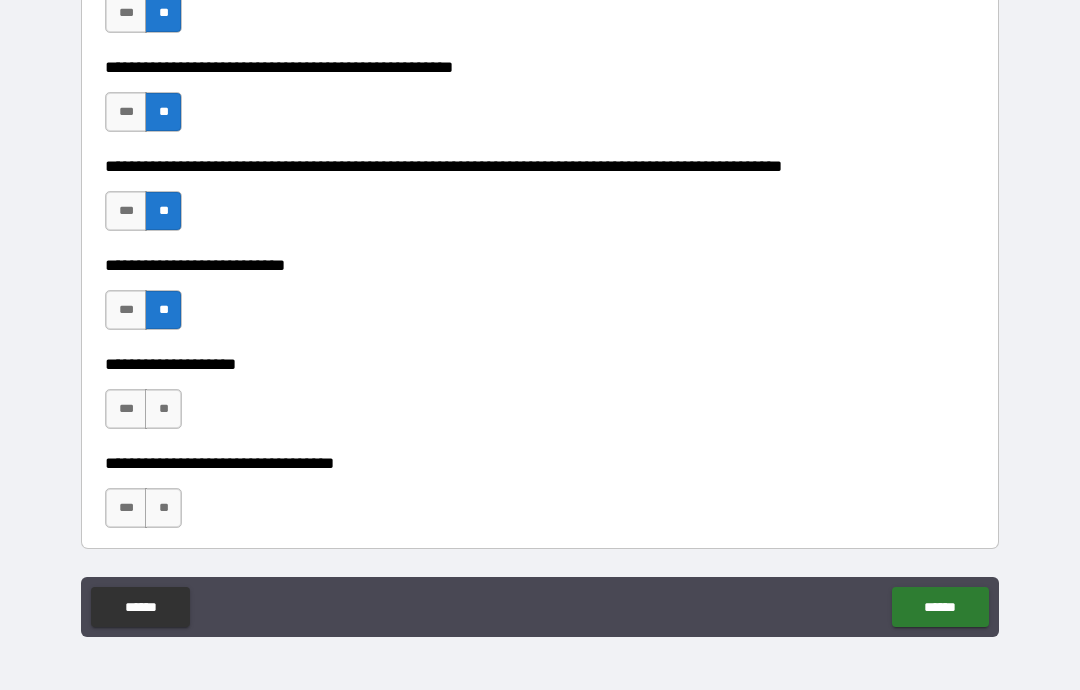 click on "**" at bounding box center [163, 409] 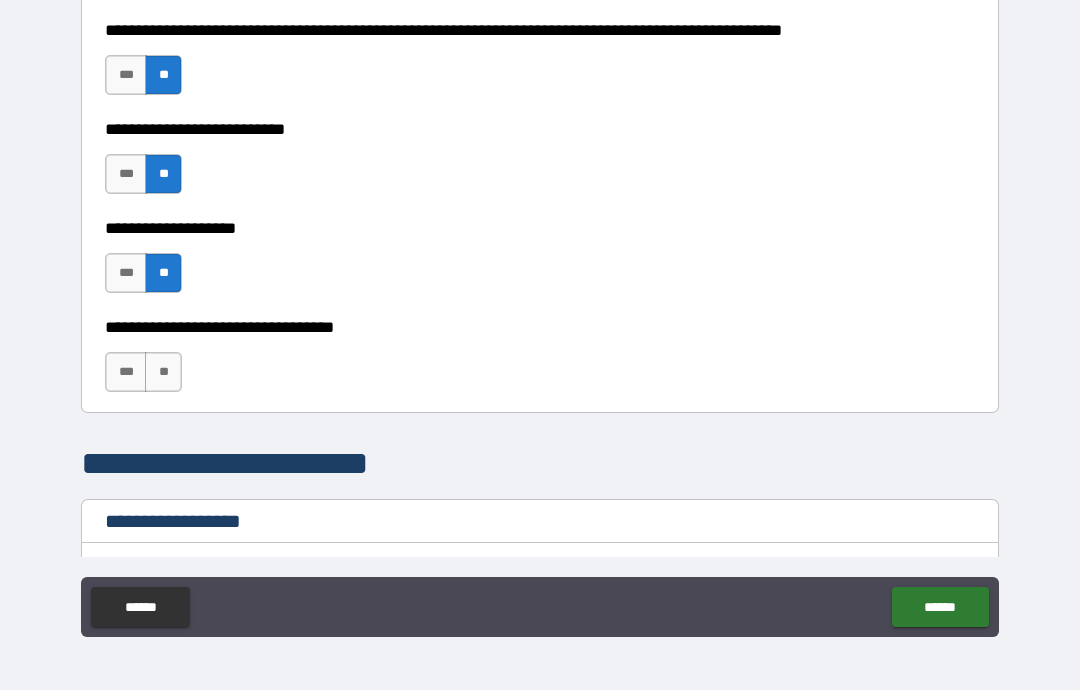 click on "**" at bounding box center [163, 372] 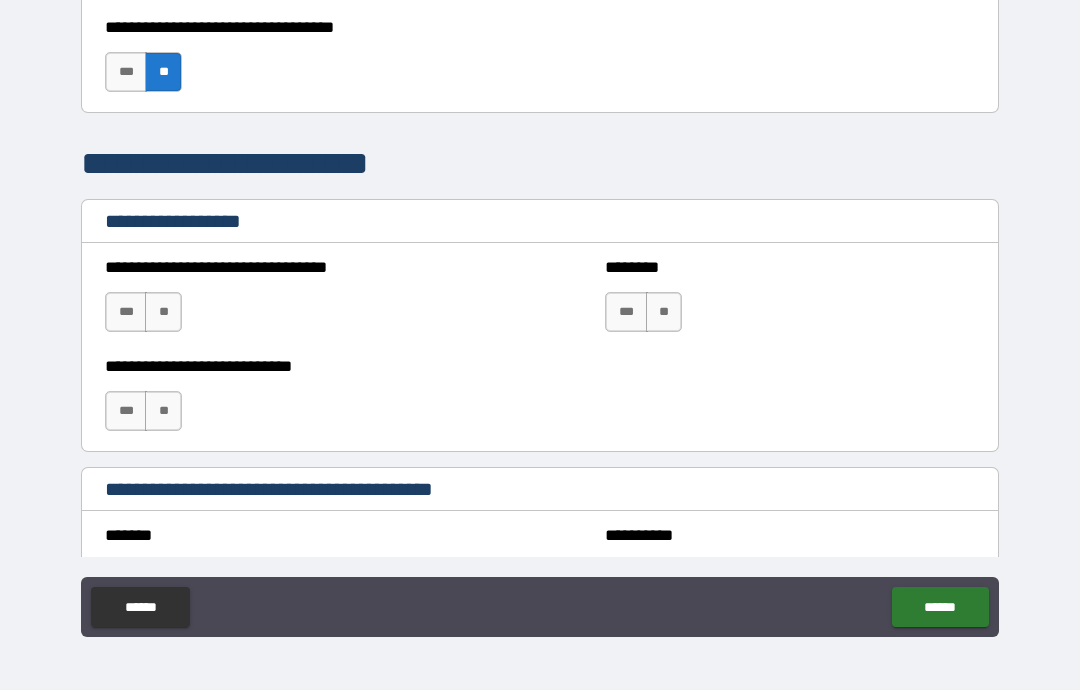 scroll, scrollTop: 1226, scrollLeft: 0, axis: vertical 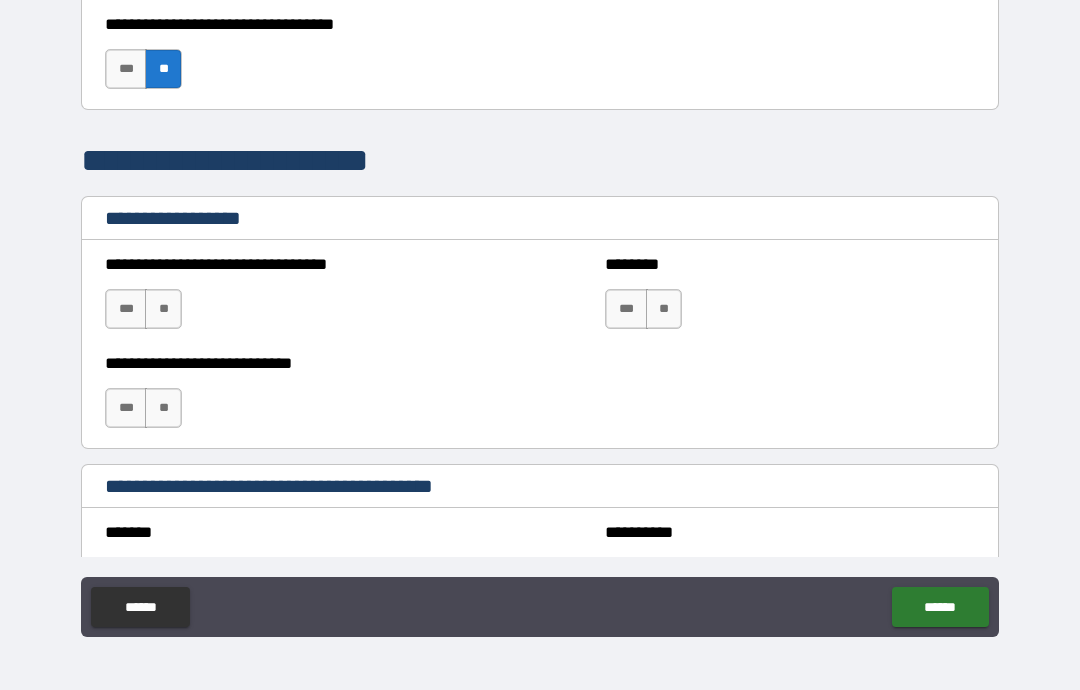click on "**" at bounding box center [163, 309] 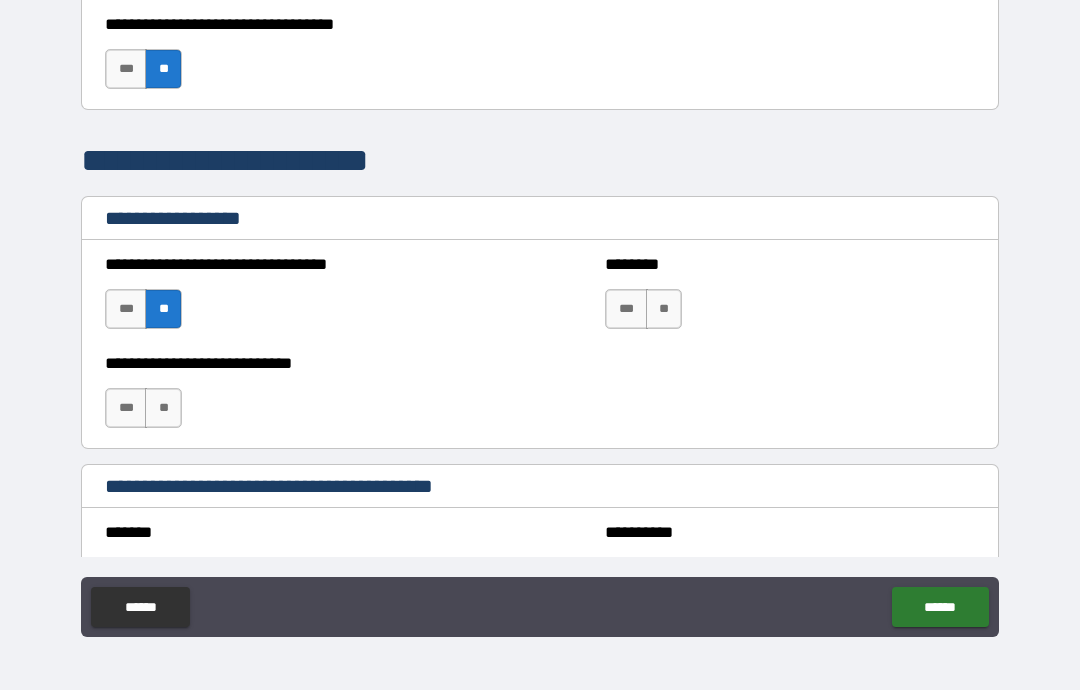 click on "**" at bounding box center [664, 309] 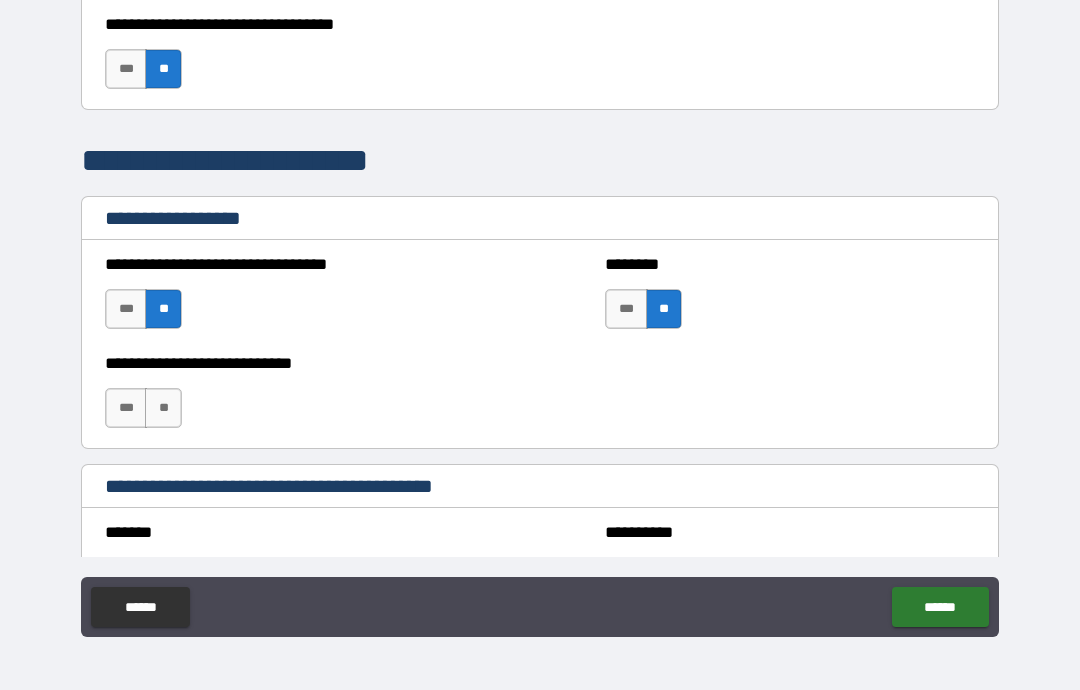 click on "**" at bounding box center (163, 408) 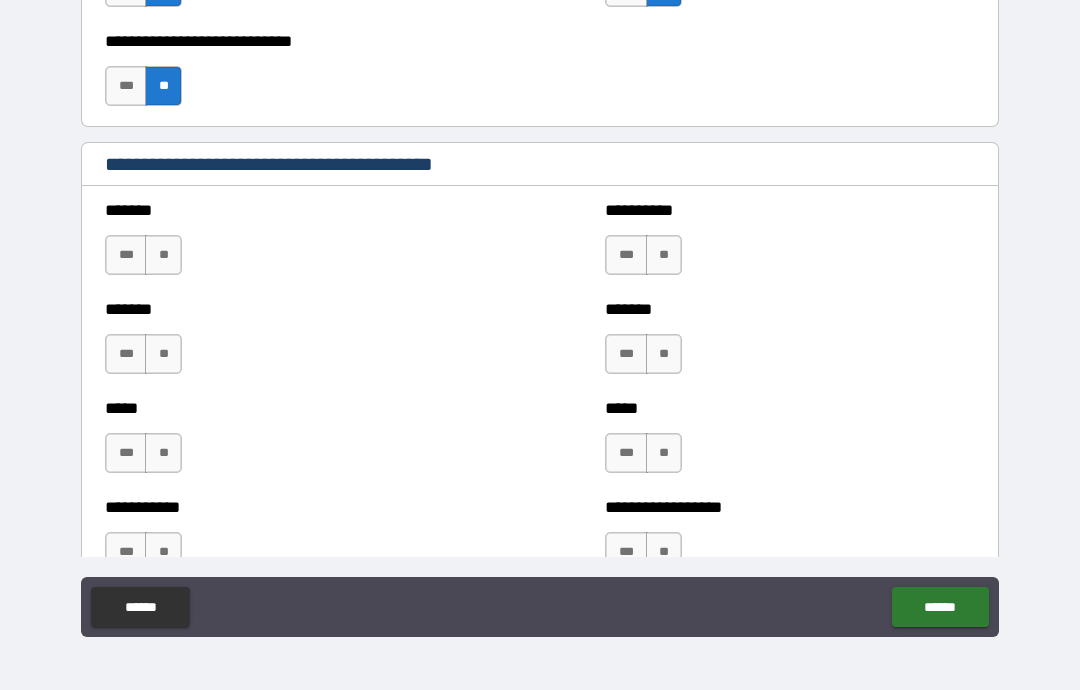 scroll, scrollTop: 1578, scrollLeft: 0, axis: vertical 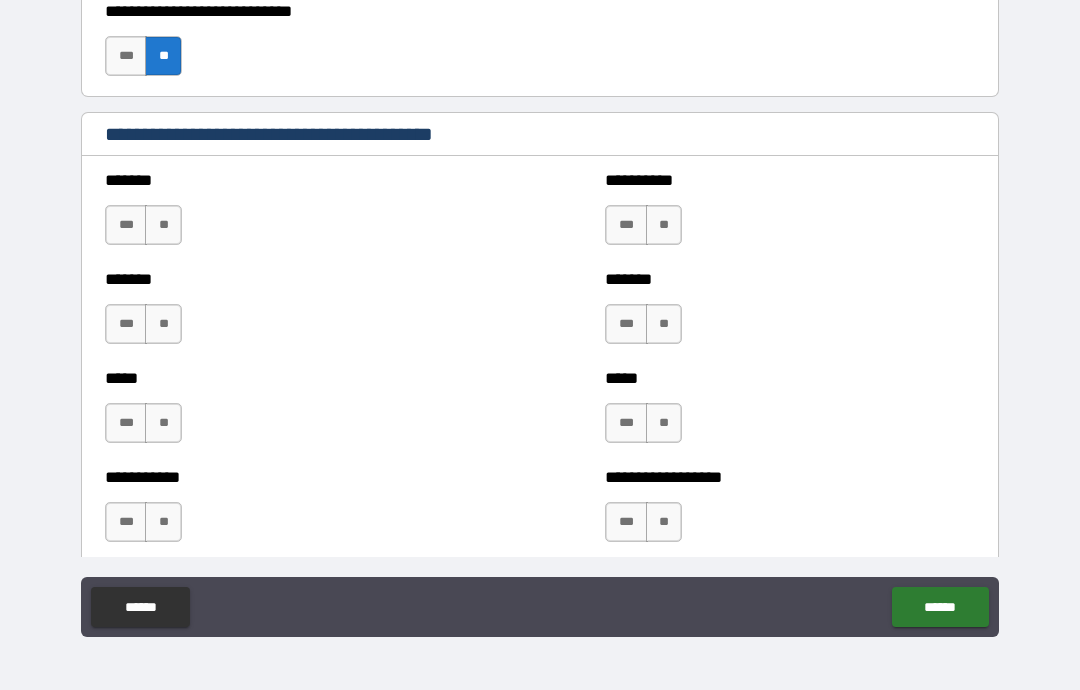 click on "**" at bounding box center (163, 225) 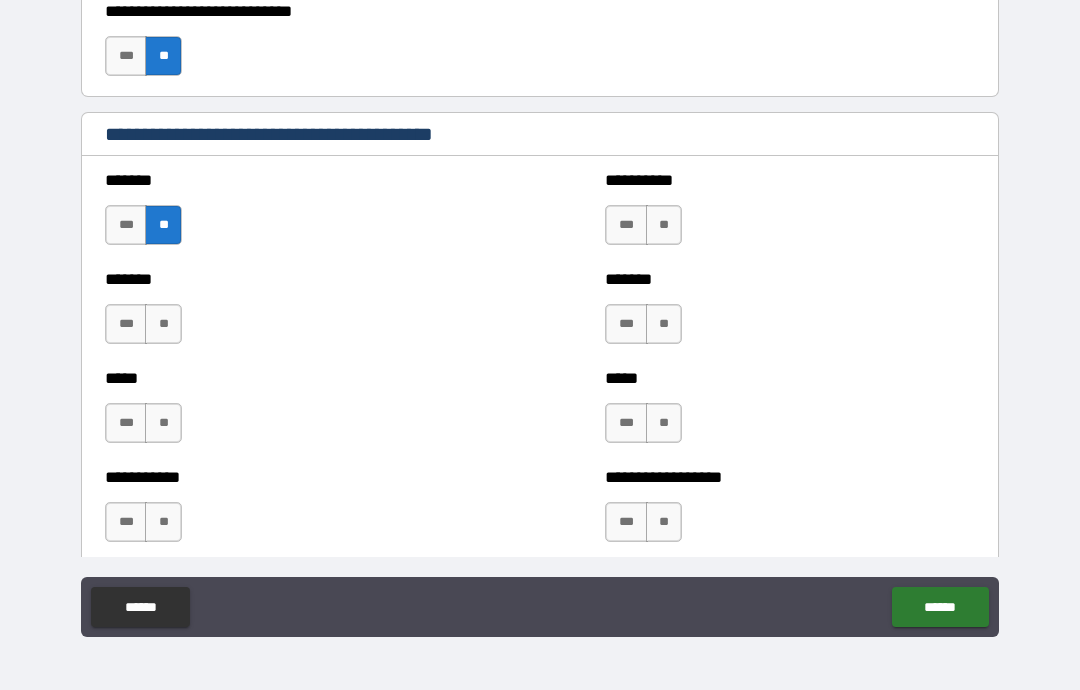 click on "**" at bounding box center [163, 324] 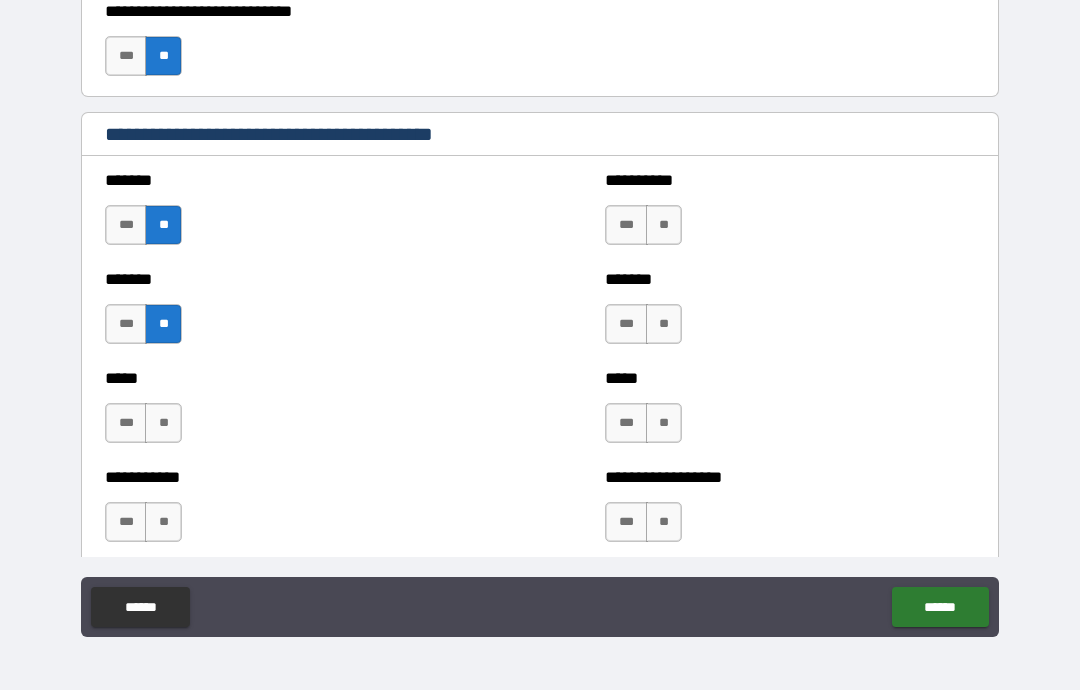 click on "**" at bounding box center [163, 423] 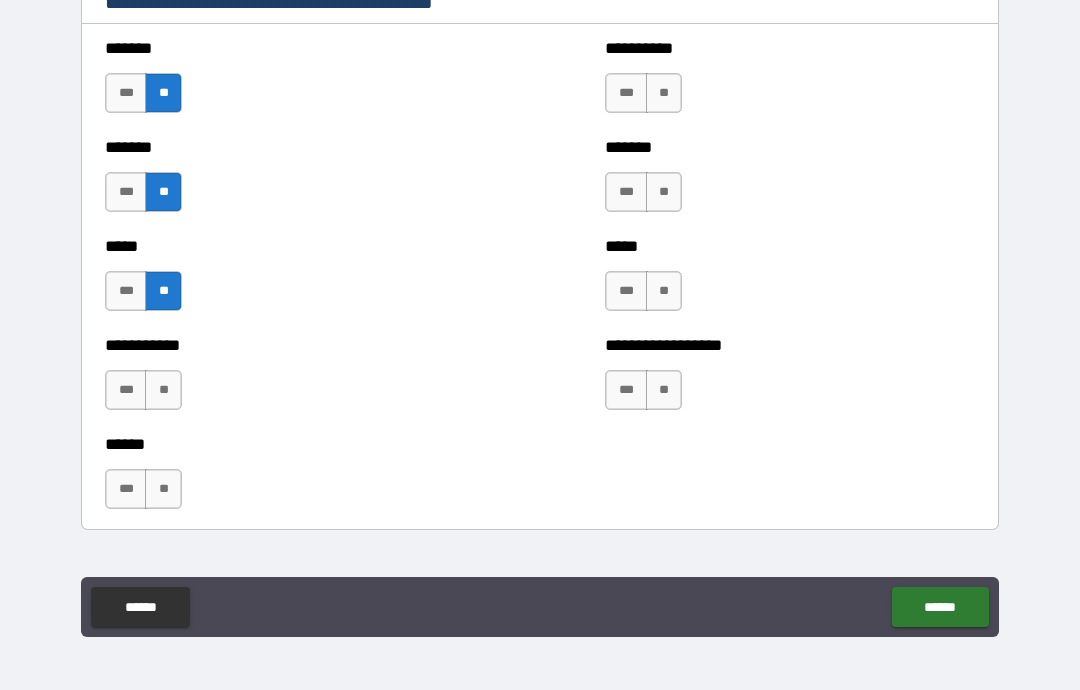 scroll, scrollTop: 1711, scrollLeft: 0, axis: vertical 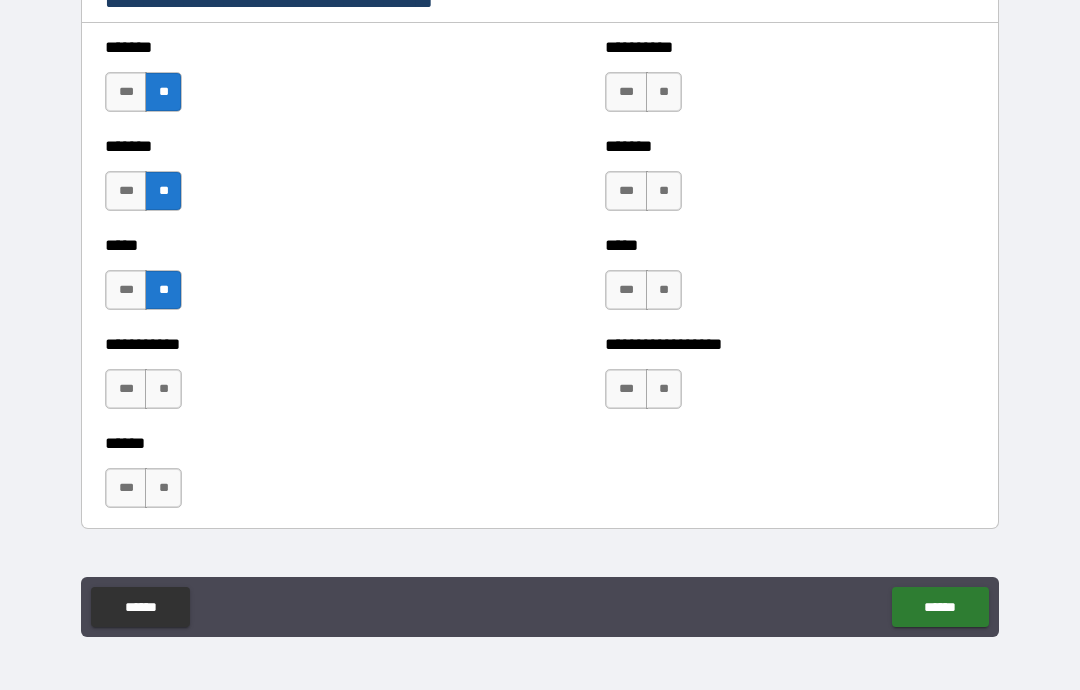 click on "**" at bounding box center [163, 389] 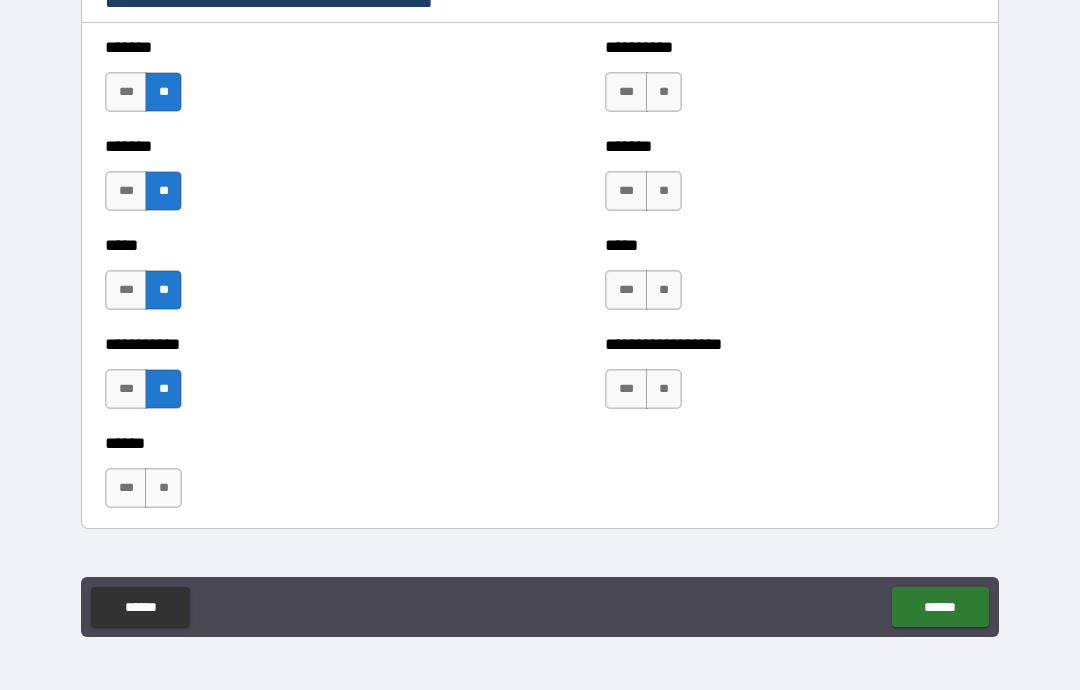 click on "**" at bounding box center [163, 488] 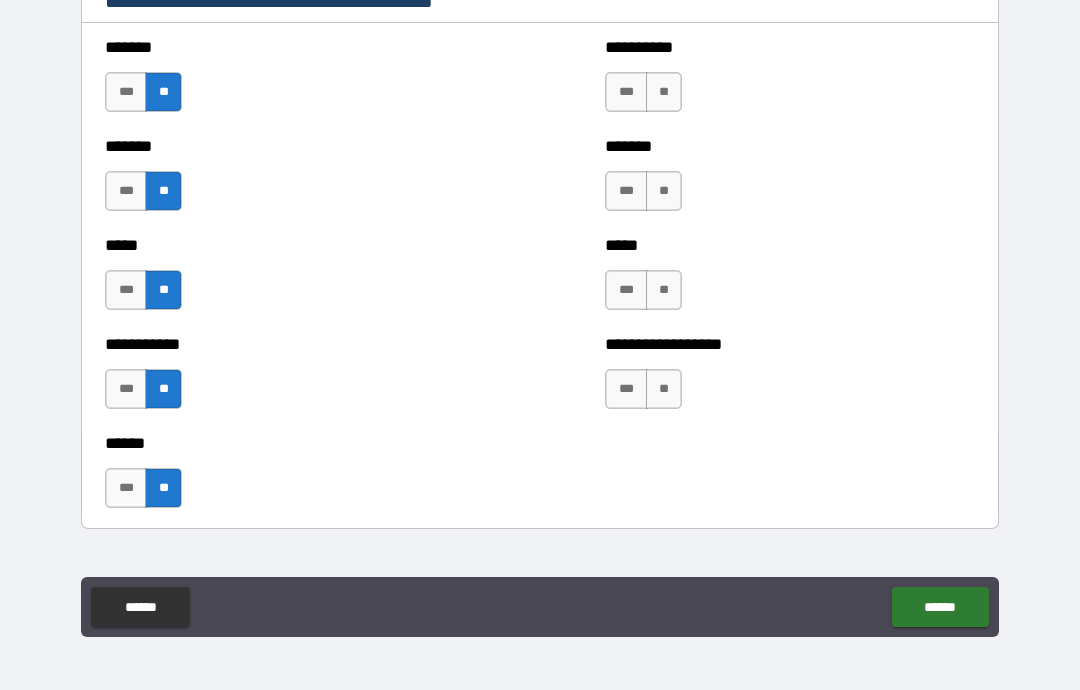click on "**" at bounding box center (664, 389) 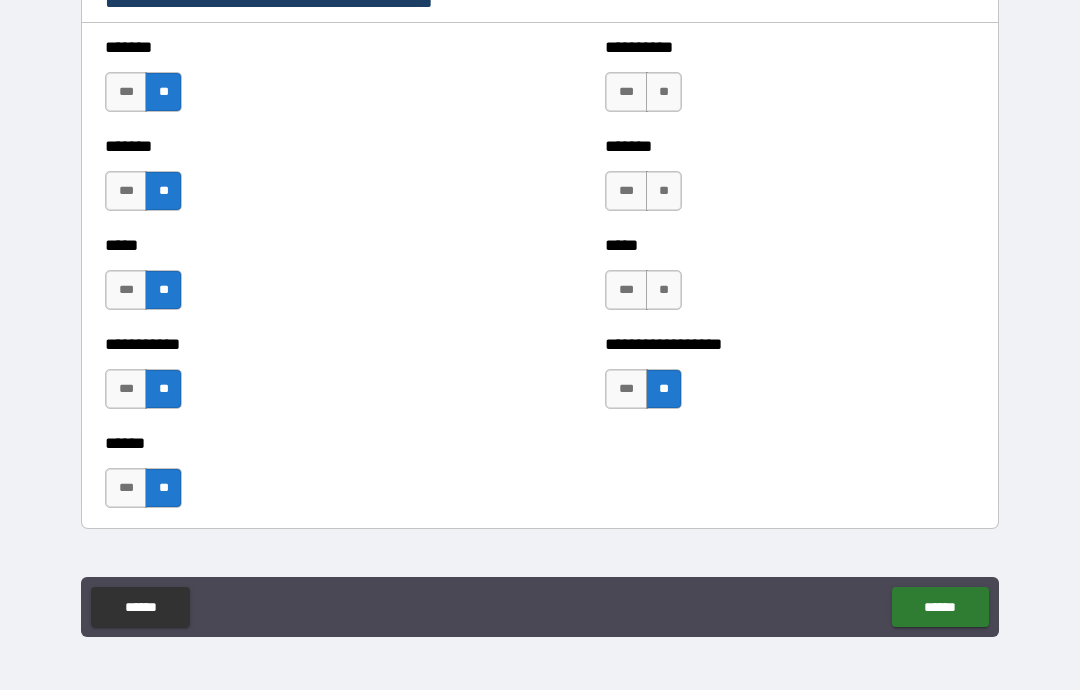 click on "**" at bounding box center [664, 290] 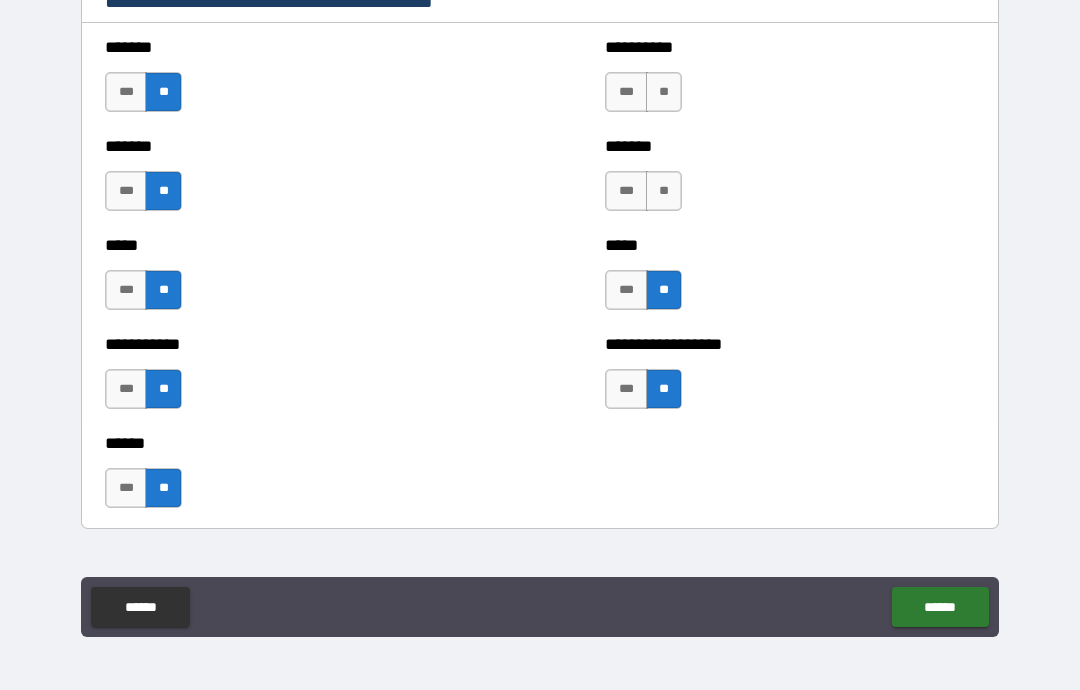 click on "**" at bounding box center [664, 191] 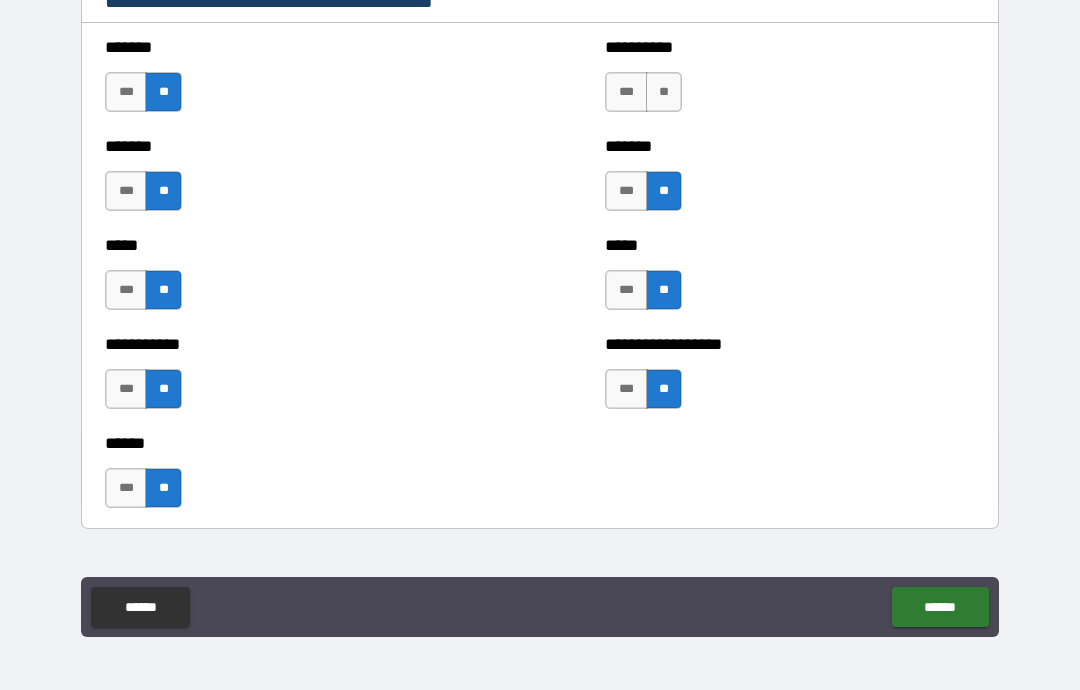 click on "**" at bounding box center (664, 92) 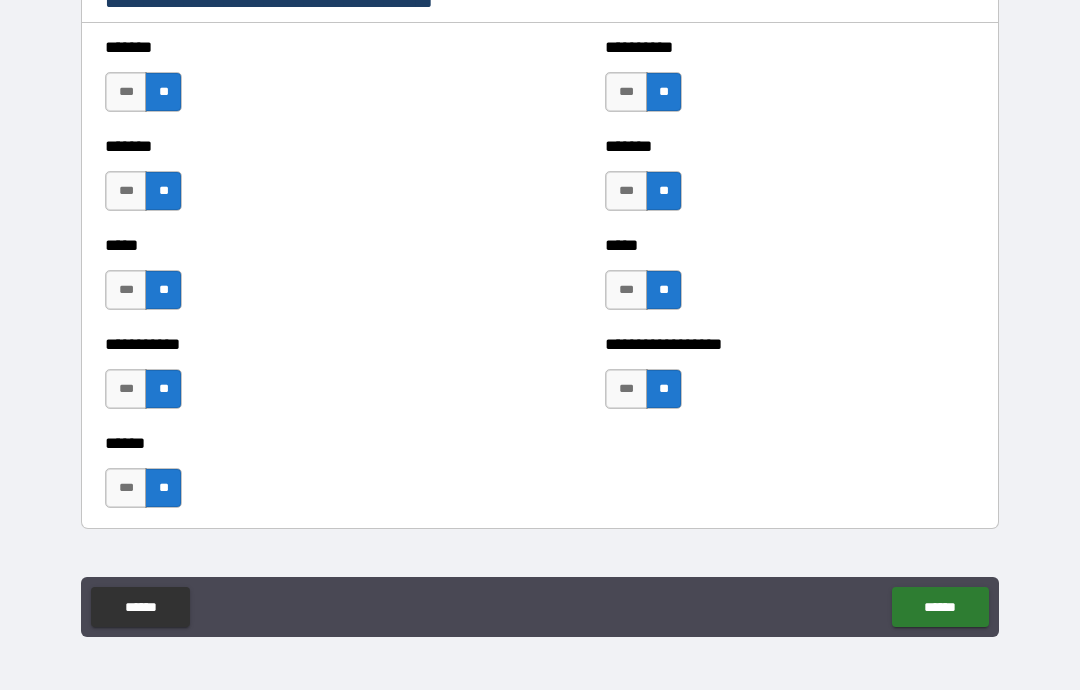 click on "***" at bounding box center [126, 488] 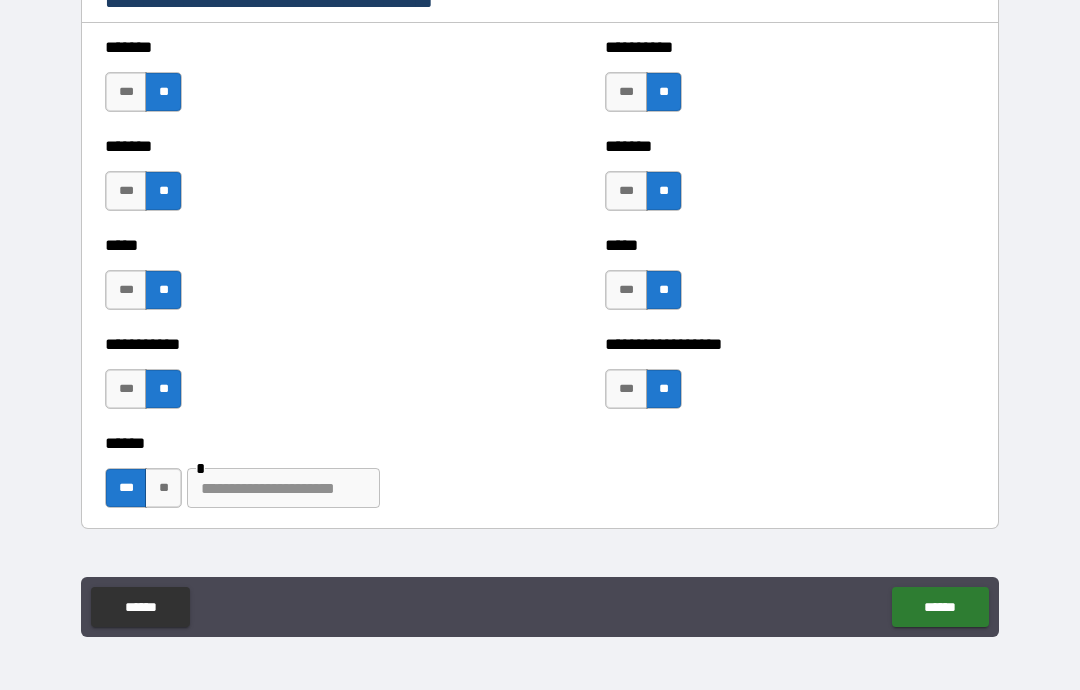 click at bounding box center [283, 488] 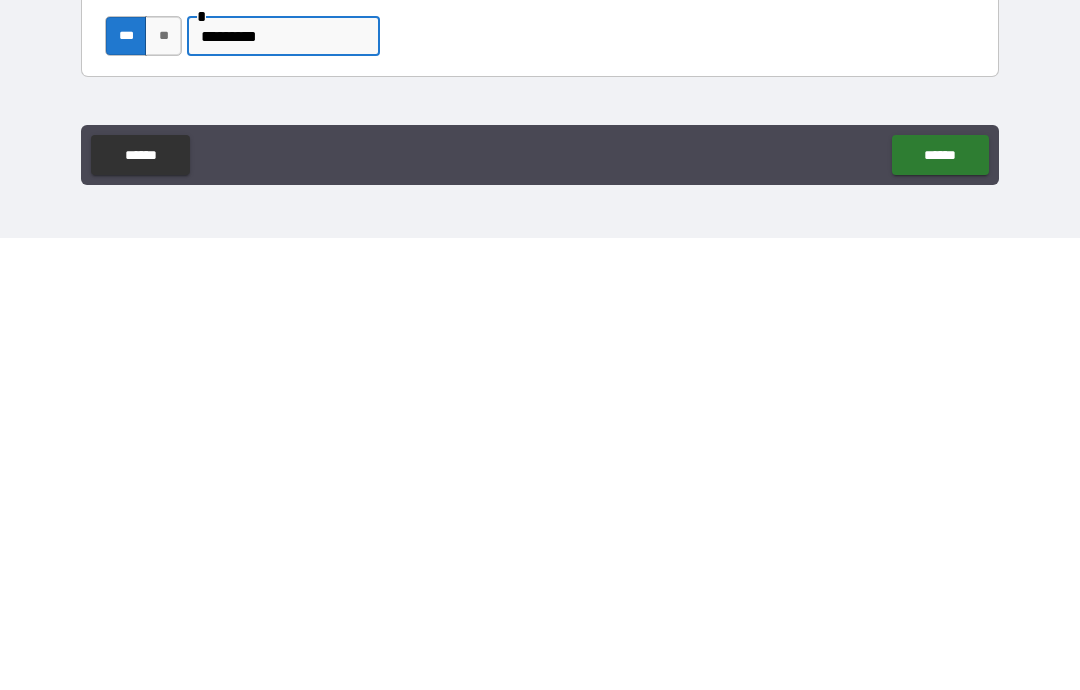 type on "*********" 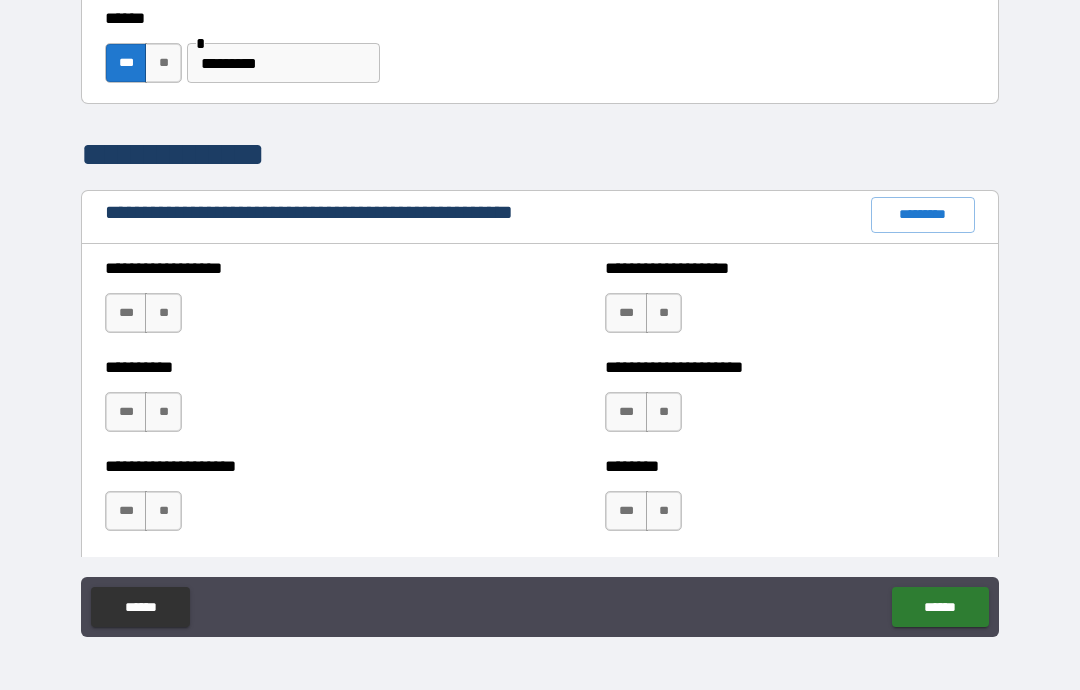 scroll, scrollTop: 2231, scrollLeft: 0, axis: vertical 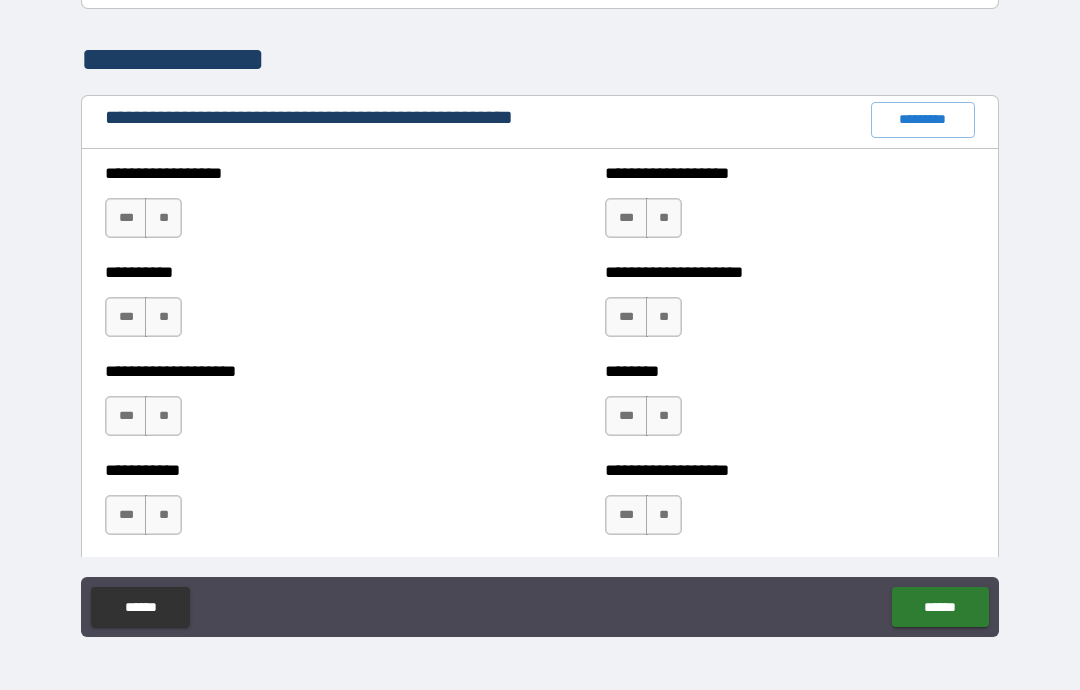 click on "**" at bounding box center [163, 218] 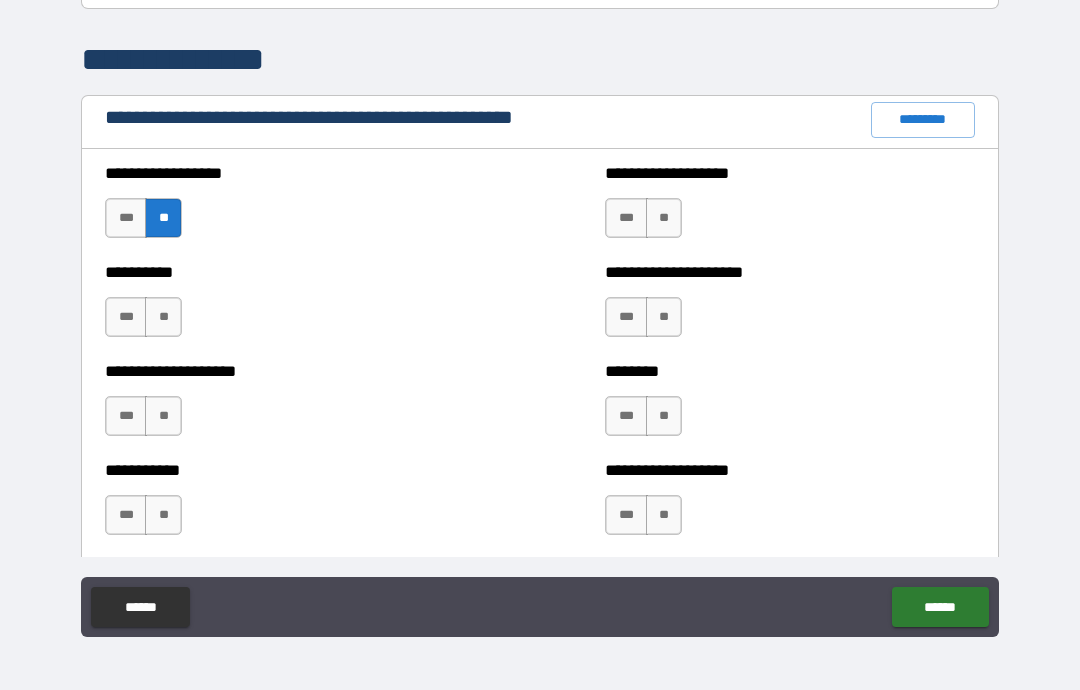 click on "**" at bounding box center (163, 317) 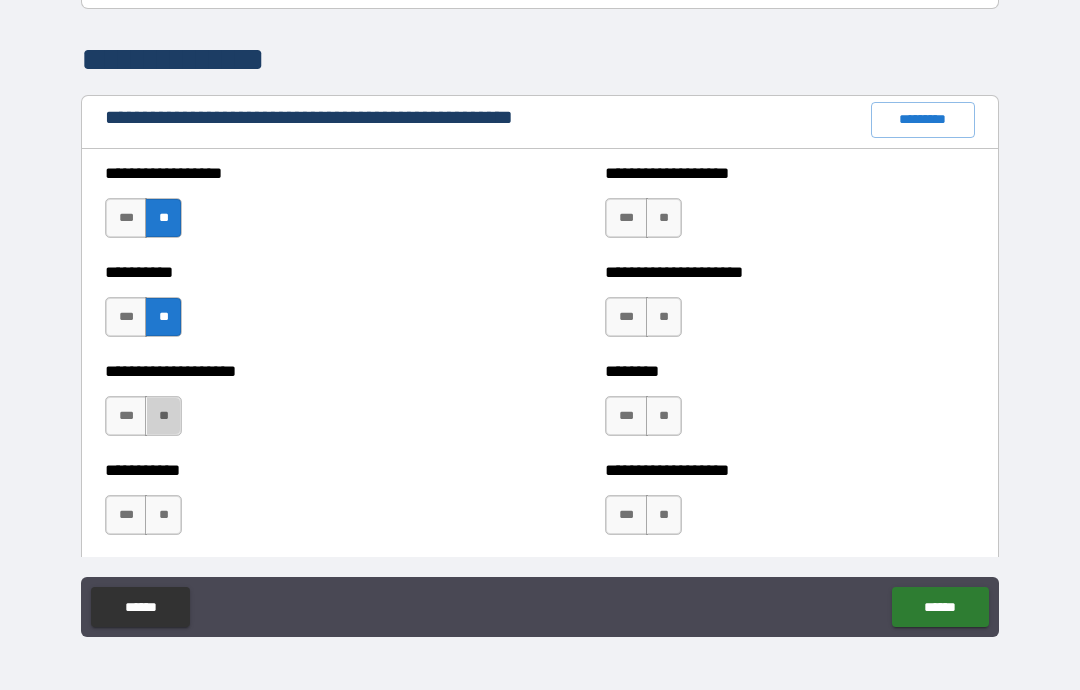click on "**" at bounding box center (163, 416) 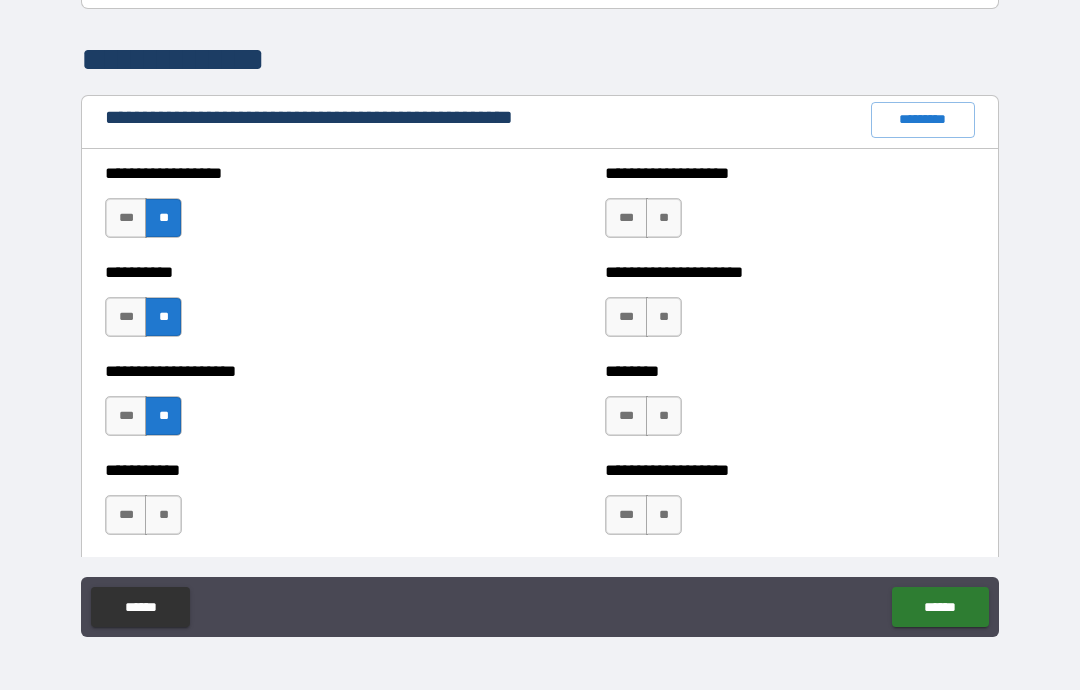 click on "**" at bounding box center (163, 515) 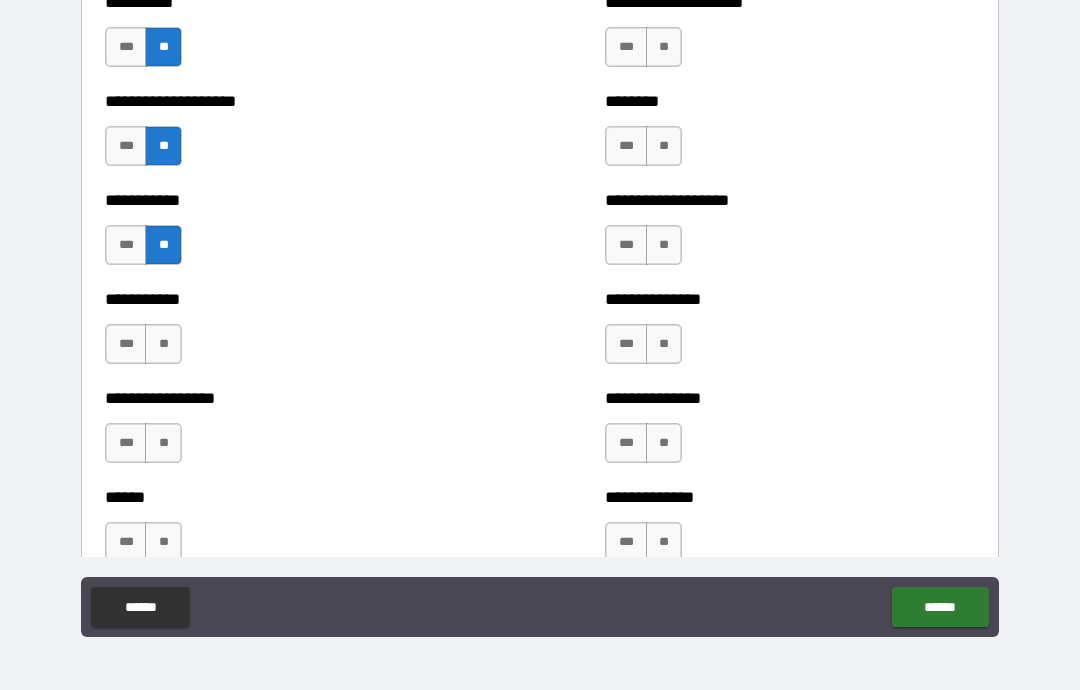 scroll, scrollTop: 2515, scrollLeft: 0, axis: vertical 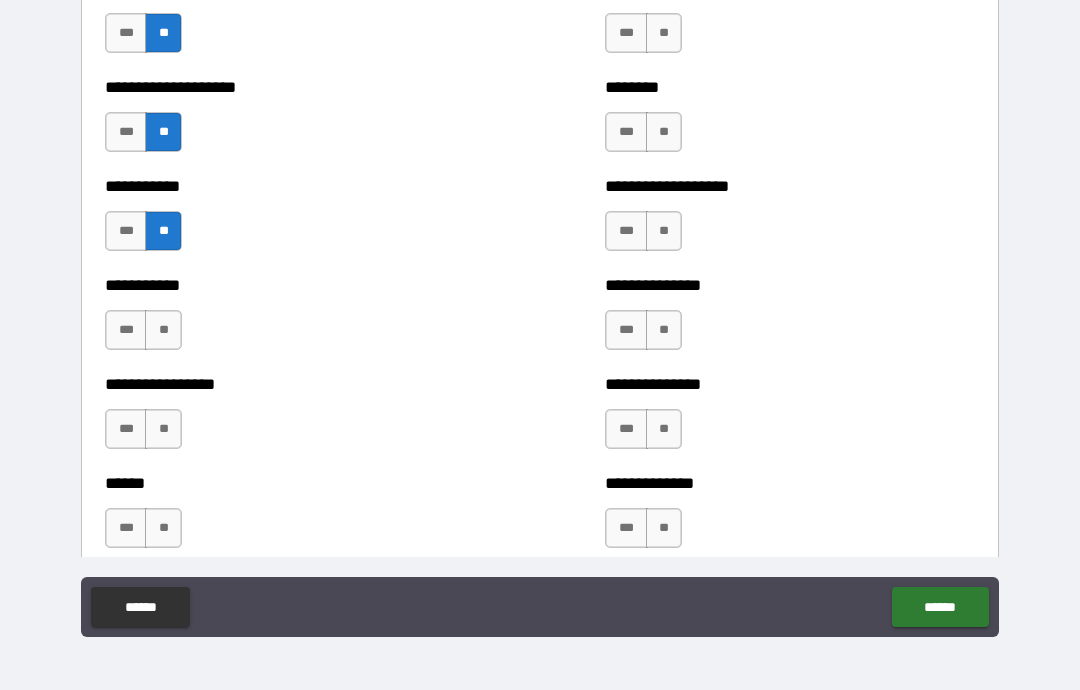 click on "**********" at bounding box center [290, 320] 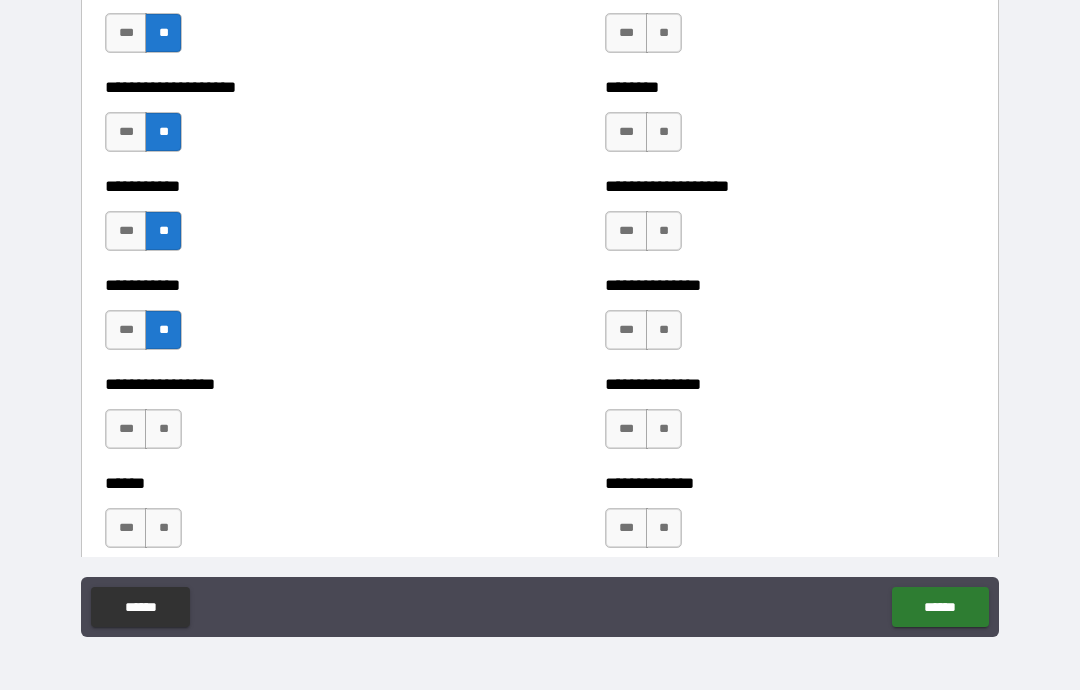click on "**" at bounding box center (163, 429) 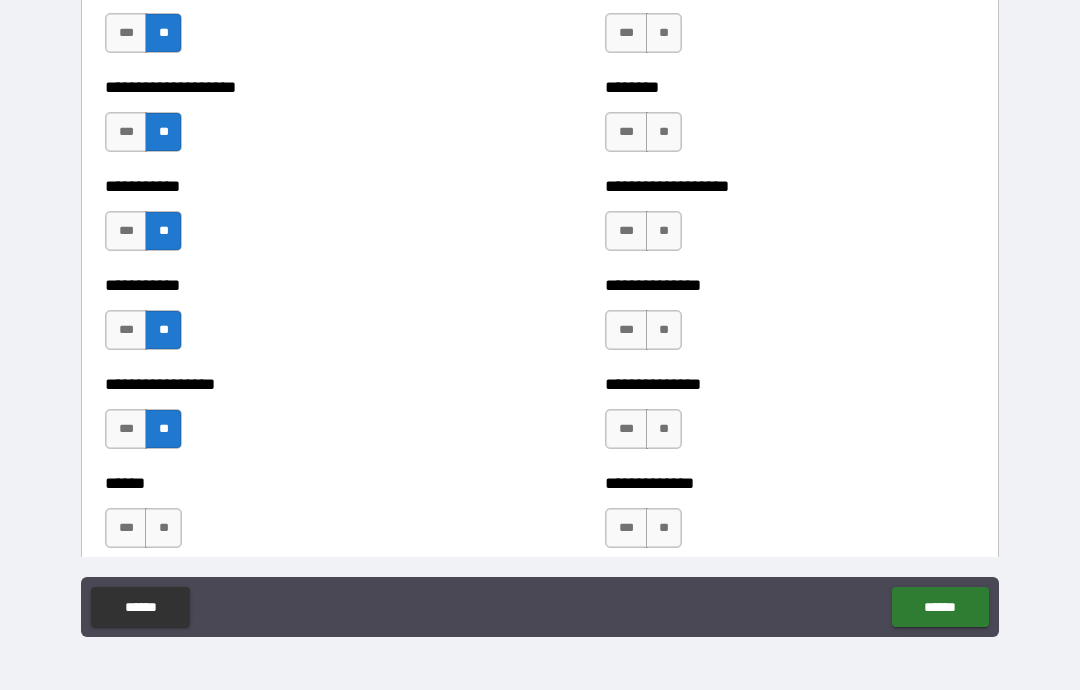 click on "**" at bounding box center (163, 528) 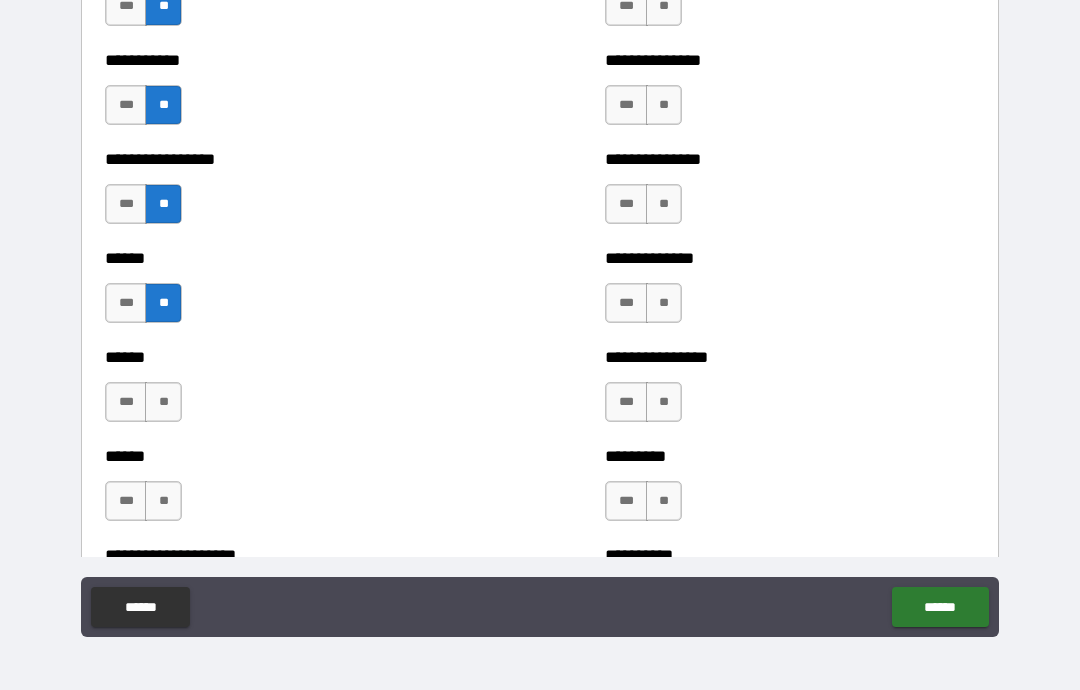 scroll, scrollTop: 2757, scrollLeft: 0, axis: vertical 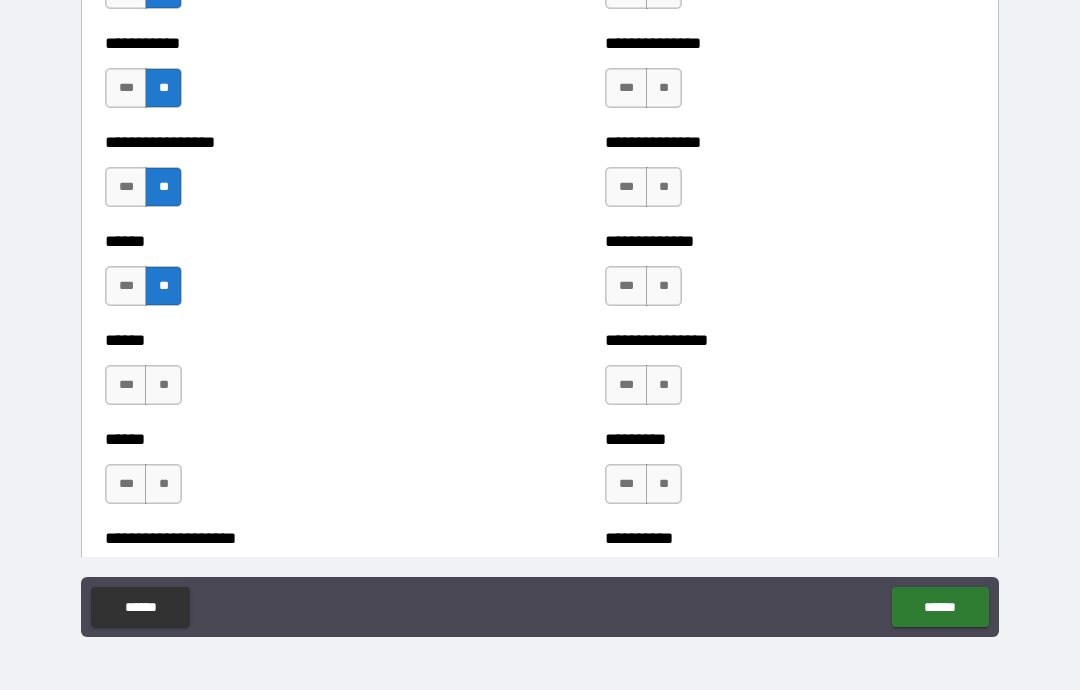 click on "***" at bounding box center (126, 385) 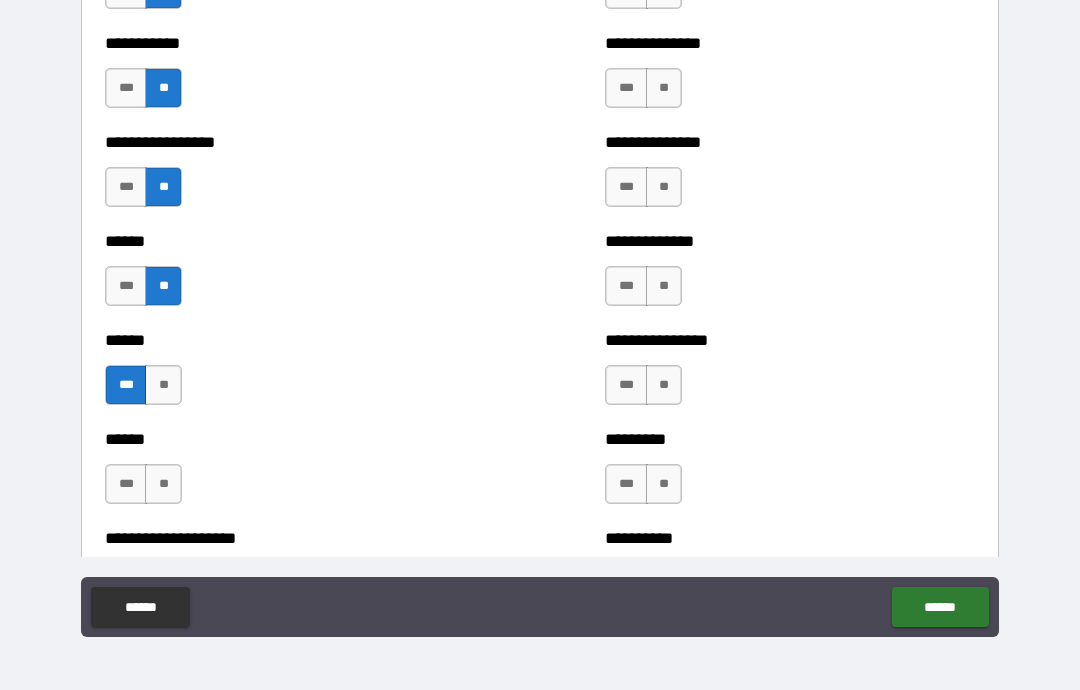 click on "**" at bounding box center [163, 484] 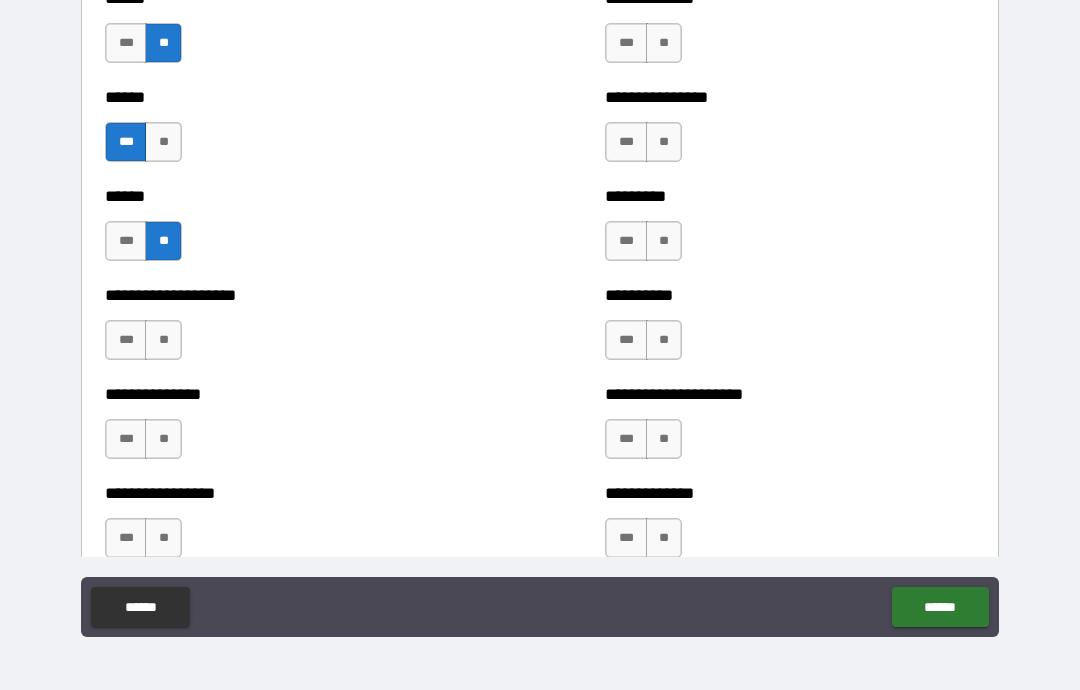 scroll, scrollTop: 2999, scrollLeft: 0, axis: vertical 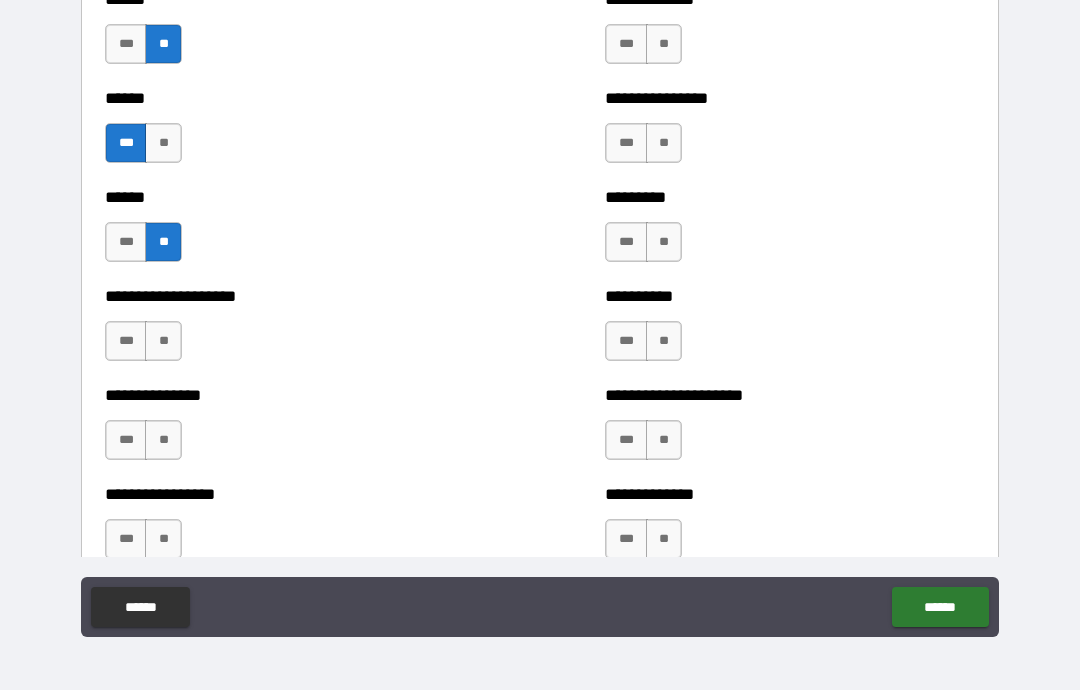 click on "**" at bounding box center [163, 341] 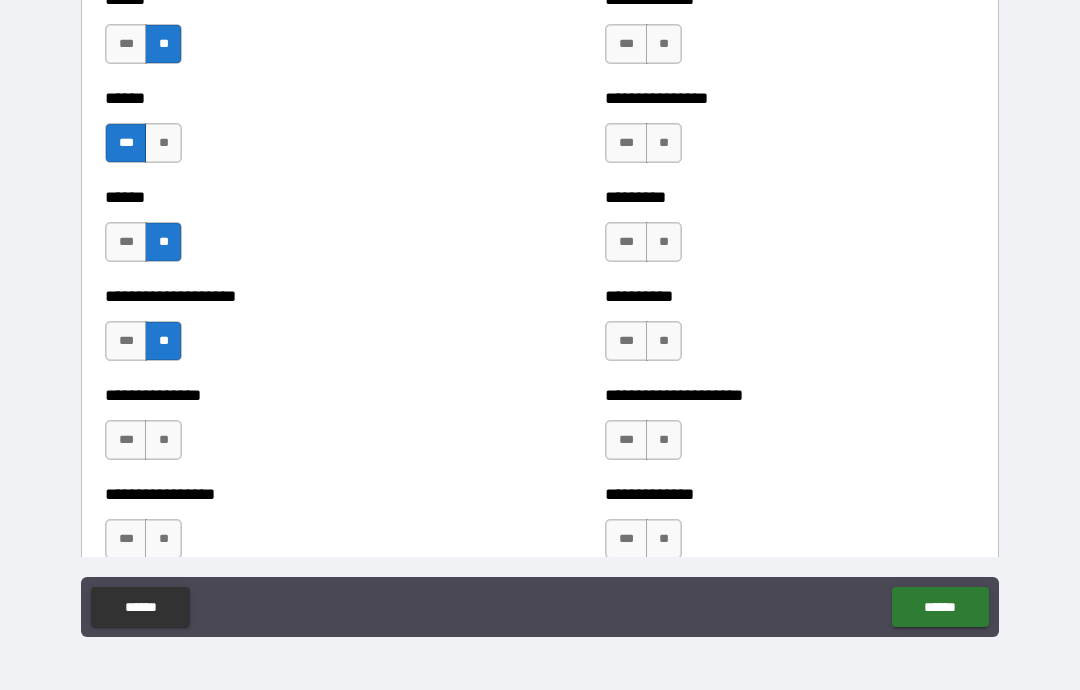 click on "**" at bounding box center (163, 440) 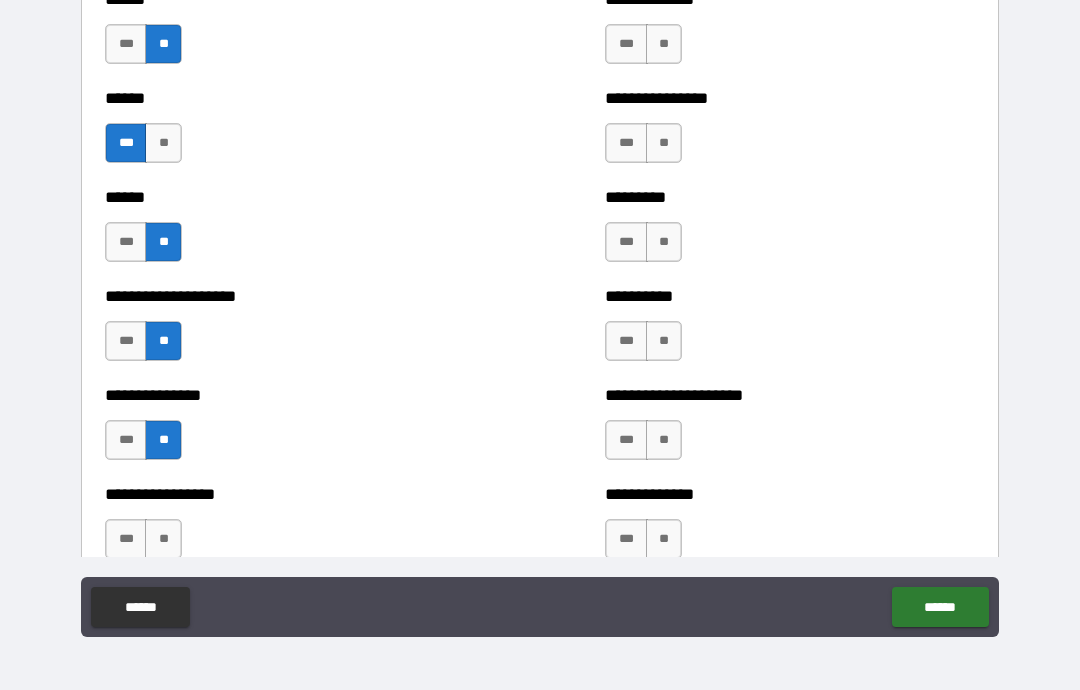 click on "**" at bounding box center [163, 539] 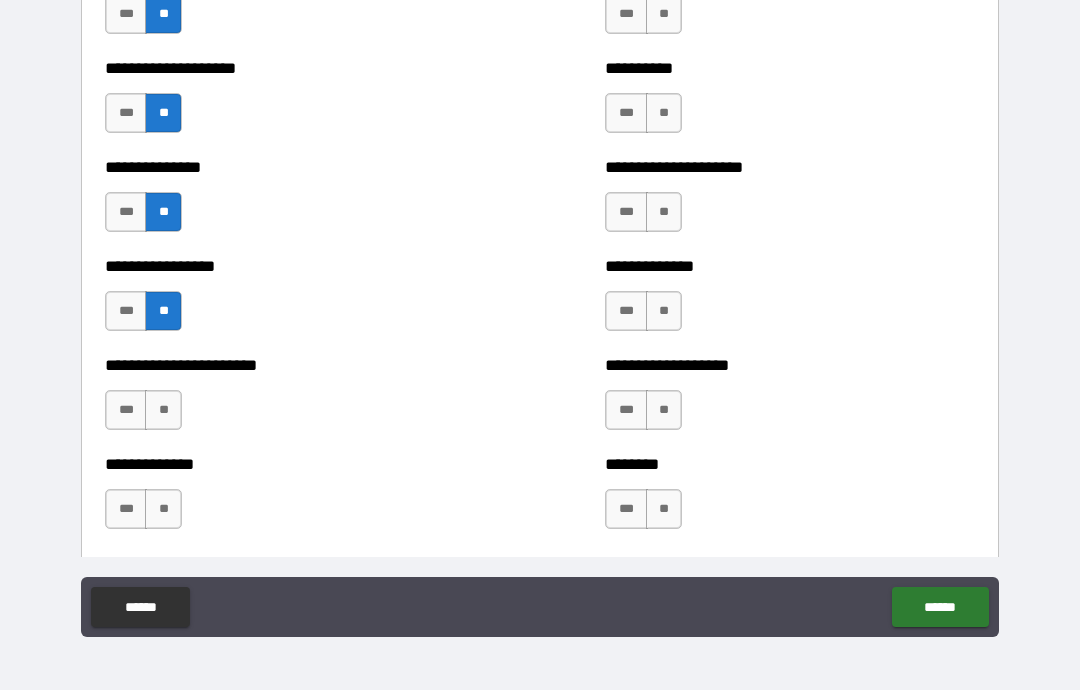scroll, scrollTop: 3230, scrollLeft: 0, axis: vertical 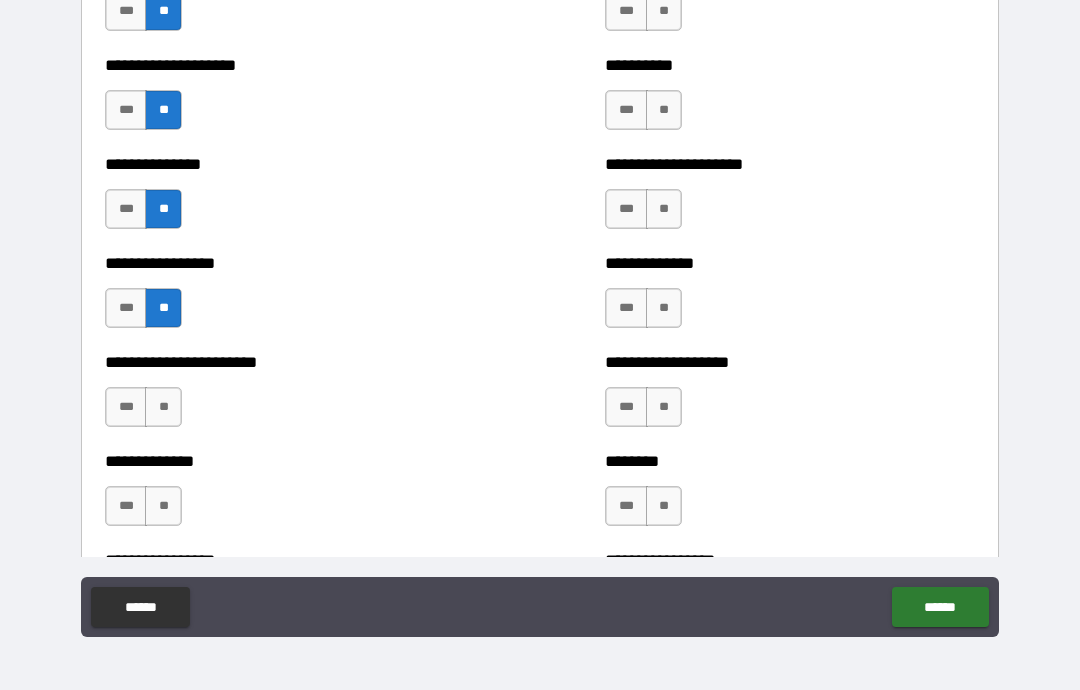 click on "**" at bounding box center (163, 407) 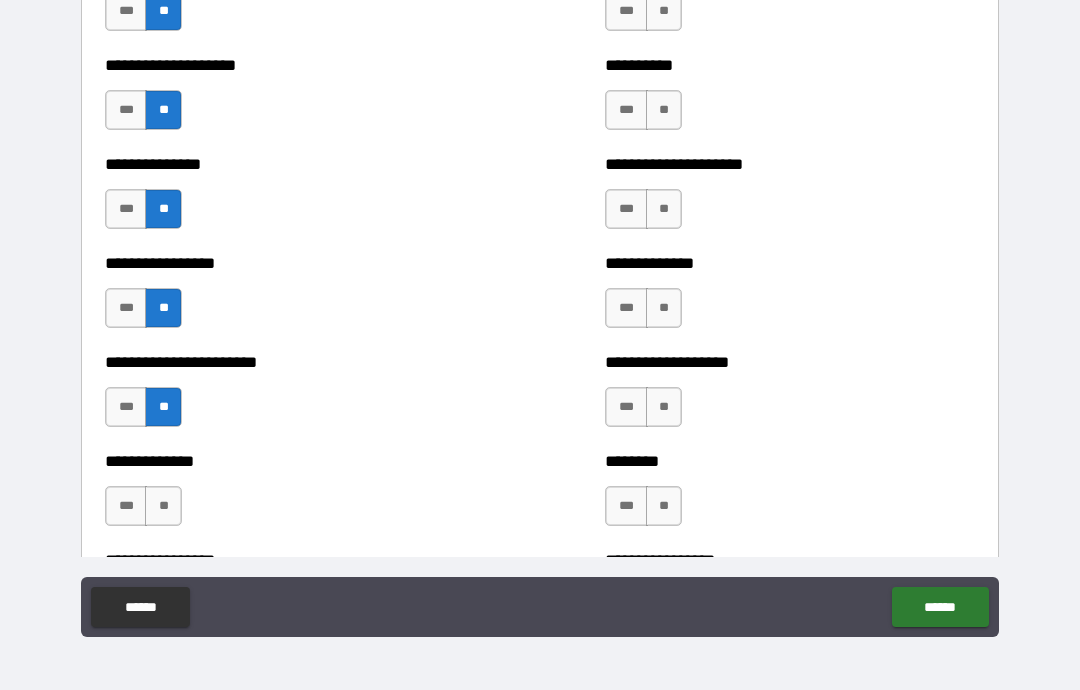 click on "**" at bounding box center [163, 506] 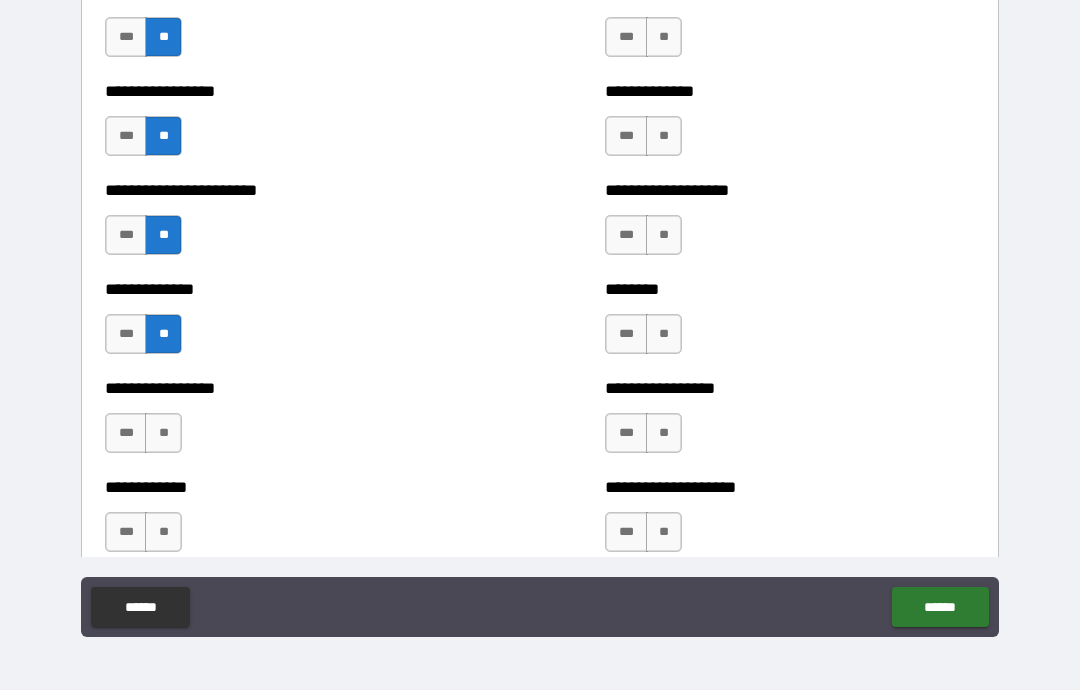 scroll, scrollTop: 3410, scrollLeft: 0, axis: vertical 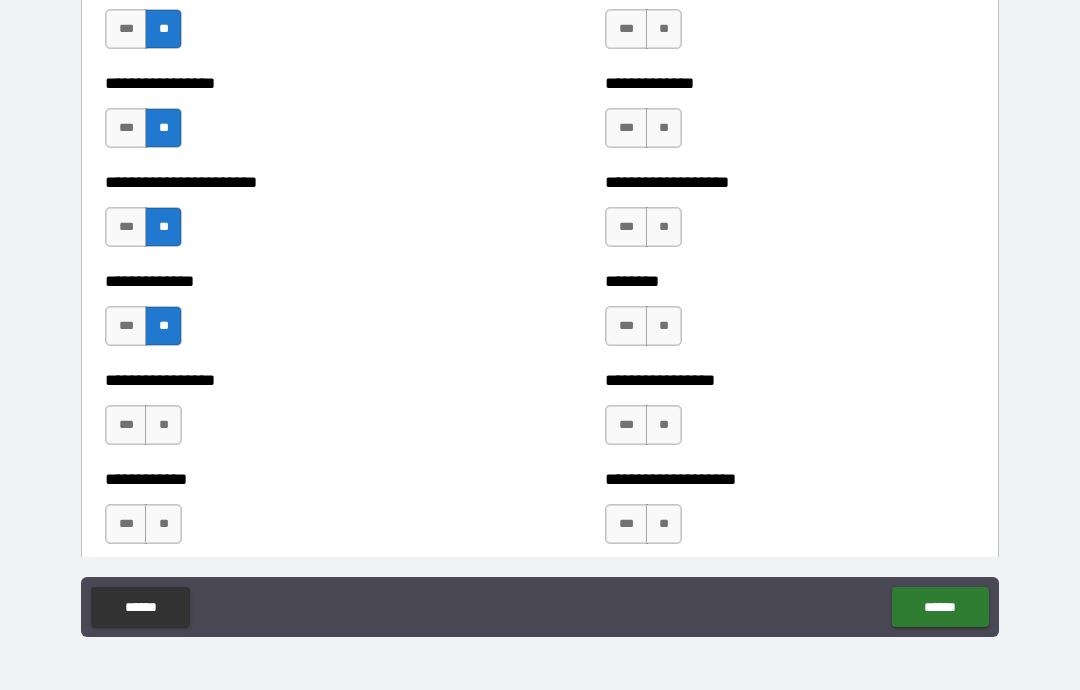 click on "**" at bounding box center [163, 425] 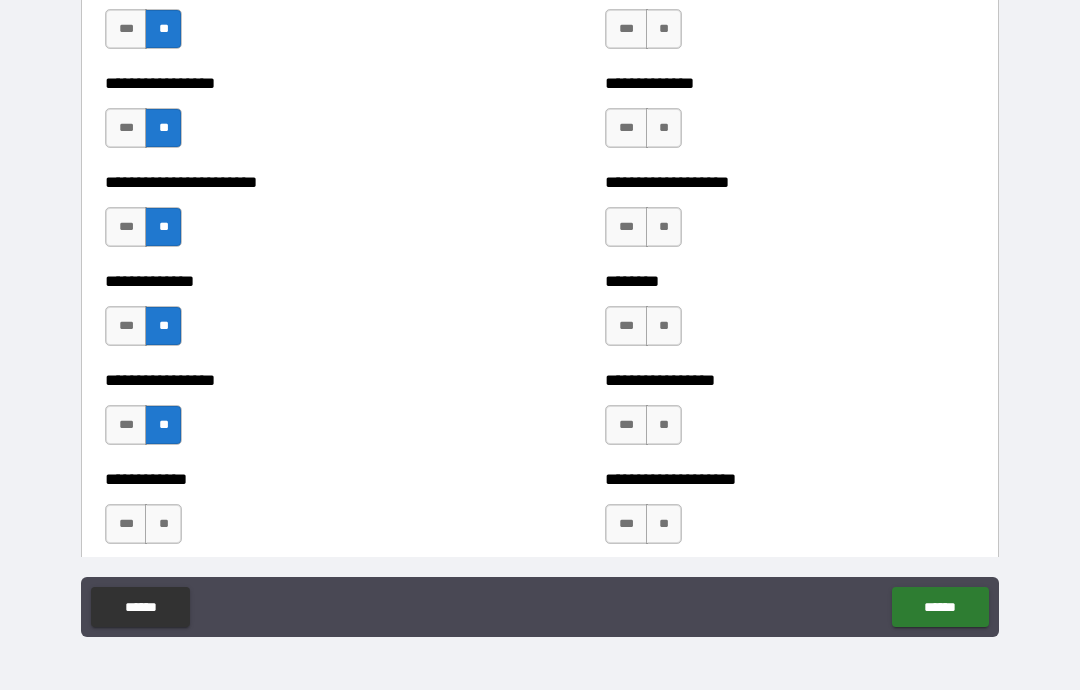 click on "**" at bounding box center [163, 524] 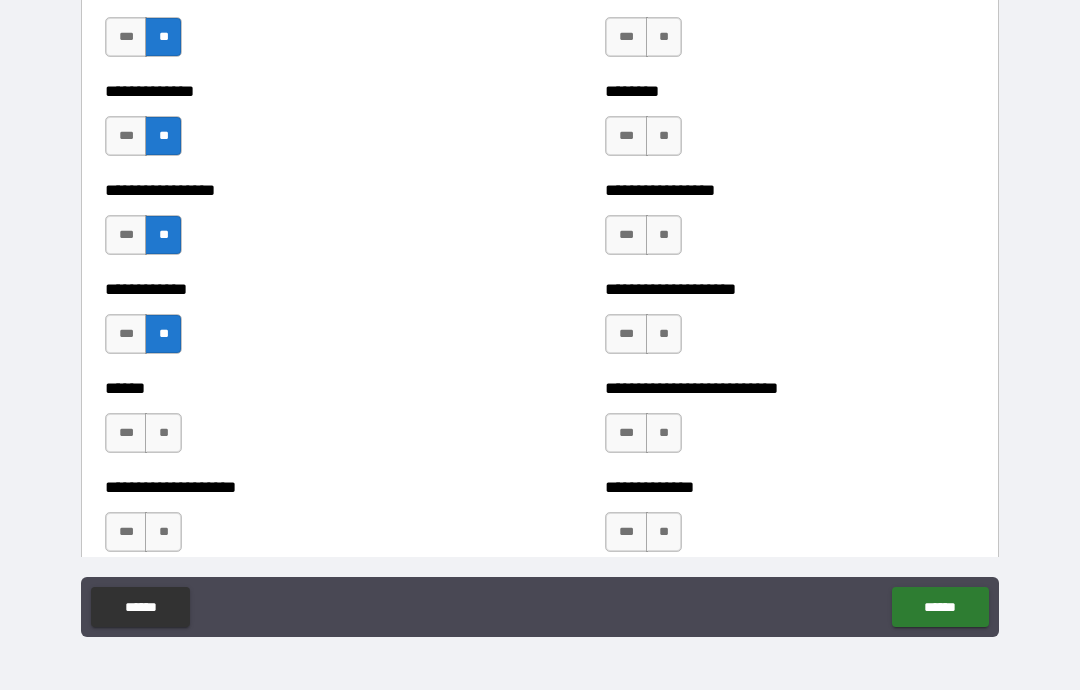 scroll, scrollTop: 3601, scrollLeft: 0, axis: vertical 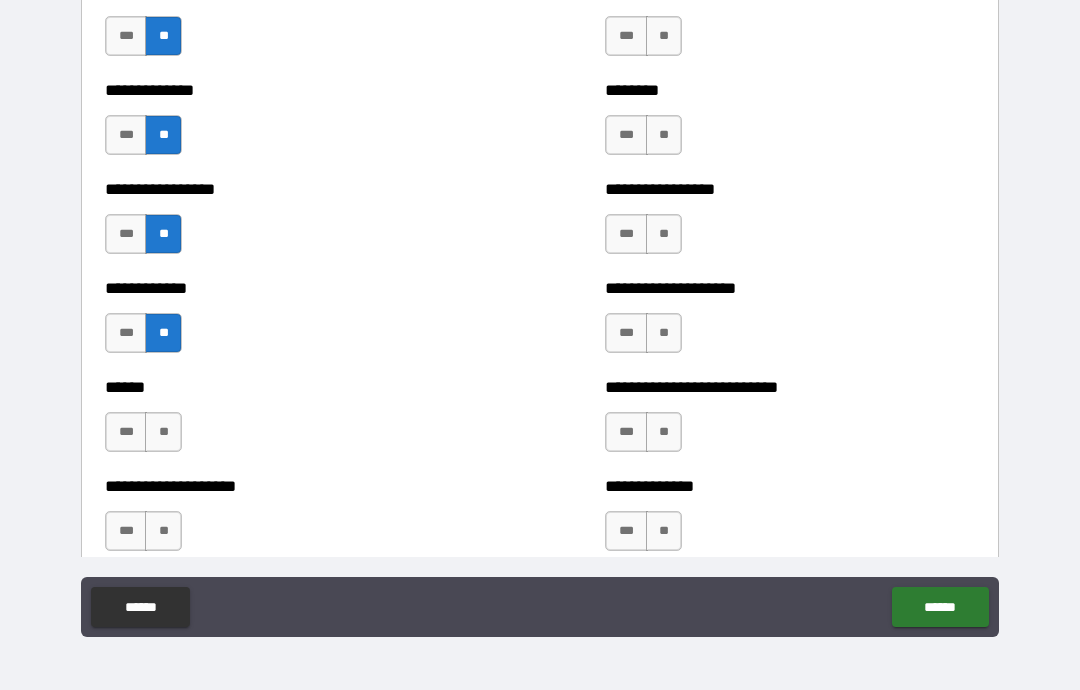 click on "**" at bounding box center (163, 432) 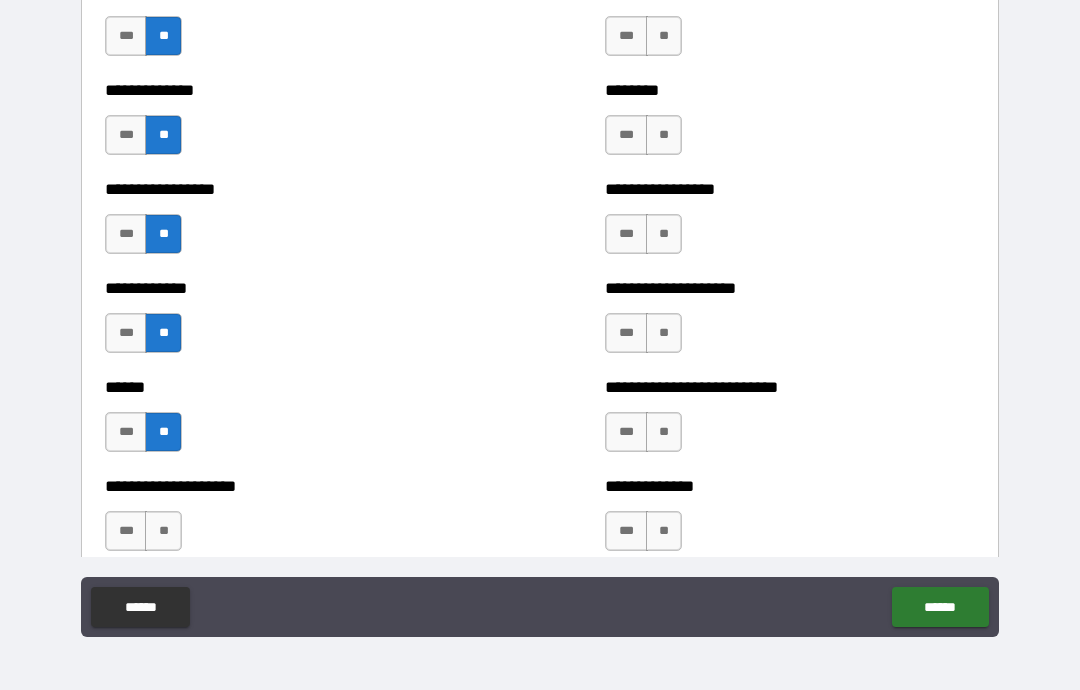 click on "**" at bounding box center (163, 531) 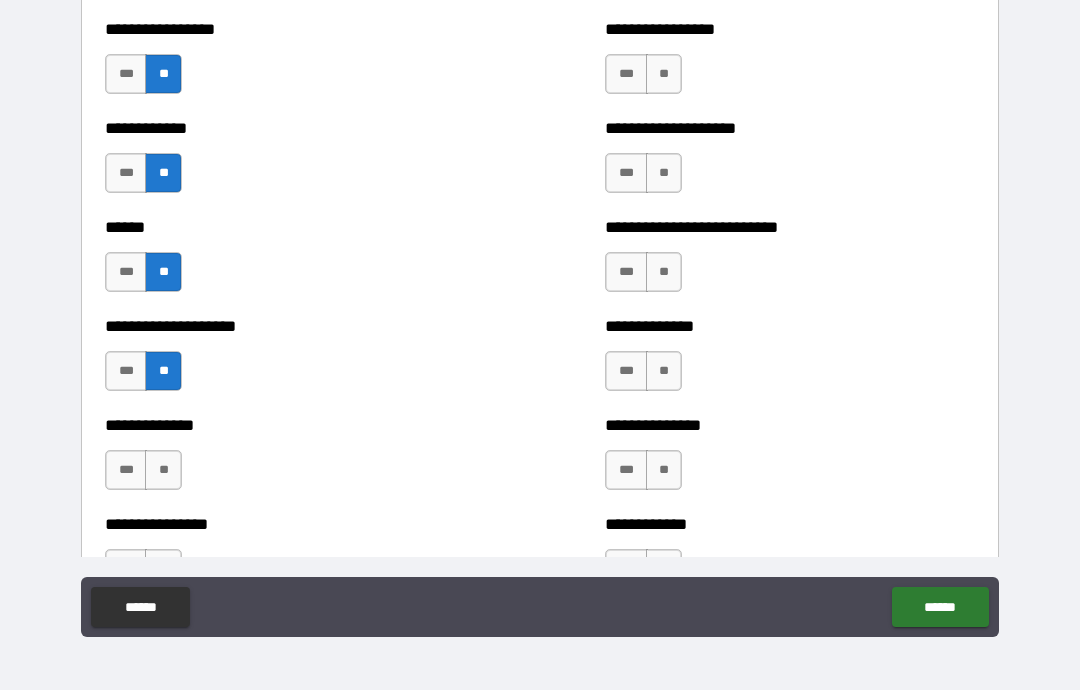 scroll, scrollTop: 3803, scrollLeft: 0, axis: vertical 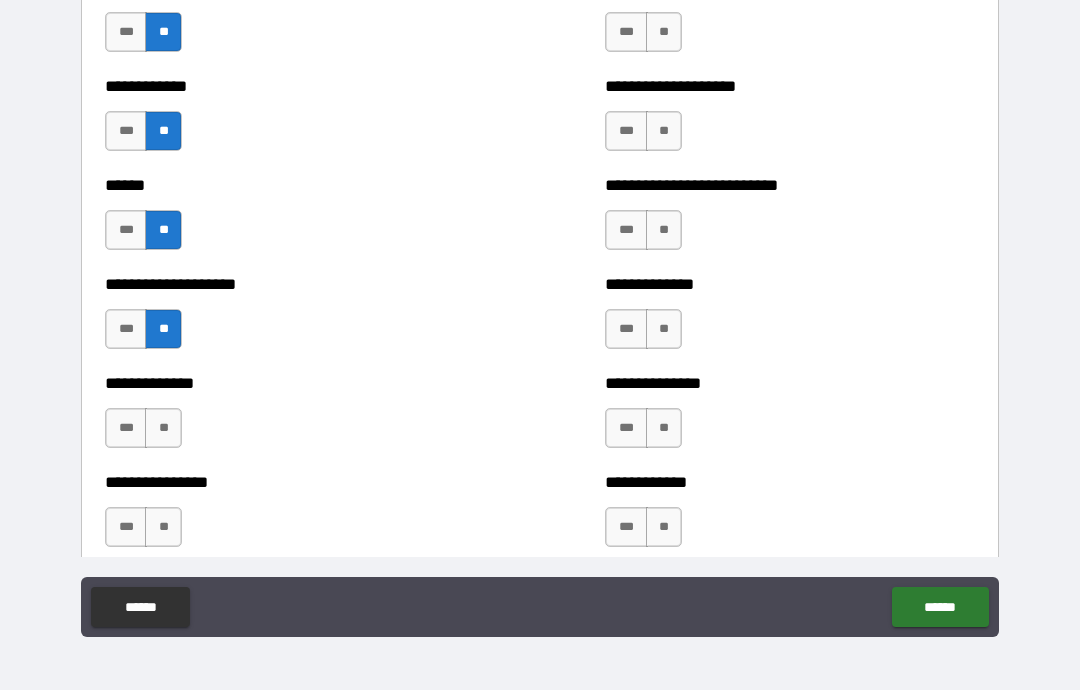 click on "**" at bounding box center (163, 428) 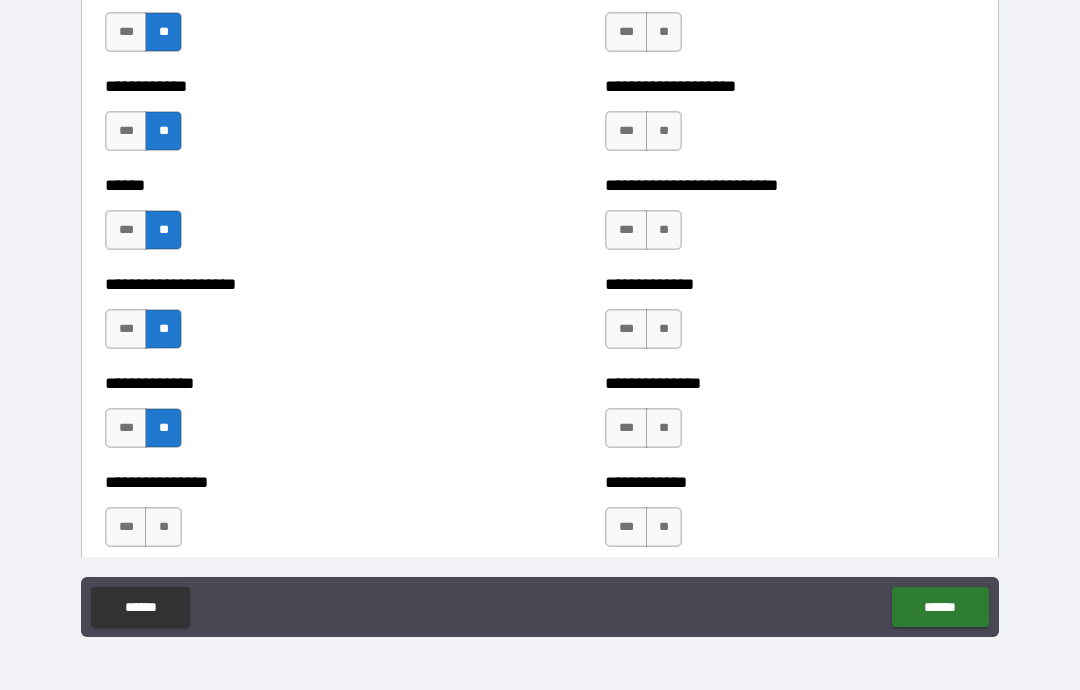 click on "**" at bounding box center (163, 527) 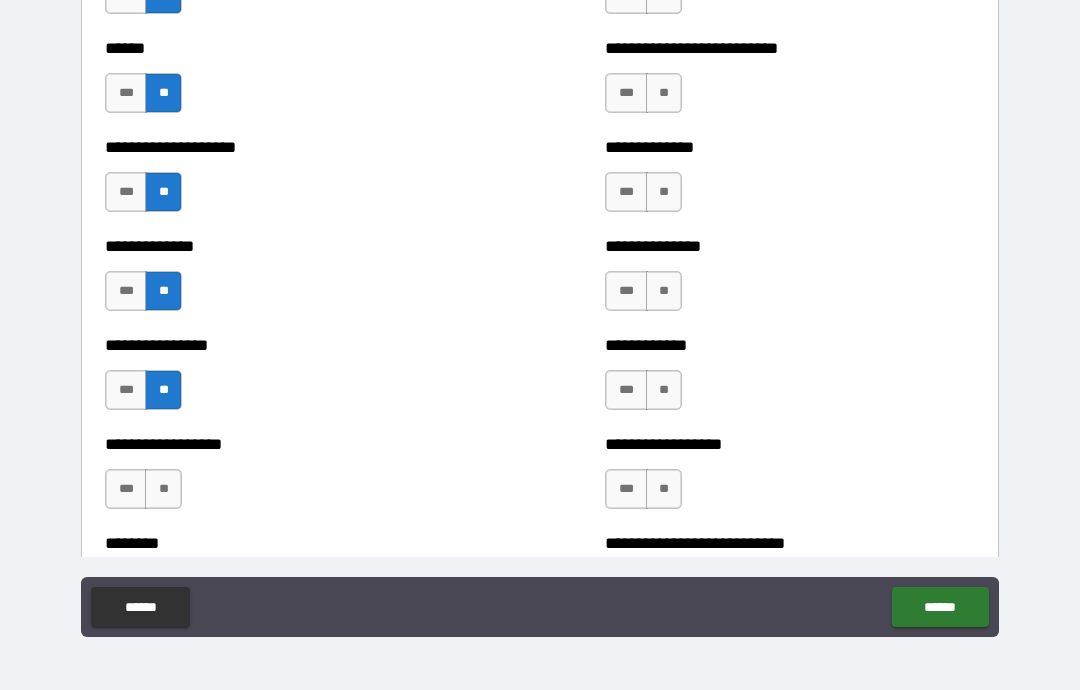 scroll, scrollTop: 3978, scrollLeft: 0, axis: vertical 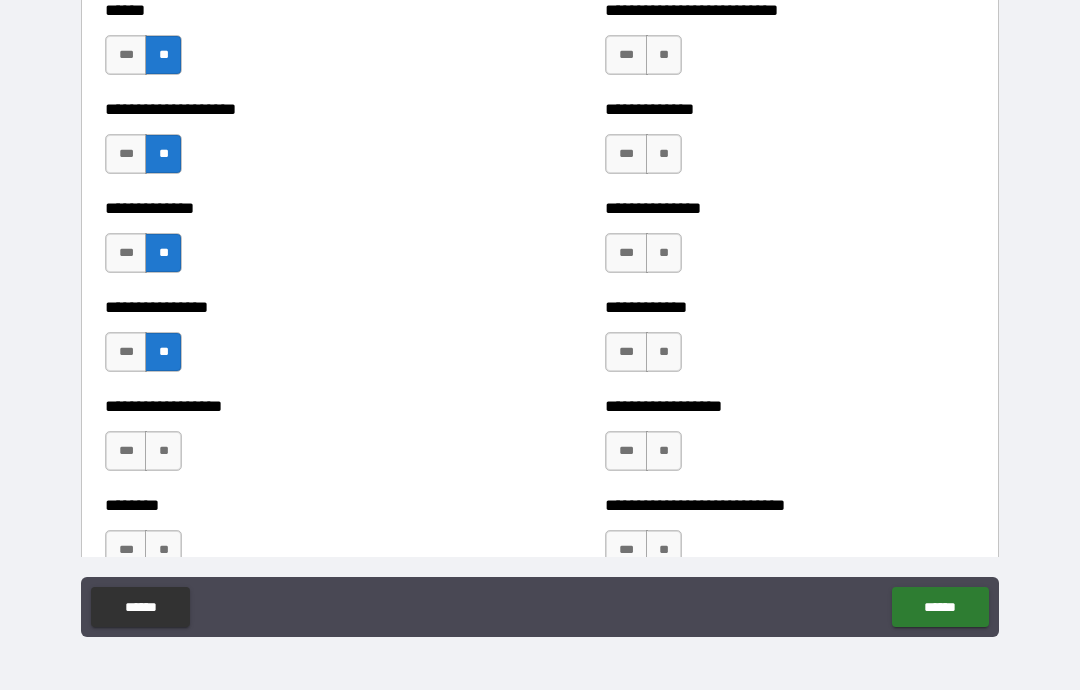click on "**" at bounding box center (163, 451) 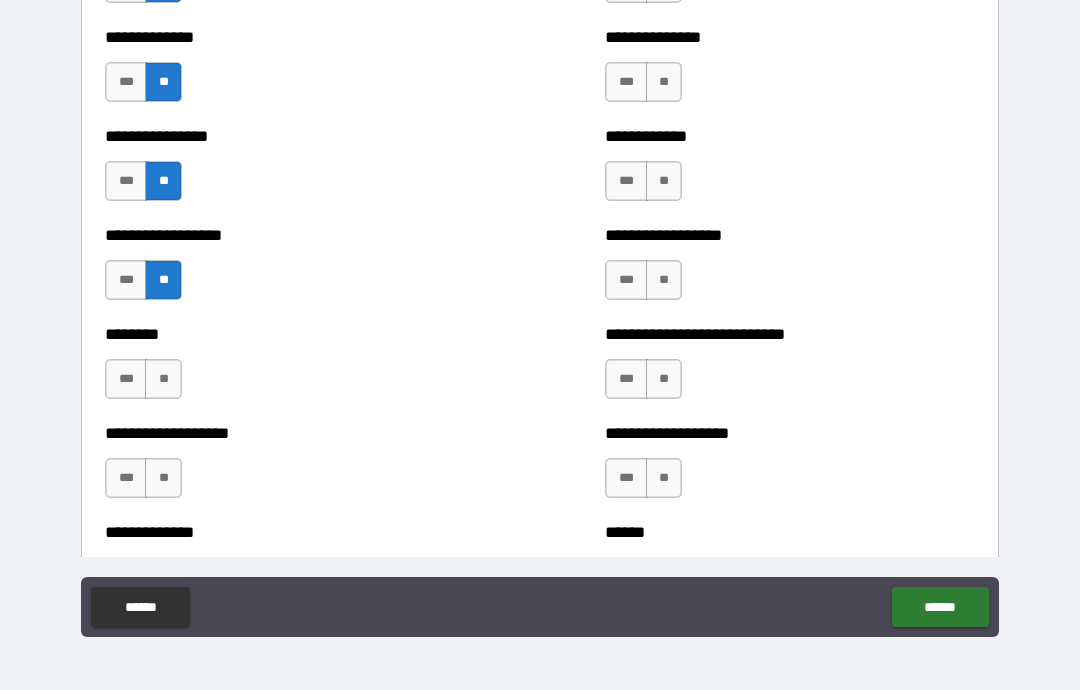 scroll, scrollTop: 4153, scrollLeft: 0, axis: vertical 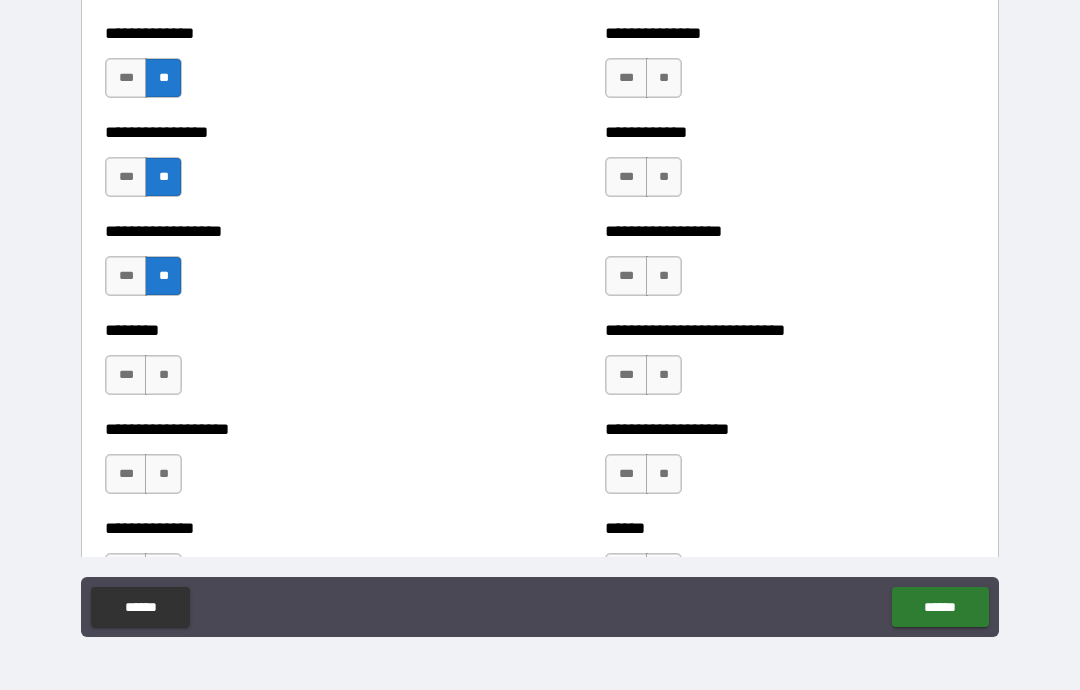 click on "**" at bounding box center (163, 375) 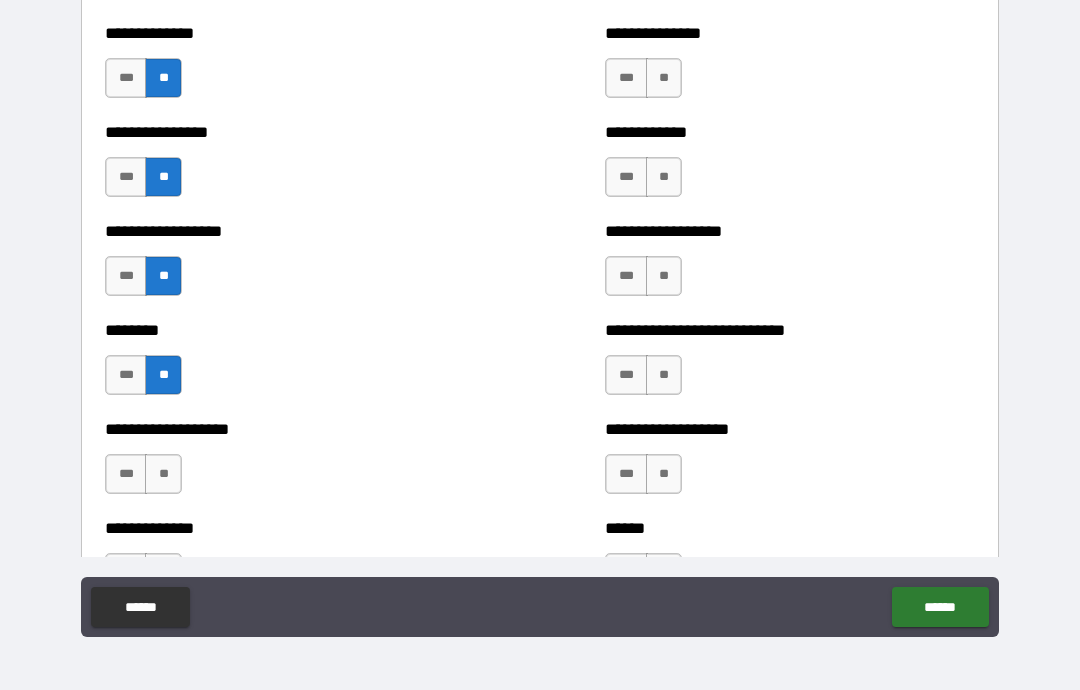 click on "**" at bounding box center (163, 474) 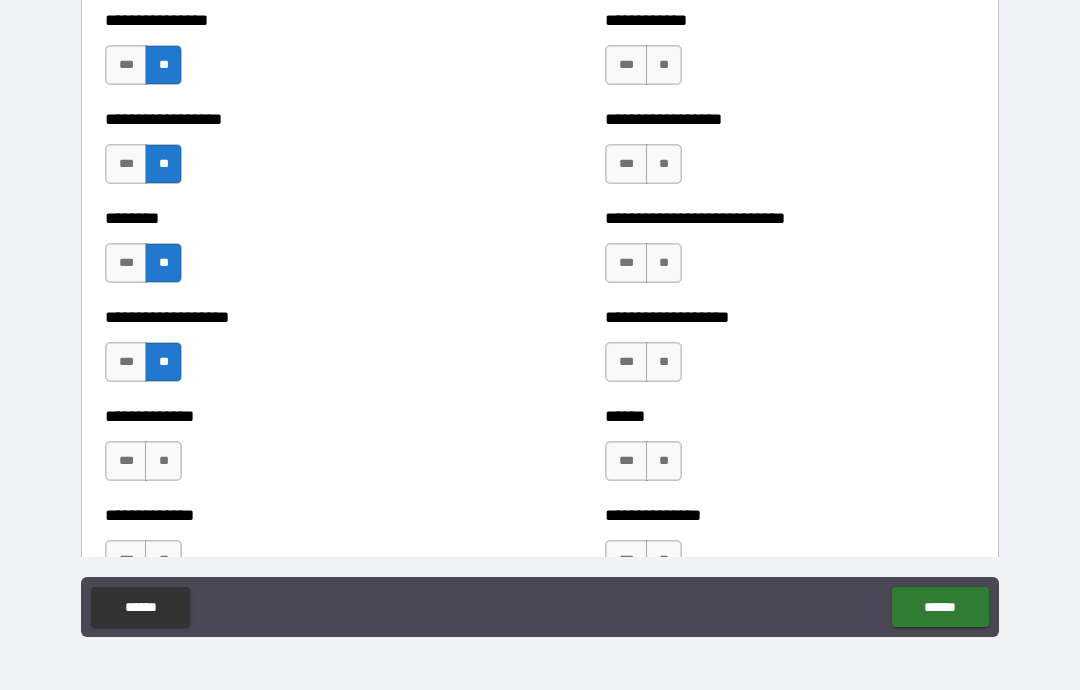 scroll, scrollTop: 4314, scrollLeft: 0, axis: vertical 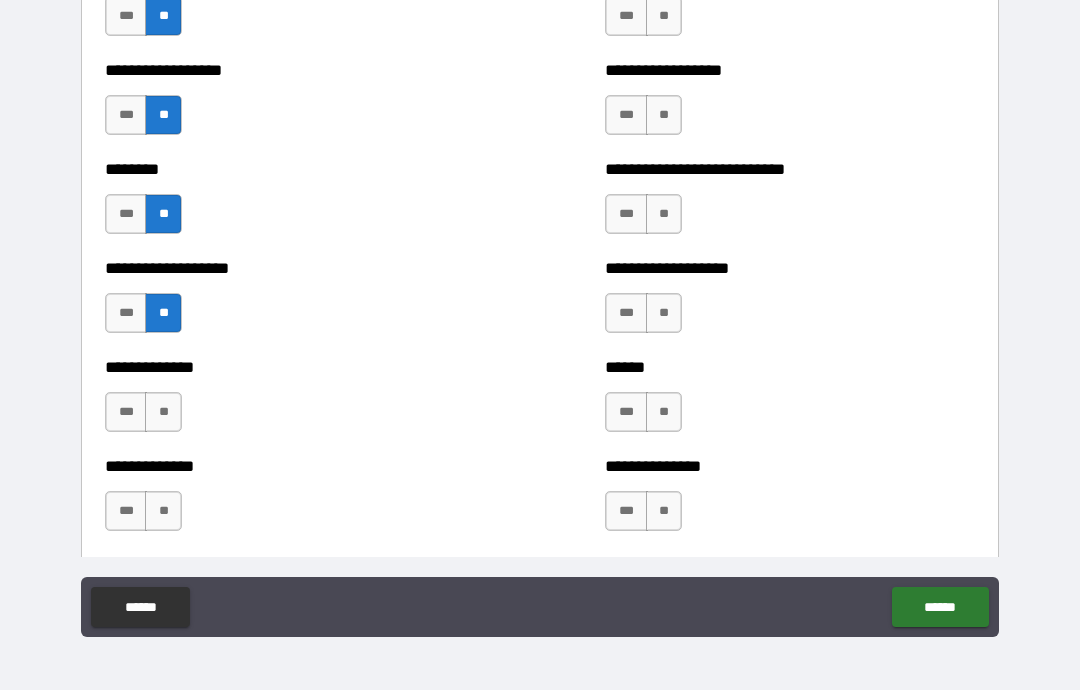 click on "**" at bounding box center [163, 412] 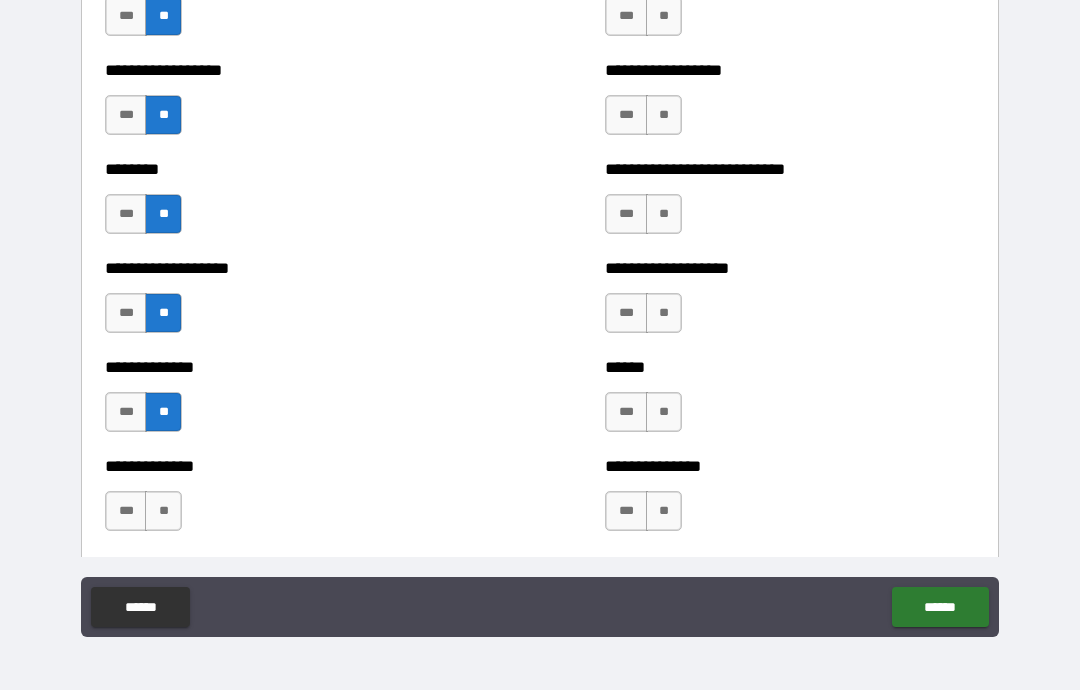 click on "**" at bounding box center [163, 511] 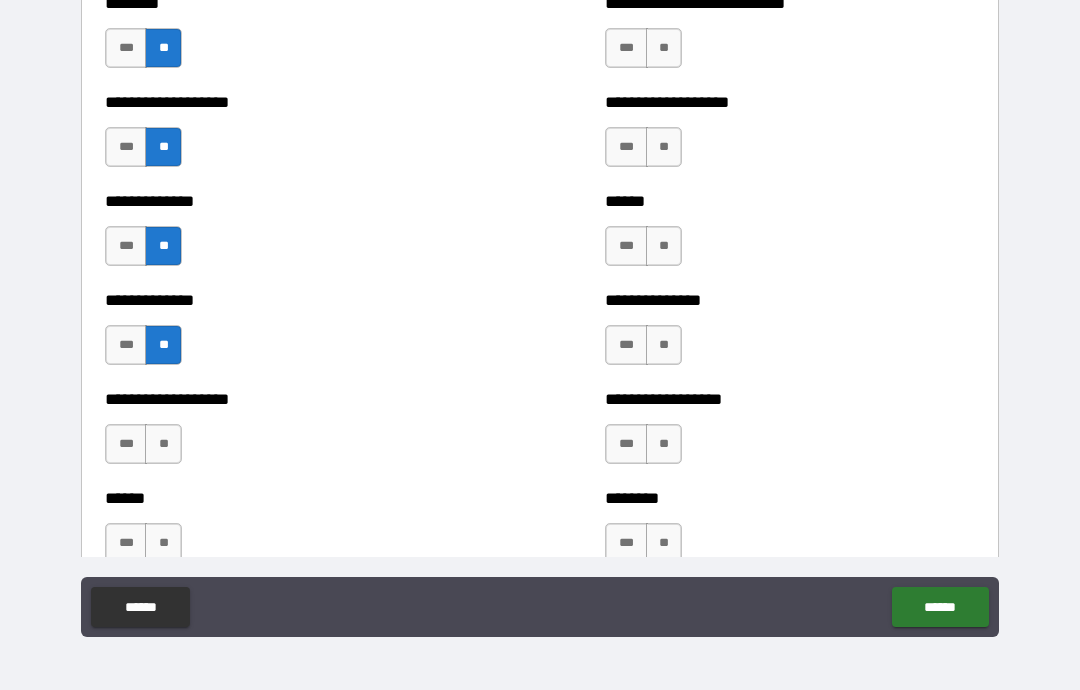 click on "**" at bounding box center (163, 444) 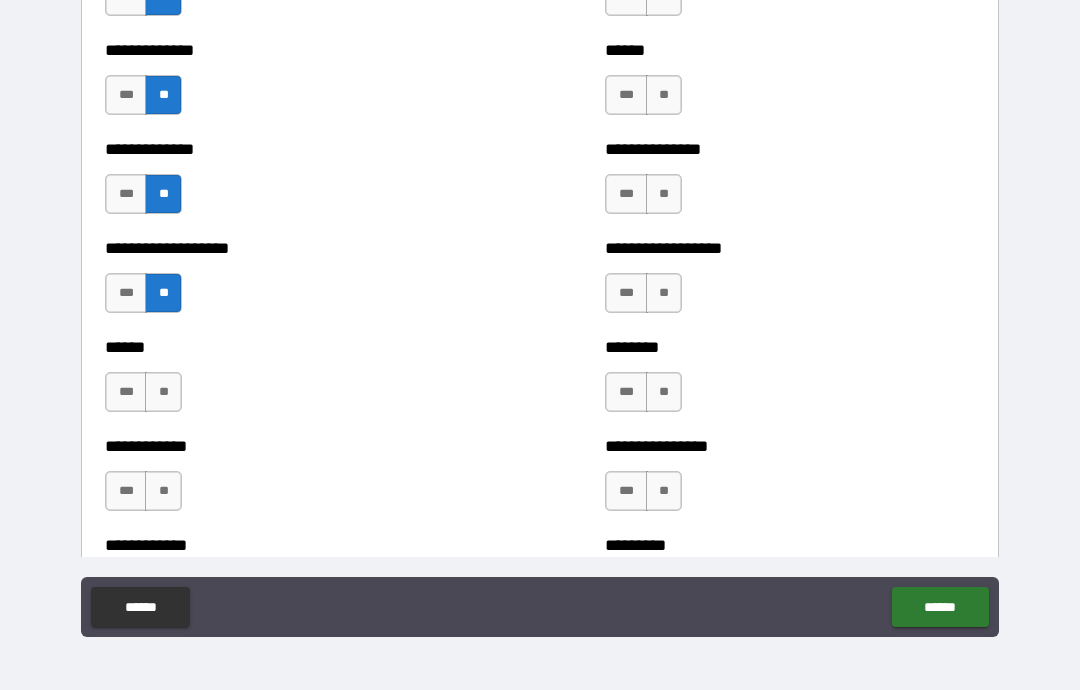 scroll, scrollTop: 4646, scrollLeft: 0, axis: vertical 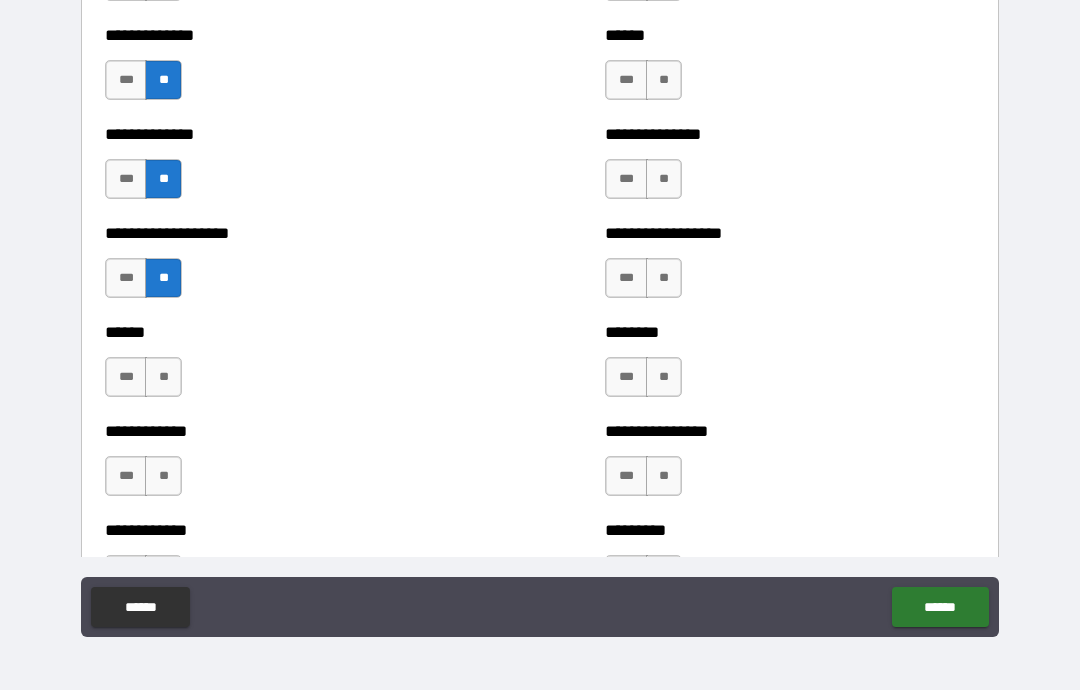 click on "**" at bounding box center [163, 377] 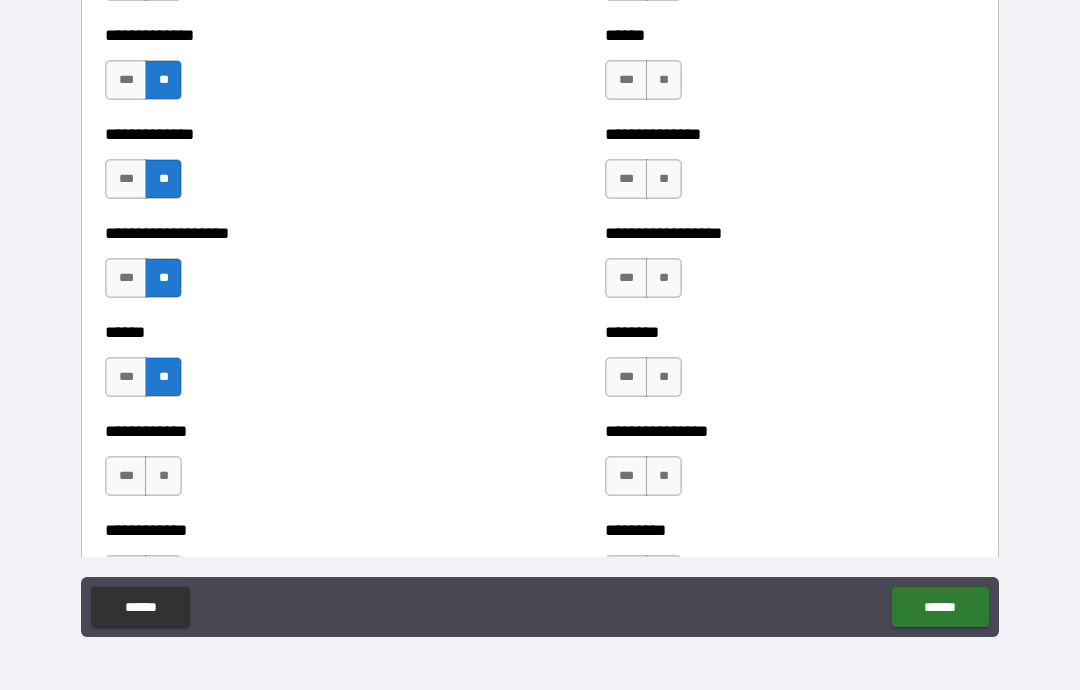 click on "**" at bounding box center (163, 476) 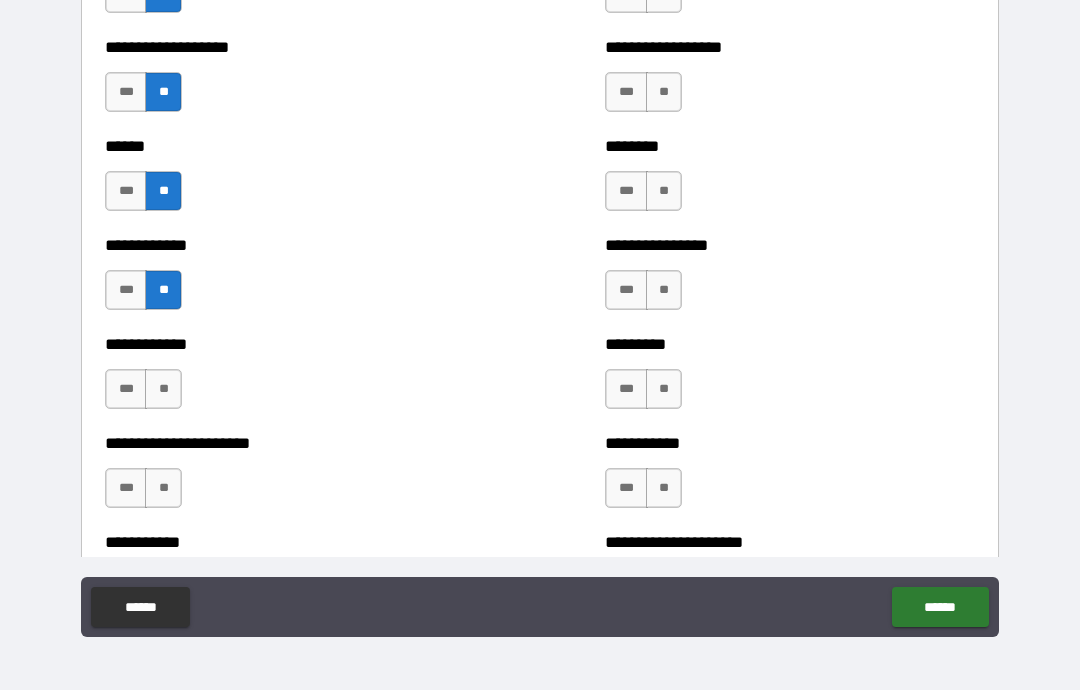 scroll, scrollTop: 4835, scrollLeft: 0, axis: vertical 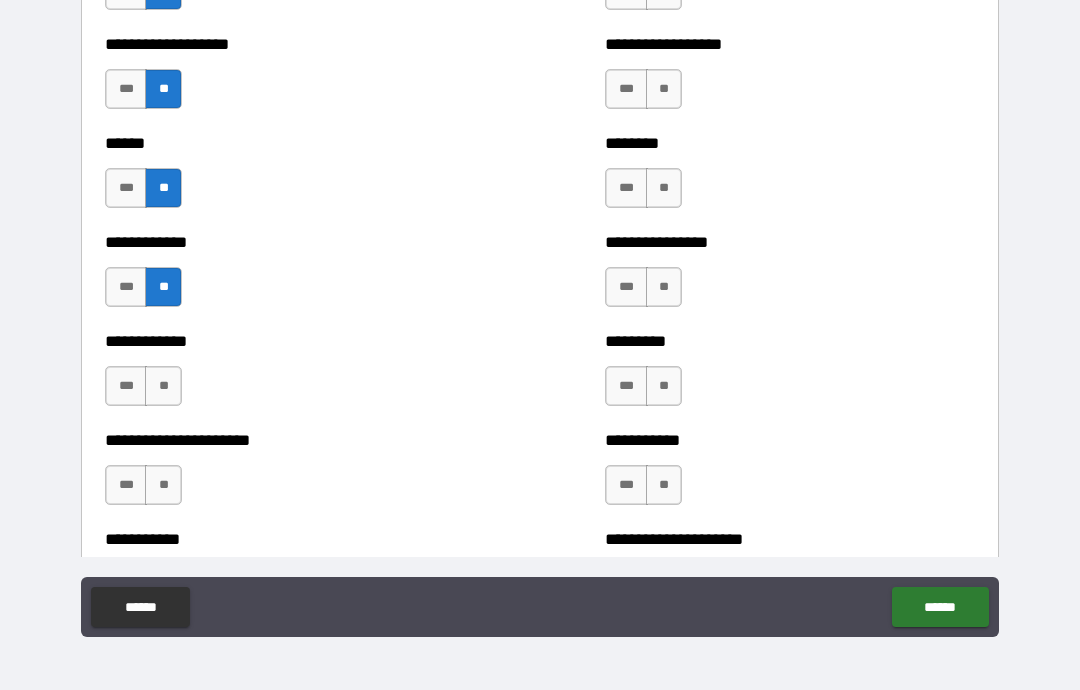click on "**" at bounding box center [163, 386] 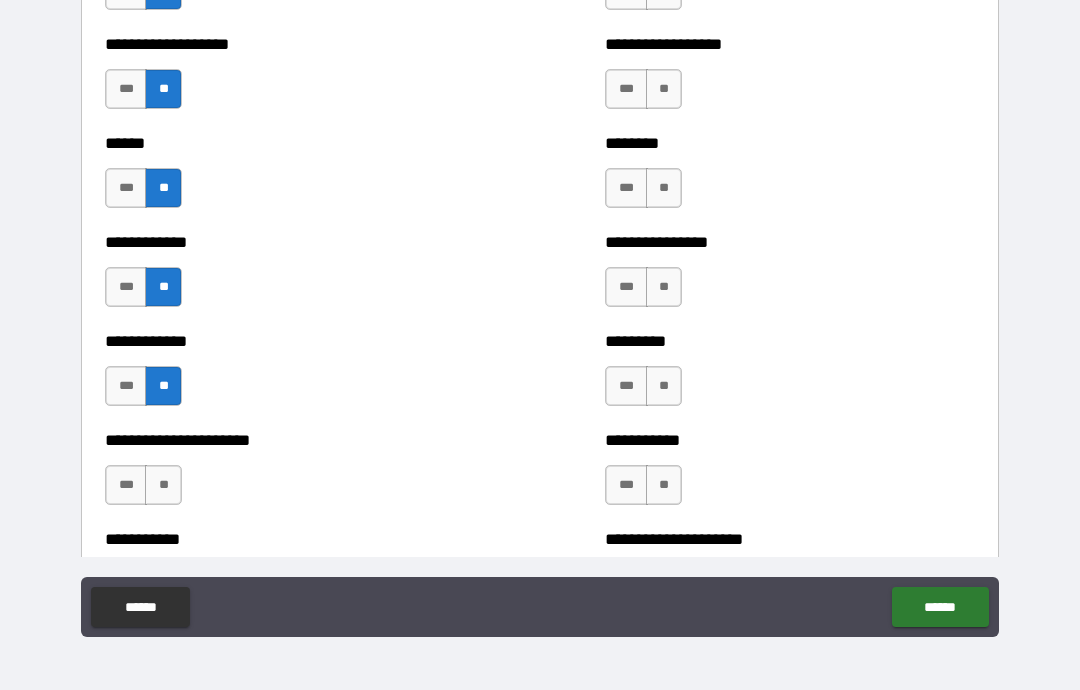 click on "**" at bounding box center [163, 485] 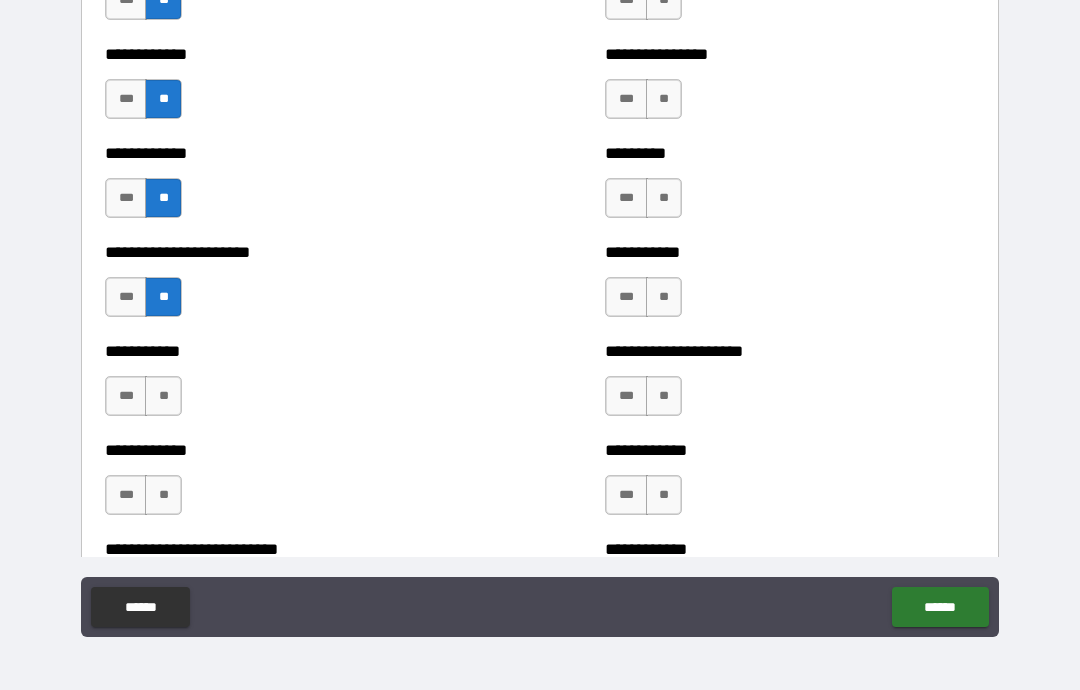 scroll, scrollTop: 5029, scrollLeft: 0, axis: vertical 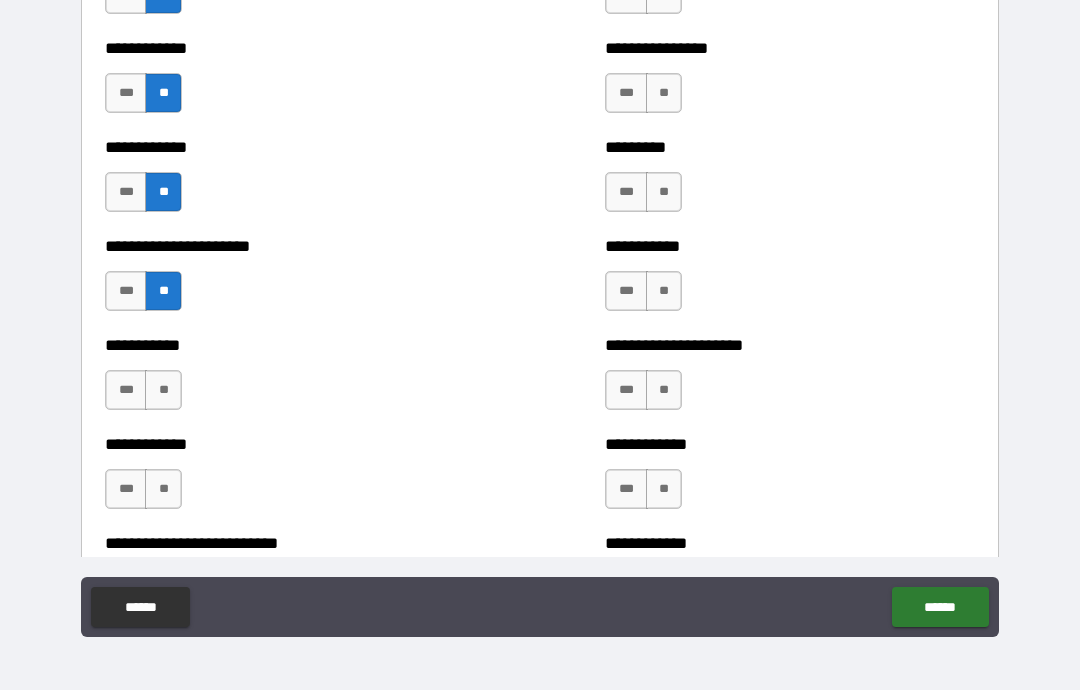 click on "**" at bounding box center [163, 390] 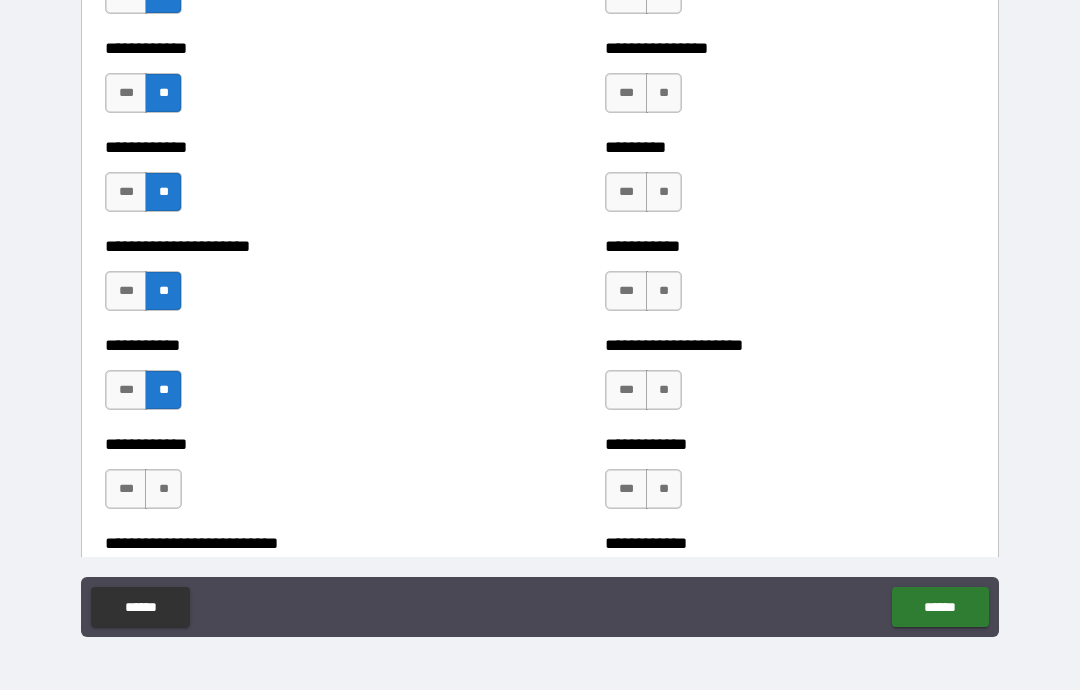 click on "**" at bounding box center [163, 489] 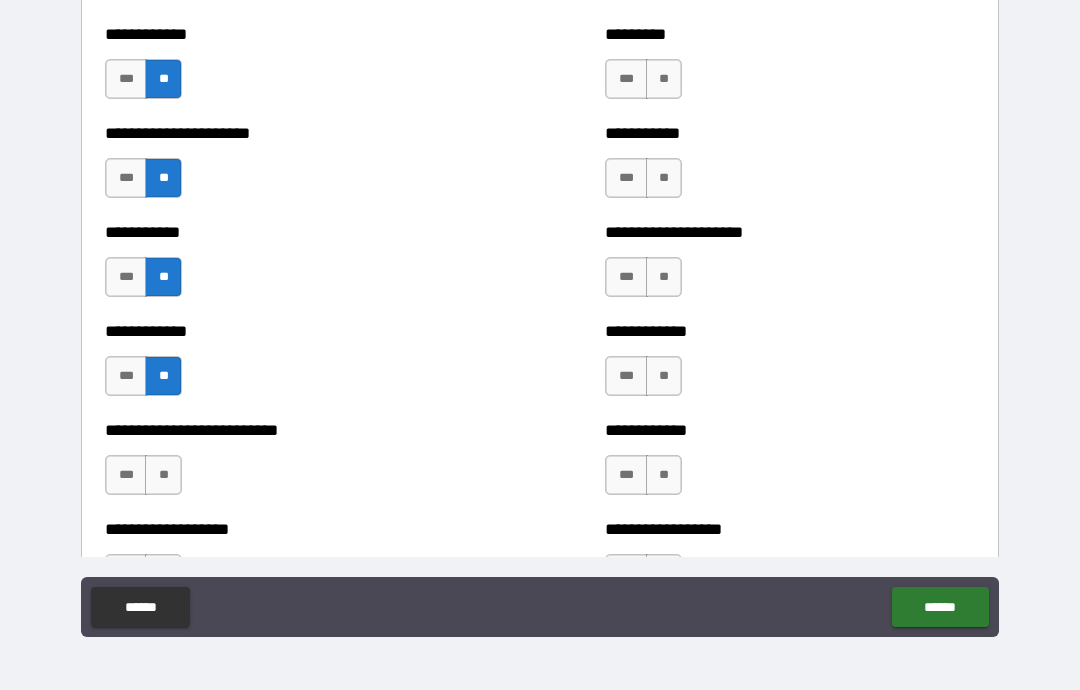 click on "**" at bounding box center (163, 475) 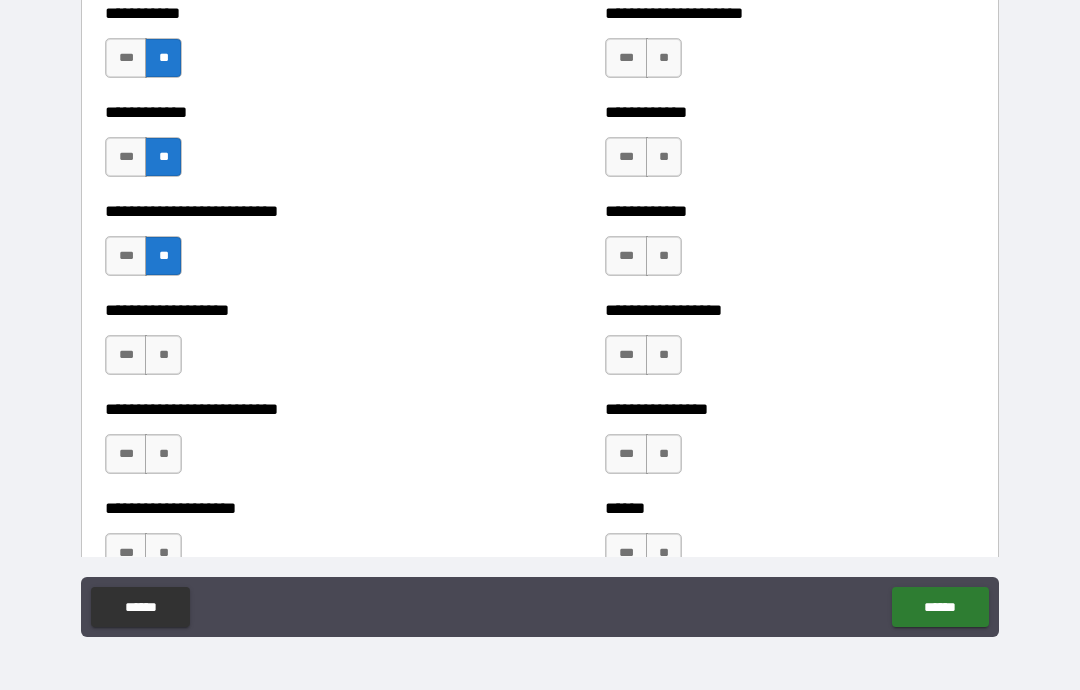 scroll, scrollTop: 5362, scrollLeft: 0, axis: vertical 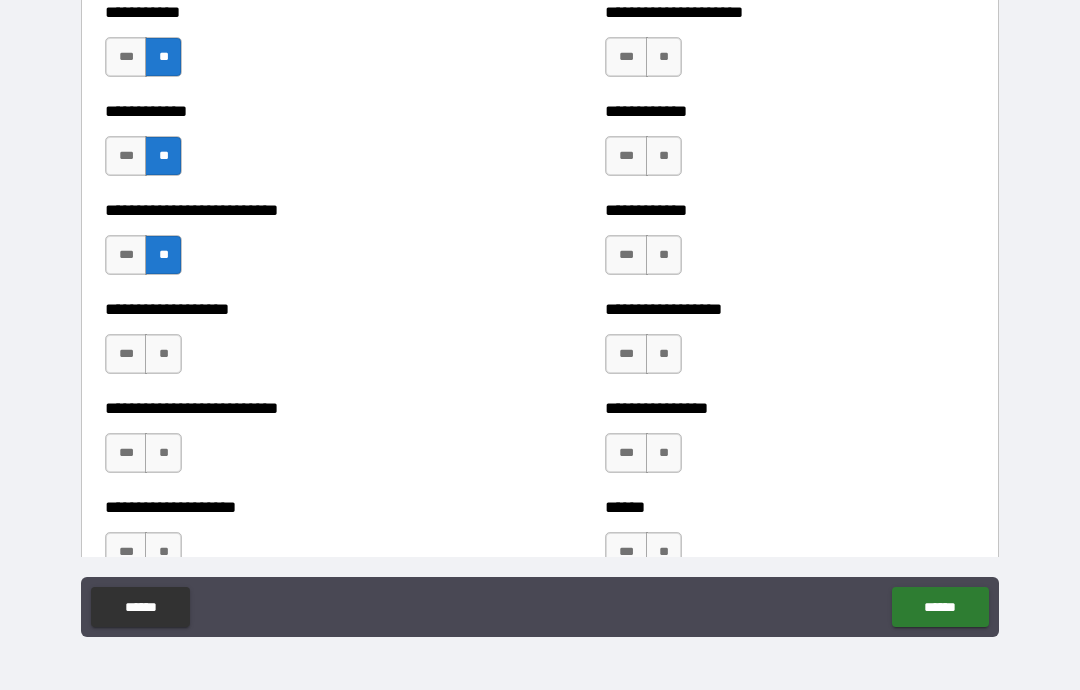 click on "**********" at bounding box center [290, 344] 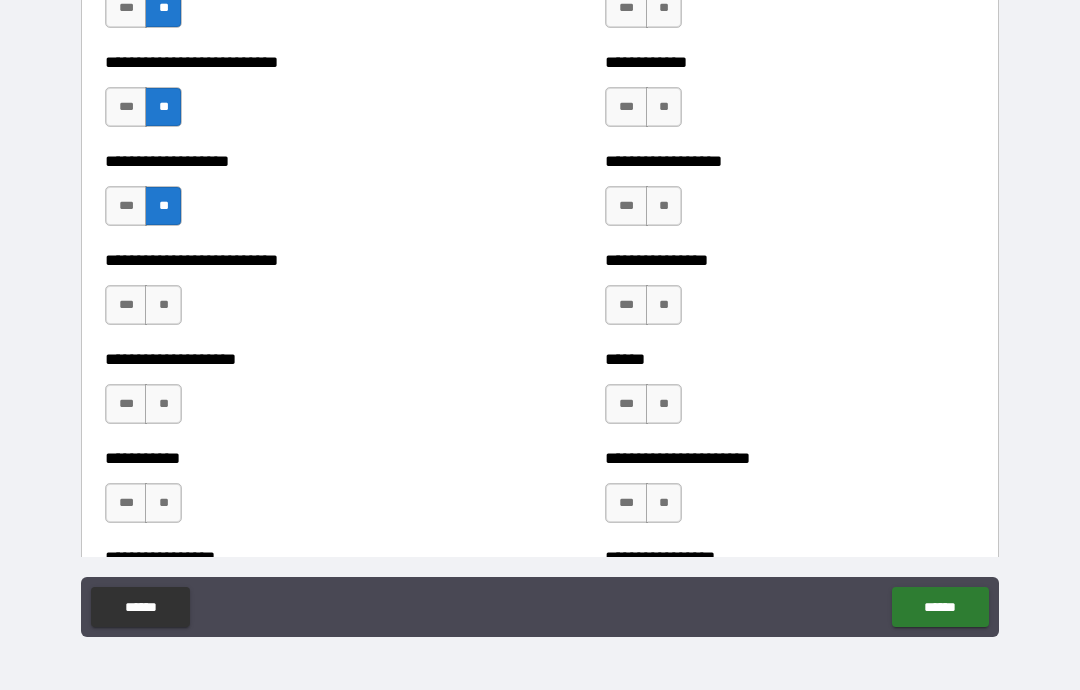 scroll, scrollTop: 5511, scrollLeft: 0, axis: vertical 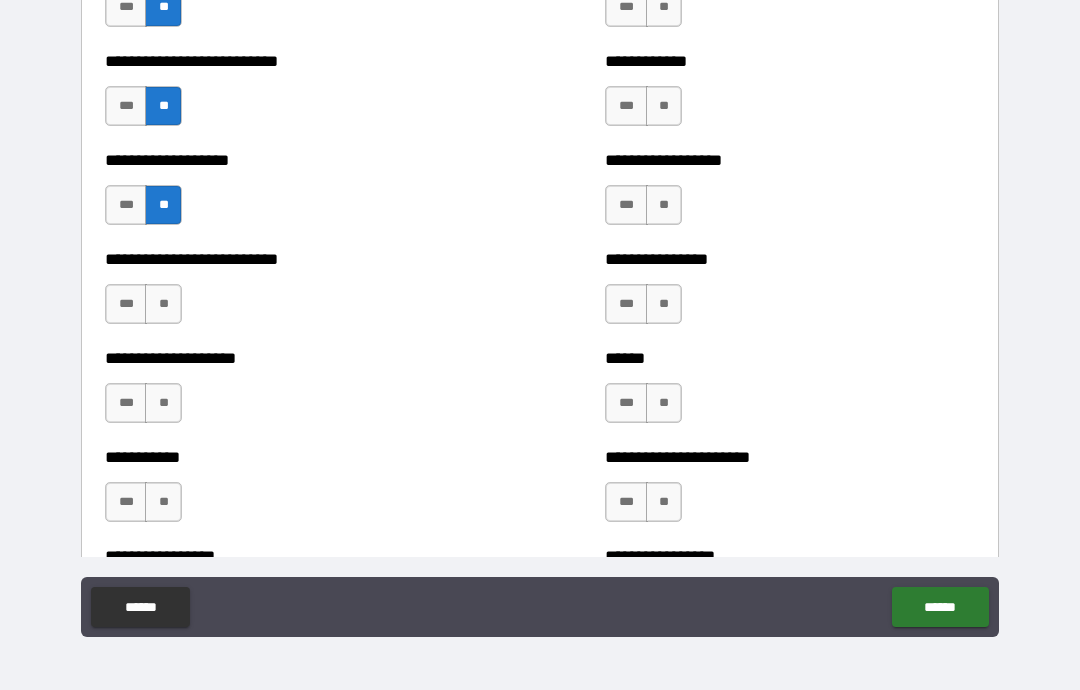 click on "**" at bounding box center (163, 304) 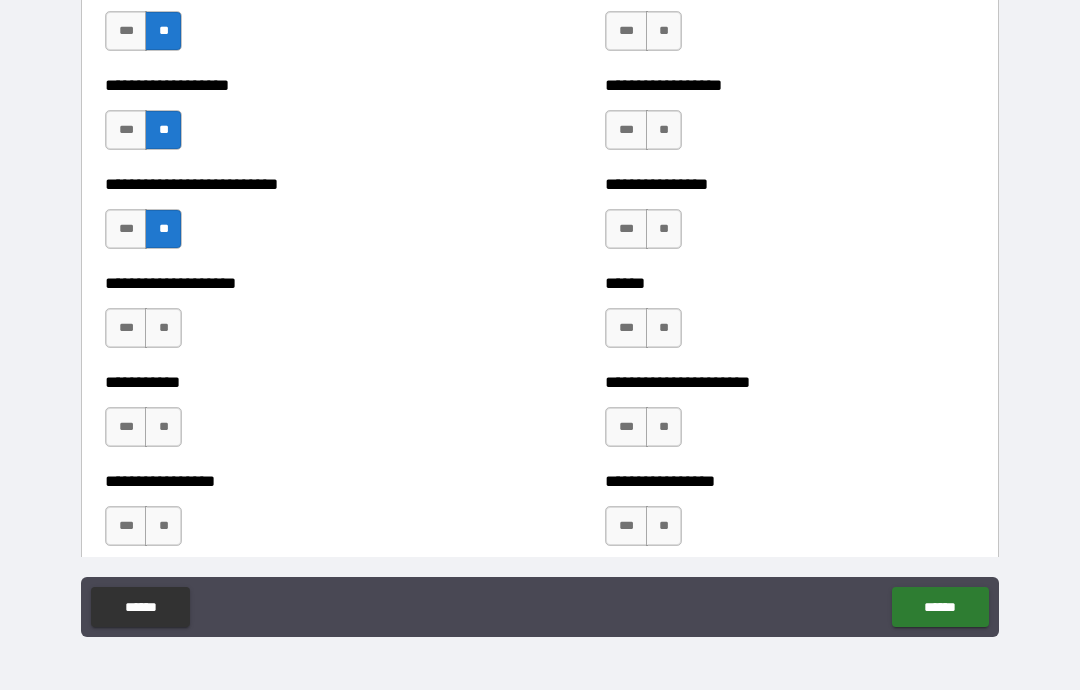 scroll, scrollTop: 5588, scrollLeft: 0, axis: vertical 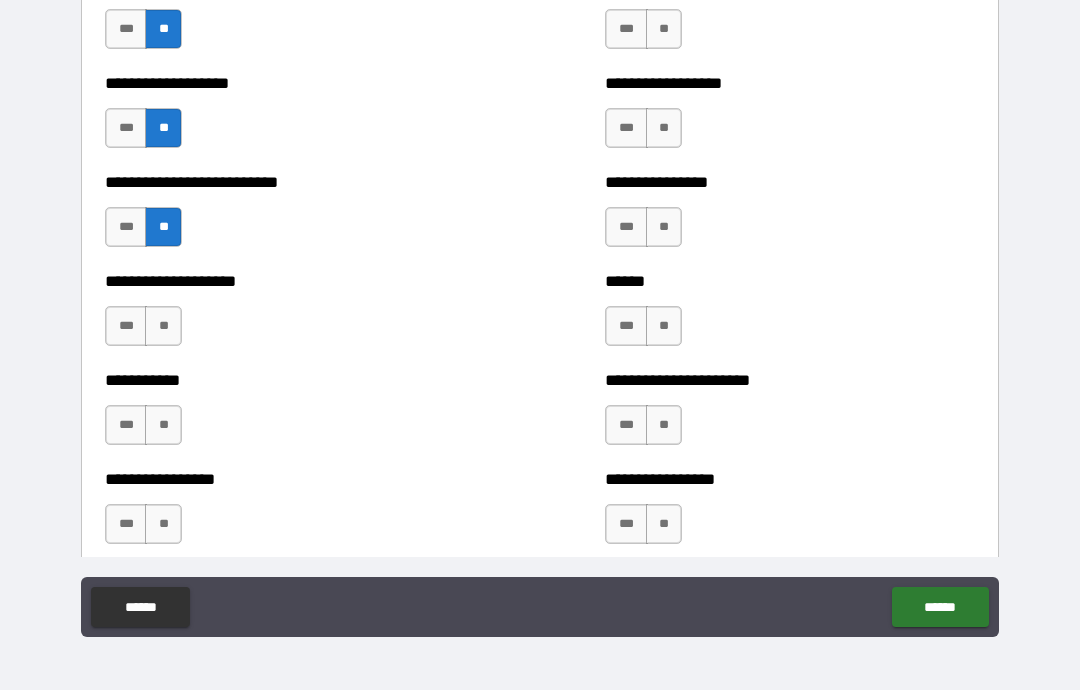 click on "**" at bounding box center (163, 326) 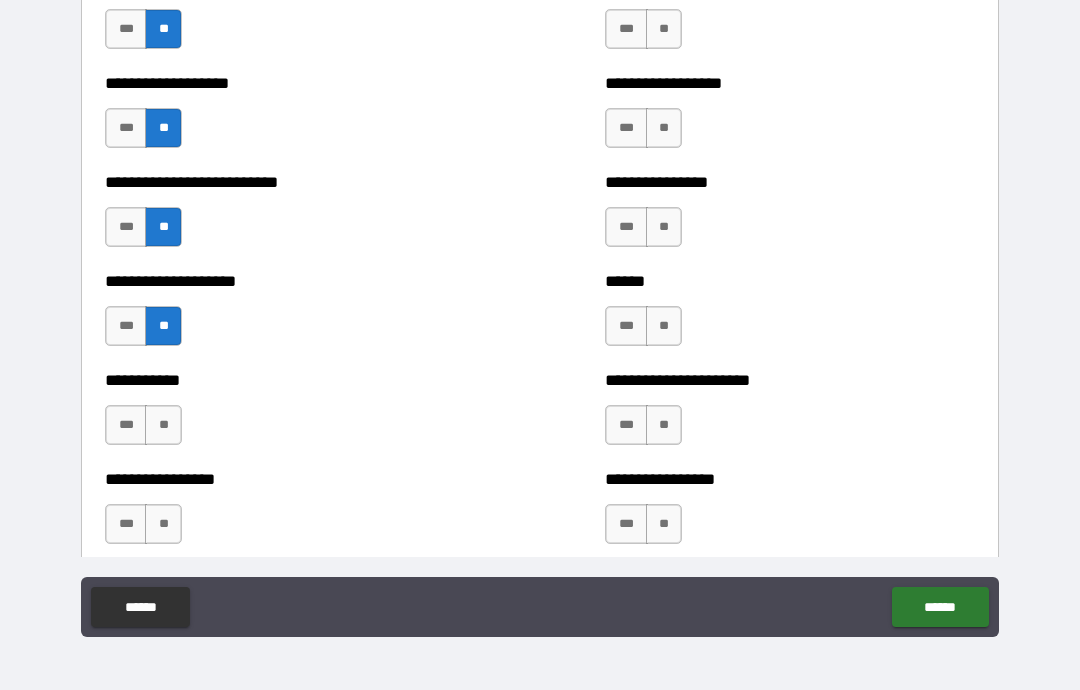 click on "**" at bounding box center [163, 425] 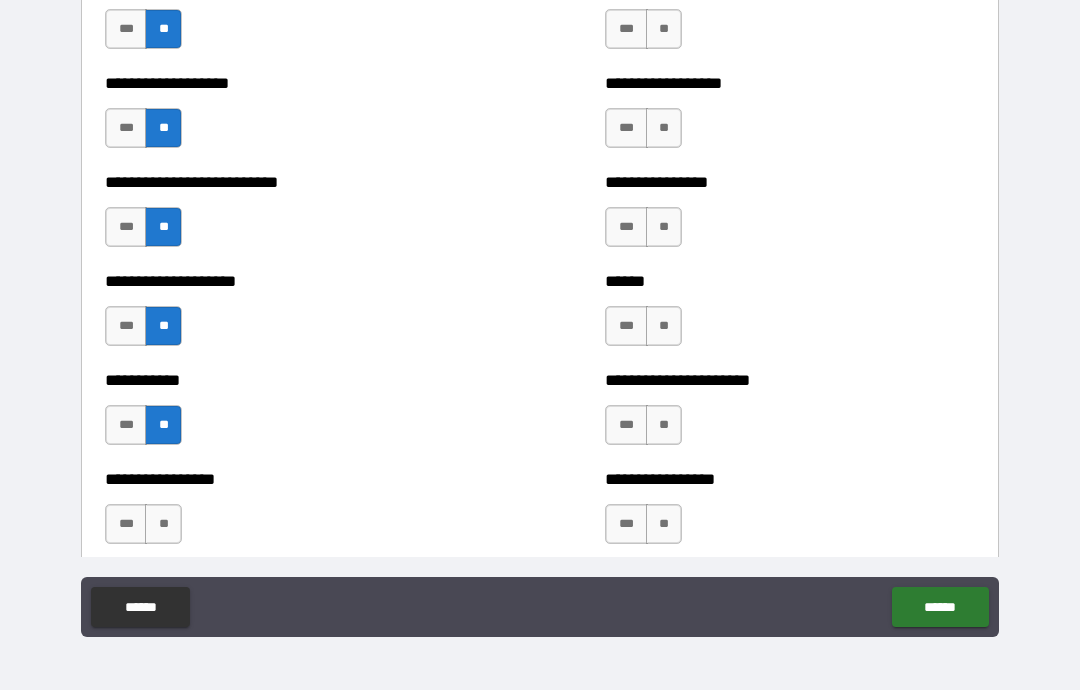 click on "**" at bounding box center (163, 524) 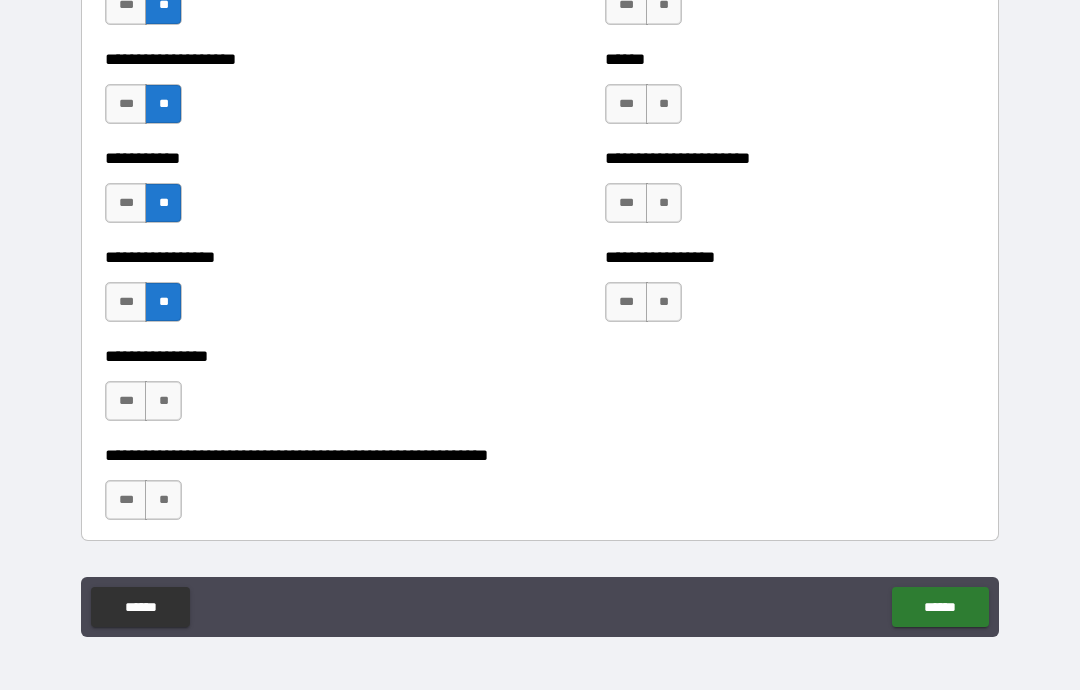 scroll, scrollTop: 5814, scrollLeft: 0, axis: vertical 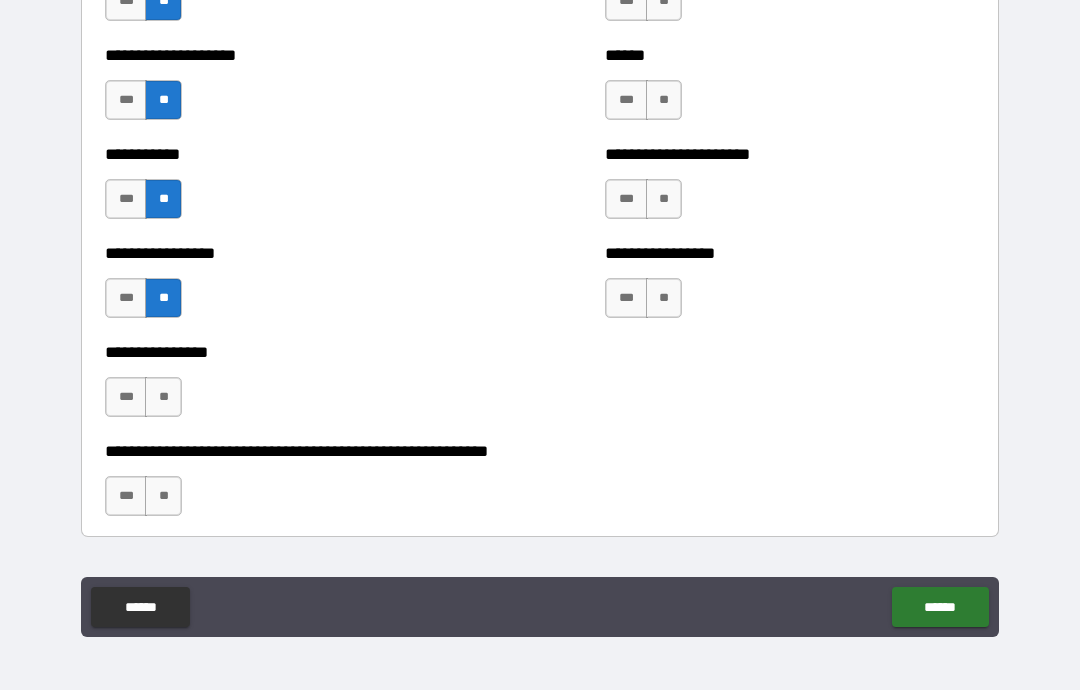 click on "**" at bounding box center (163, 397) 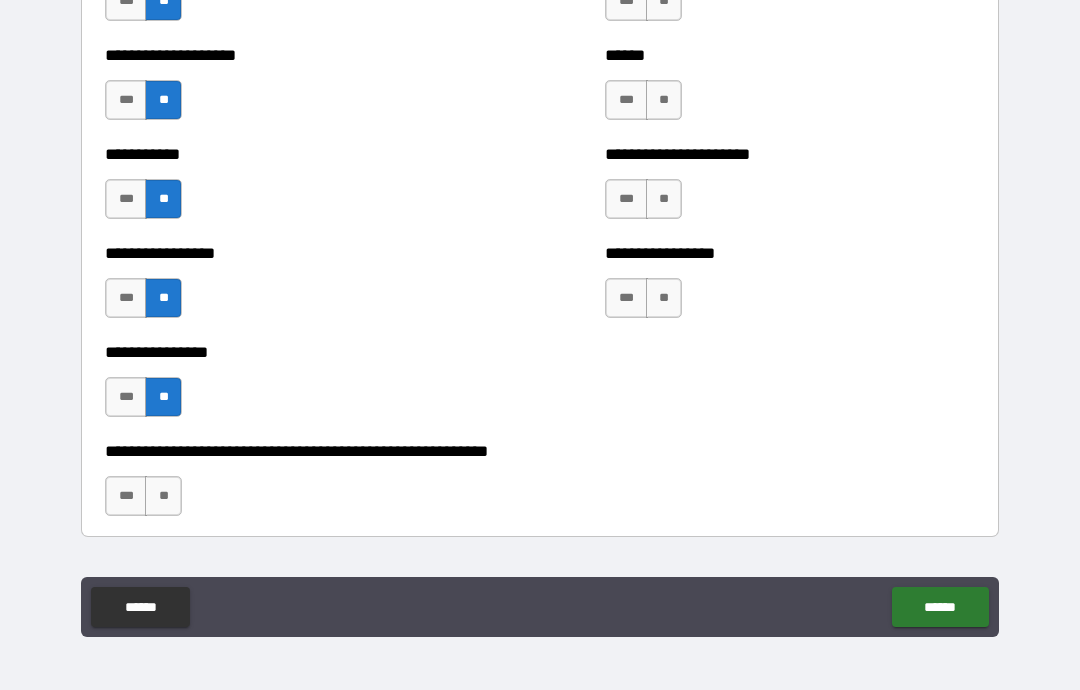 click on "**" at bounding box center [163, 496] 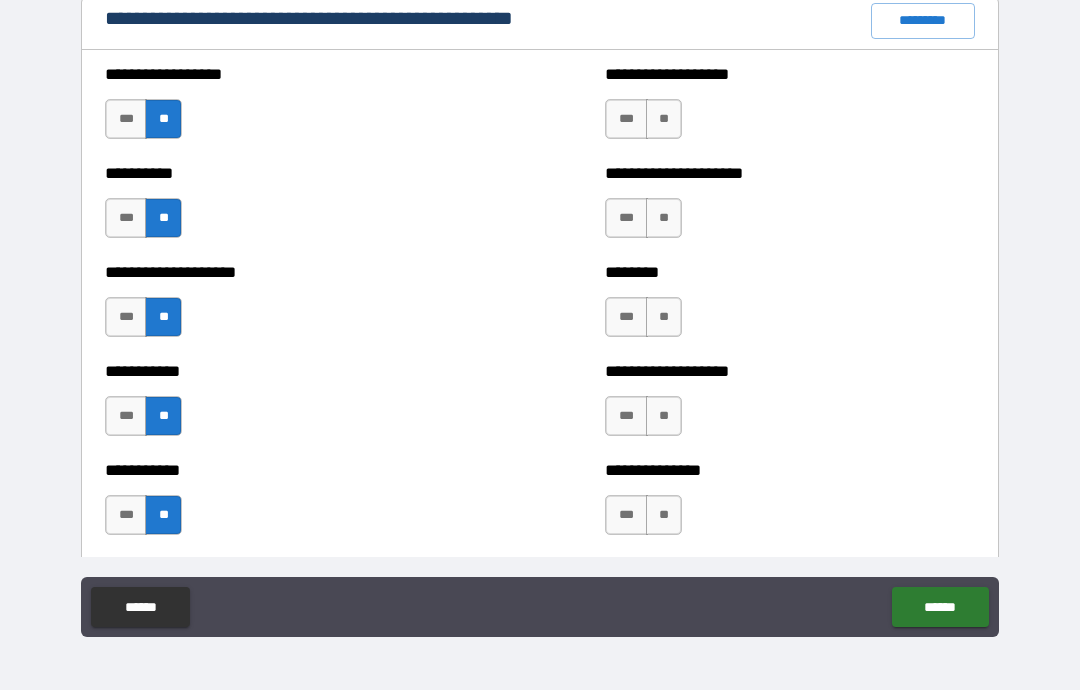scroll, scrollTop: 2295, scrollLeft: 0, axis: vertical 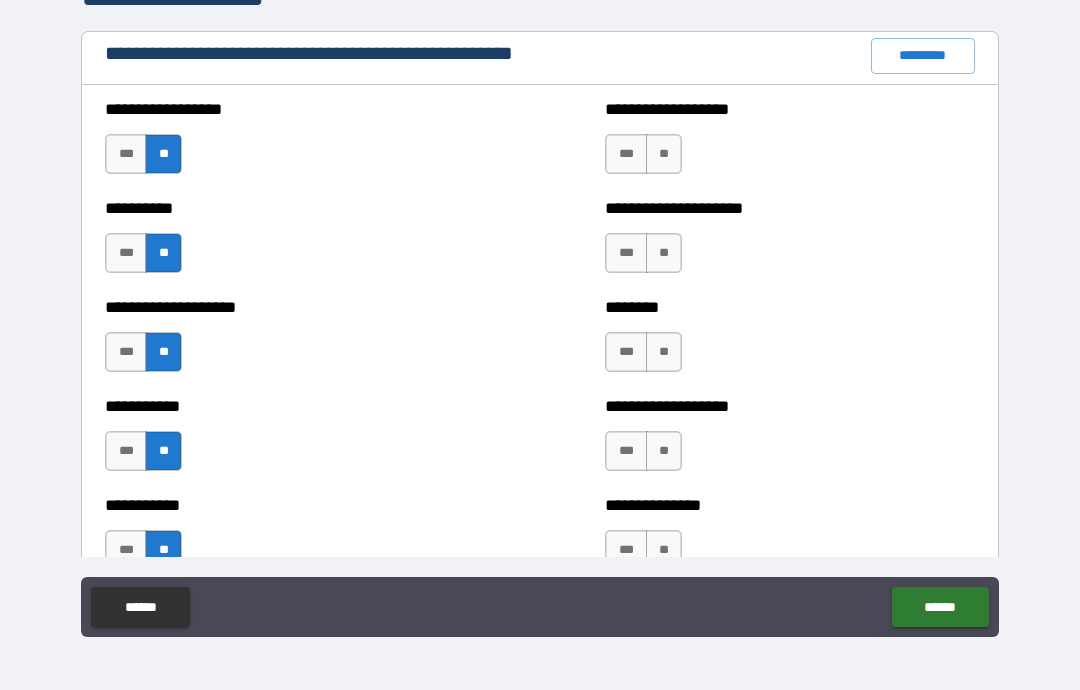 click on "**" at bounding box center (664, 154) 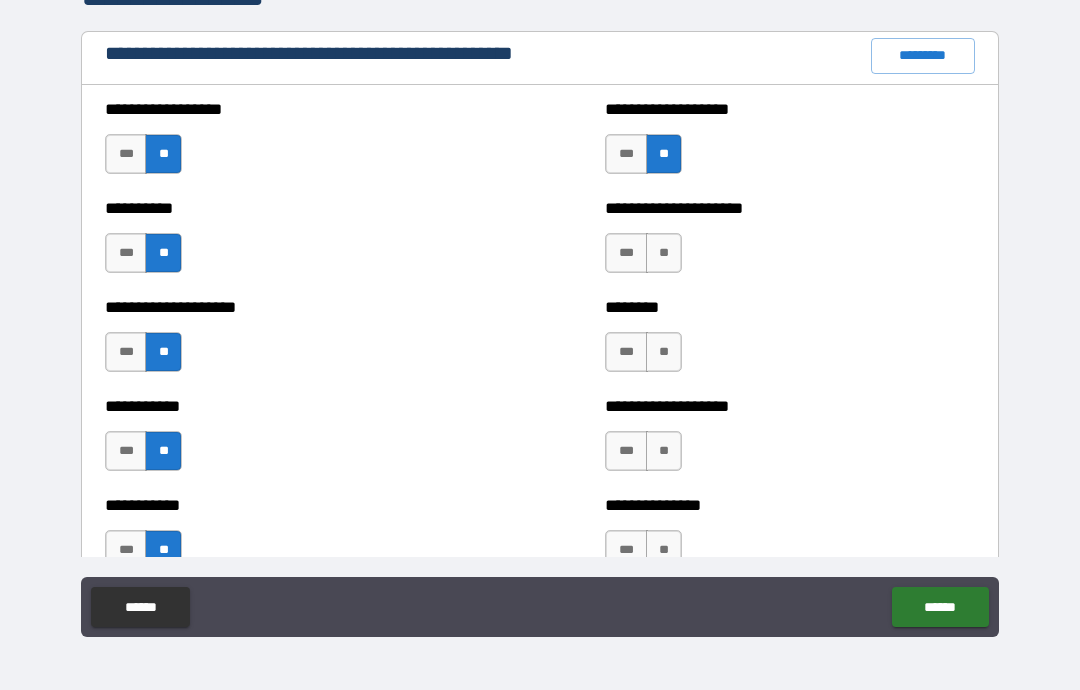 click on "**" at bounding box center (664, 253) 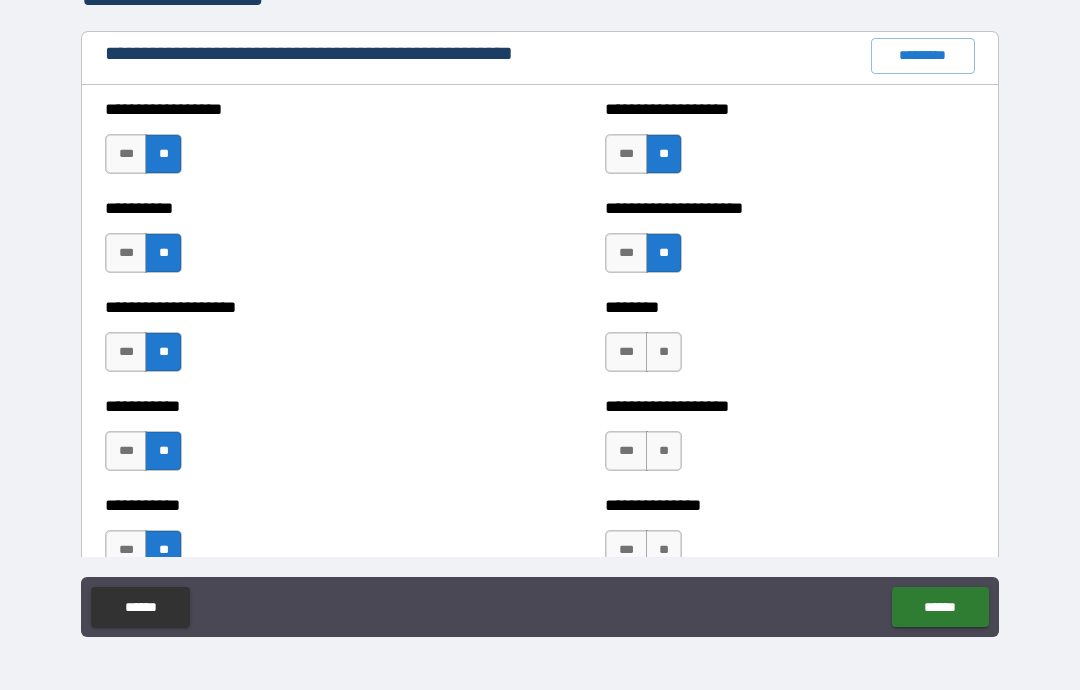click on "**" at bounding box center [664, 352] 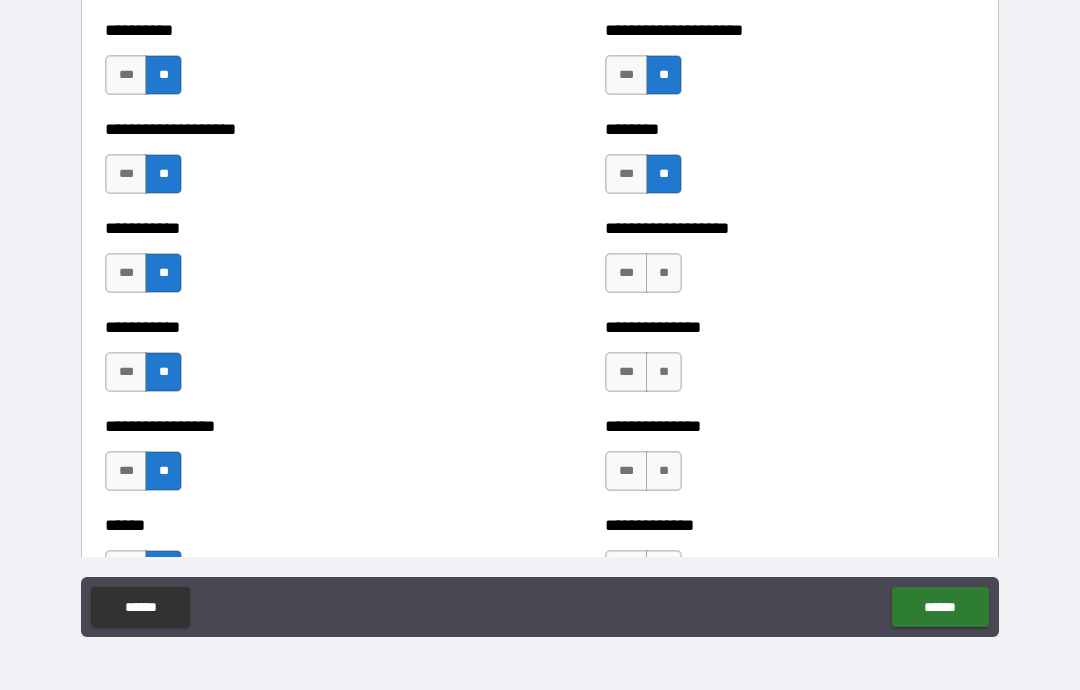 scroll, scrollTop: 2485, scrollLeft: 0, axis: vertical 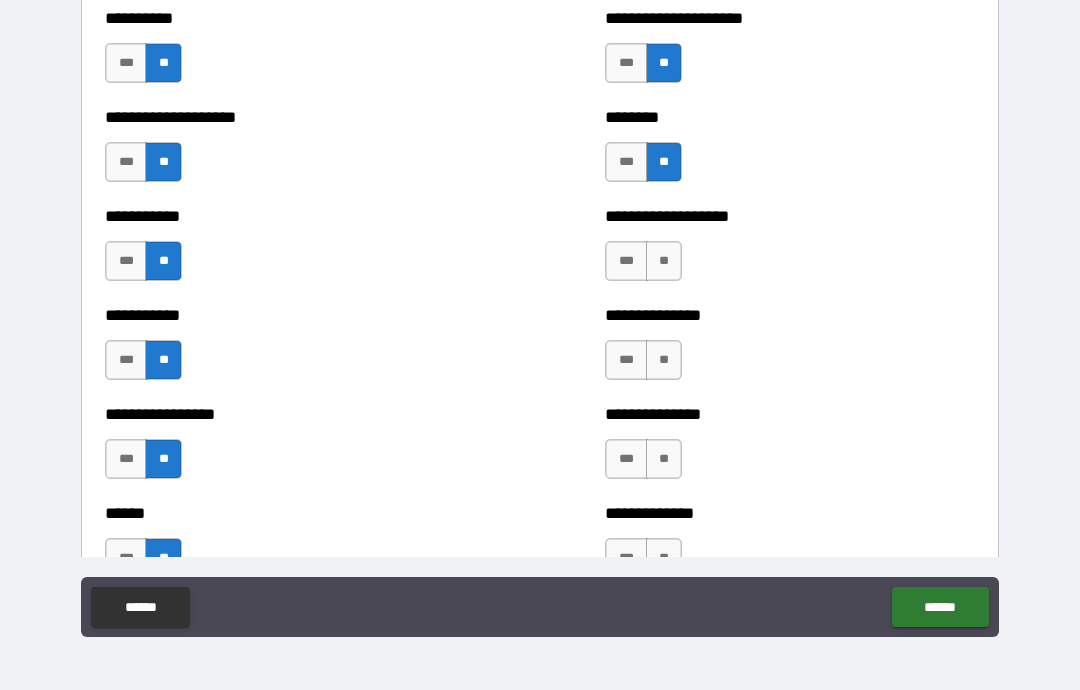 click on "**" at bounding box center (664, 261) 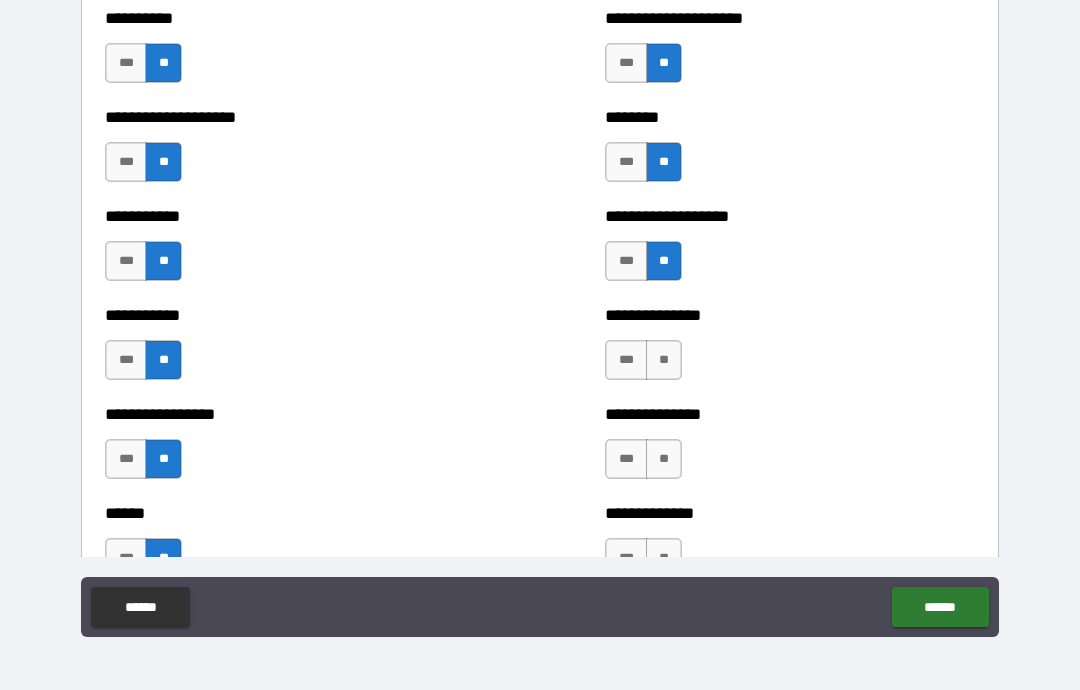 click on "**" at bounding box center [664, 360] 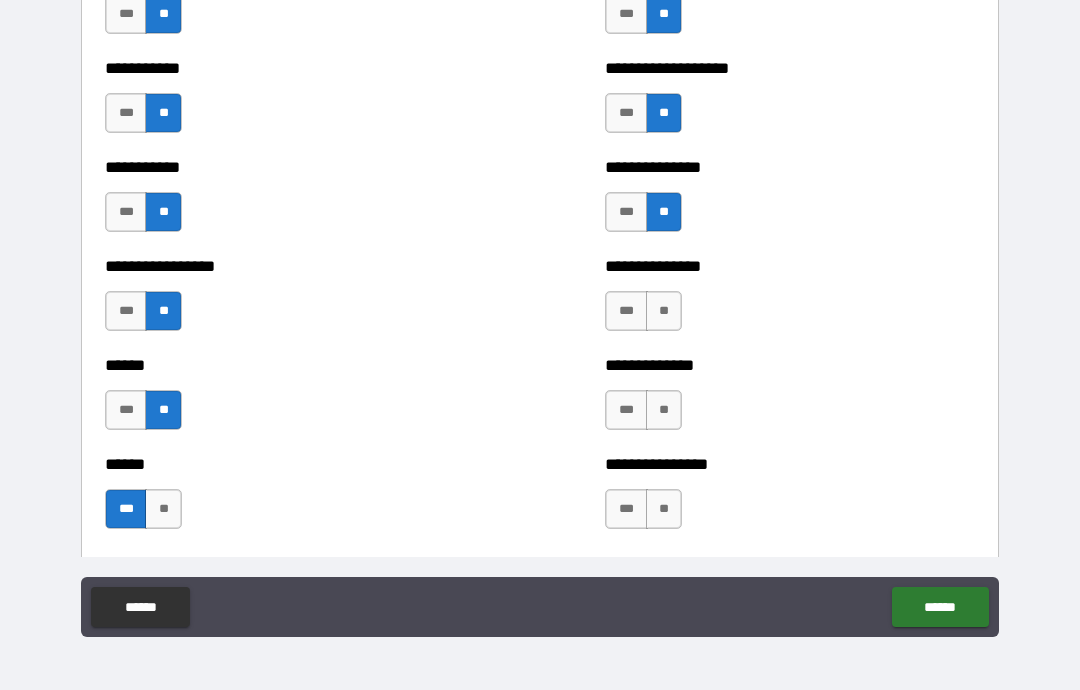 scroll, scrollTop: 2640, scrollLeft: 0, axis: vertical 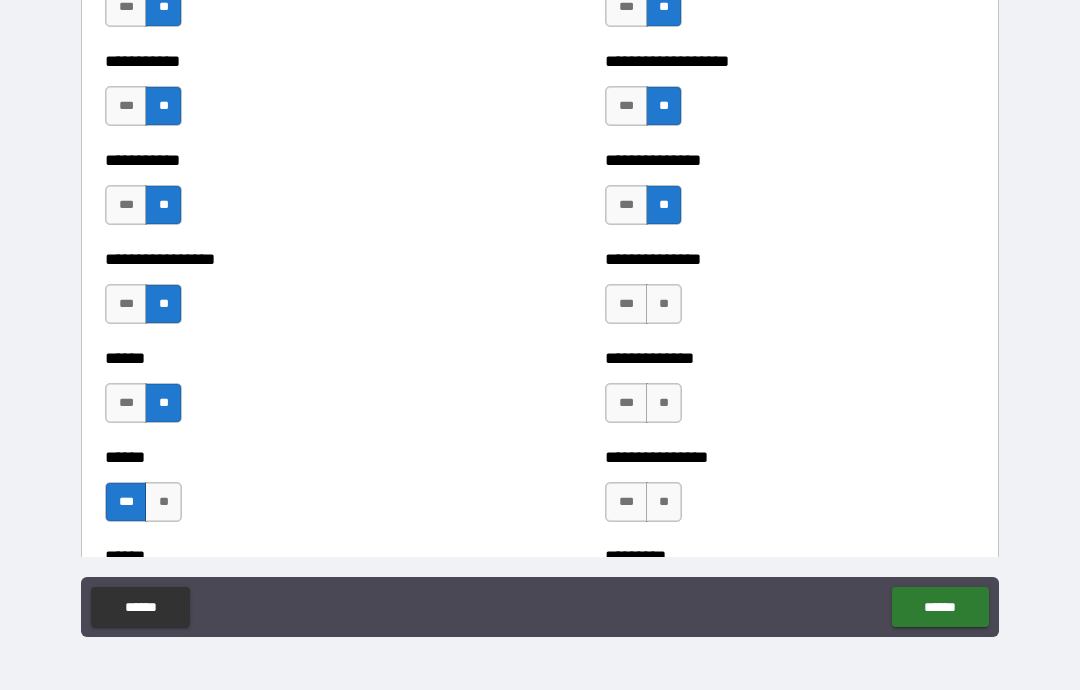 click on "**" at bounding box center (664, 304) 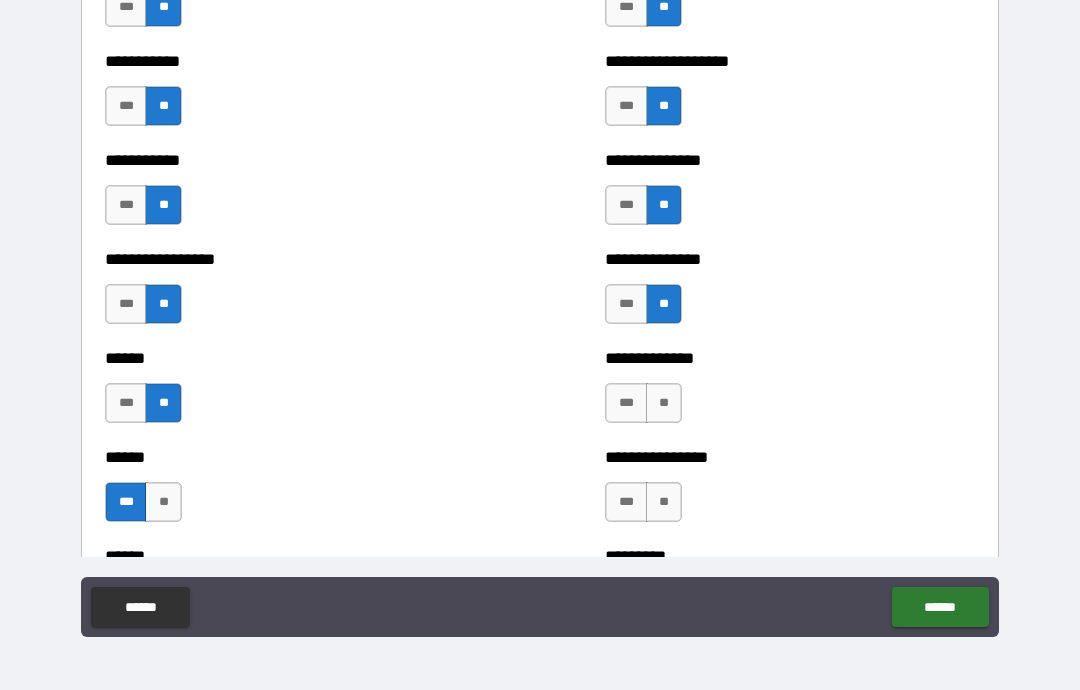 click on "**" at bounding box center [664, 403] 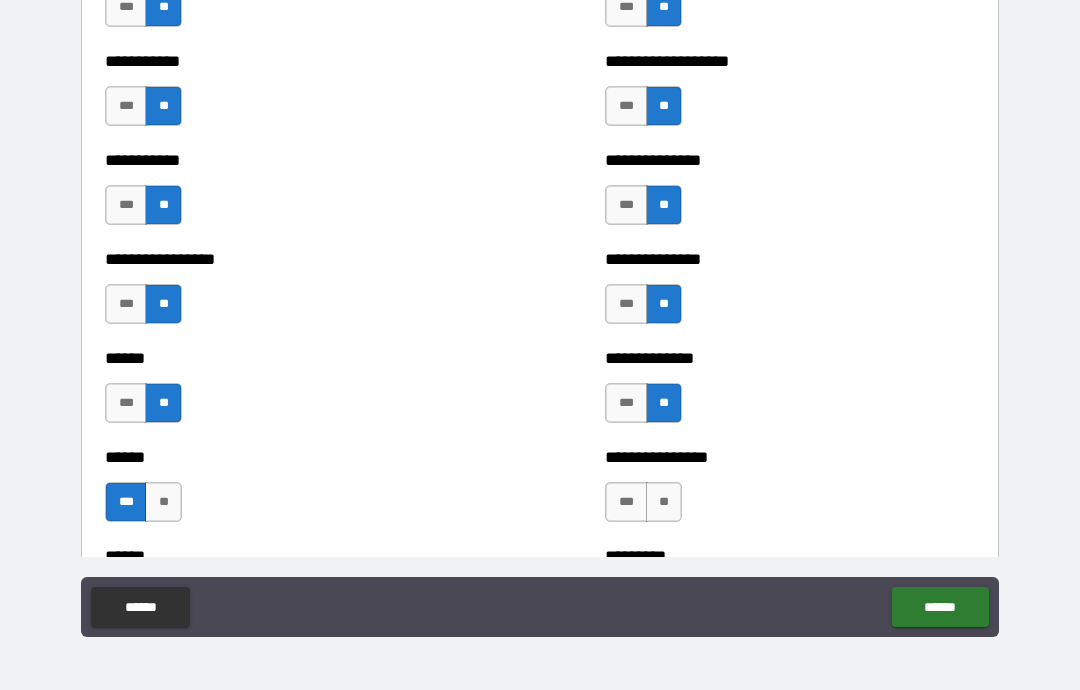 click on "**" at bounding box center (664, 502) 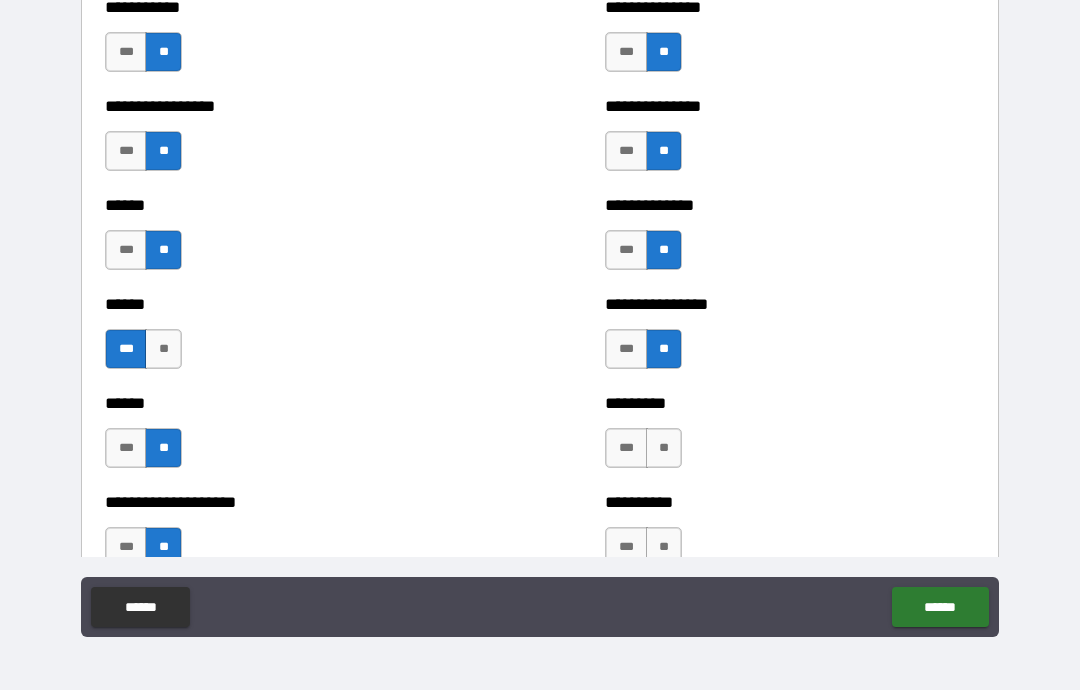 scroll, scrollTop: 2892, scrollLeft: 0, axis: vertical 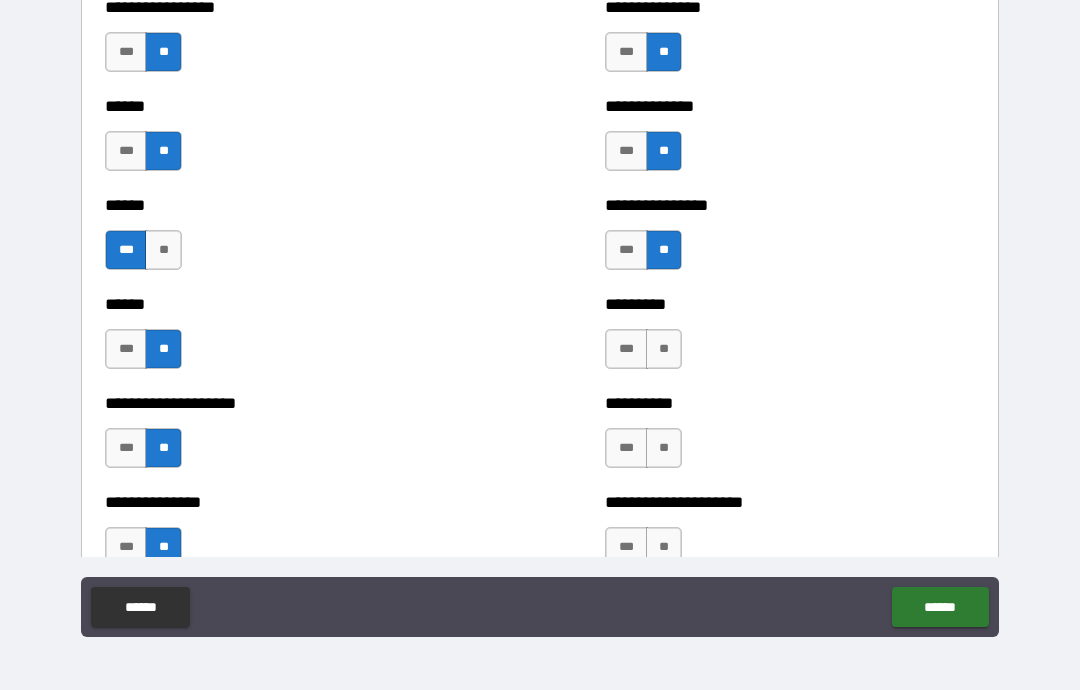 click on "**" at bounding box center (664, 349) 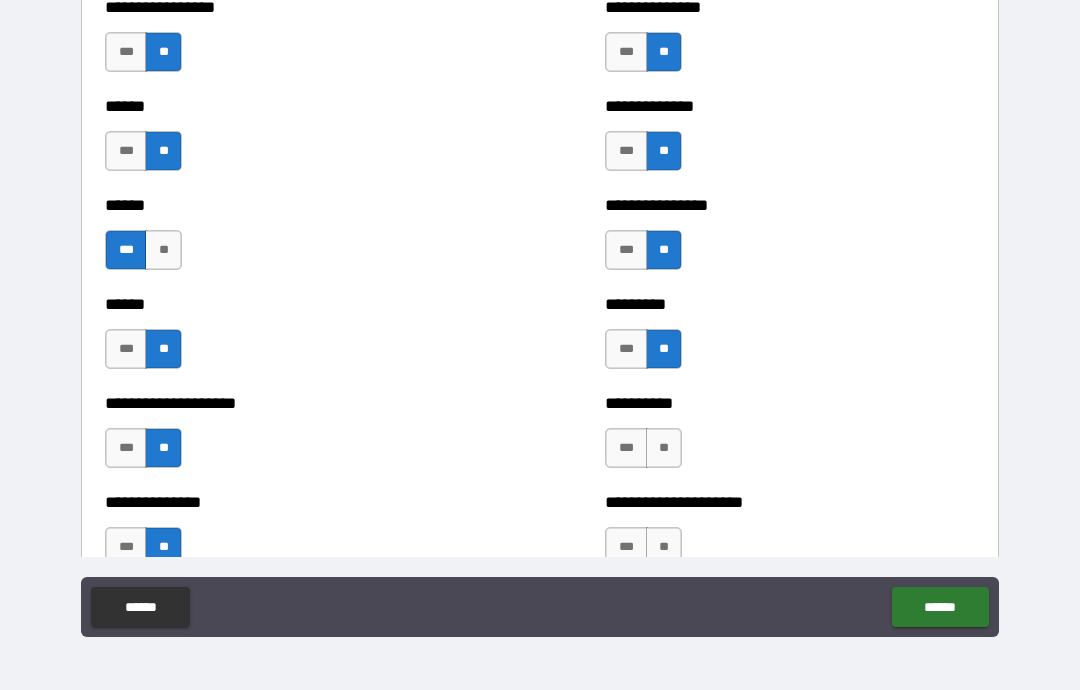 click on "**" at bounding box center [664, 448] 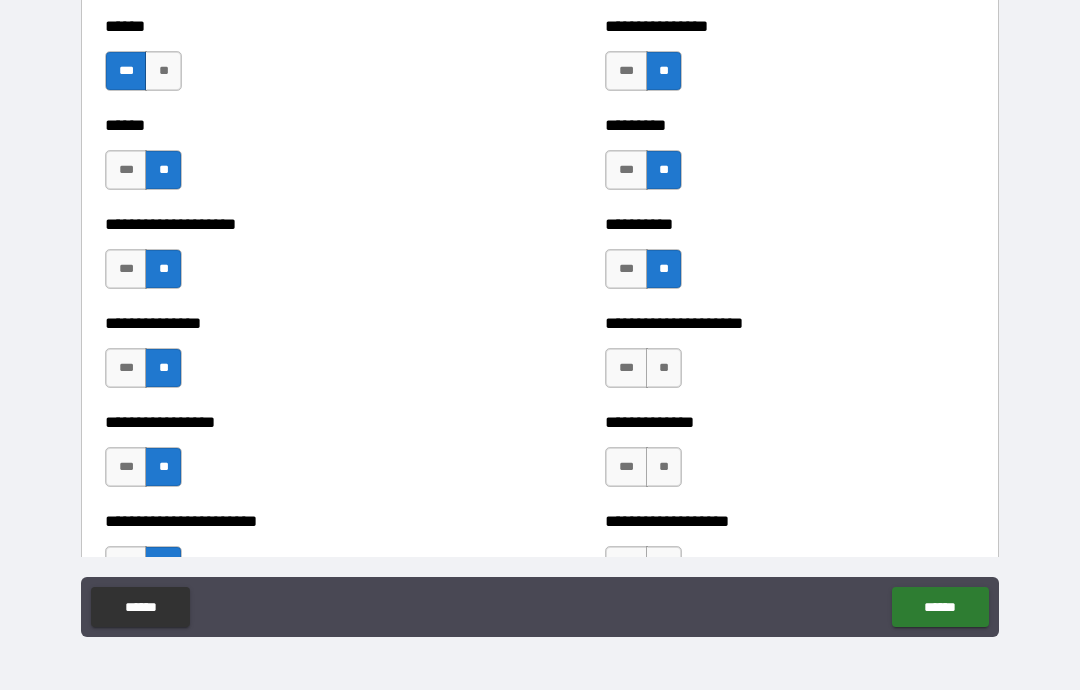 scroll, scrollTop: 3090, scrollLeft: 0, axis: vertical 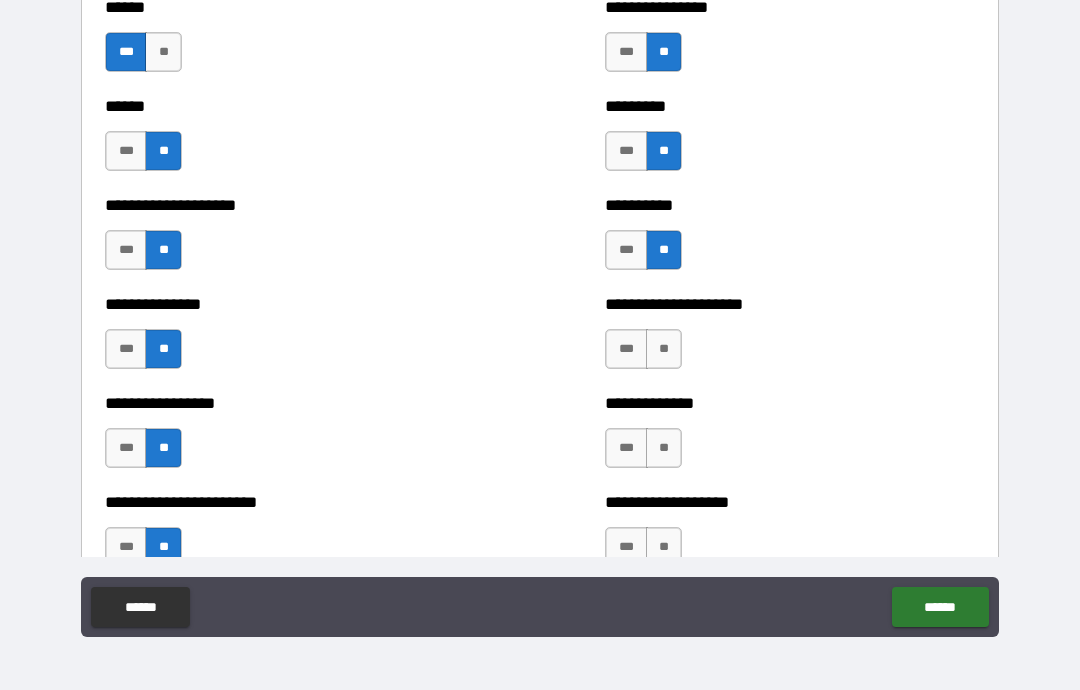click on "**" at bounding box center (664, 349) 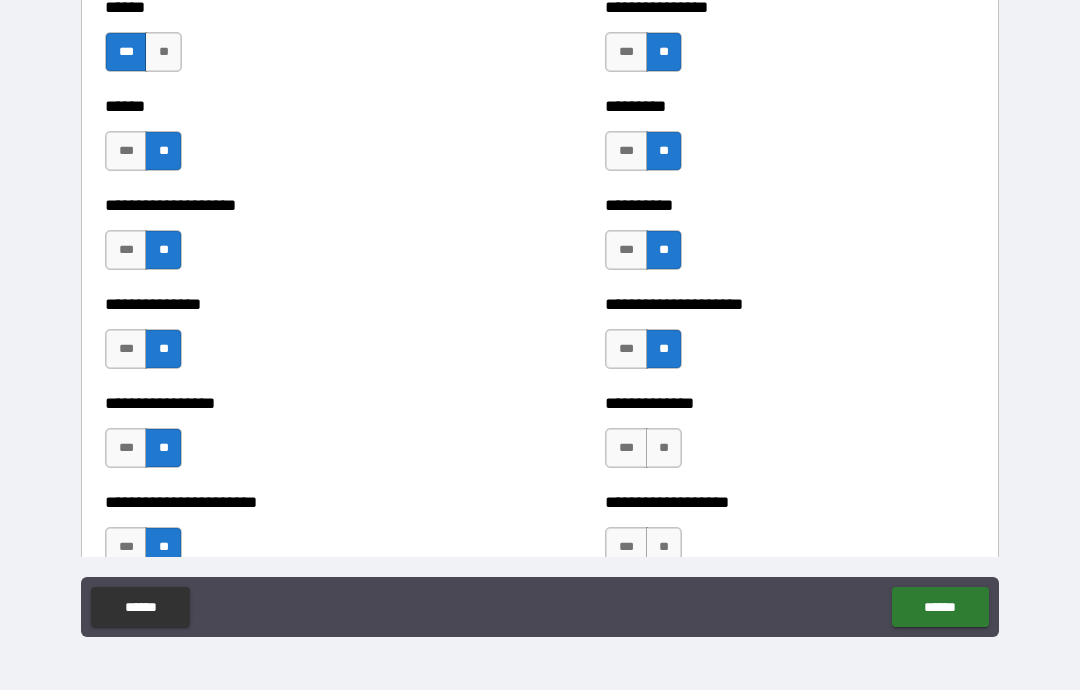 click on "**" at bounding box center [664, 448] 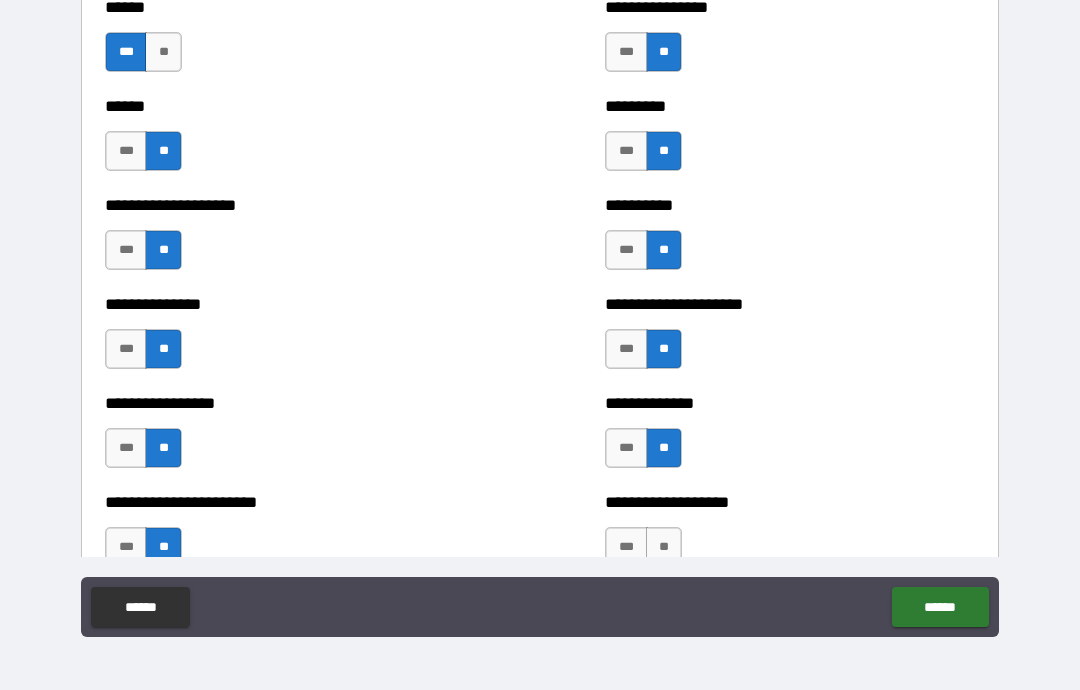 scroll, scrollTop: 3297, scrollLeft: 0, axis: vertical 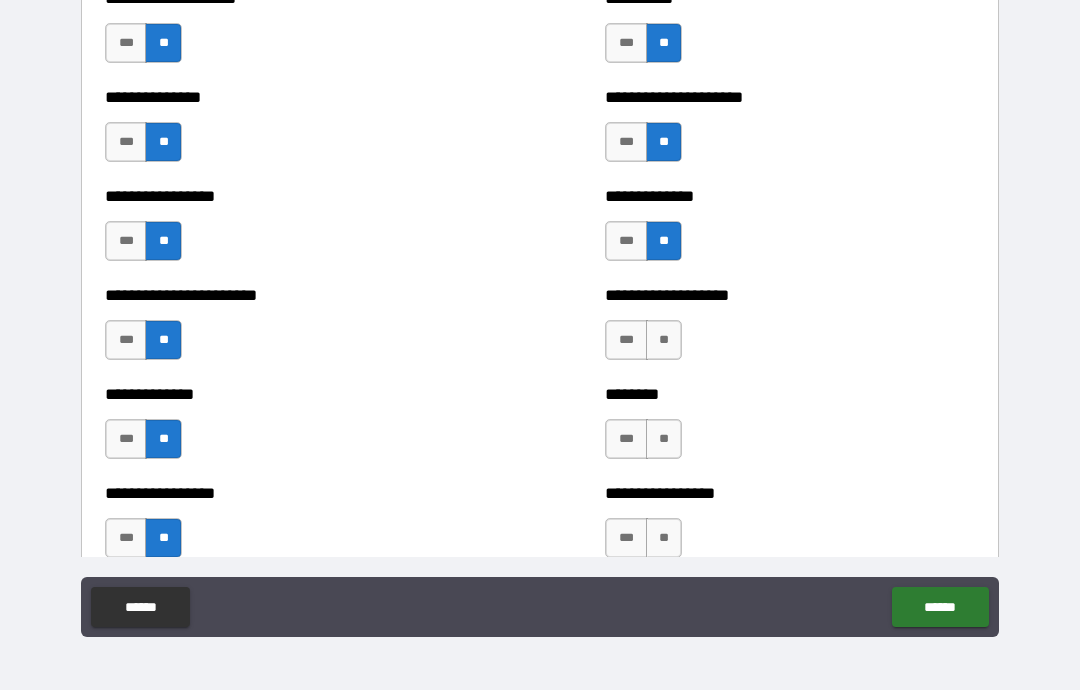 click on "**" at bounding box center (664, 340) 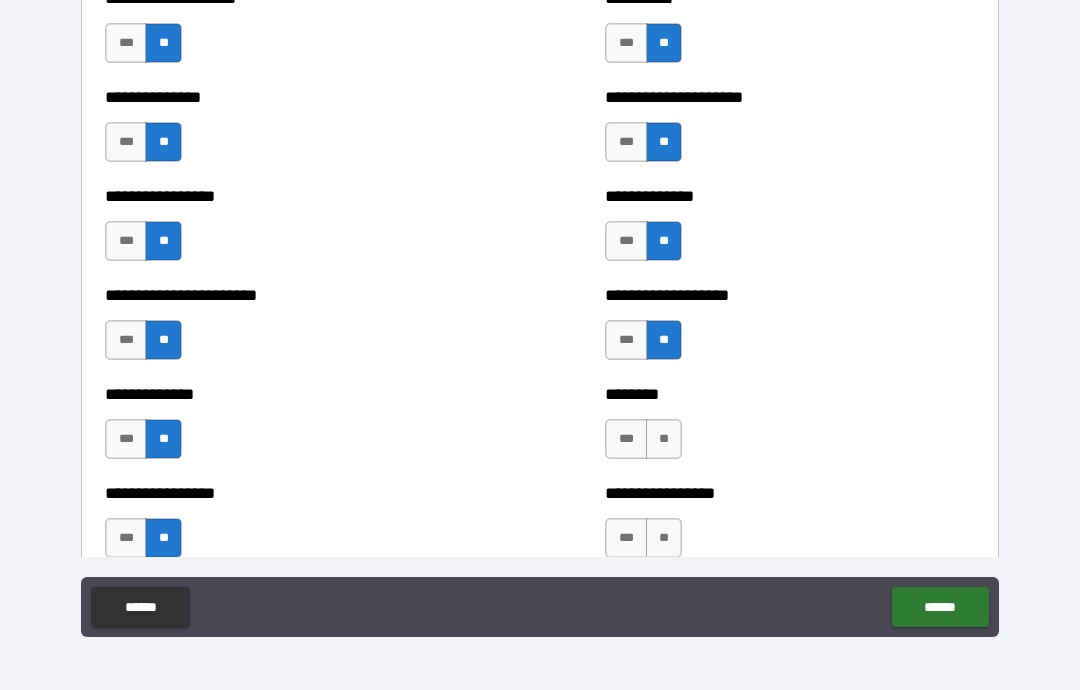 click on "**" at bounding box center [664, 439] 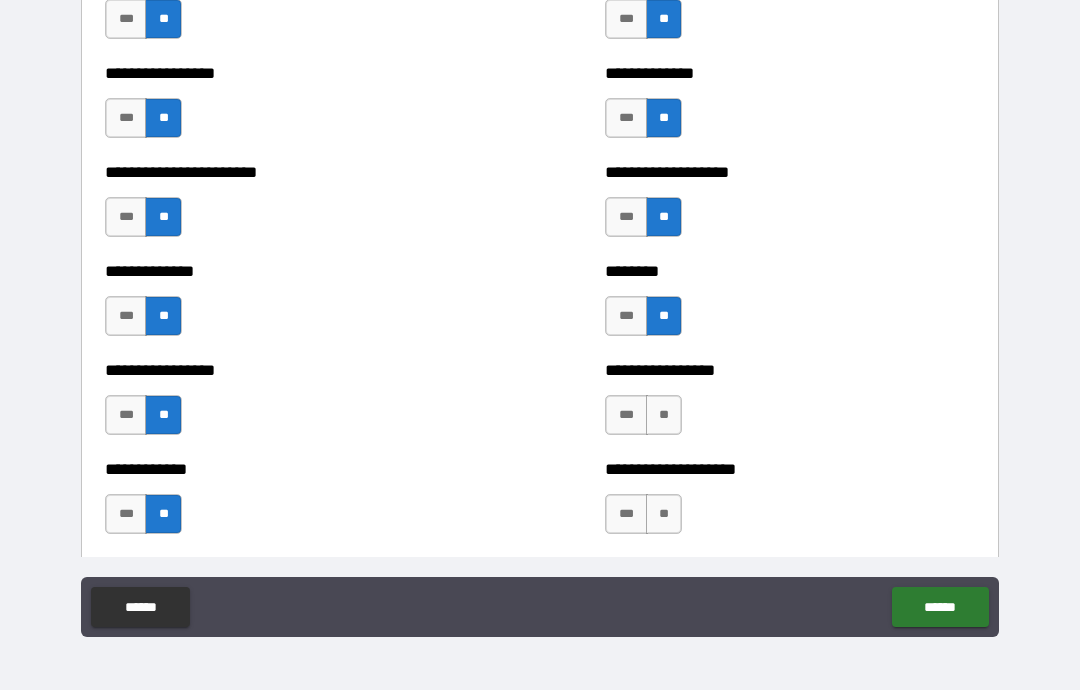 scroll, scrollTop: 3472, scrollLeft: 0, axis: vertical 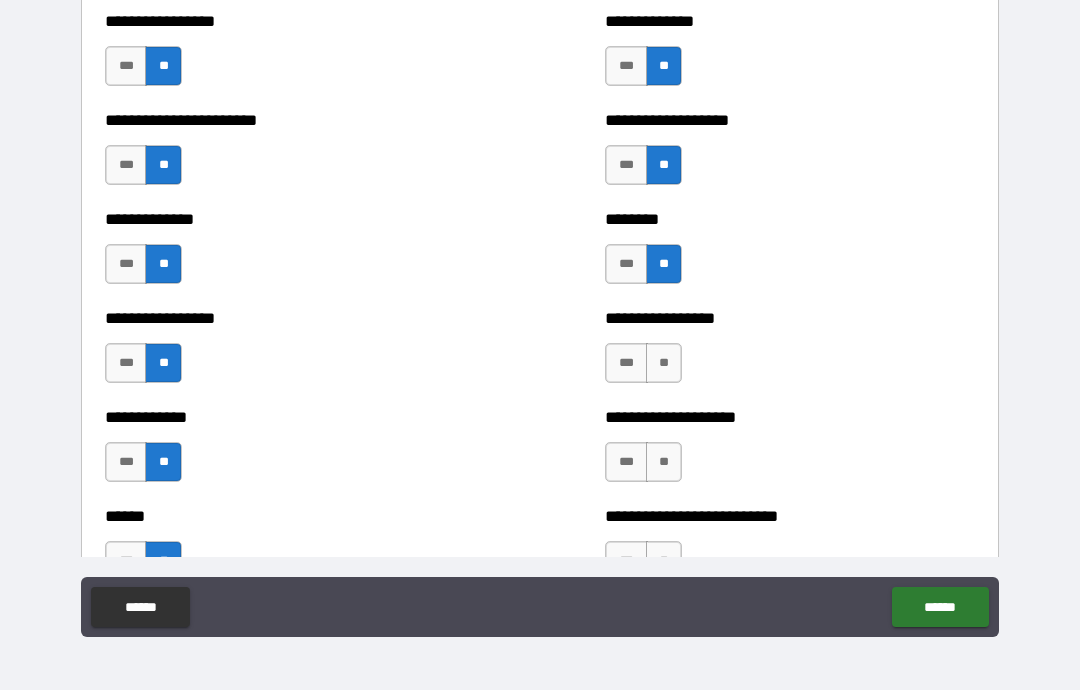 click on "**" at bounding box center (664, 363) 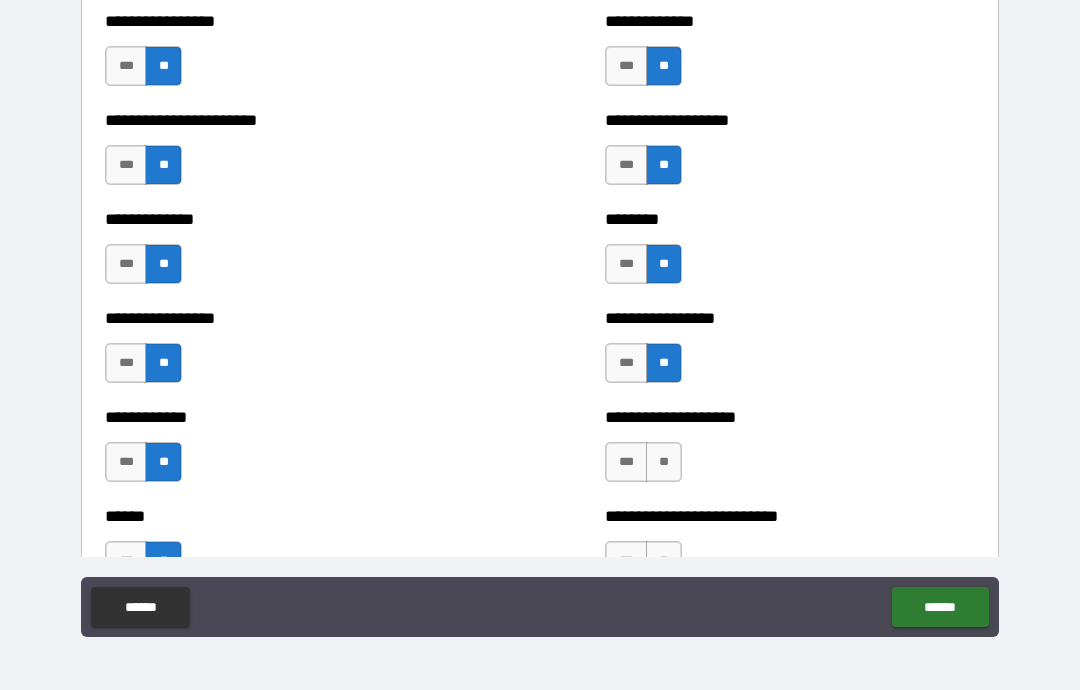click on "**" at bounding box center (664, 462) 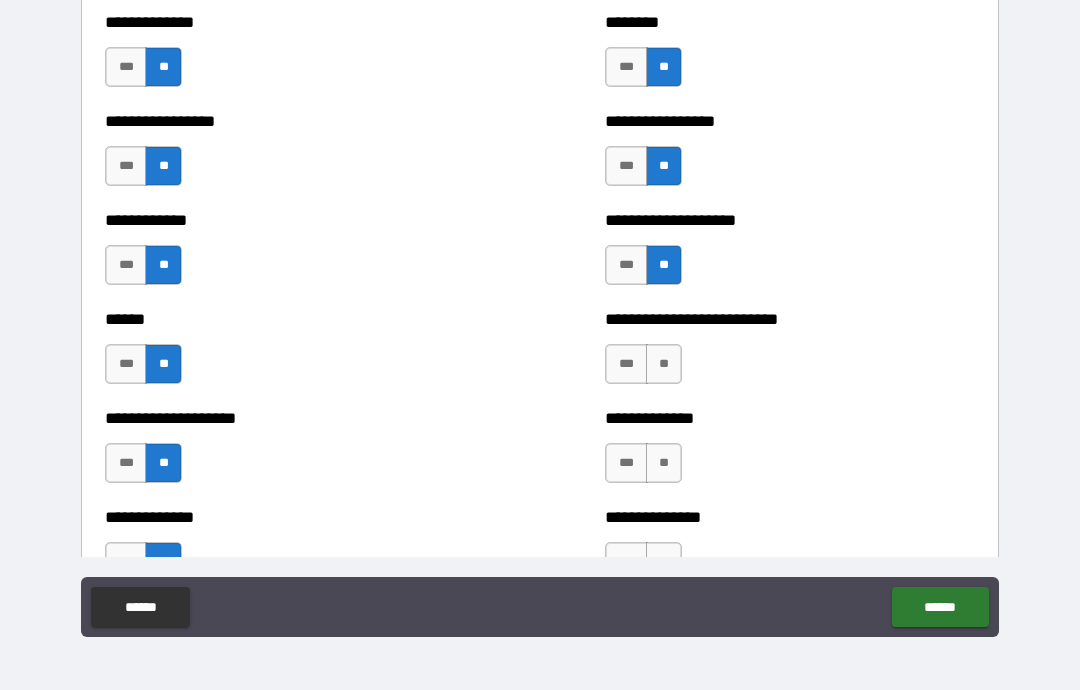 scroll, scrollTop: 3671, scrollLeft: 0, axis: vertical 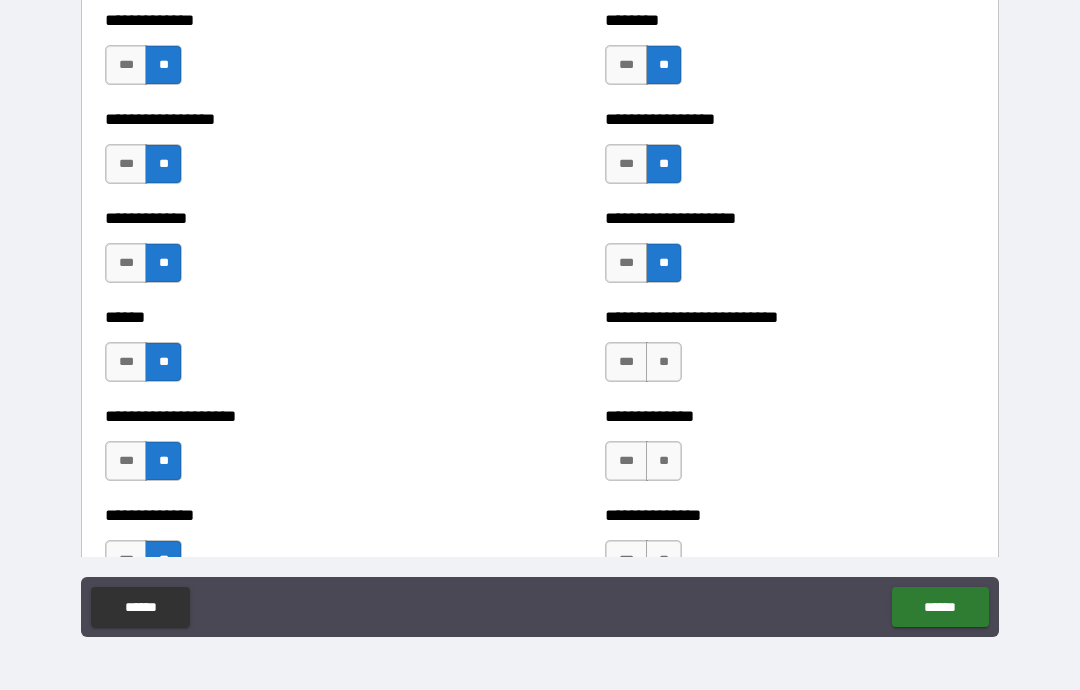 click on "**" at bounding box center [664, 362] 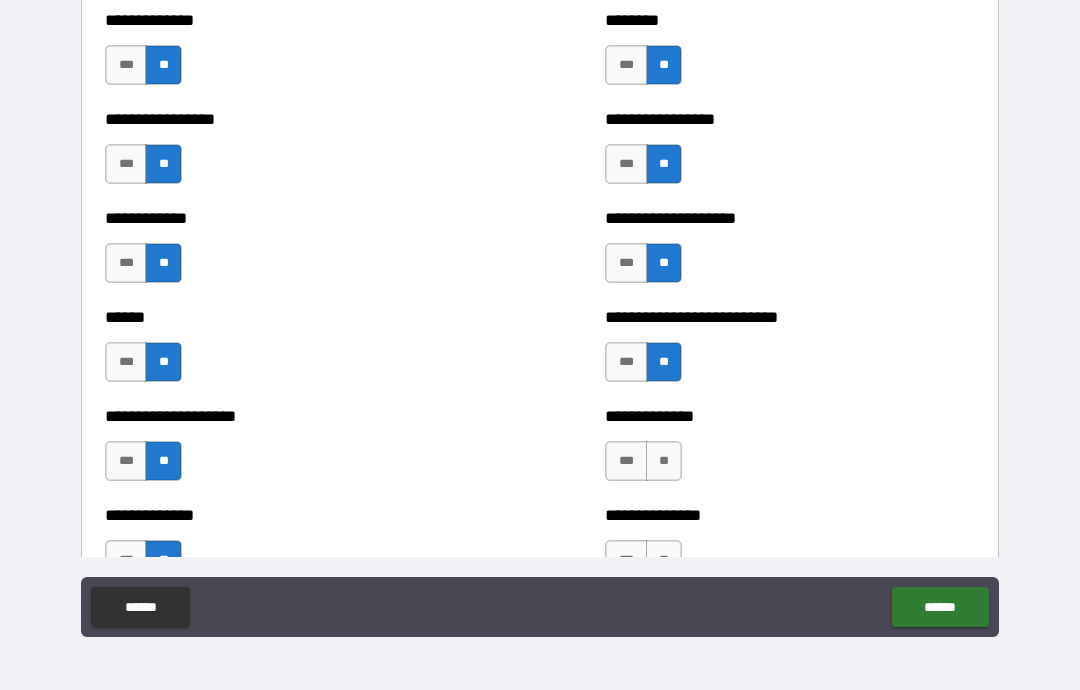 click on "**" at bounding box center (664, 461) 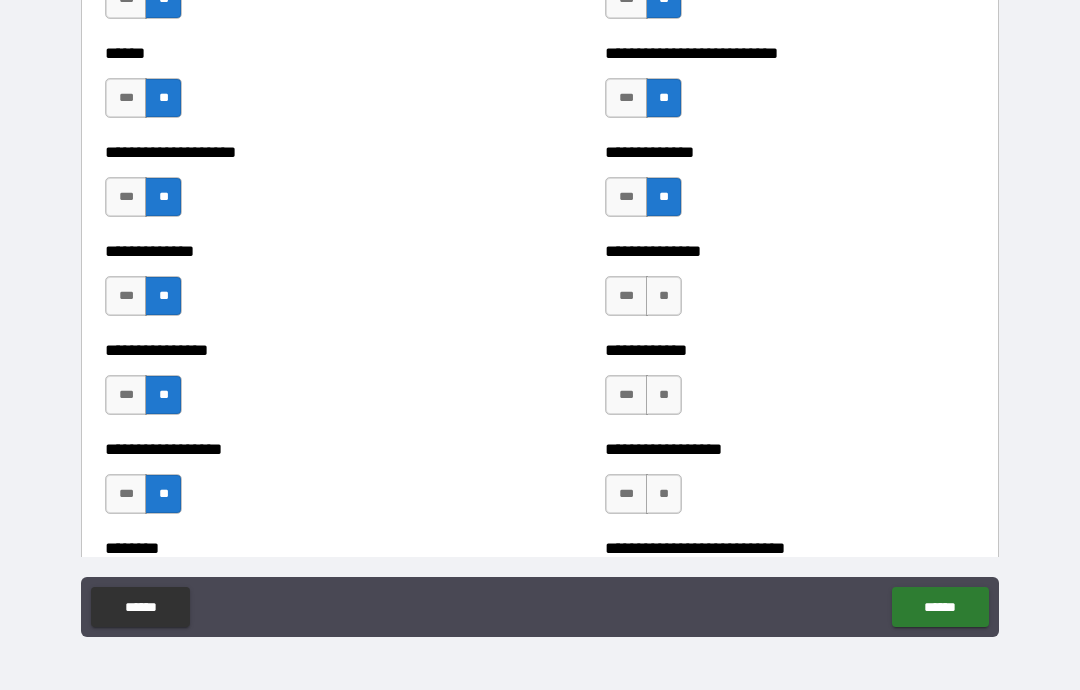 scroll, scrollTop: 3957, scrollLeft: 0, axis: vertical 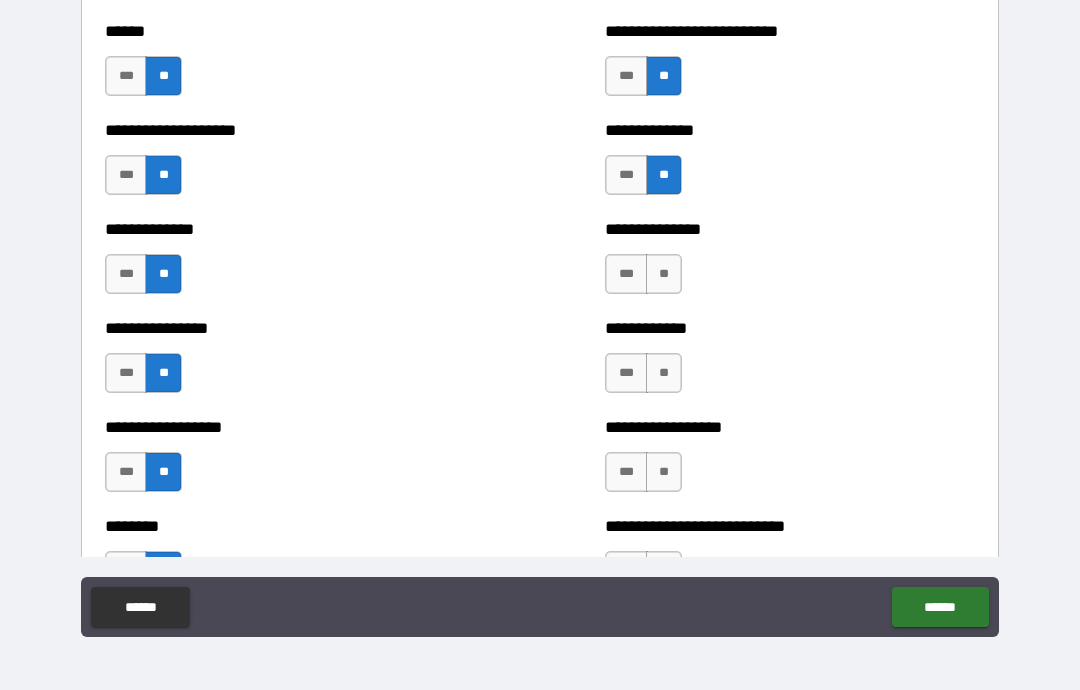 click on "**********" at bounding box center [790, 264] 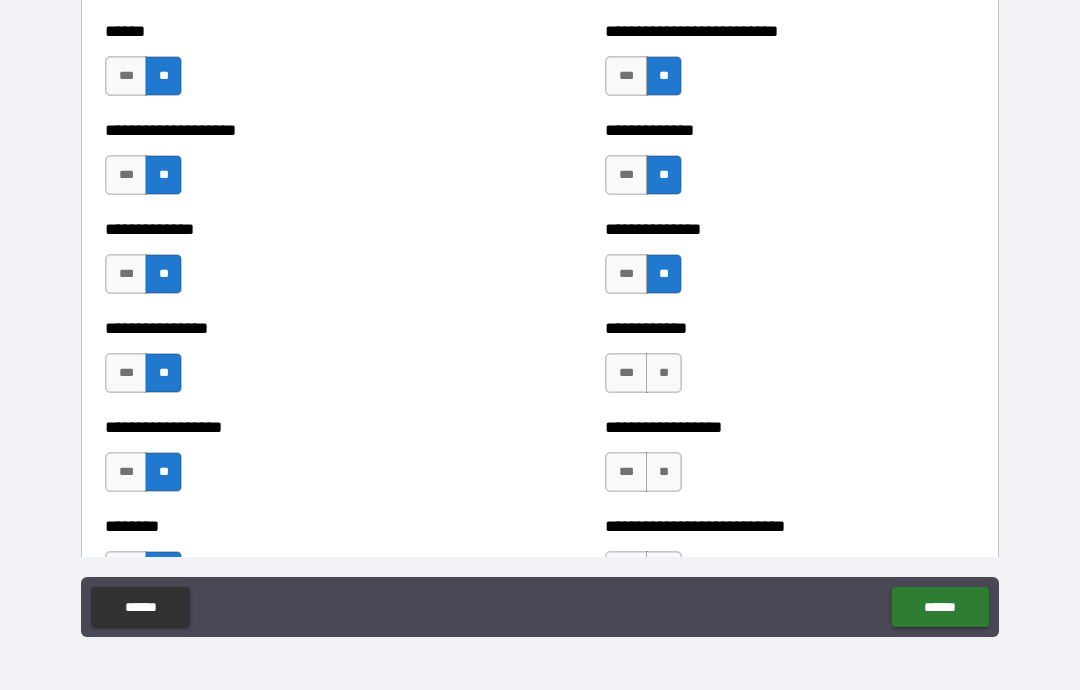 click on "**" at bounding box center (664, 373) 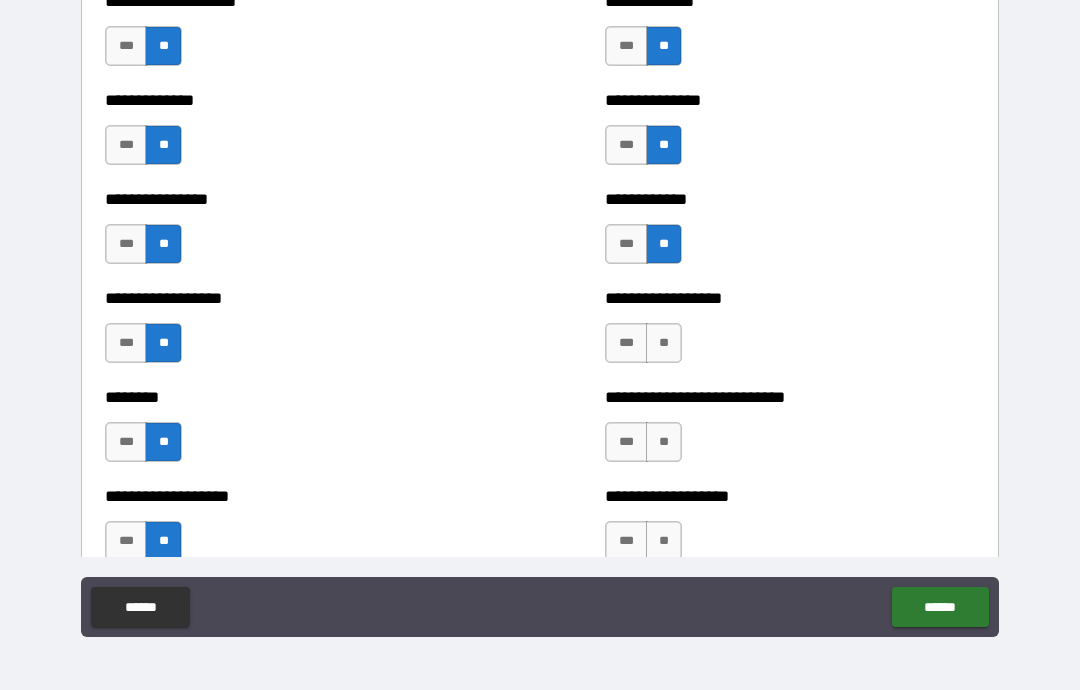 scroll, scrollTop: 4096, scrollLeft: 0, axis: vertical 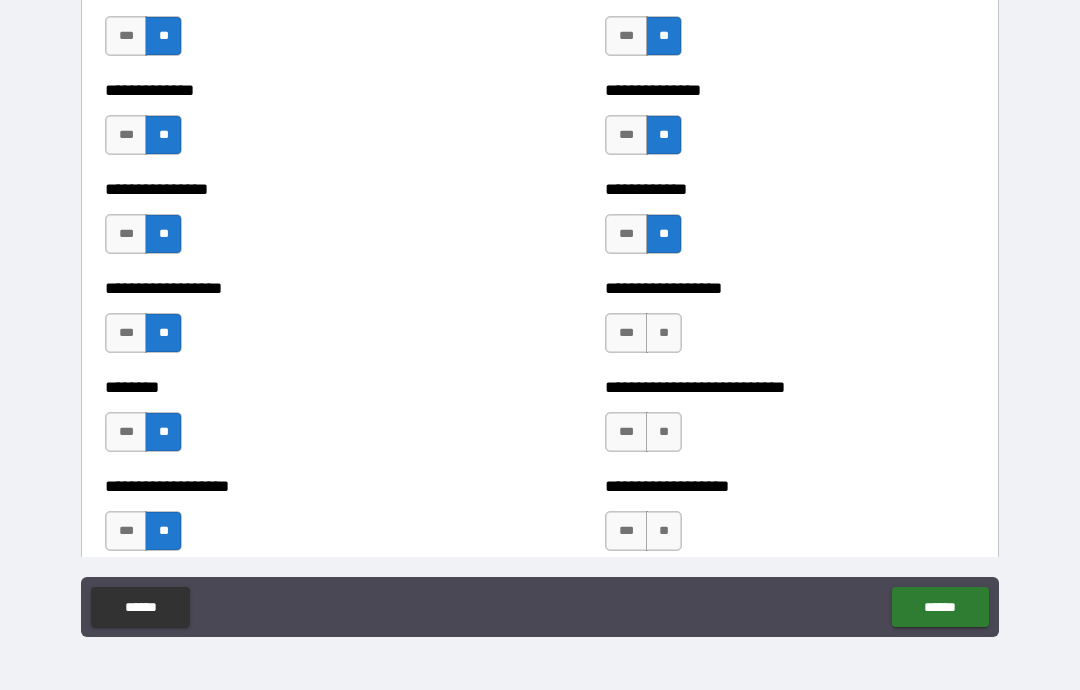 click on "**" at bounding box center (664, 333) 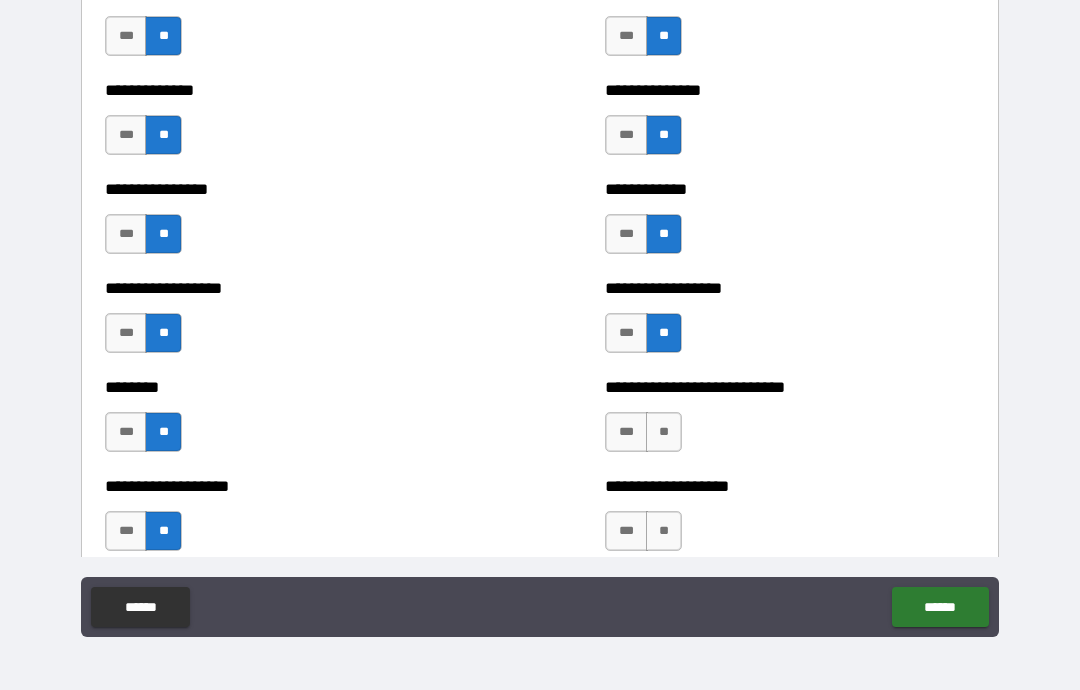 click on "**" at bounding box center (664, 432) 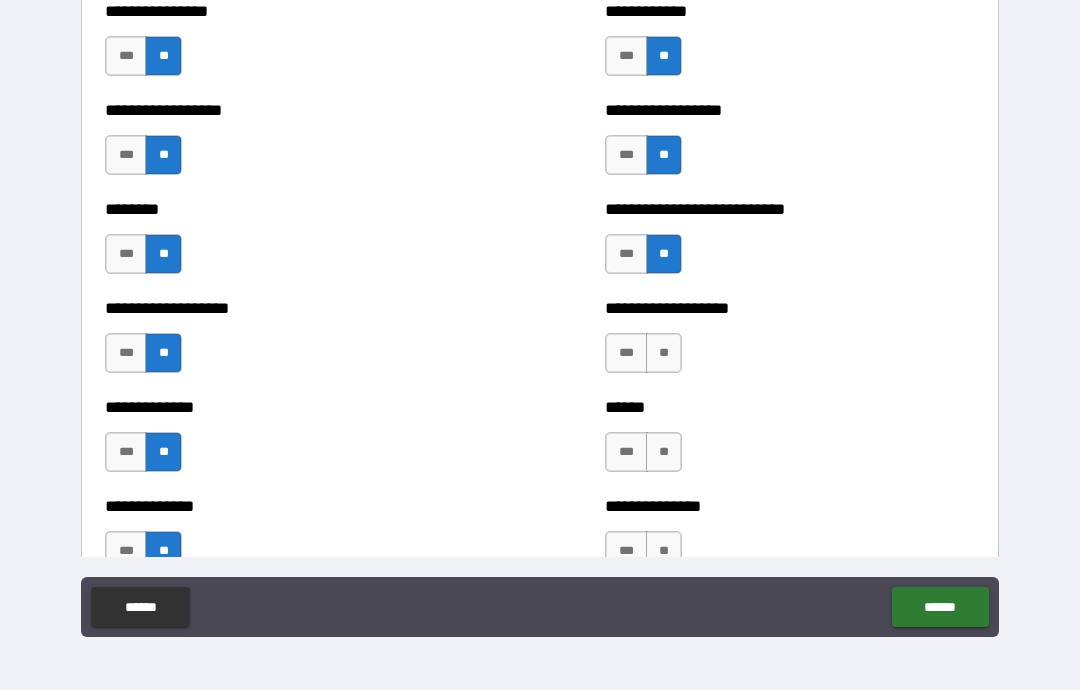 click on "**" at bounding box center (664, 353) 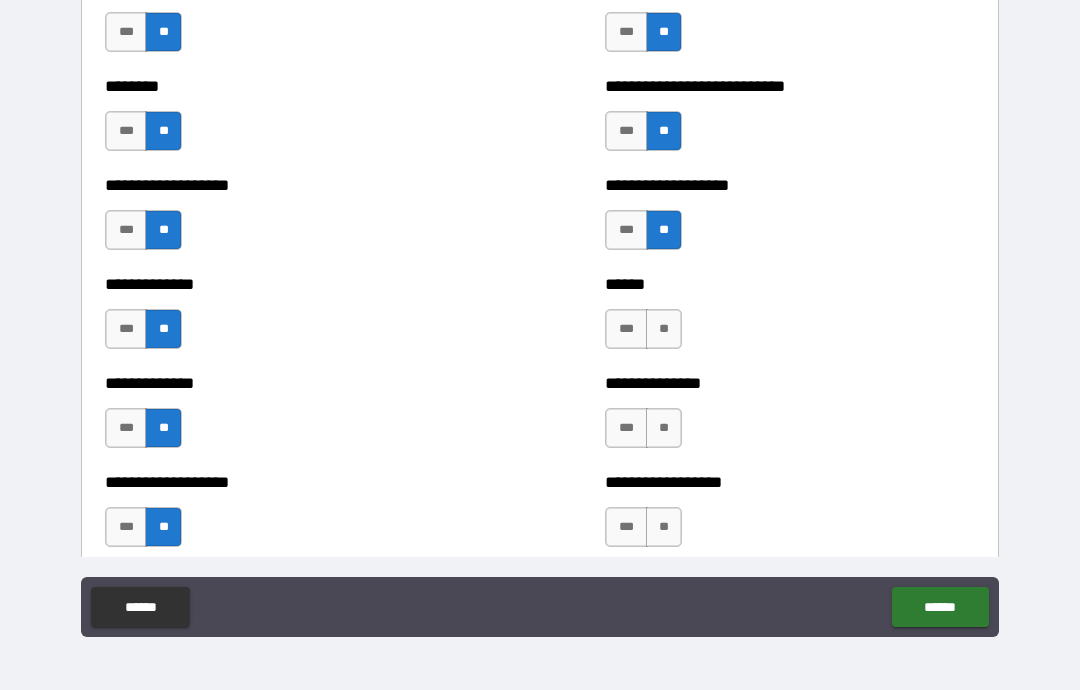 scroll, scrollTop: 4410, scrollLeft: 0, axis: vertical 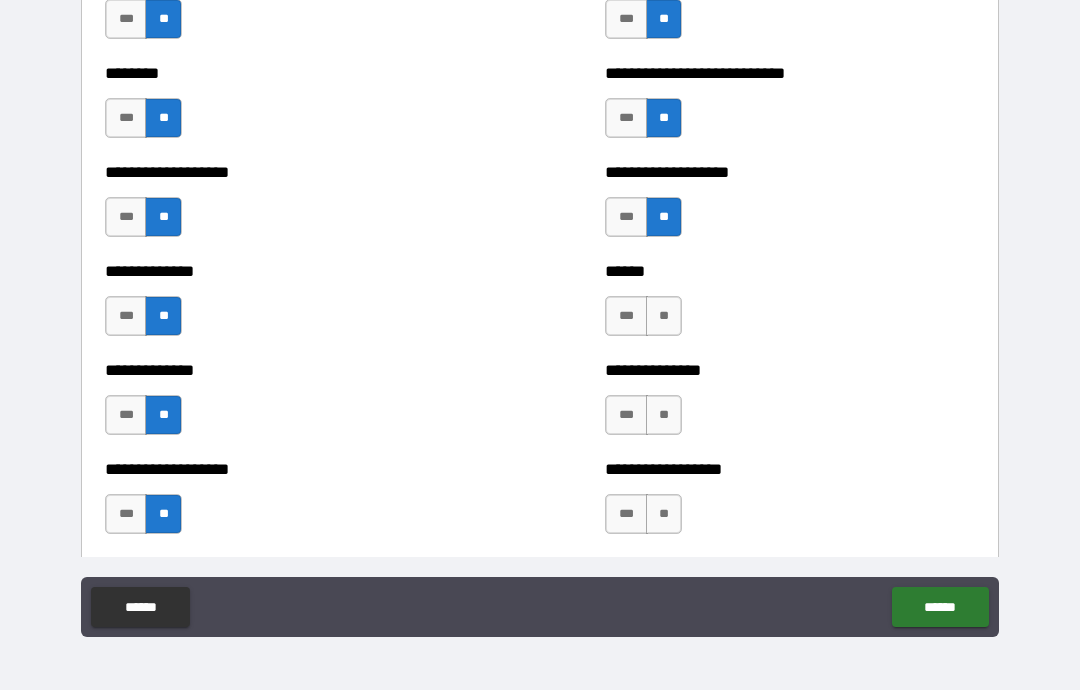 click on "**" at bounding box center [664, 316] 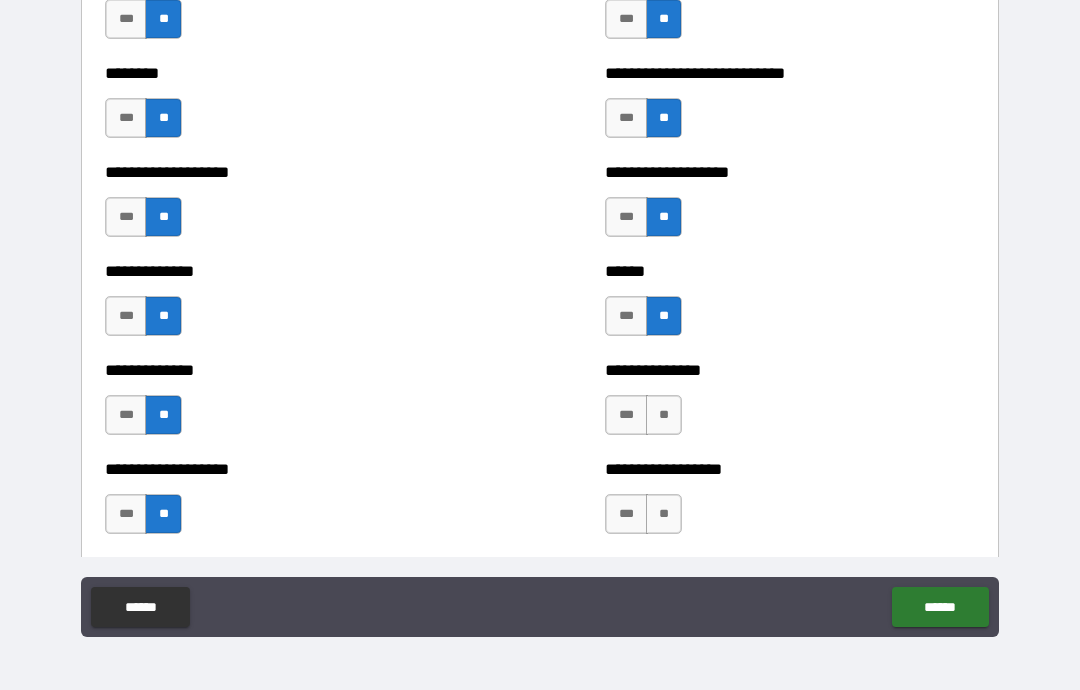 click on "**" at bounding box center [664, 415] 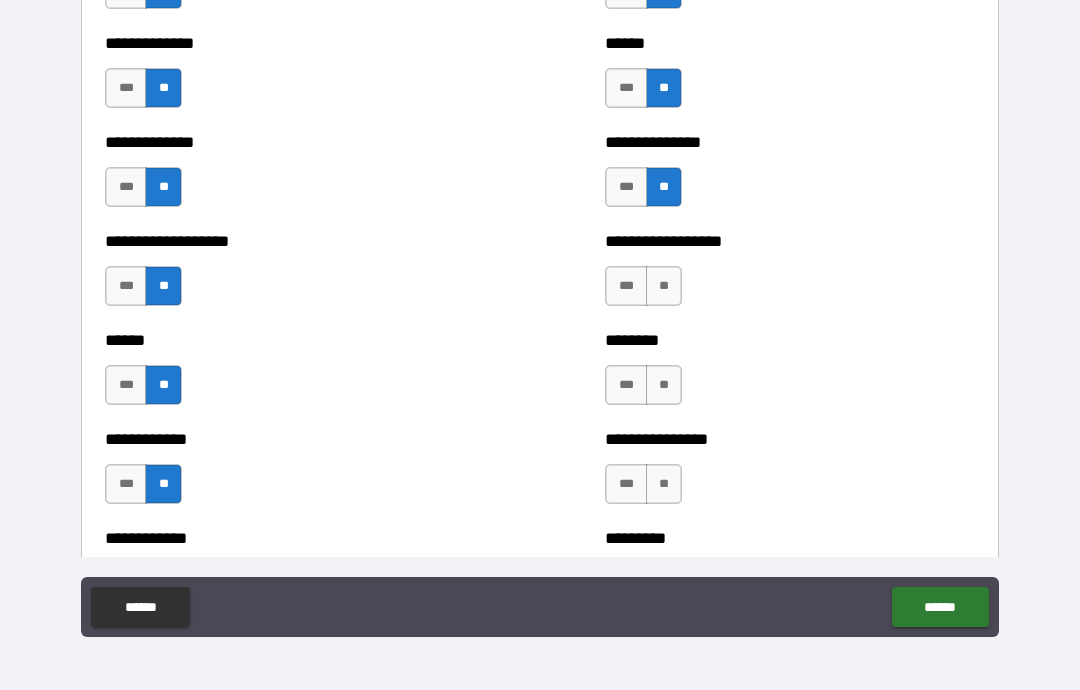 scroll, scrollTop: 4641, scrollLeft: 0, axis: vertical 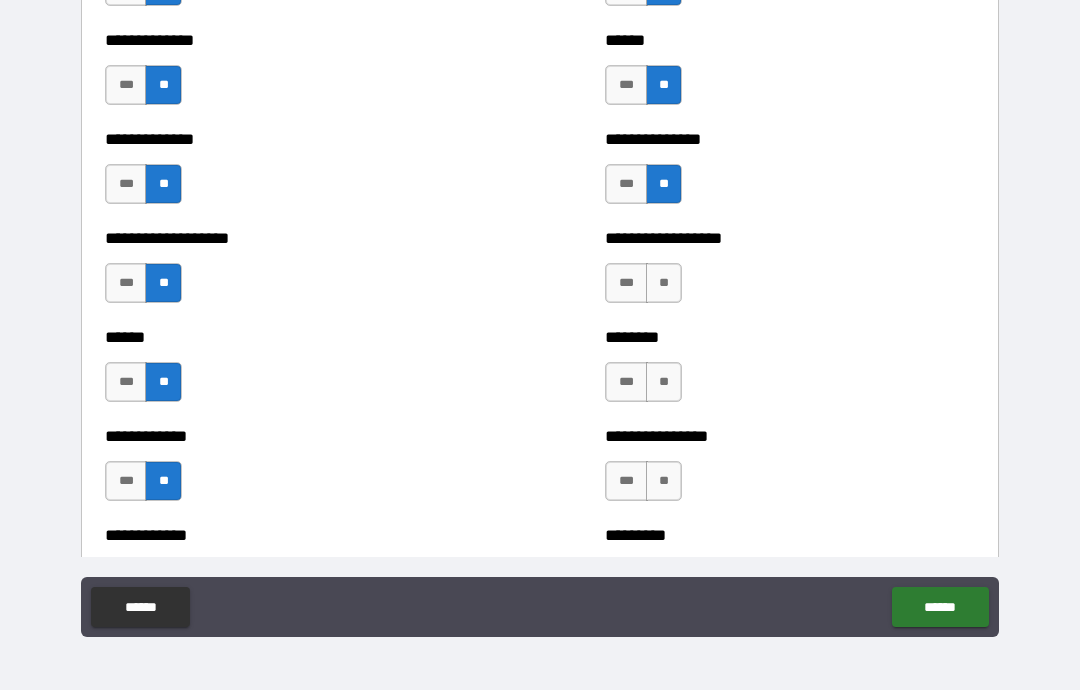 click on "**" at bounding box center (664, 283) 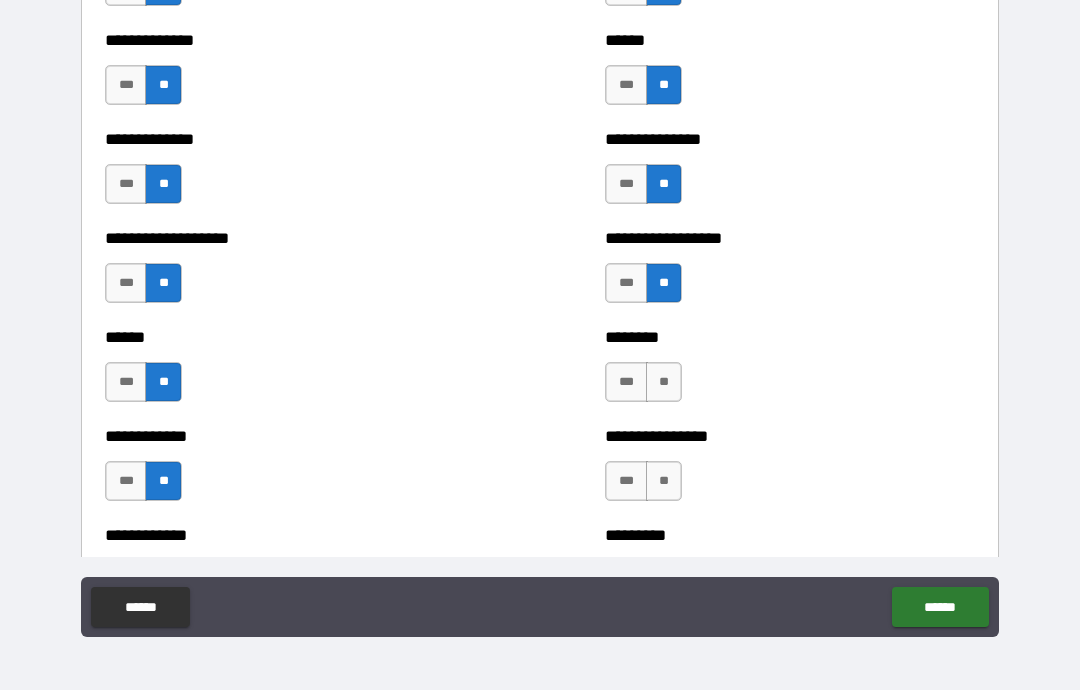 click on "**" at bounding box center [664, 382] 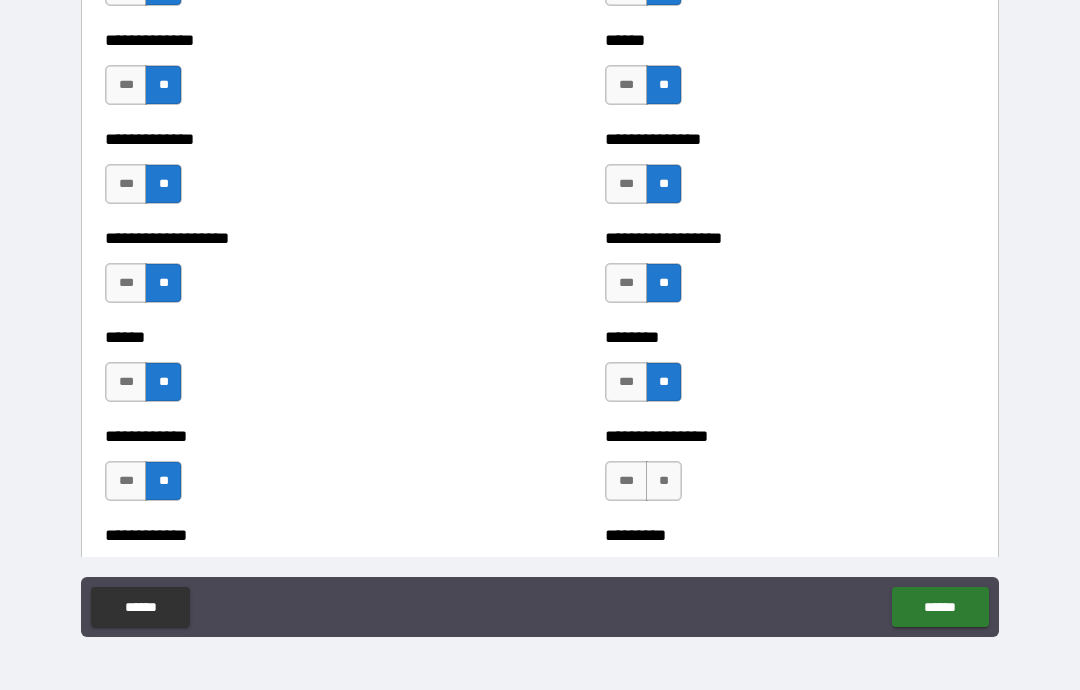 click on "**********" at bounding box center [790, 471] 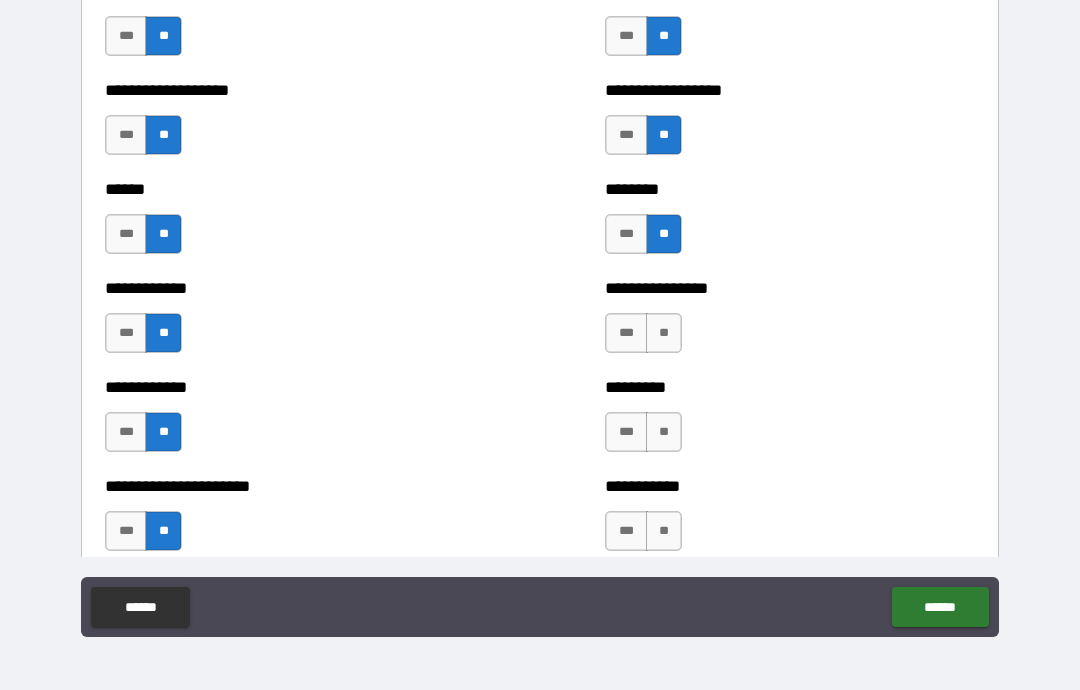 click on "**" at bounding box center (664, 333) 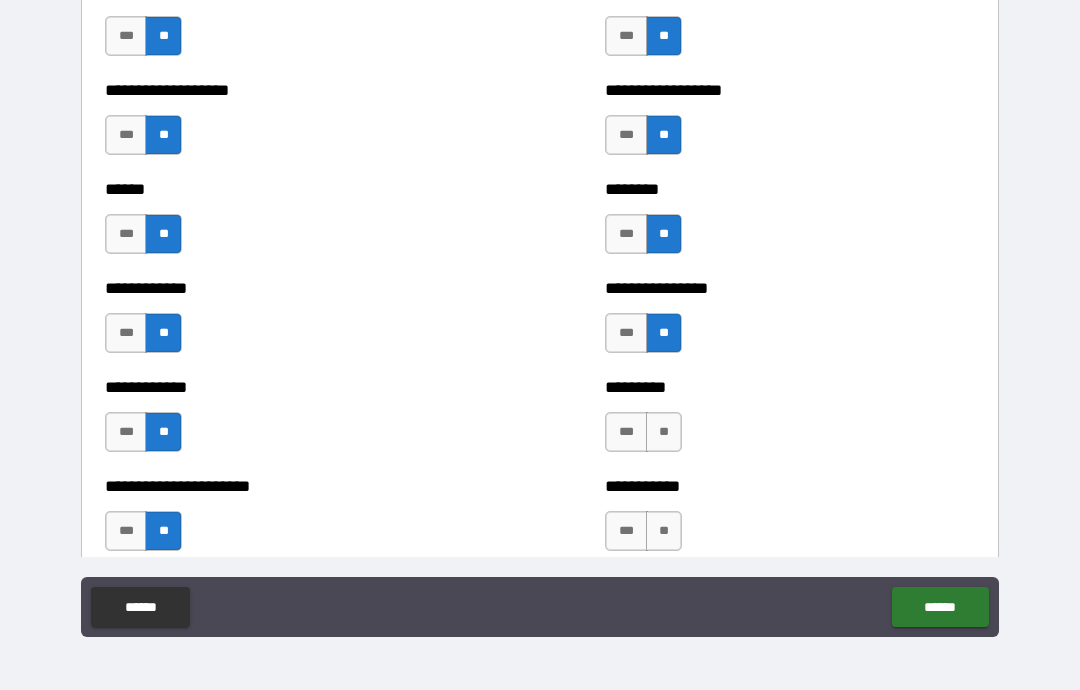 click on "**" at bounding box center [664, 432] 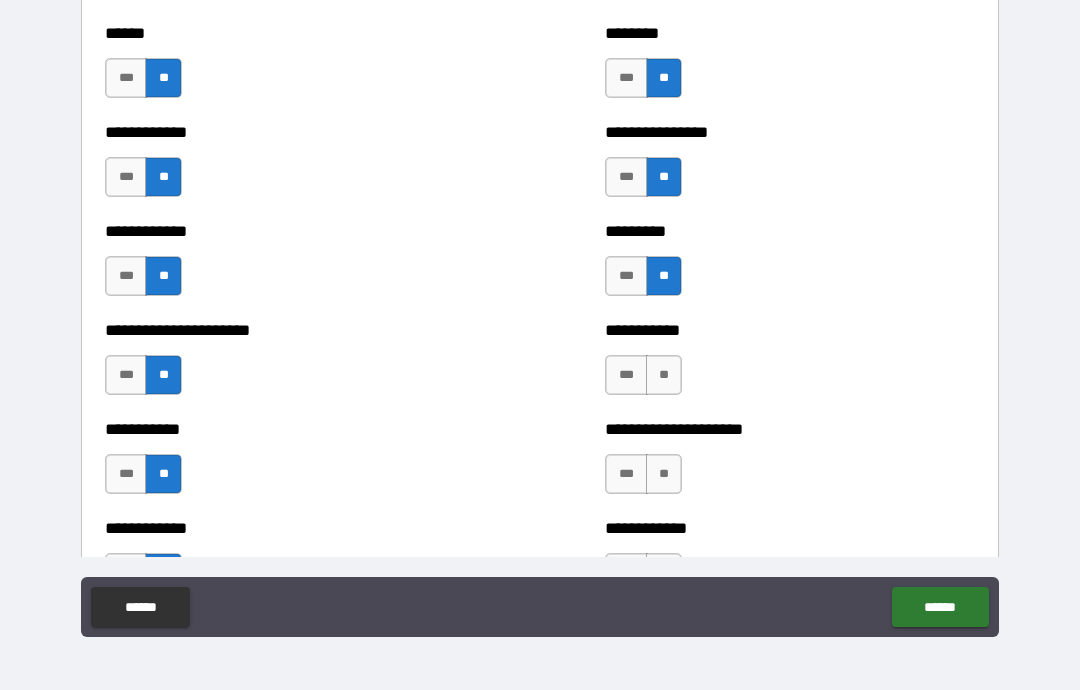scroll 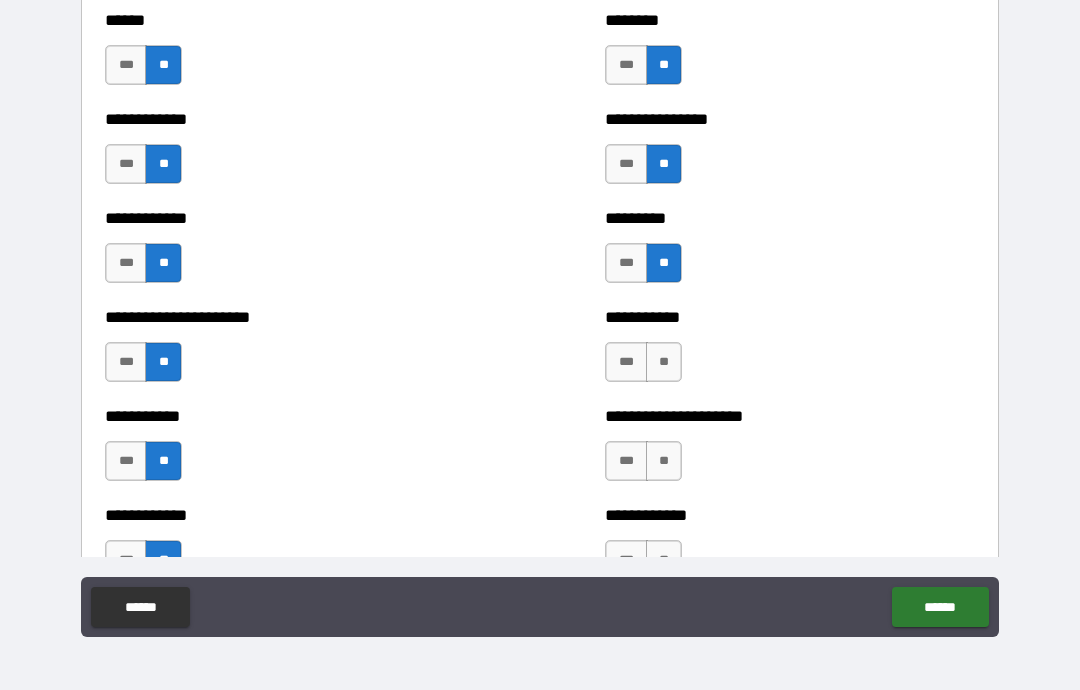 click on "**" at bounding box center (664, 362) 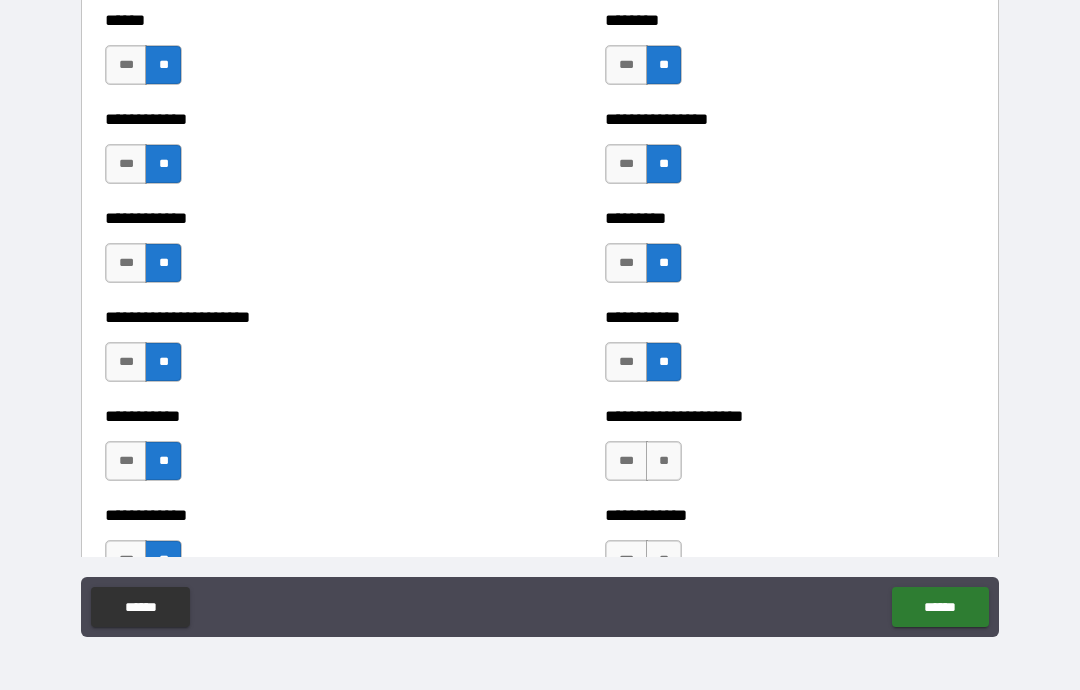 click on "**" at bounding box center [664, 461] 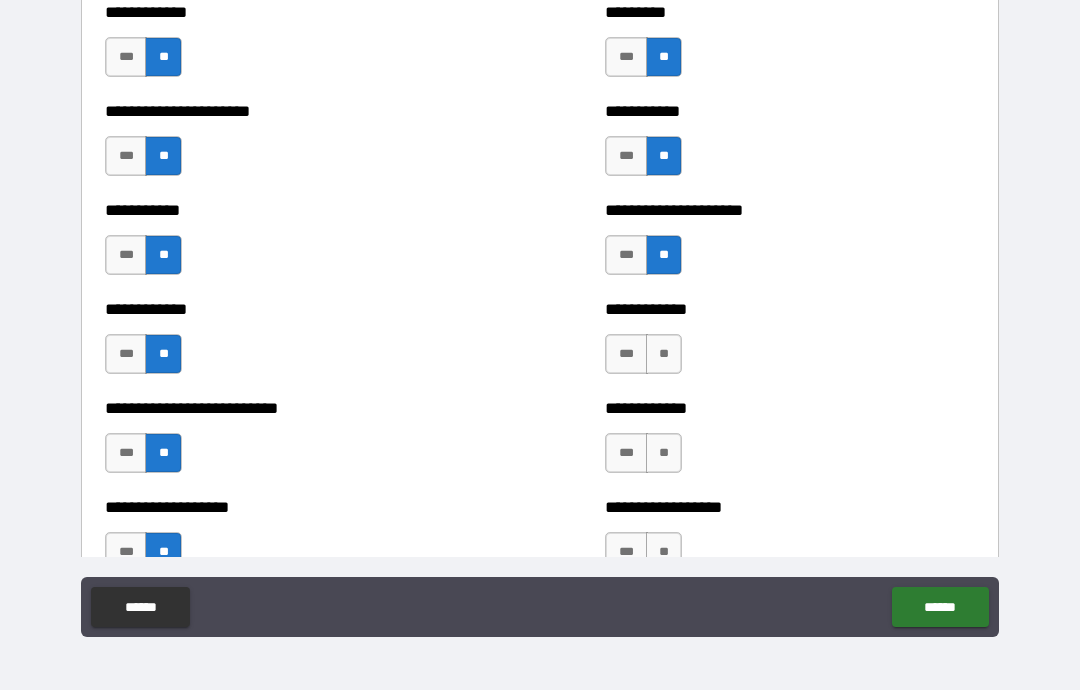 click on "**" at bounding box center [664, 354] 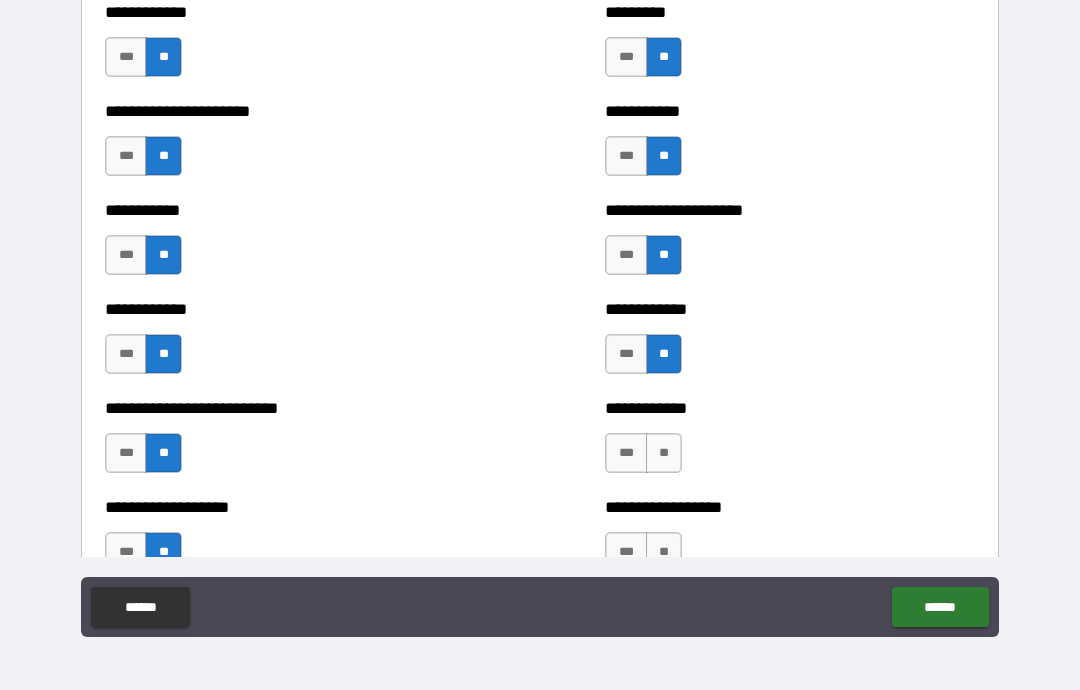click on "**" at bounding box center [664, 453] 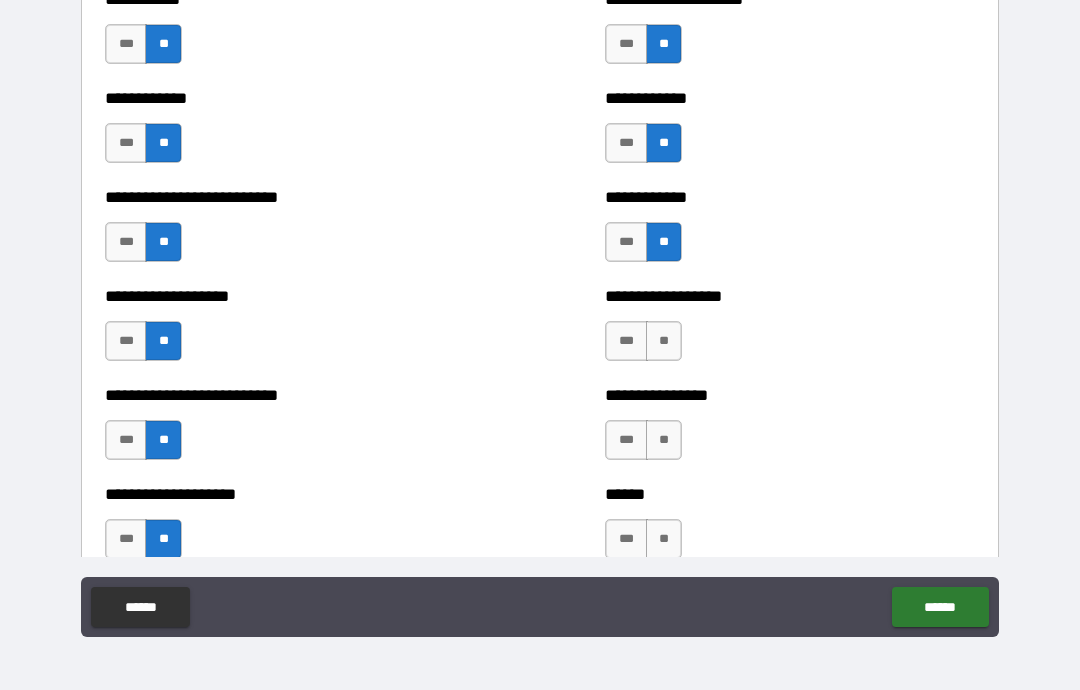 click on "**" at bounding box center (664, 341) 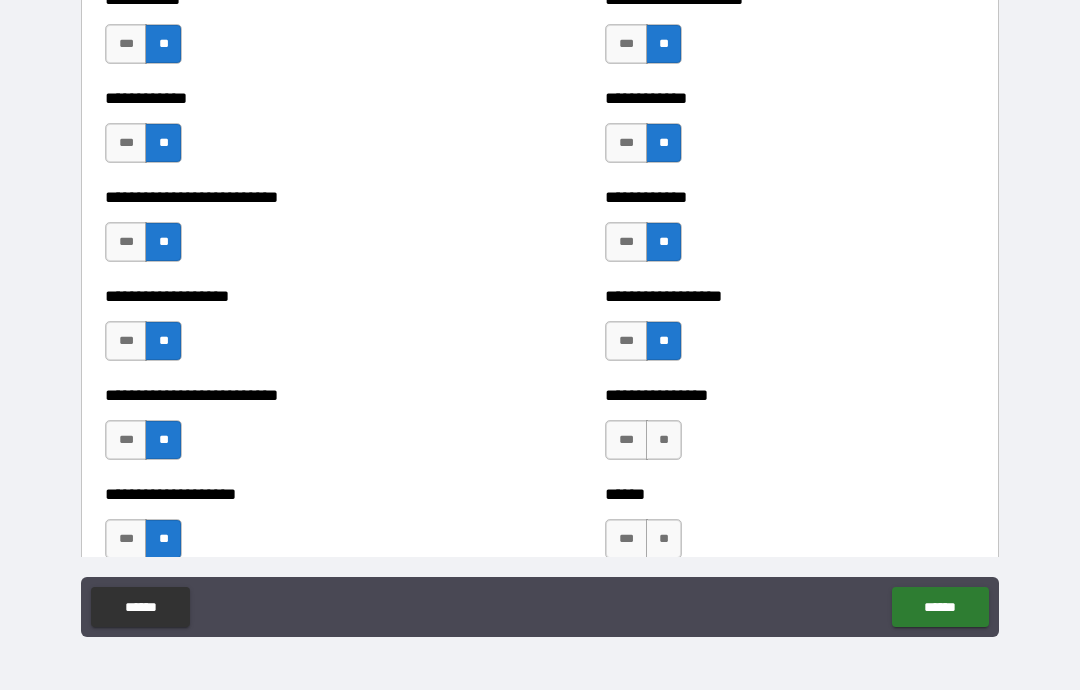 click on "**" at bounding box center (664, 440) 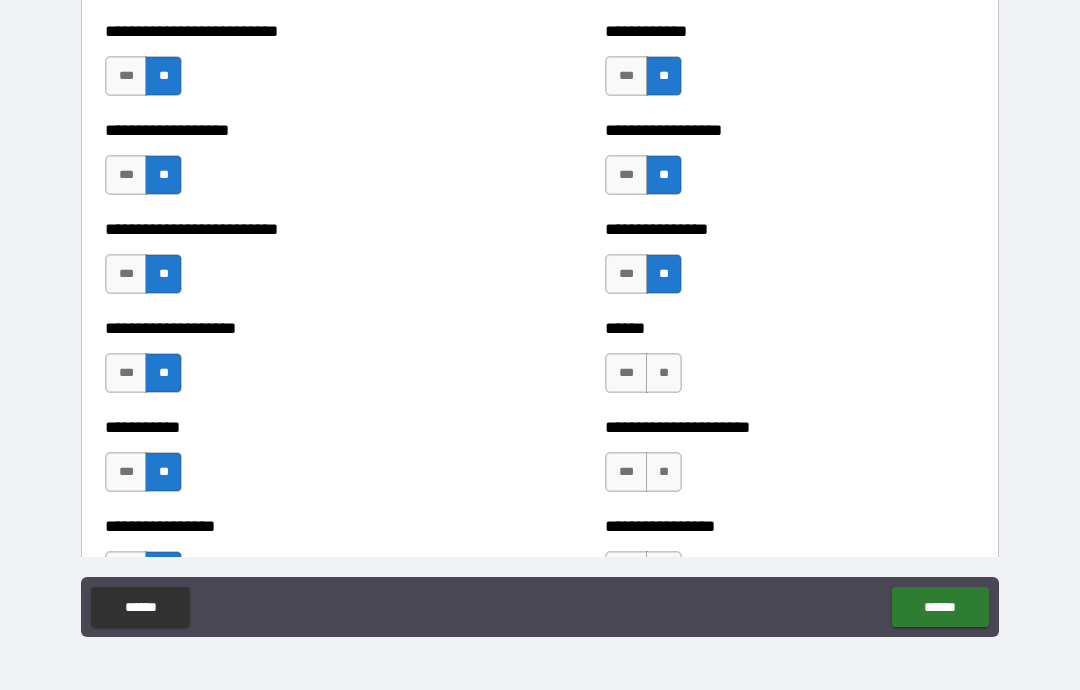 click on "**" at bounding box center (664, 373) 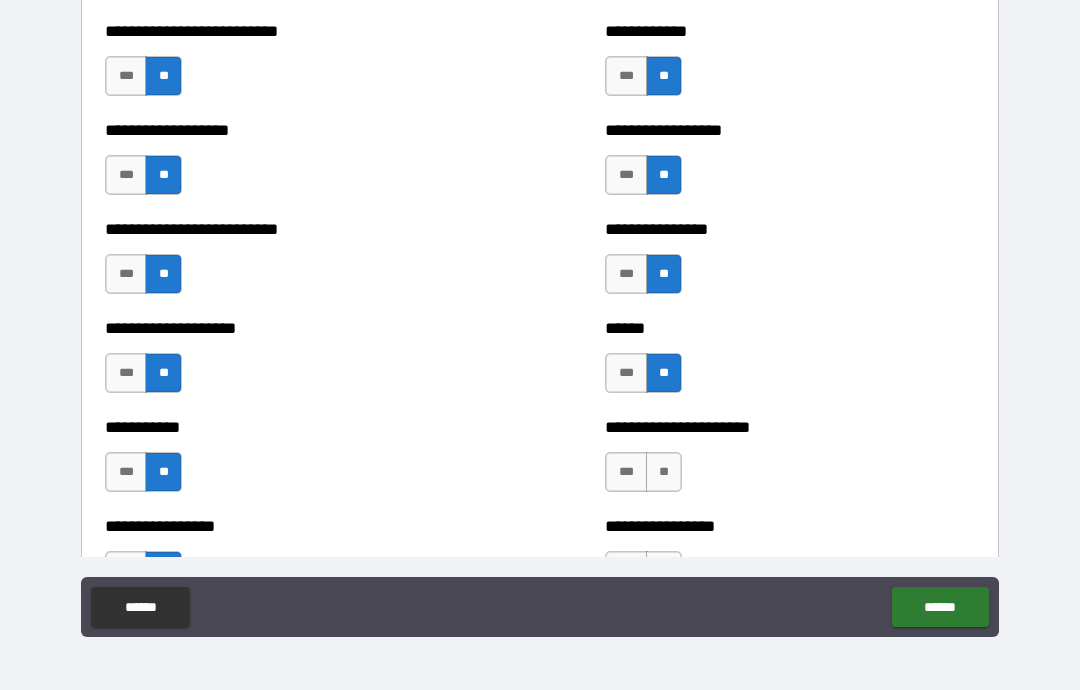 click on "**" at bounding box center (664, 472) 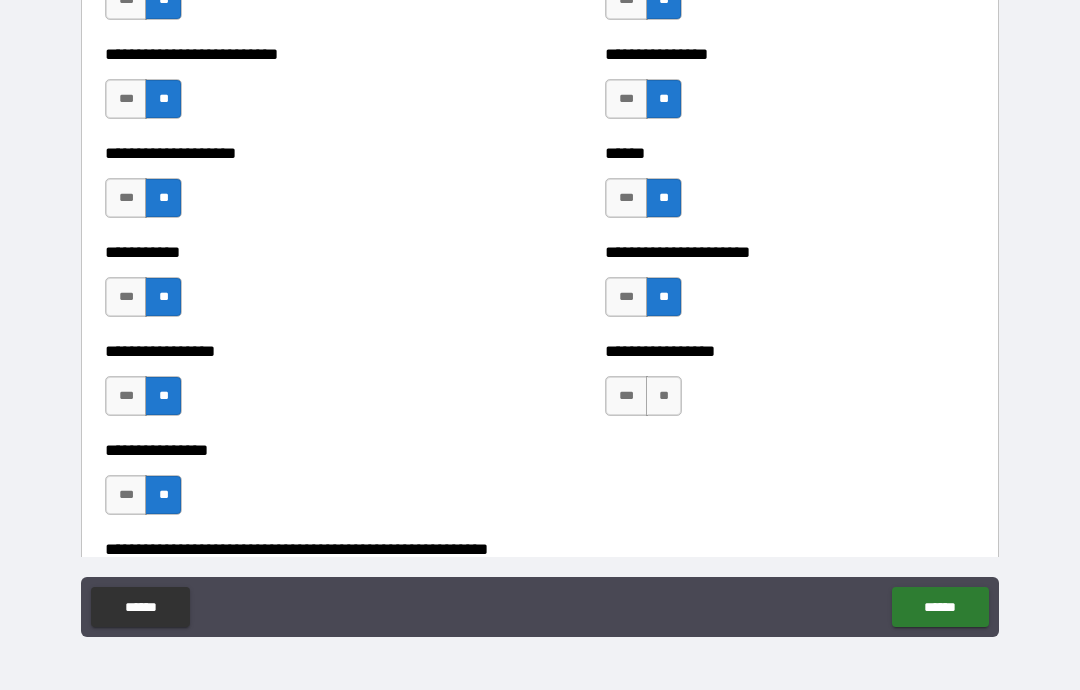 click on "**" at bounding box center (664, 396) 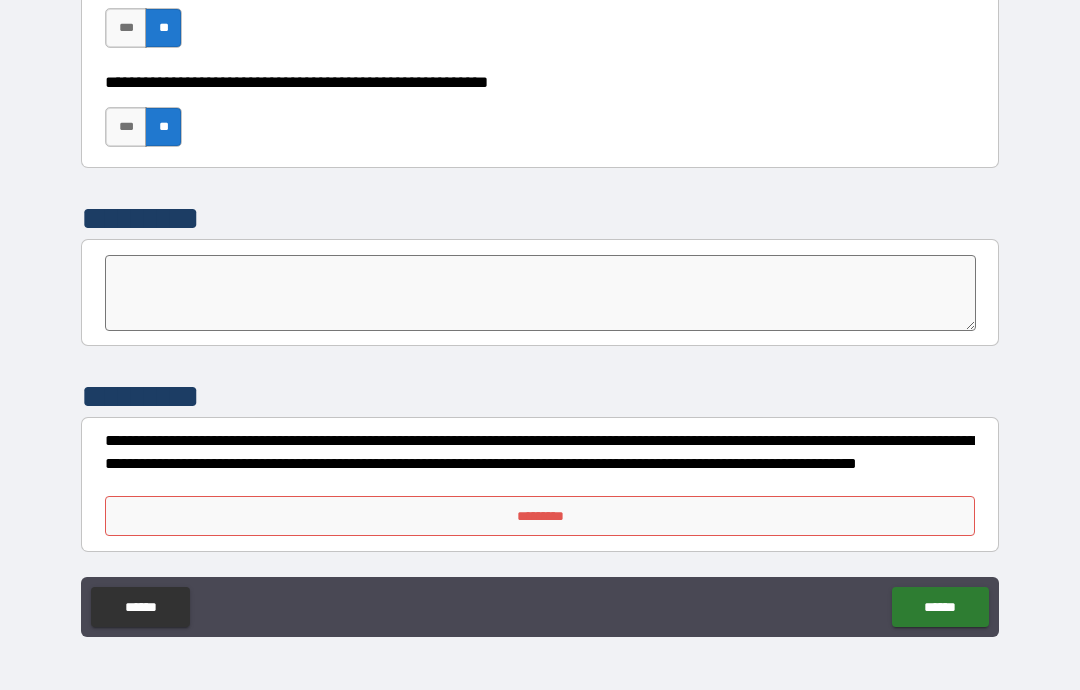 scroll, scrollTop: 6183, scrollLeft: 0, axis: vertical 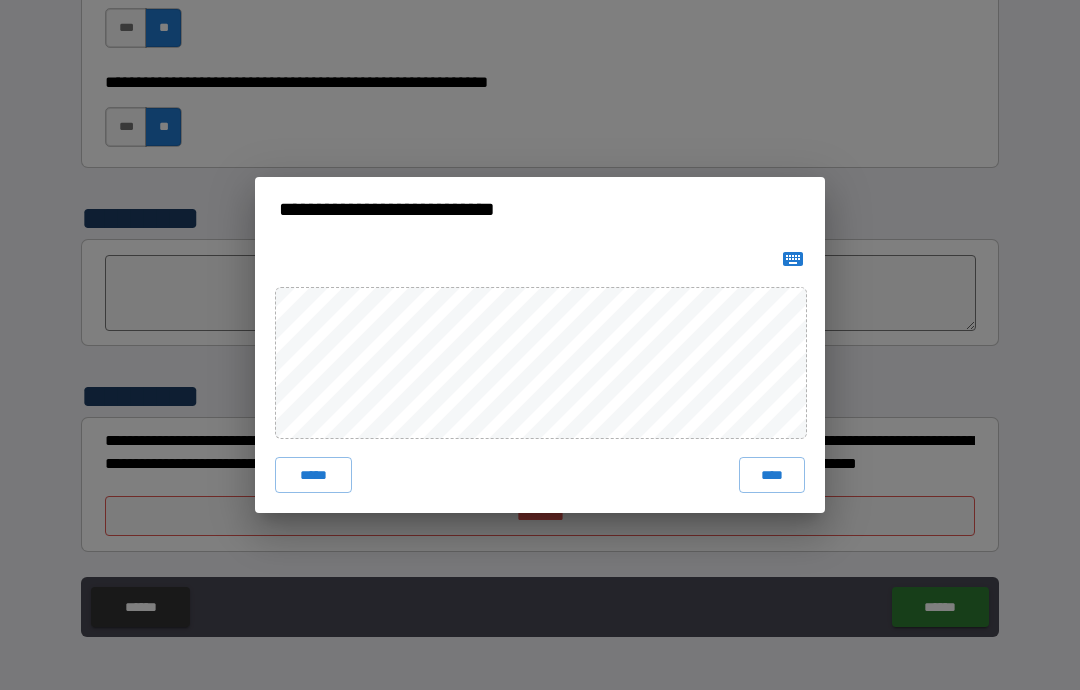 click on "****" at bounding box center (772, 475) 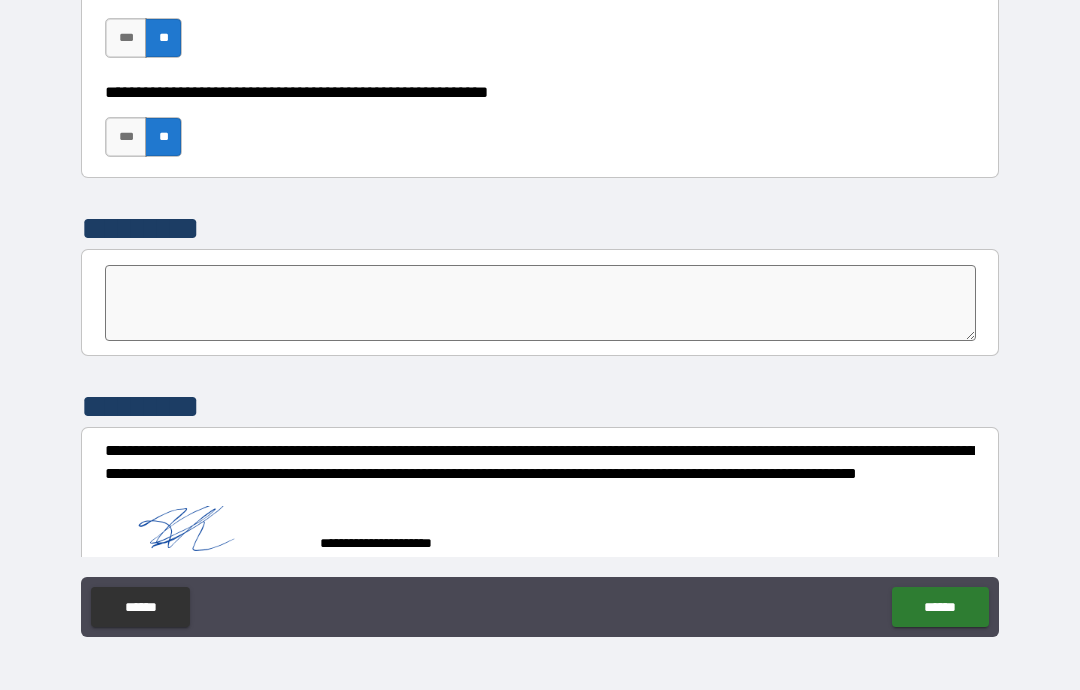 click on "******" at bounding box center [940, 607] 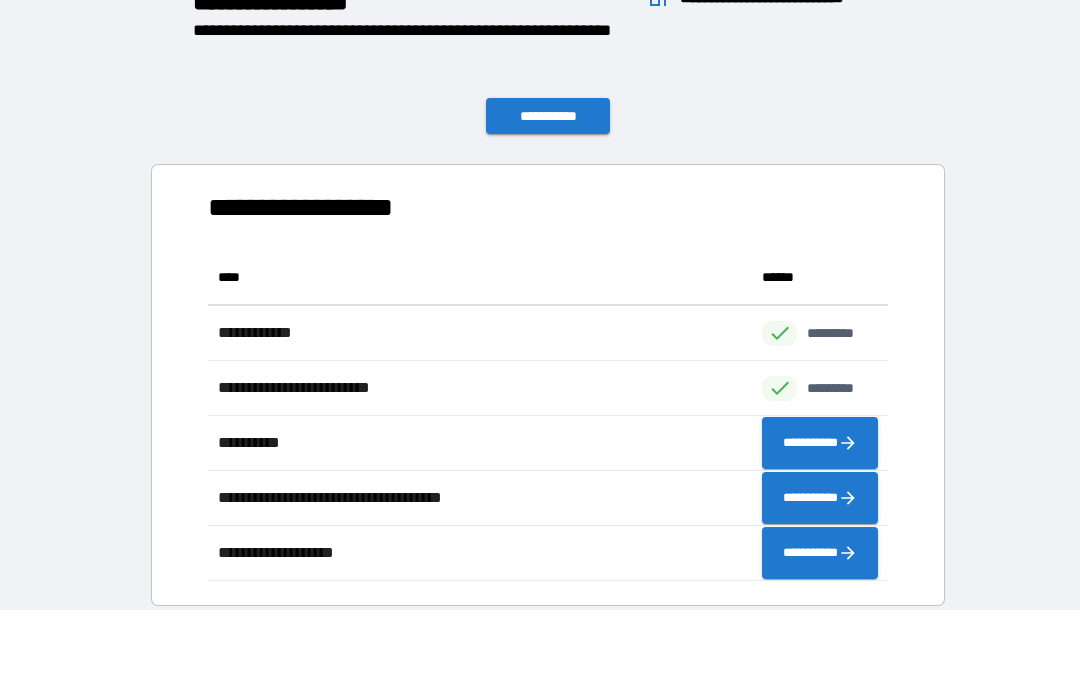 scroll, scrollTop: 1, scrollLeft: 1, axis: both 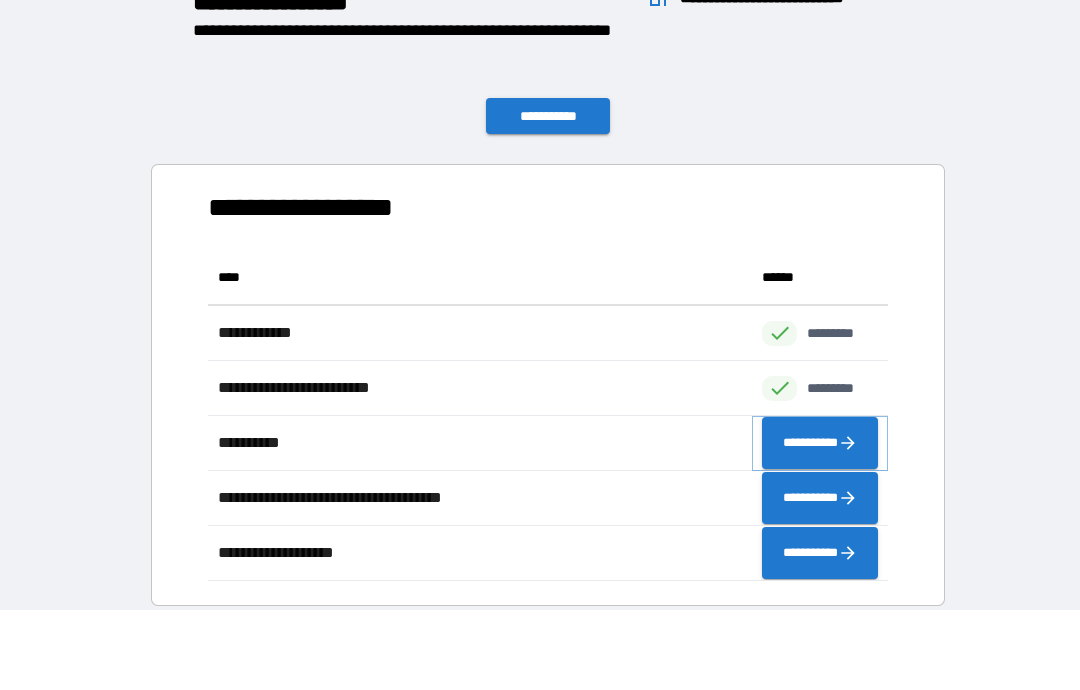 click on "**********" at bounding box center (820, 443) 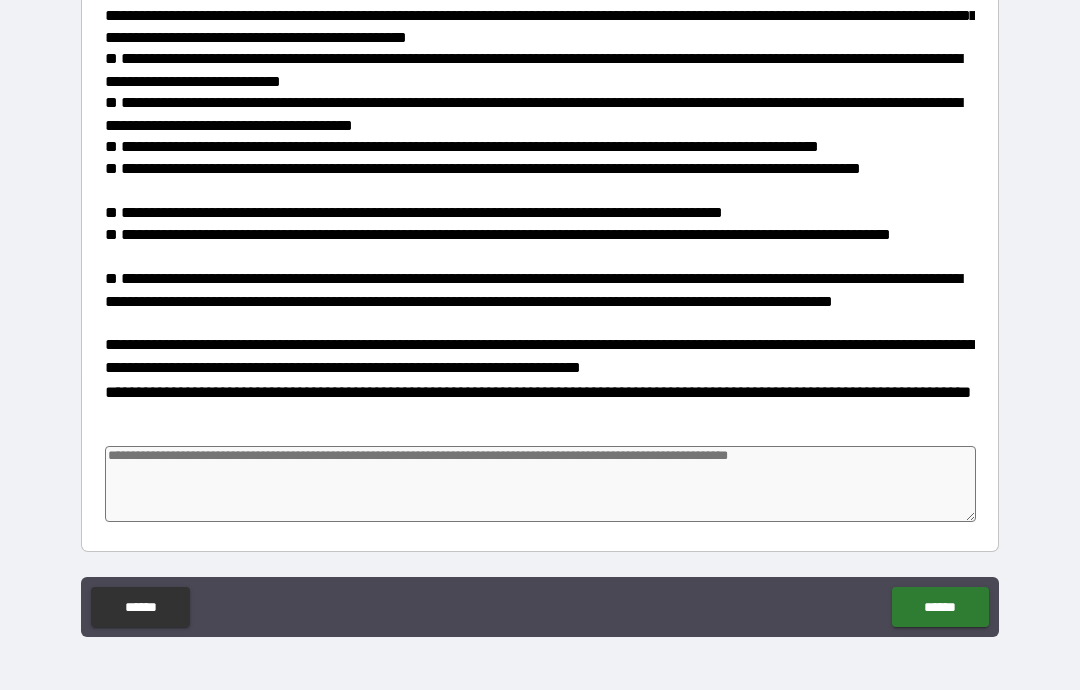 scroll, scrollTop: 646, scrollLeft: 0, axis: vertical 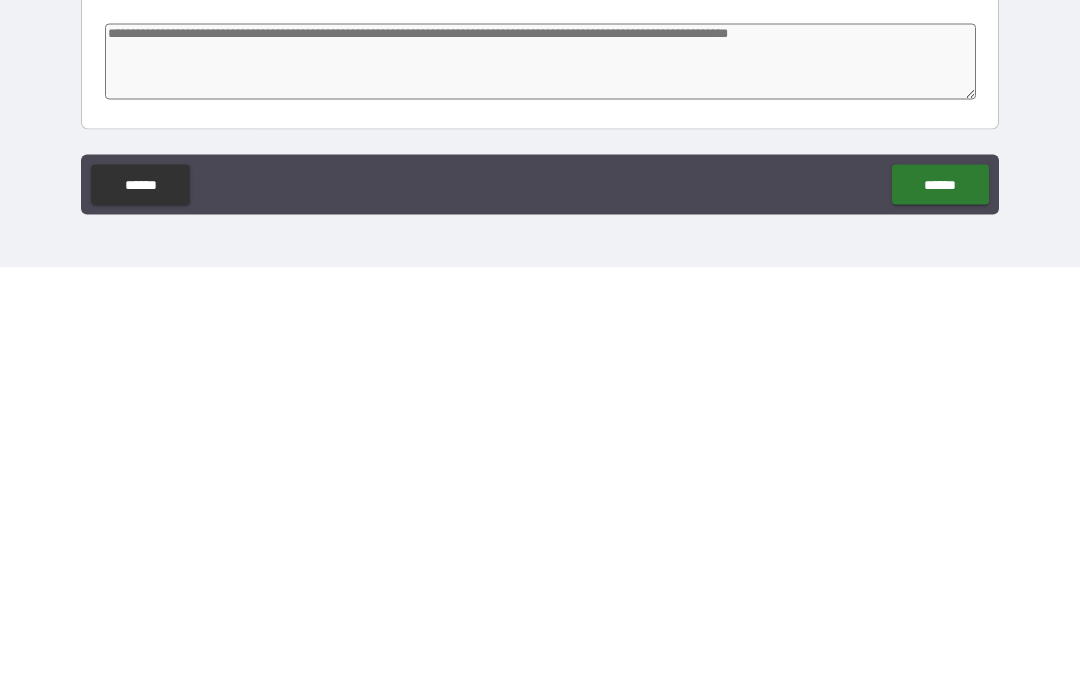 click on "******" at bounding box center (940, 607) 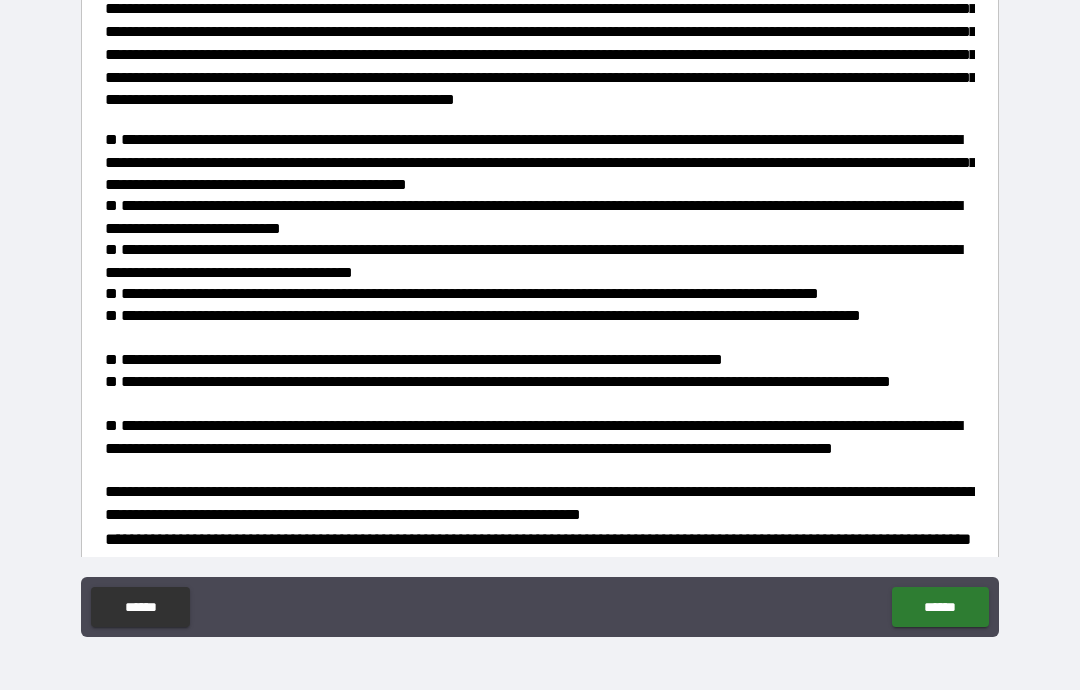scroll, scrollTop: 505, scrollLeft: 0, axis: vertical 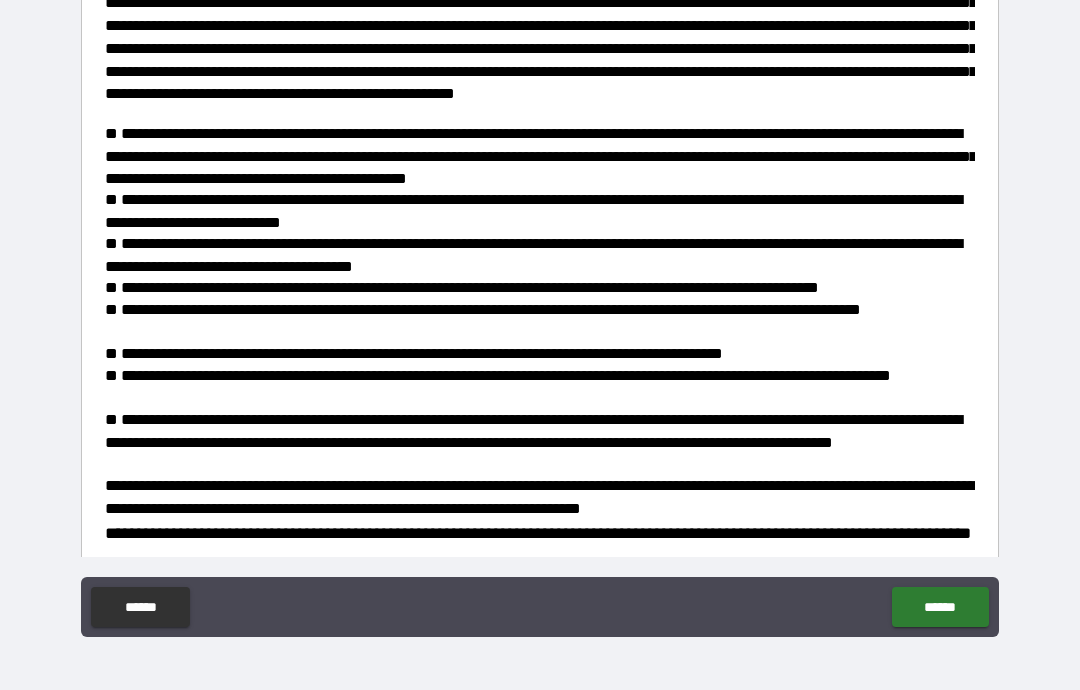 click on "******" at bounding box center [940, 607] 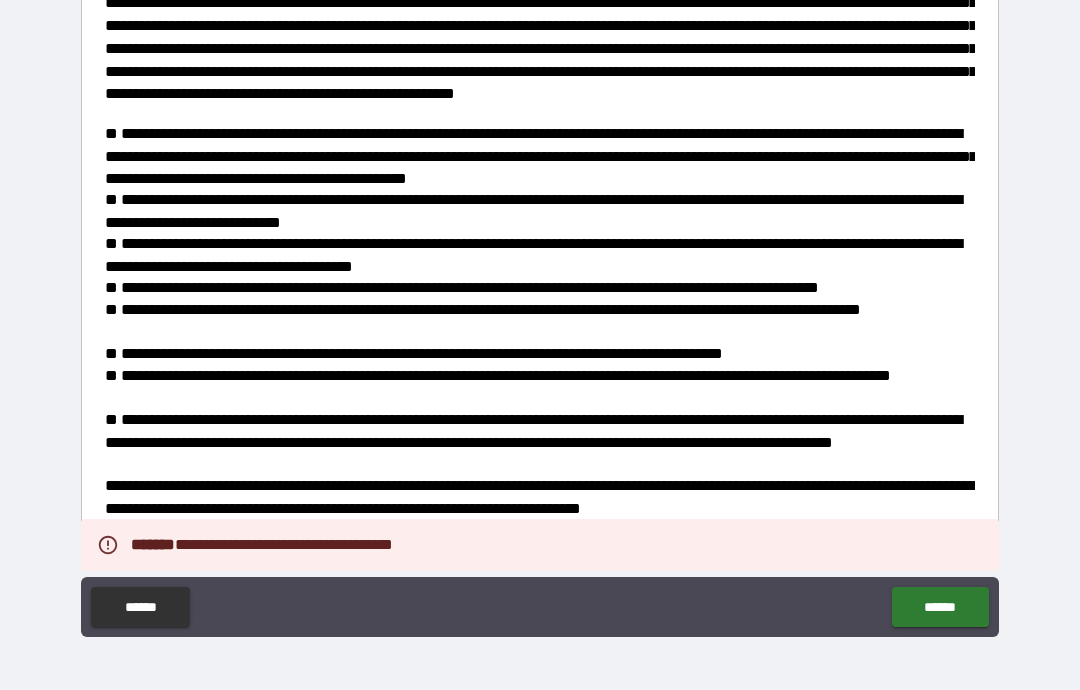 type on "*" 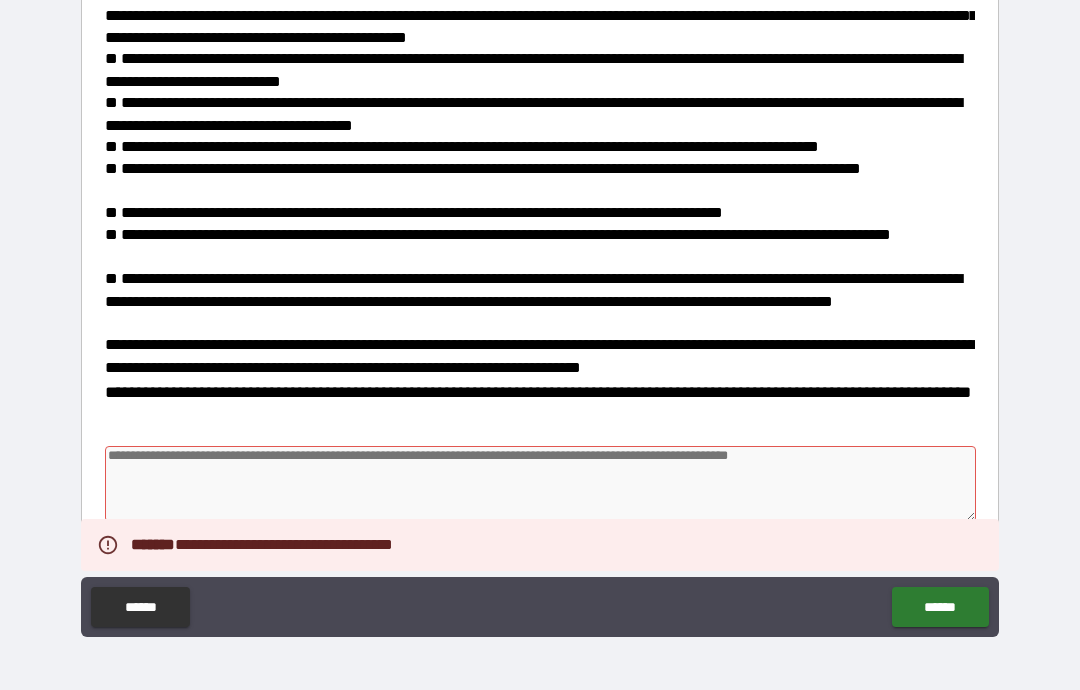 scroll, scrollTop: 646, scrollLeft: 0, axis: vertical 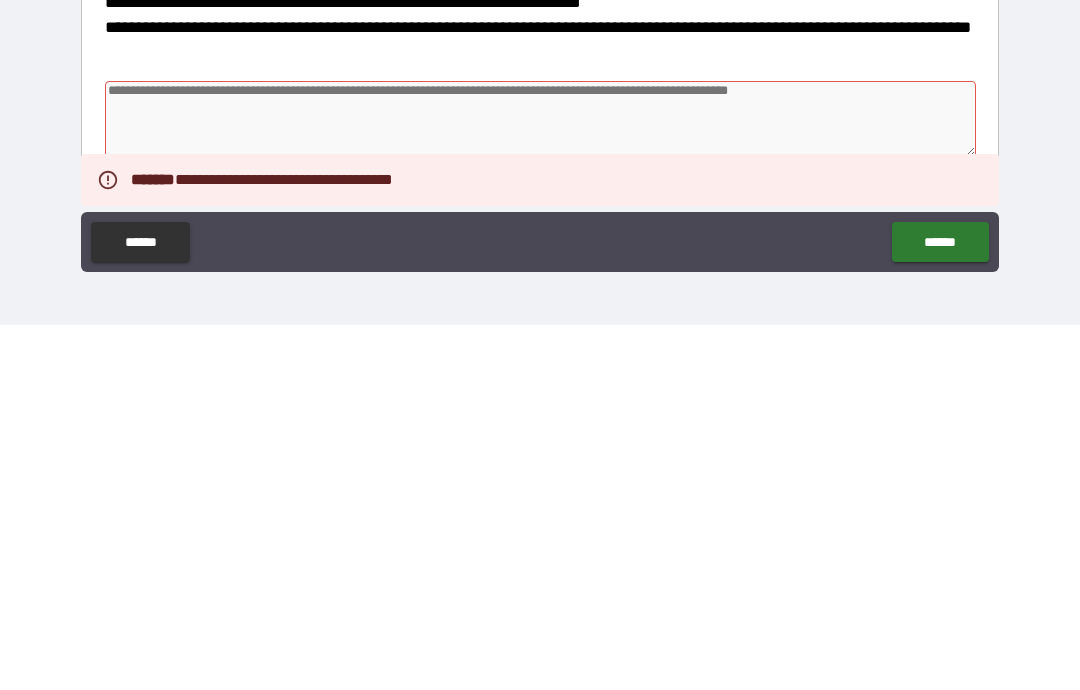 type on "*" 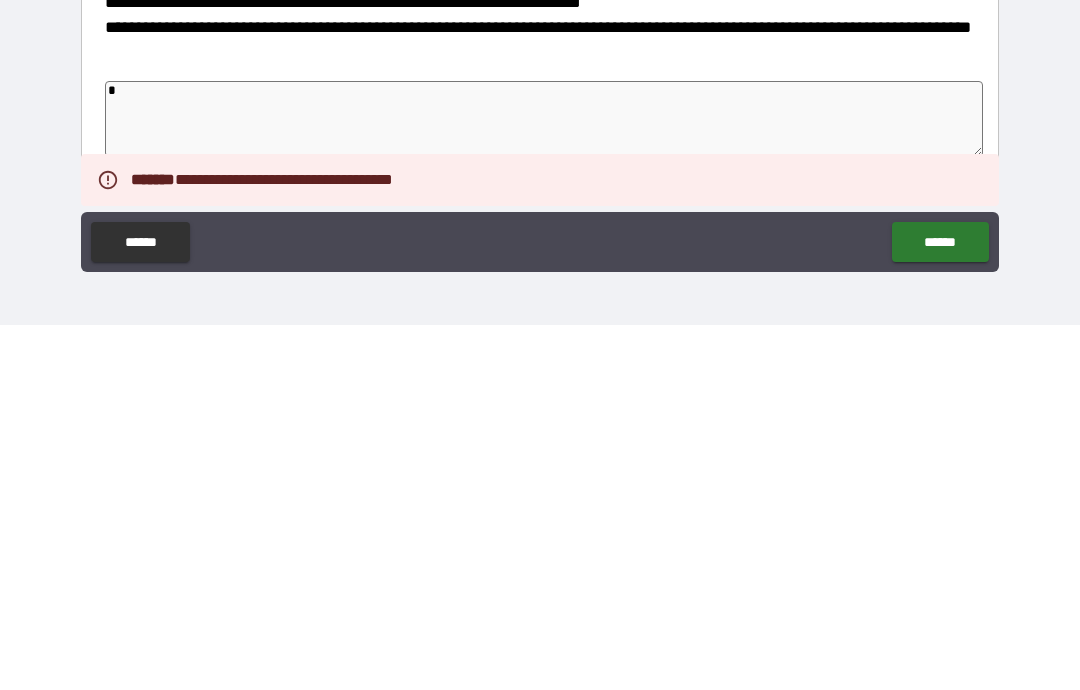 type on "*" 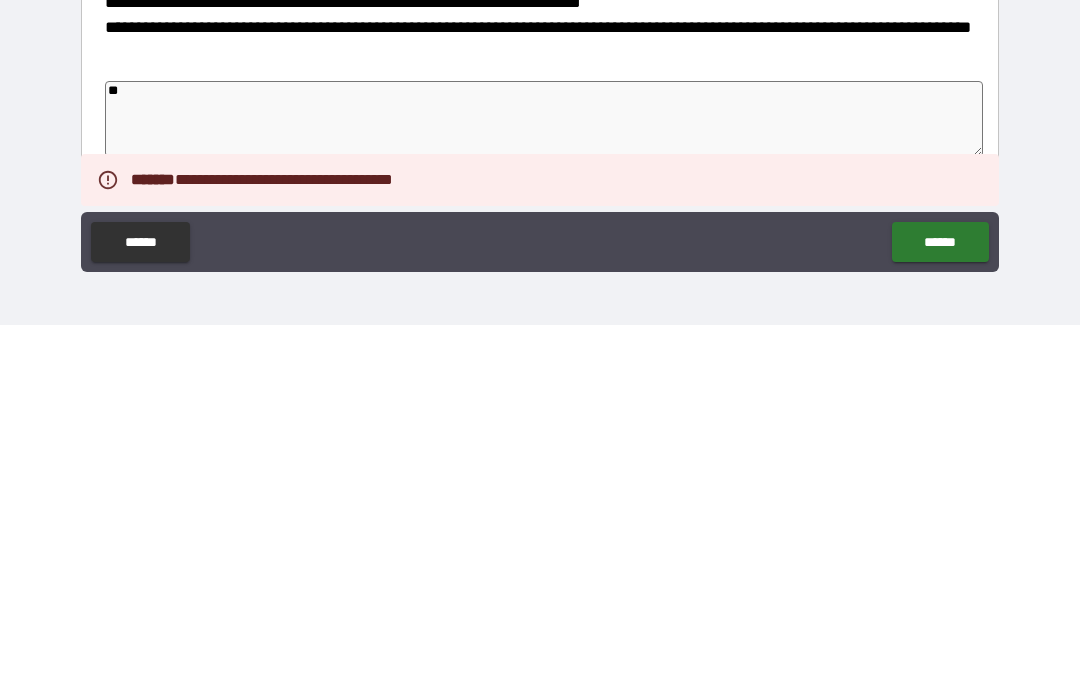 type on "*" 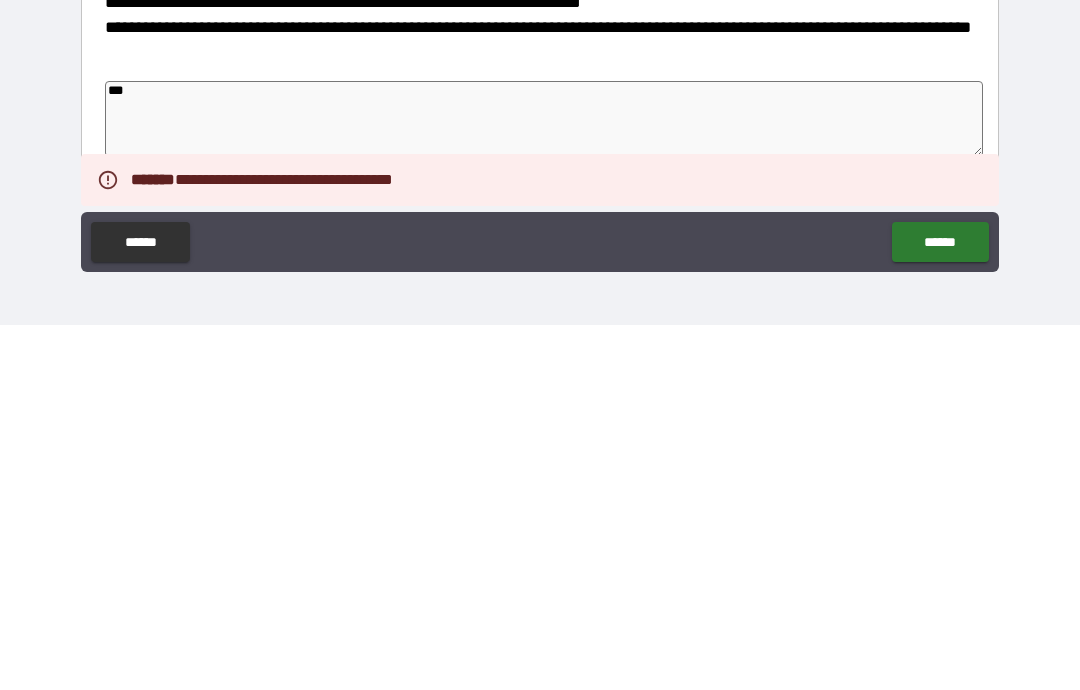 type on "*" 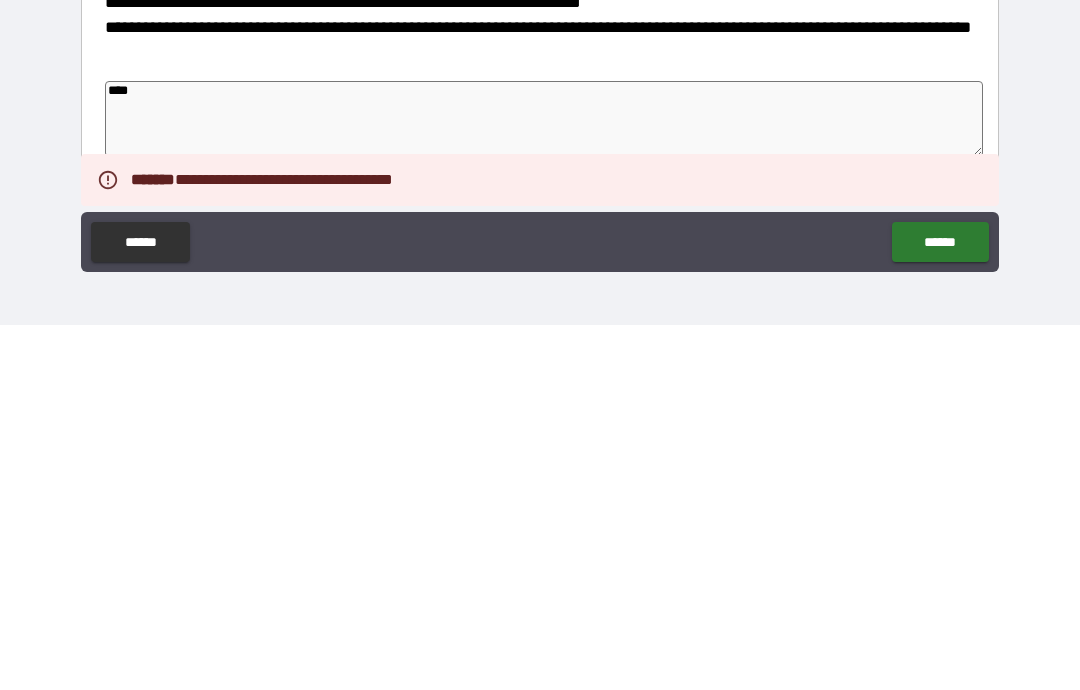 type on "*" 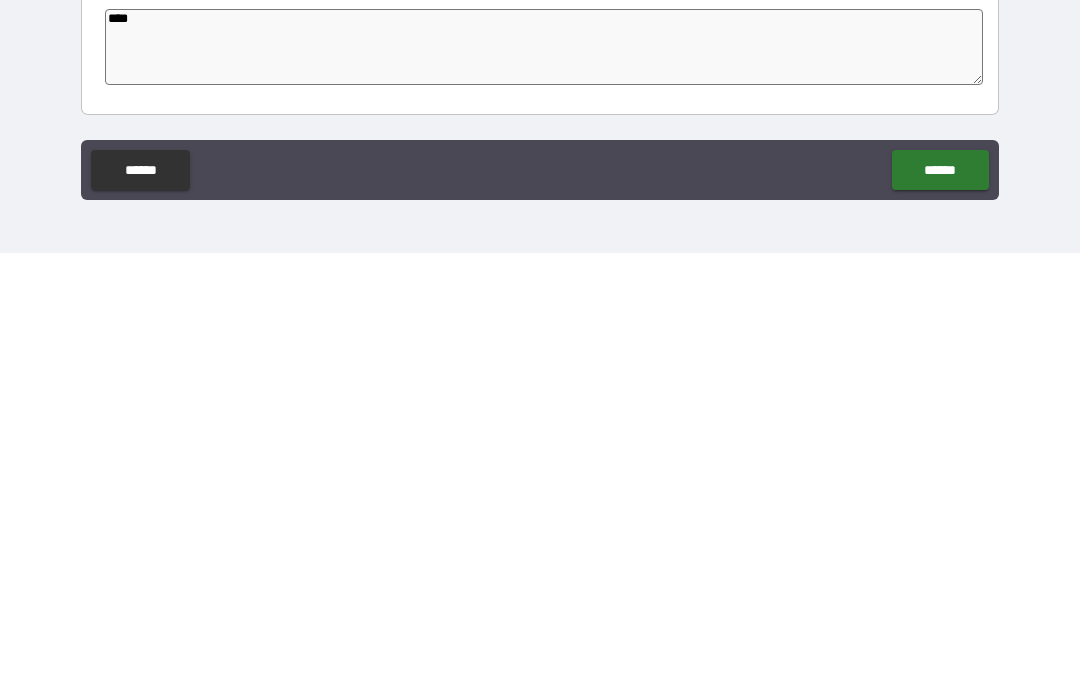 click on "******" at bounding box center [940, 607] 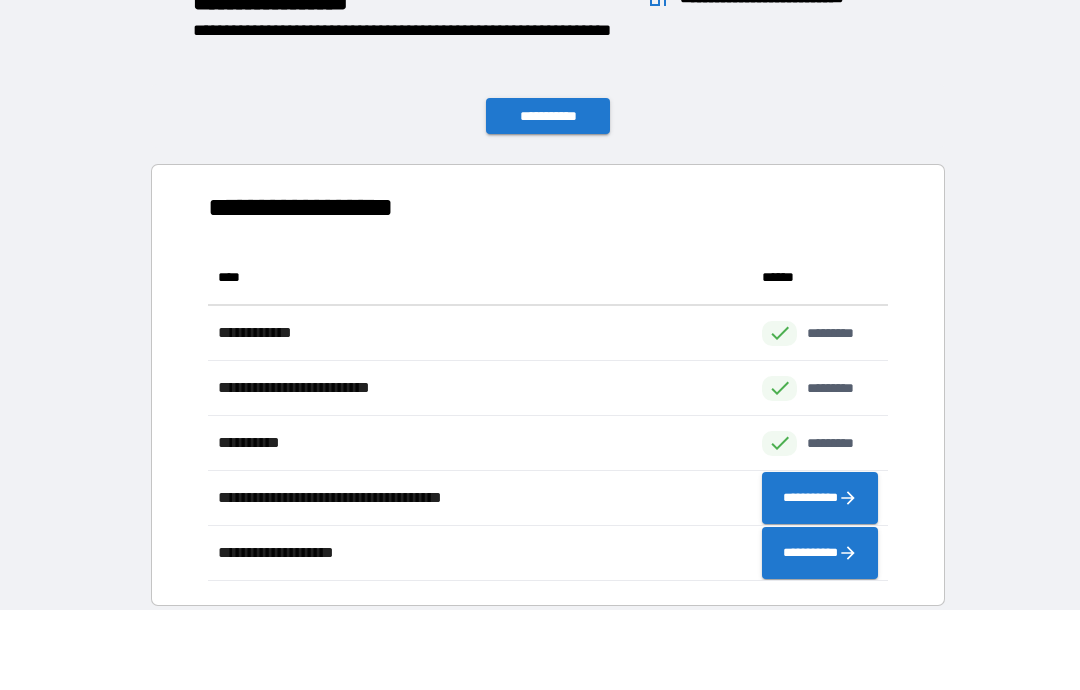 scroll, scrollTop: 1, scrollLeft: 1, axis: both 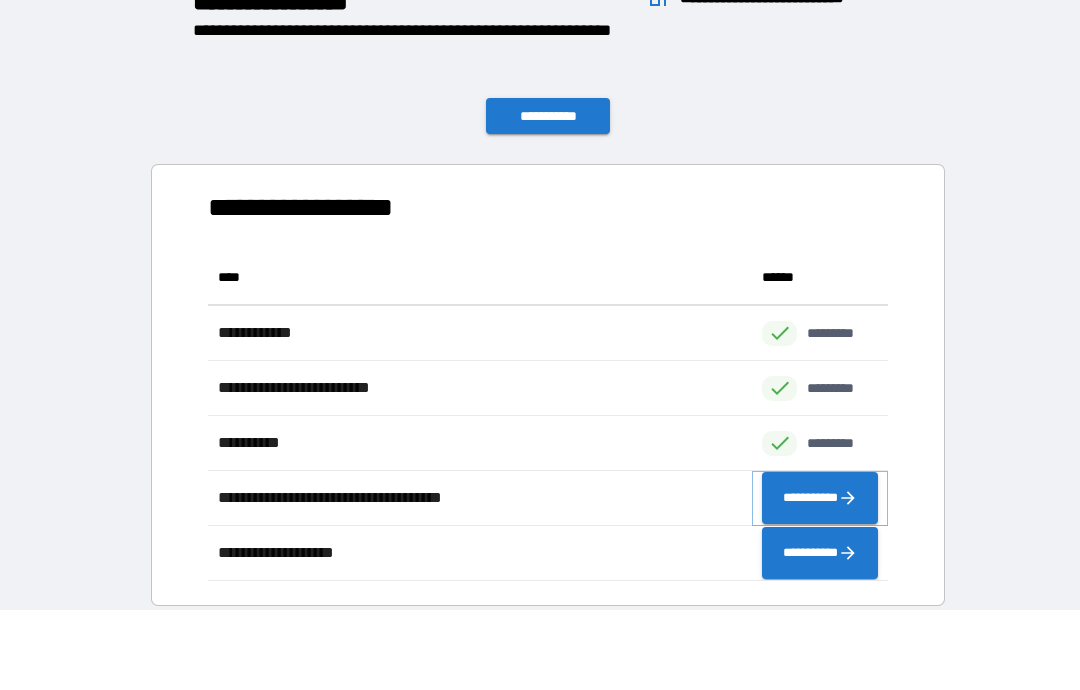 click on "**********" at bounding box center [820, 498] 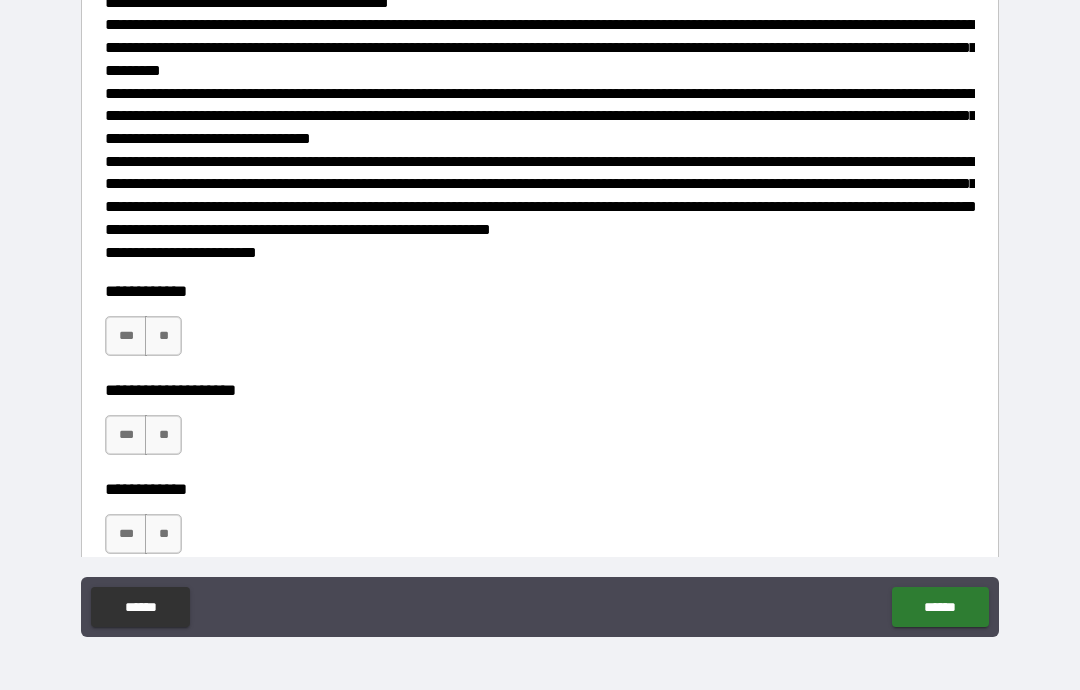 scroll, scrollTop: 232, scrollLeft: 0, axis: vertical 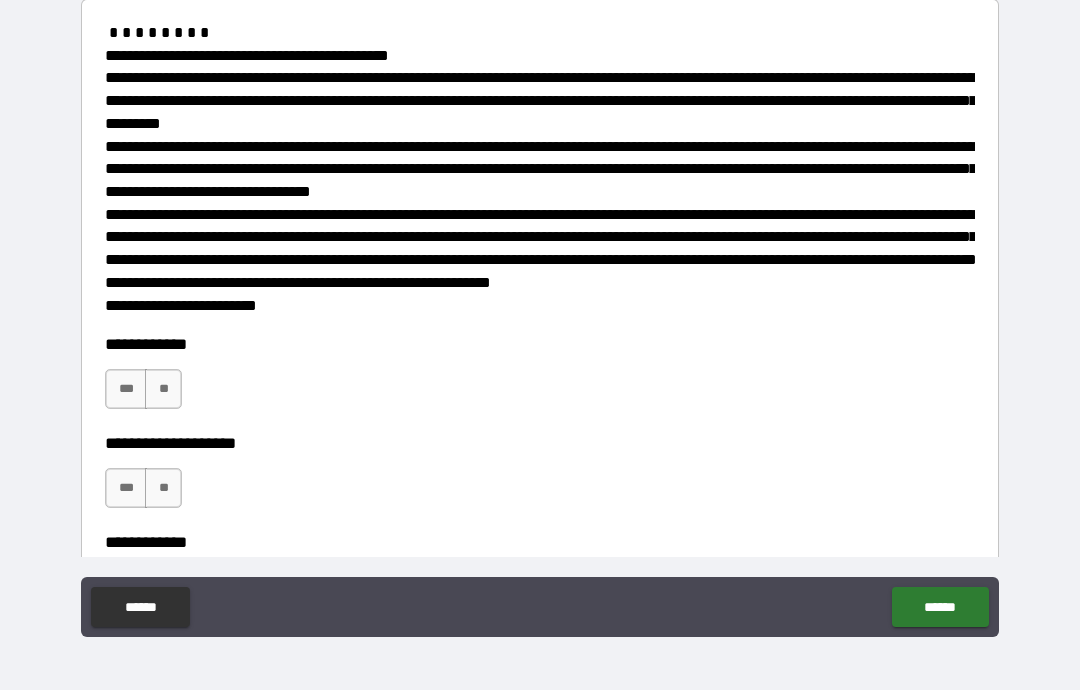 click on "***" at bounding box center [126, 389] 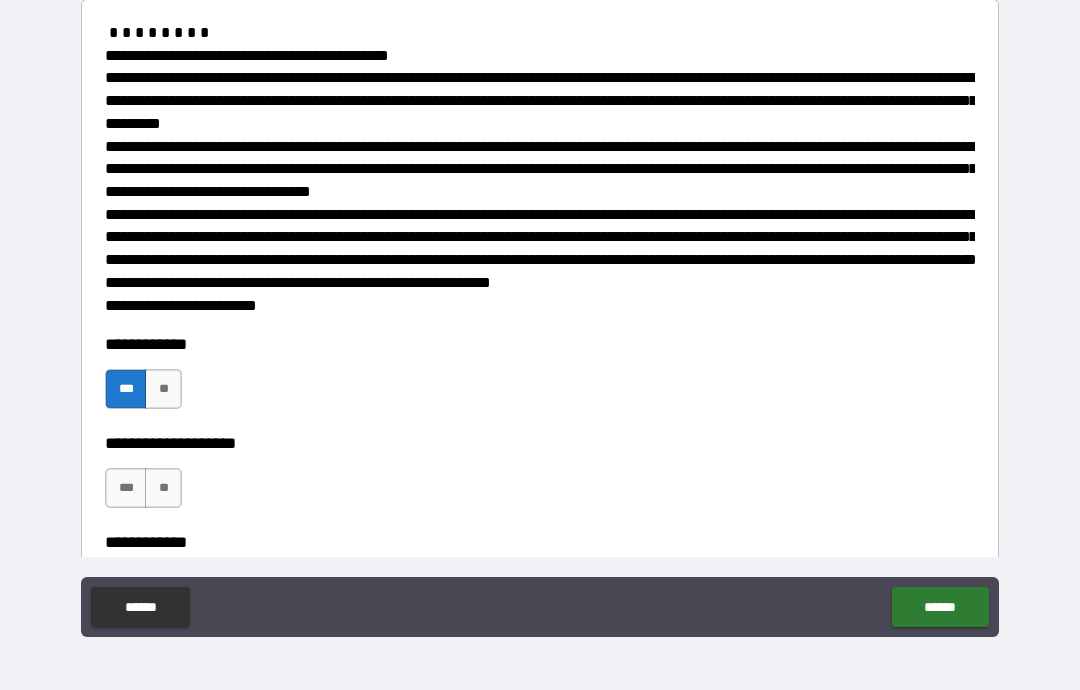 click on "***" at bounding box center [126, 488] 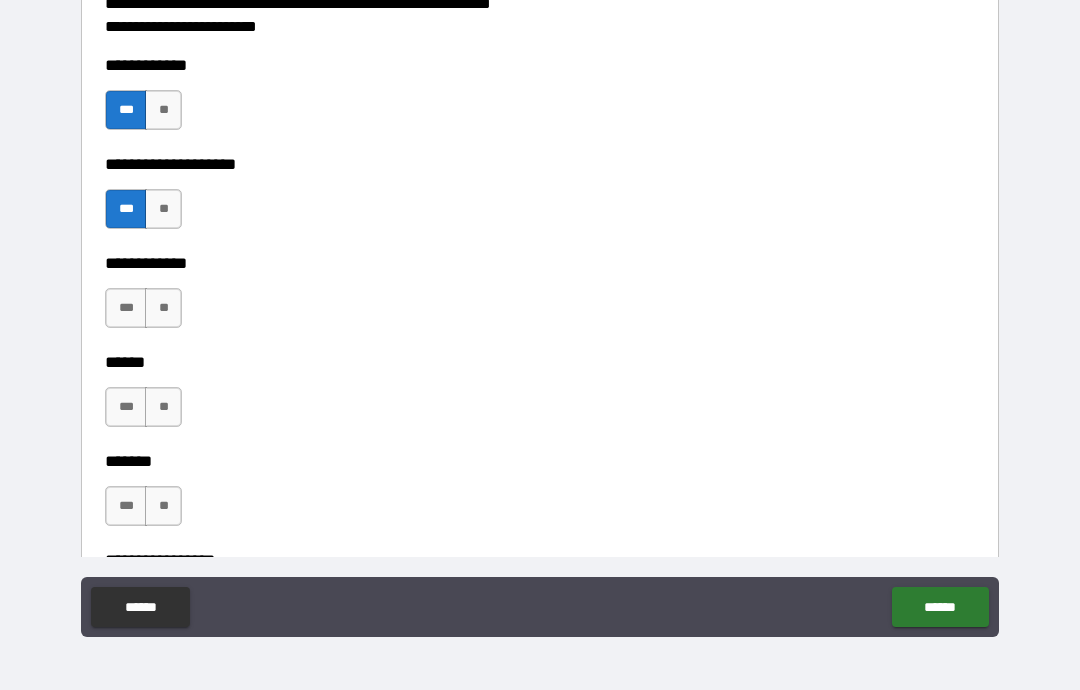 scroll, scrollTop: 522, scrollLeft: 0, axis: vertical 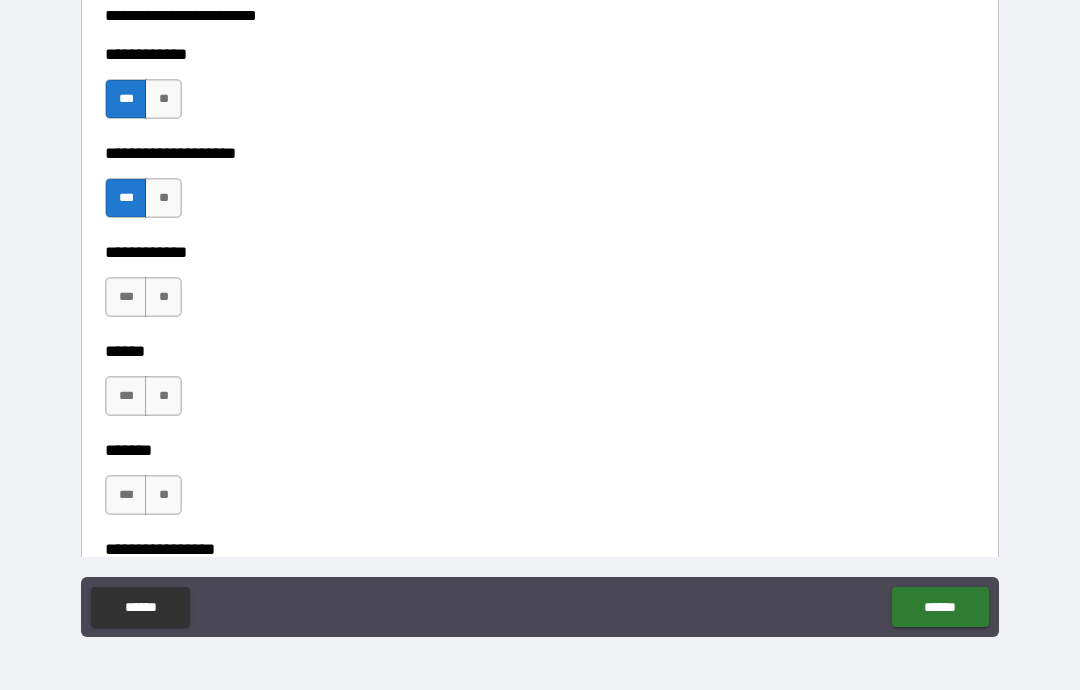 click on "***" at bounding box center (126, 297) 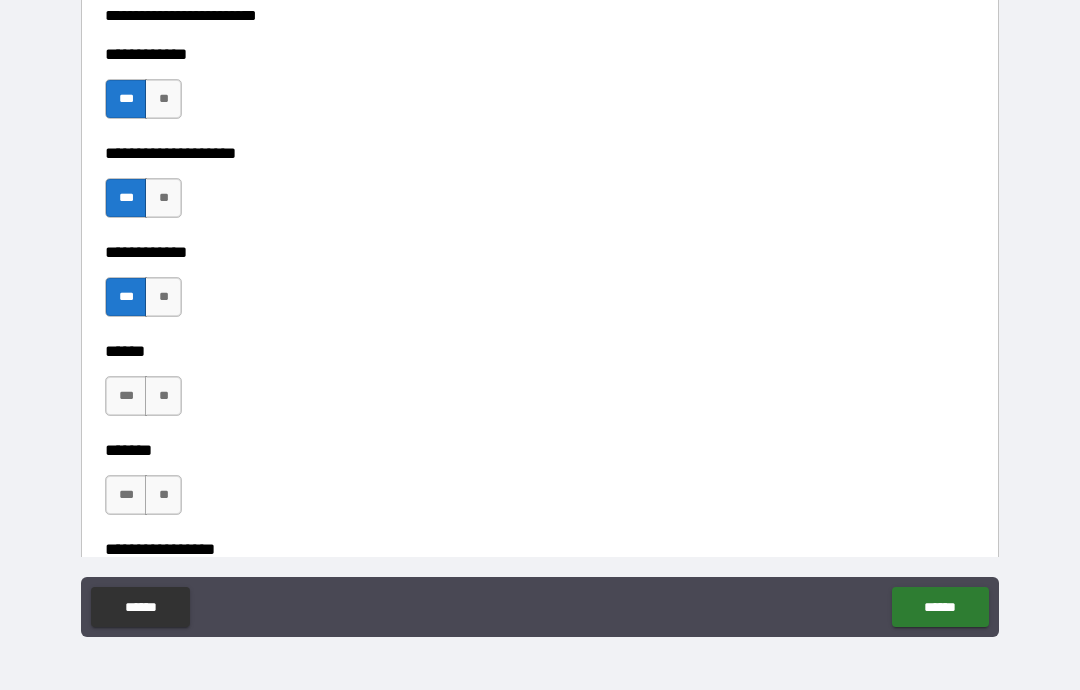 click on "***" at bounding box center (126, 396) 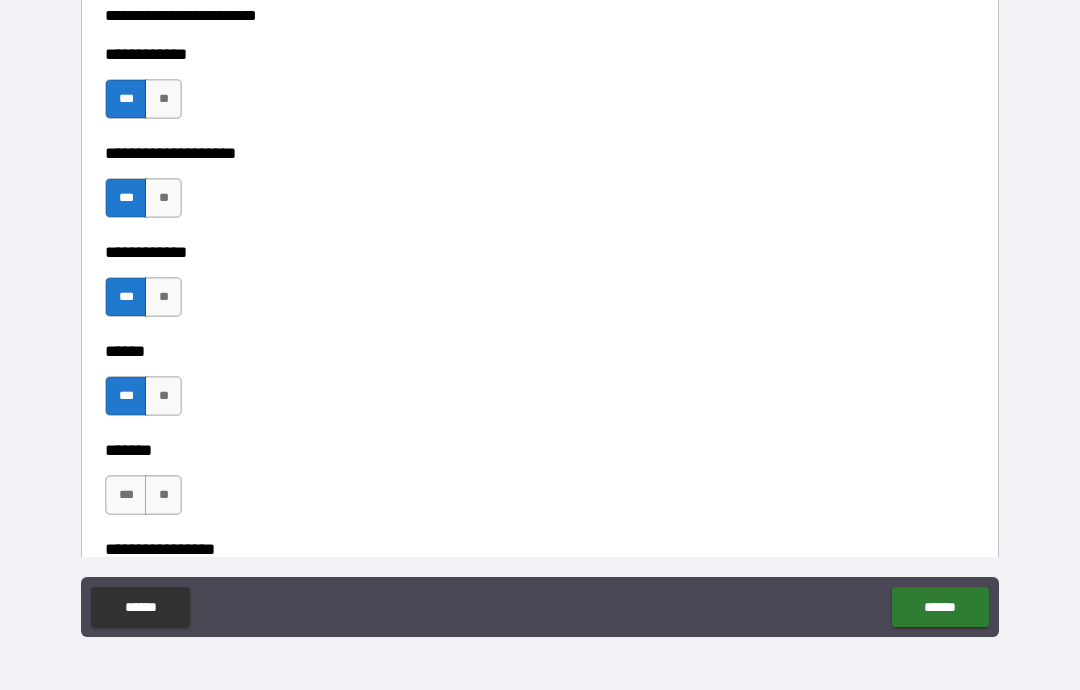 click on "***" at bounding box center [126, 495] 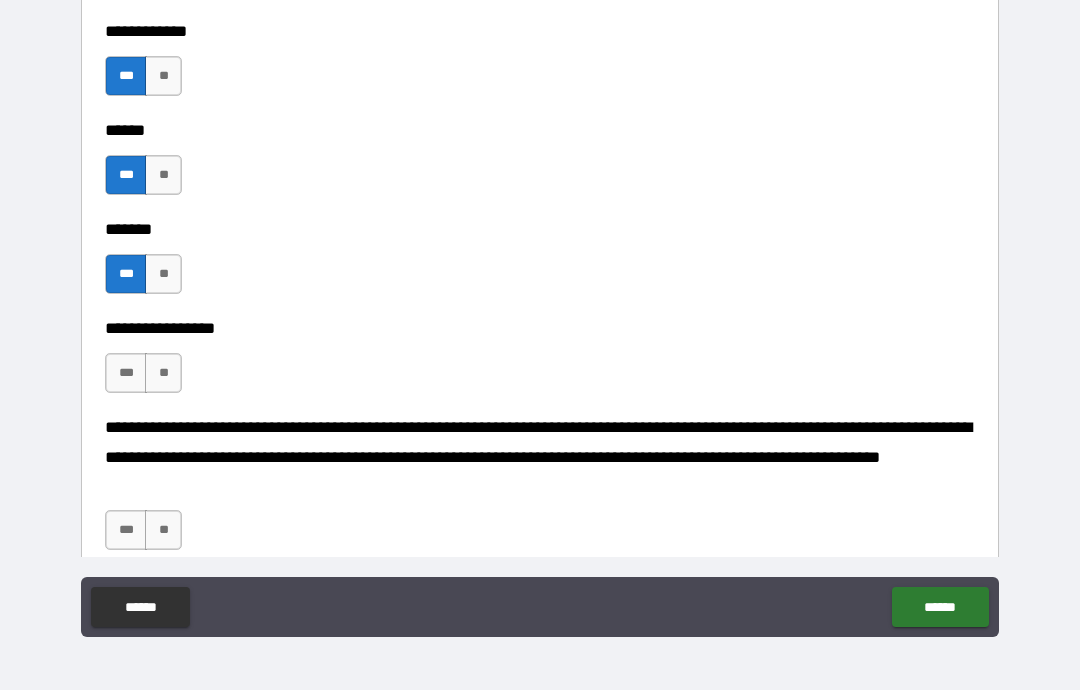 click on "**********" at bounding box center (540, 307) 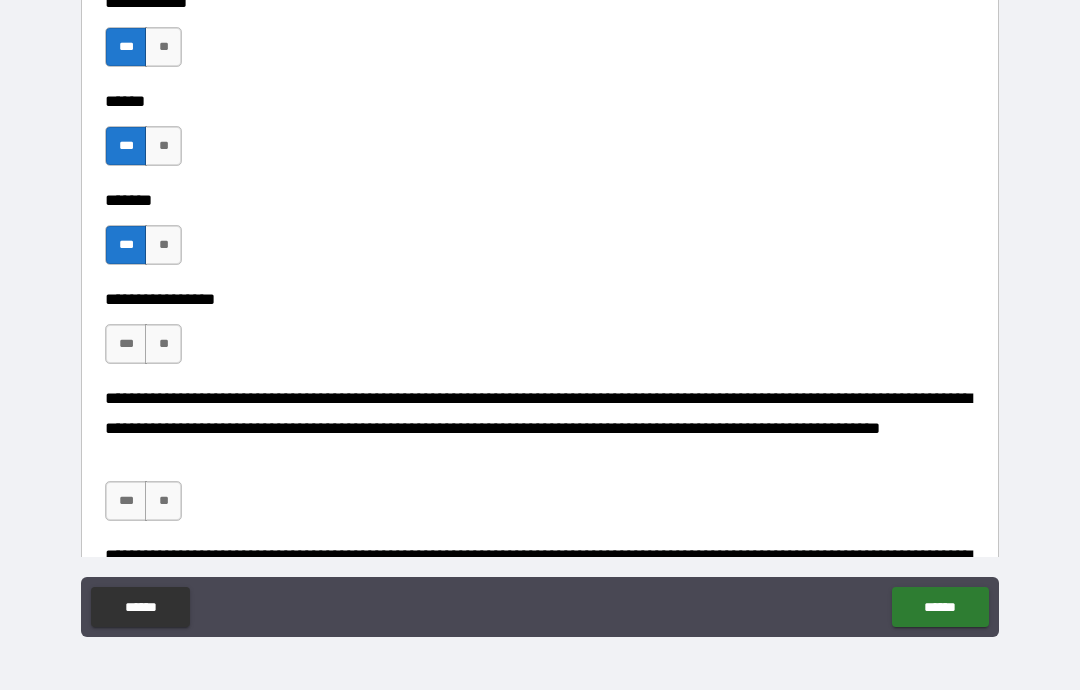 scroll, scrollTop: 782, scrollLeft: 0, axis: vertical 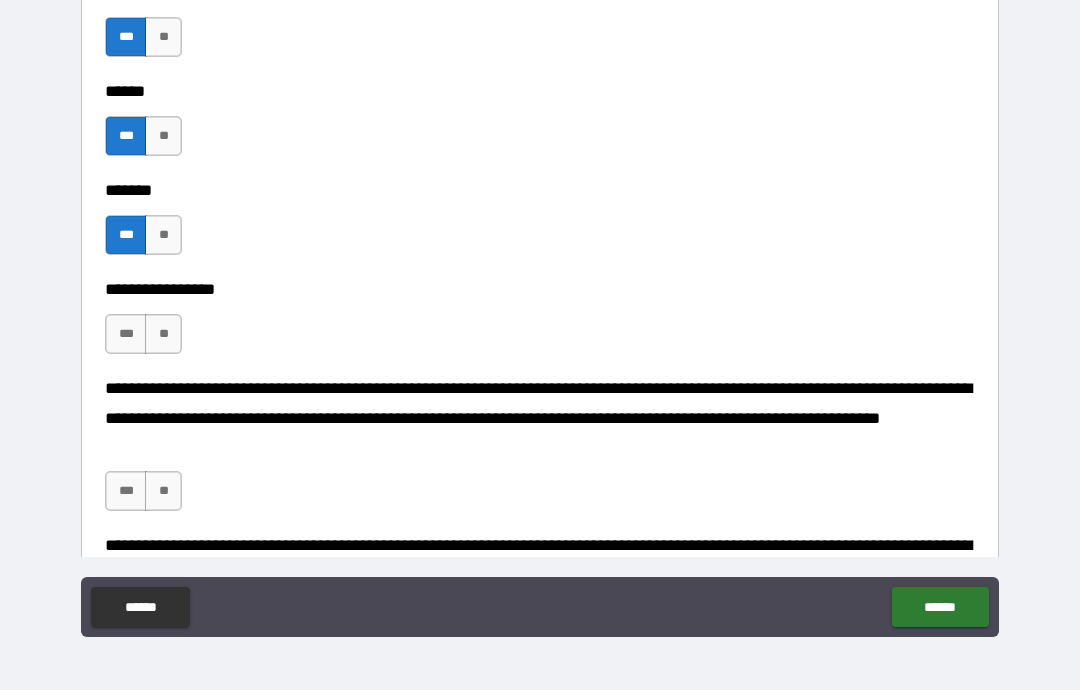 click on "***" at bounding box center [126, 334] 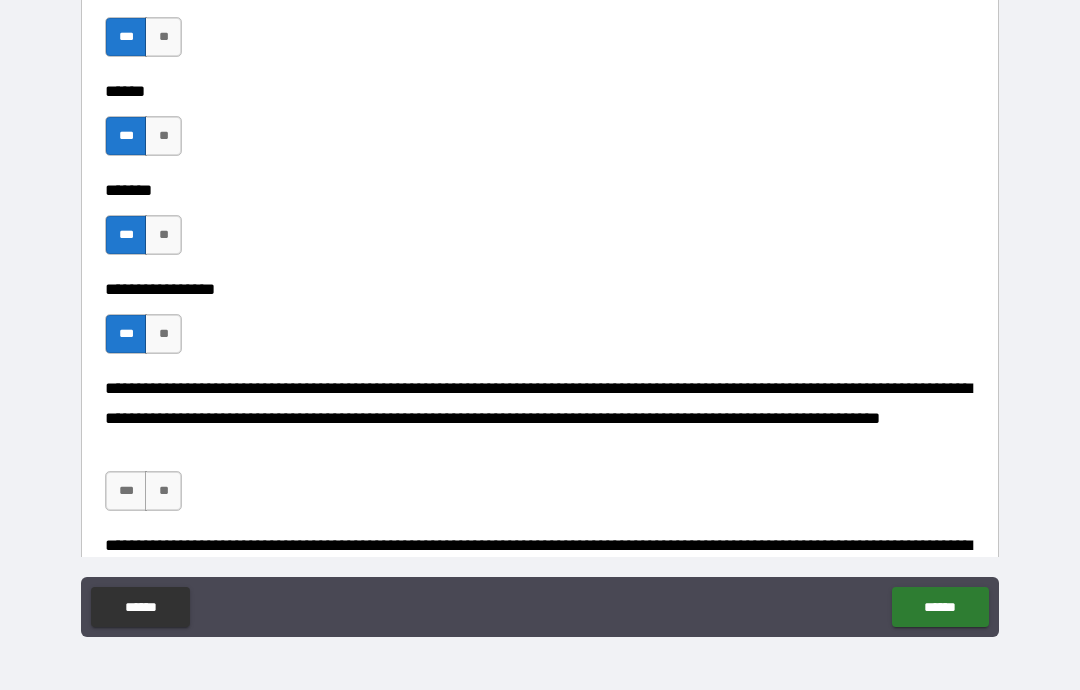 click on "***" at bounding box center (126, 491) 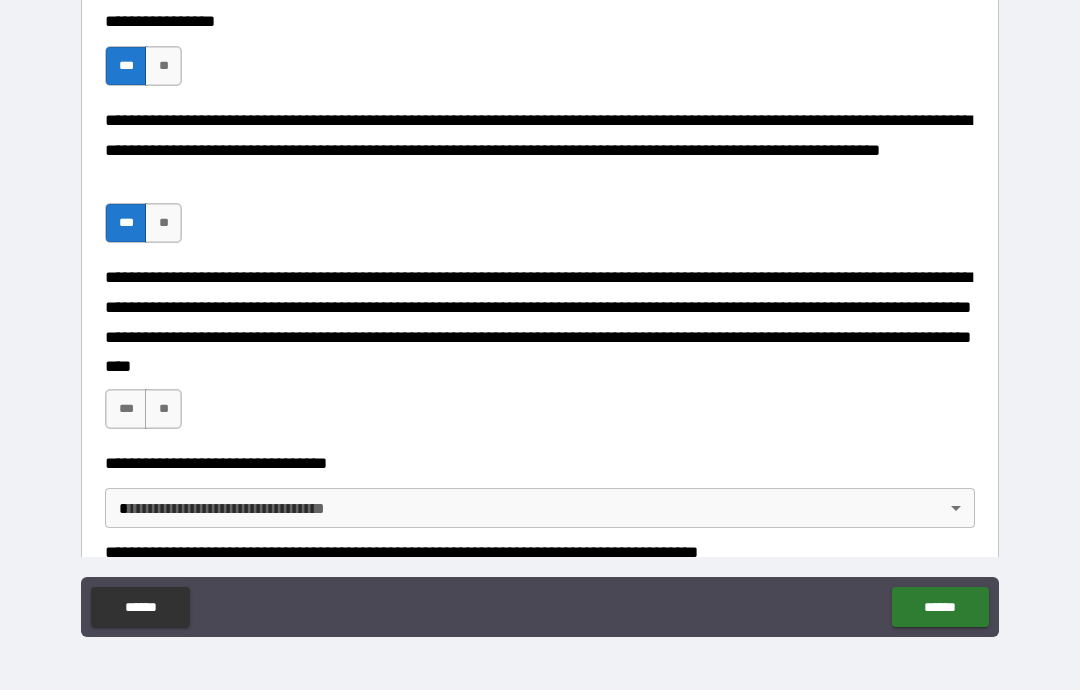 scroll, scrollTop: 1051, scrollLeft: 0, axis: vertical 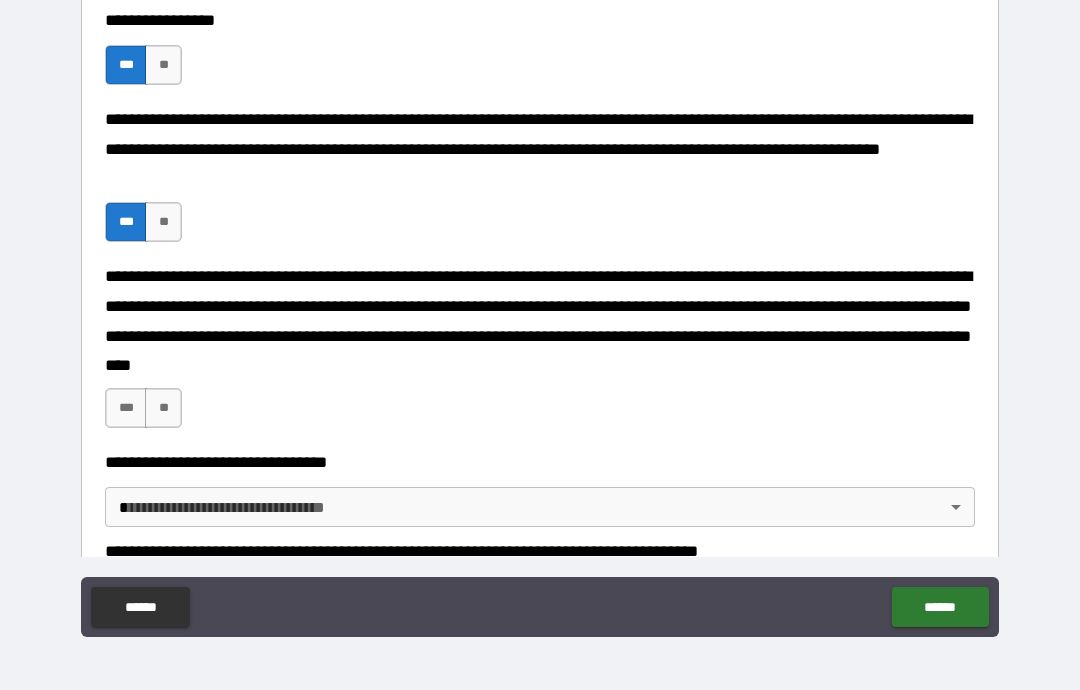 click on "***" at bounding box center (126, 408) 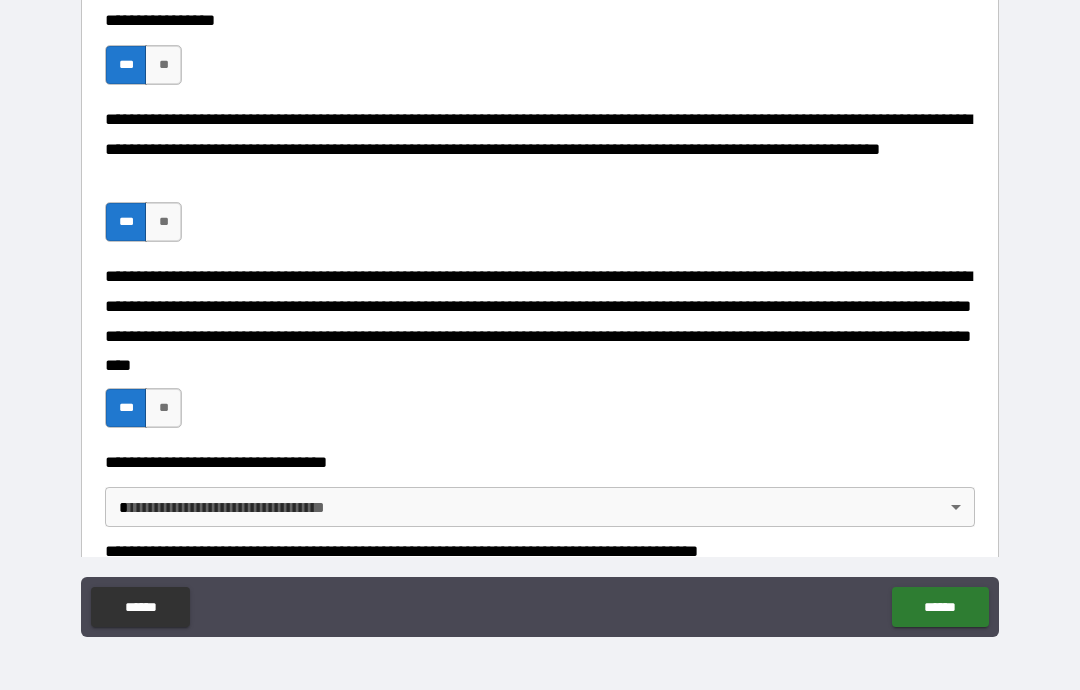 type on "*" 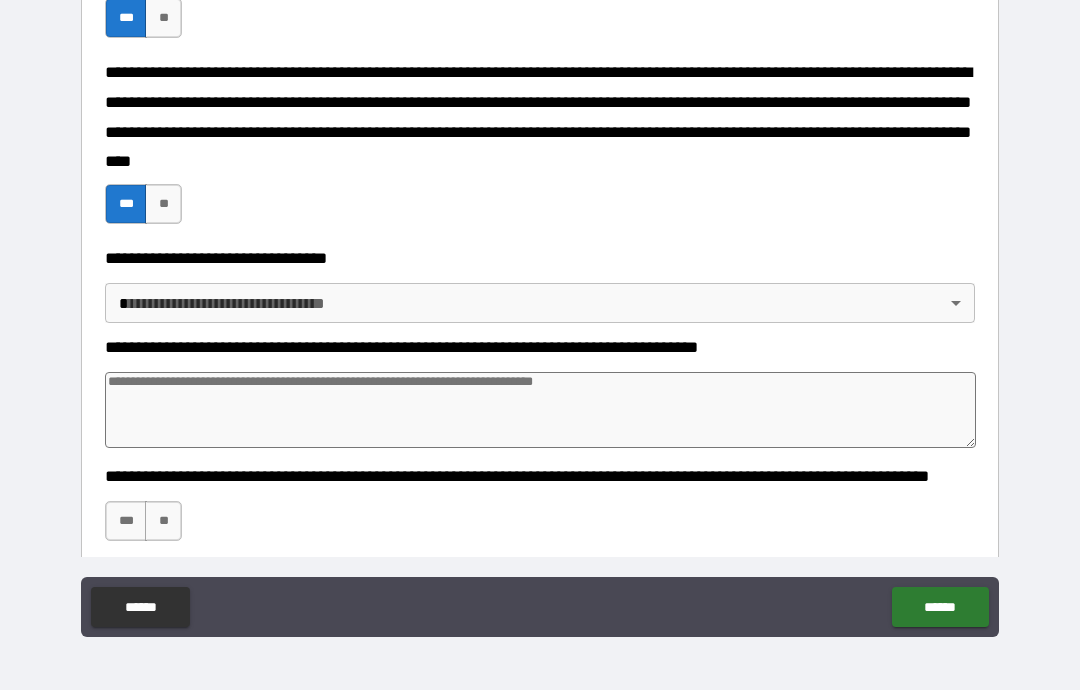 scroll, scrollTop: 1268, scrollLeft: 0, axis: vertical 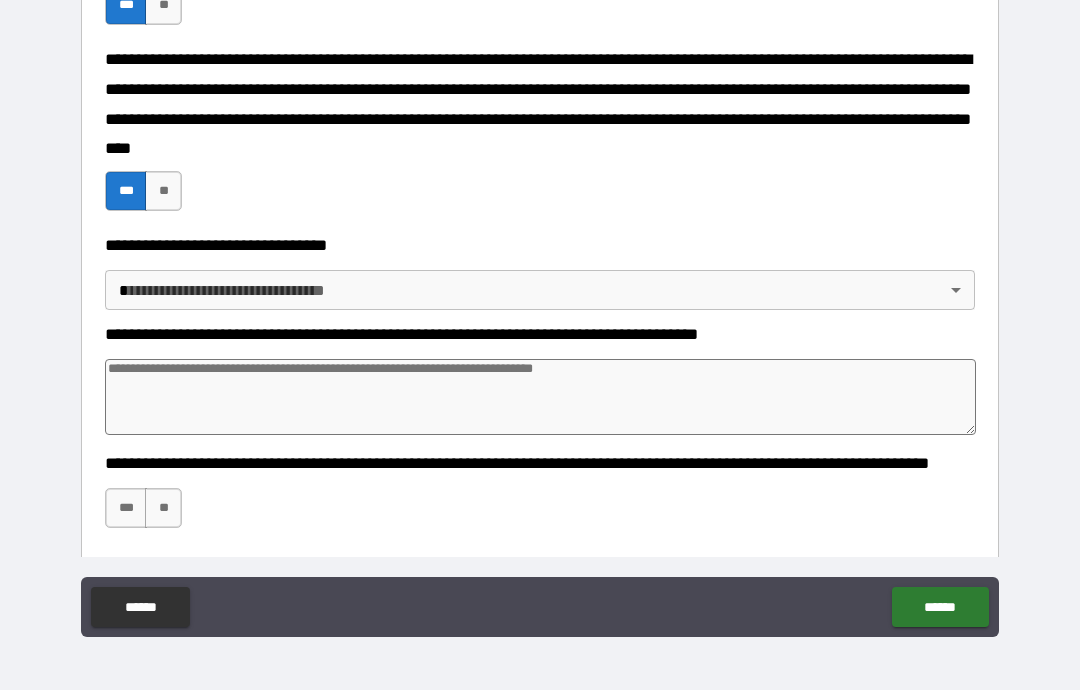 click on "**********" at bounding box center [540, 305] 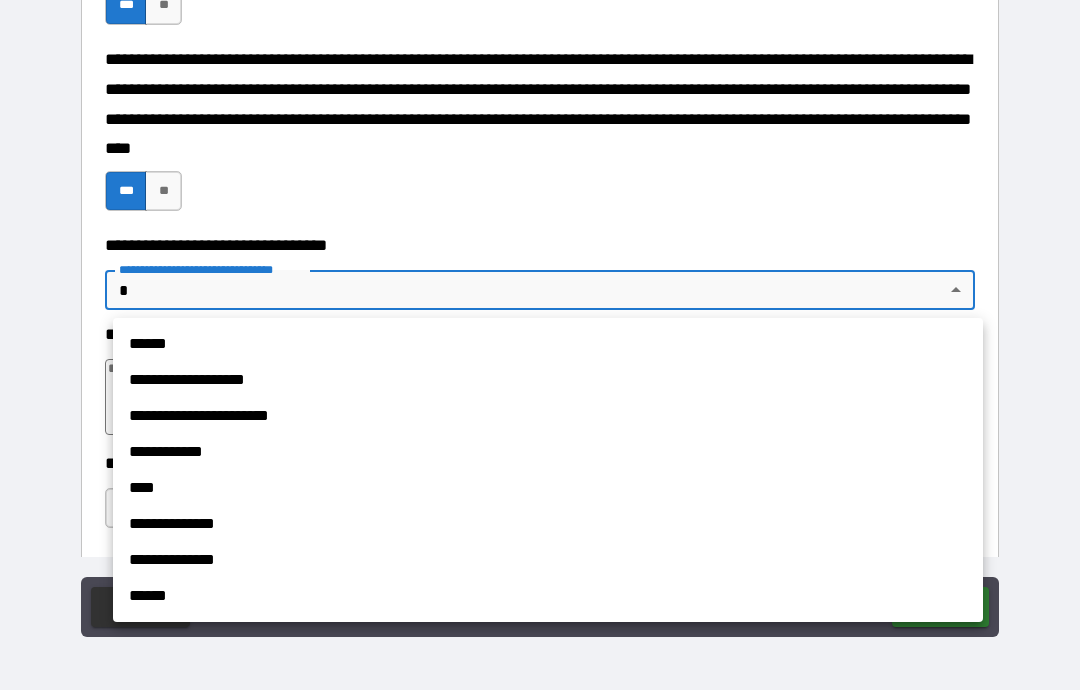 click on "******" at bounding box center (548, 344) 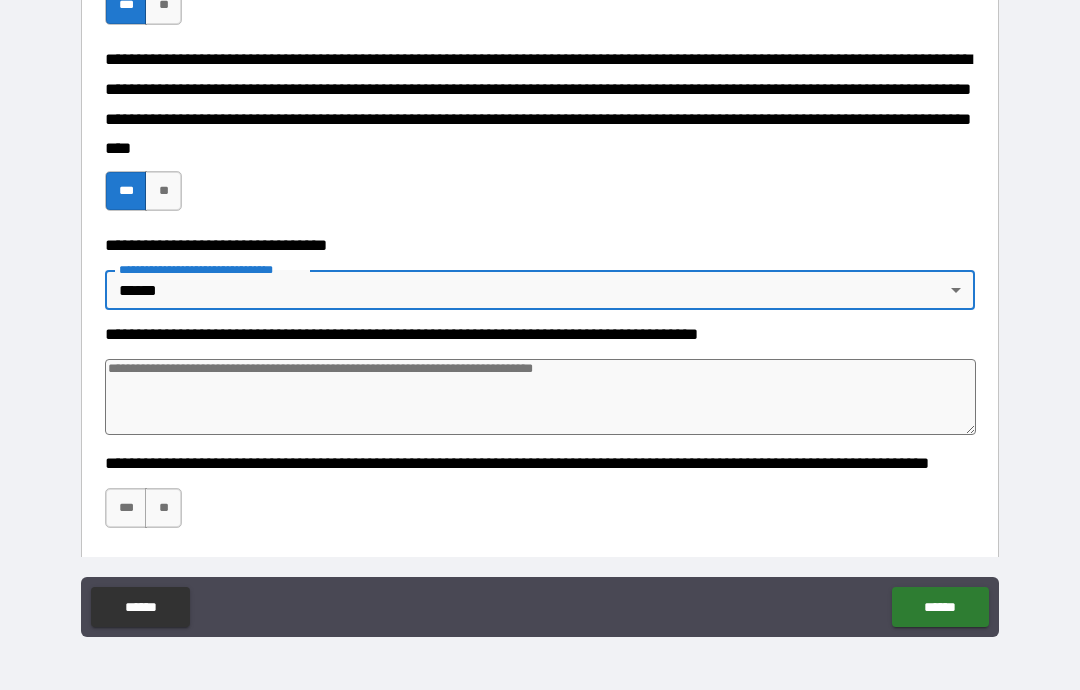 type on "*" 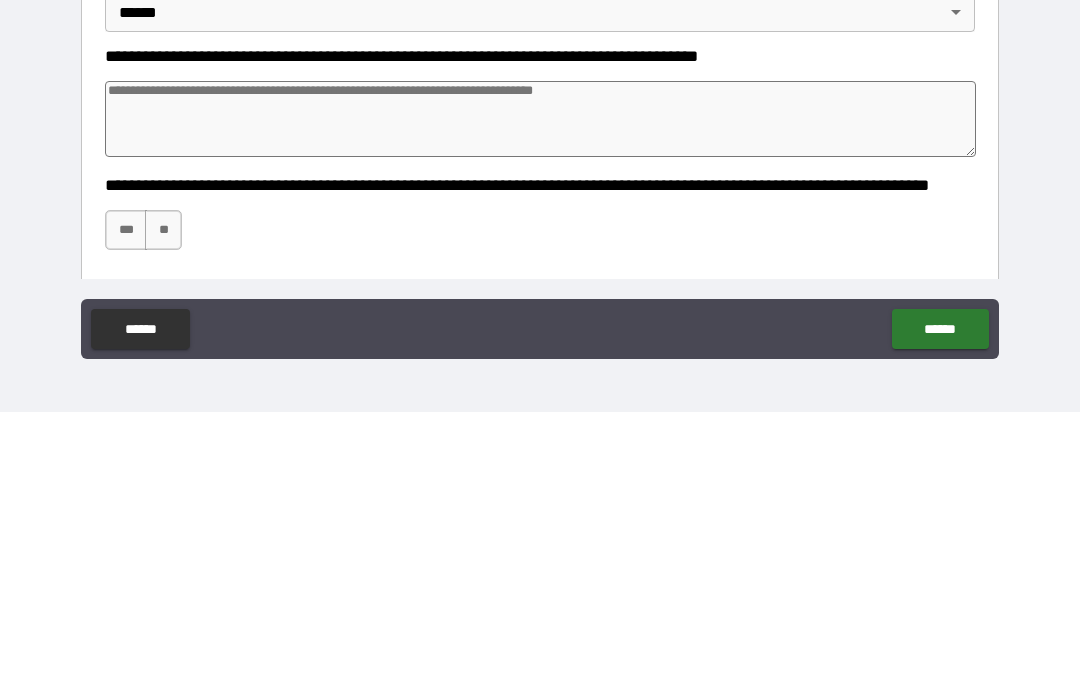 type on "*" 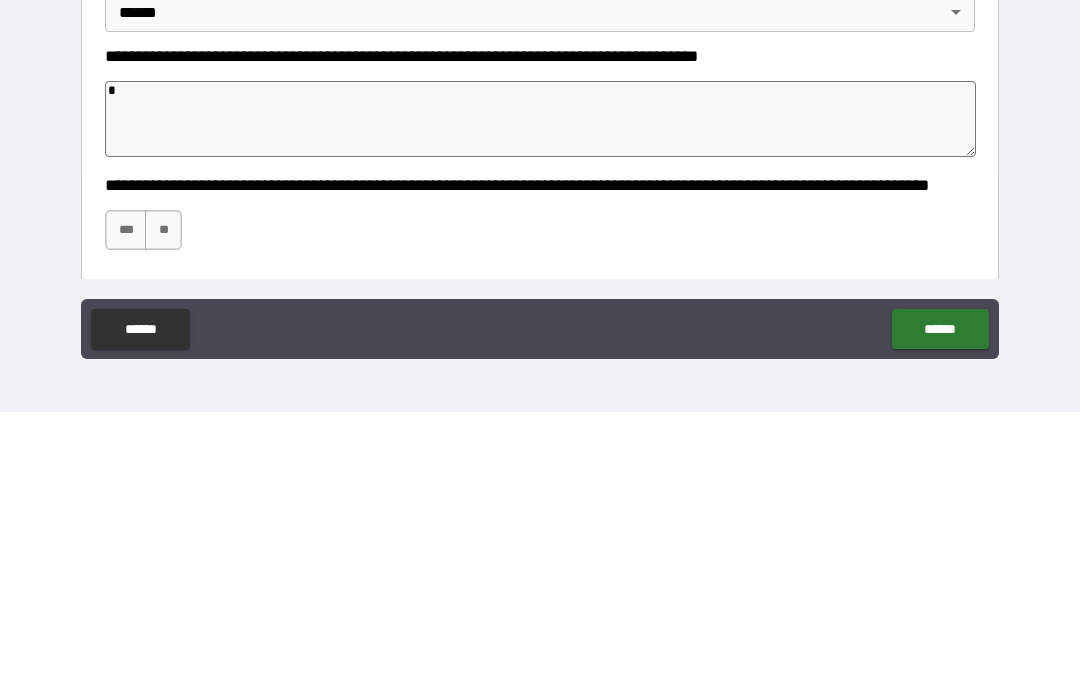 type on "**" 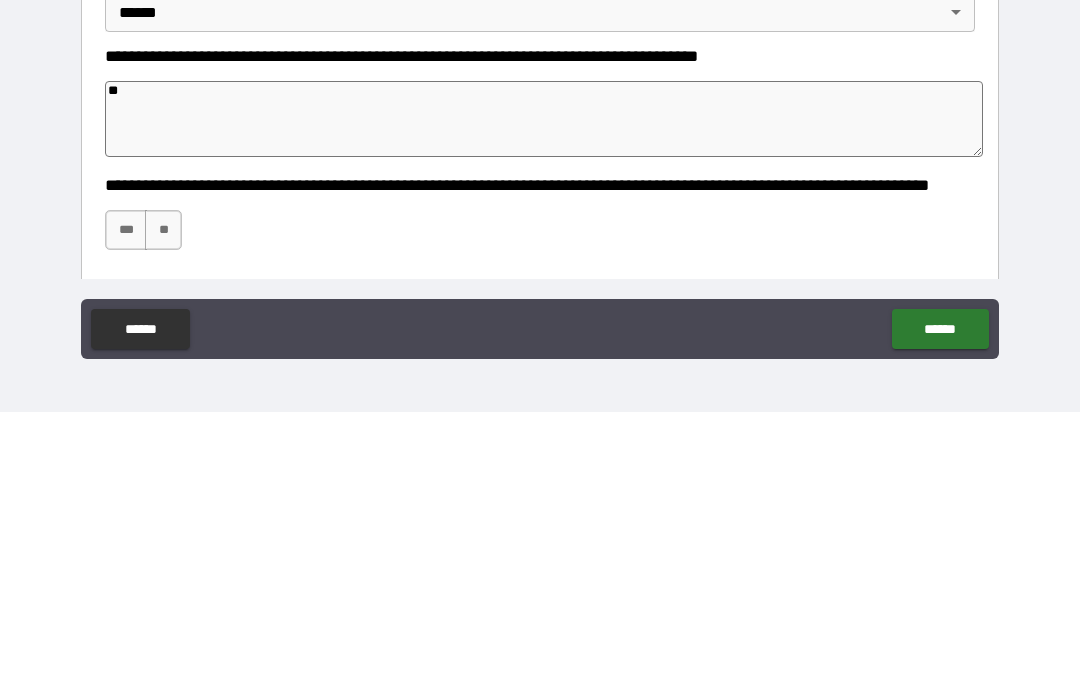 type on "*" 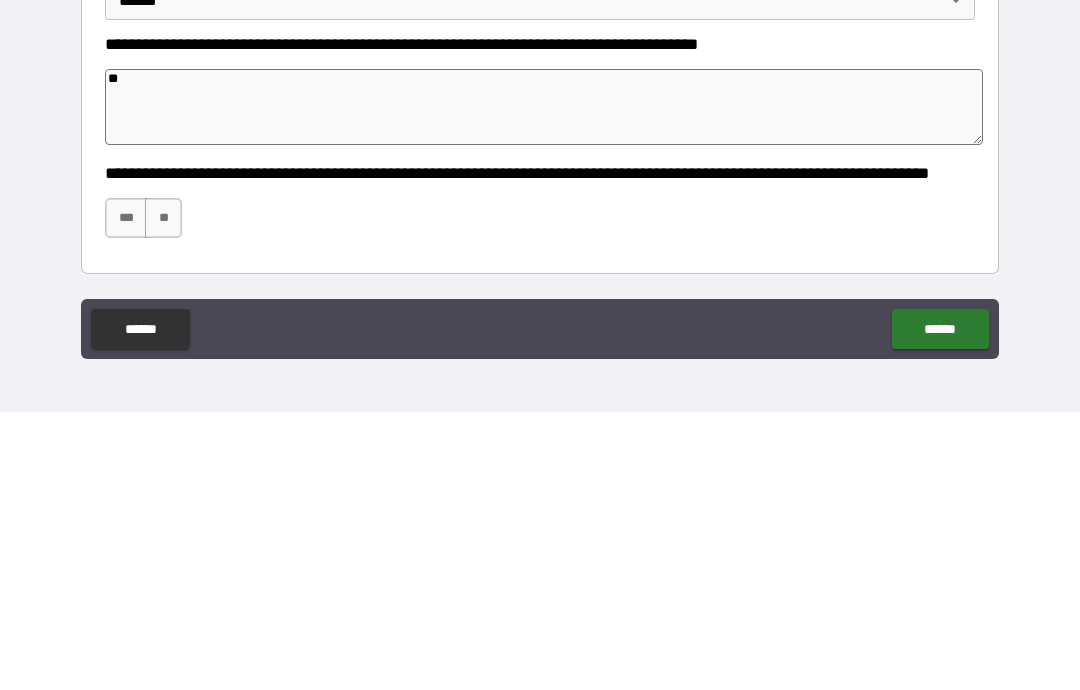 scroll, scrollTop: 1280, scrollLeft: 0, axis: vertical 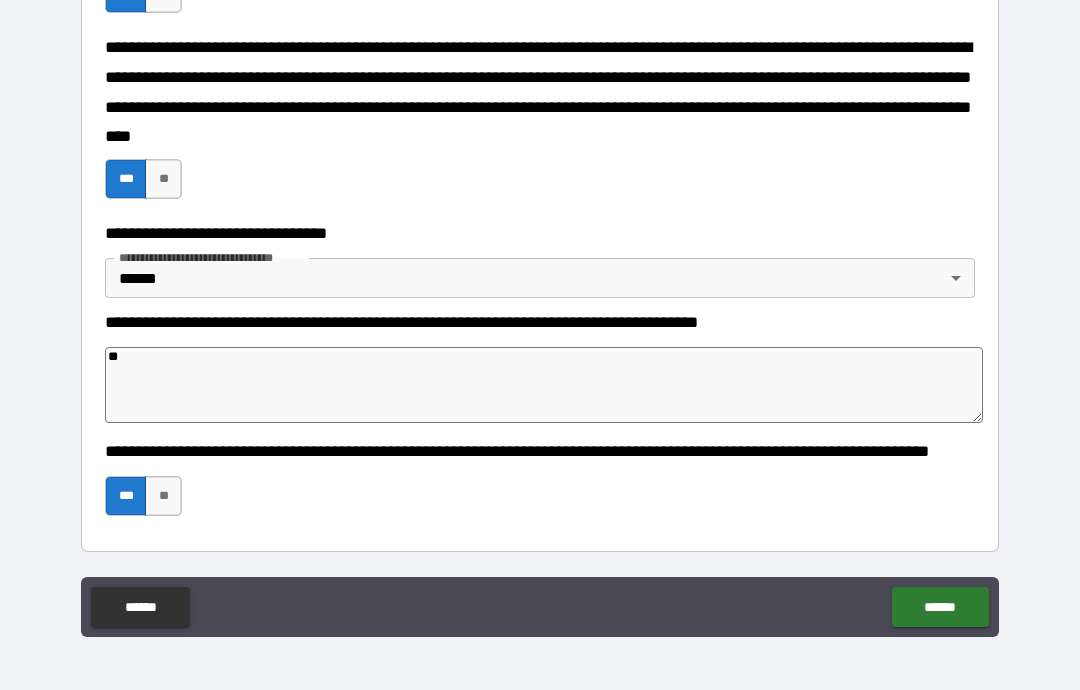 type on "*" 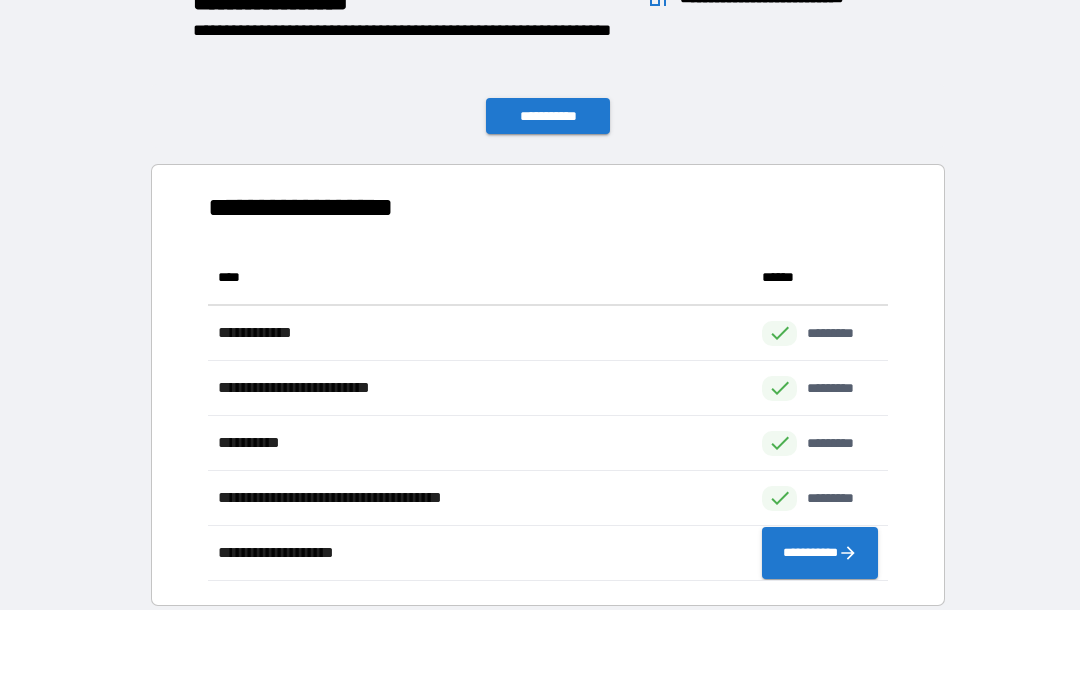 scroll, scrollTop: 331, scrollLeft: 680, axis: both 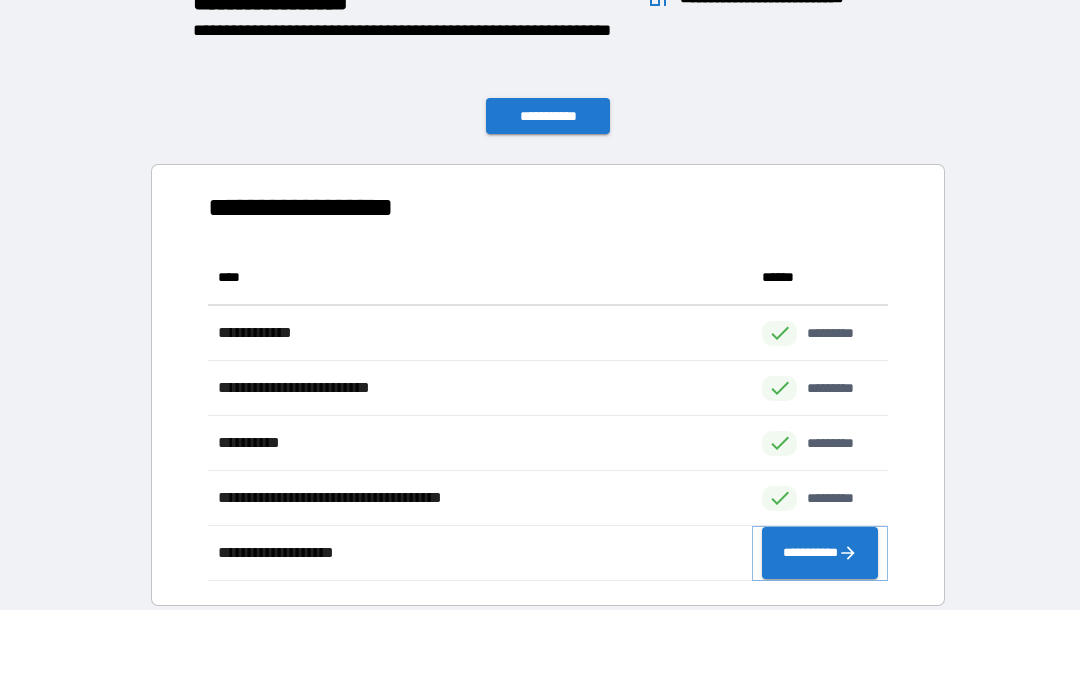 click on "**********" at bounding box center (820, 553) 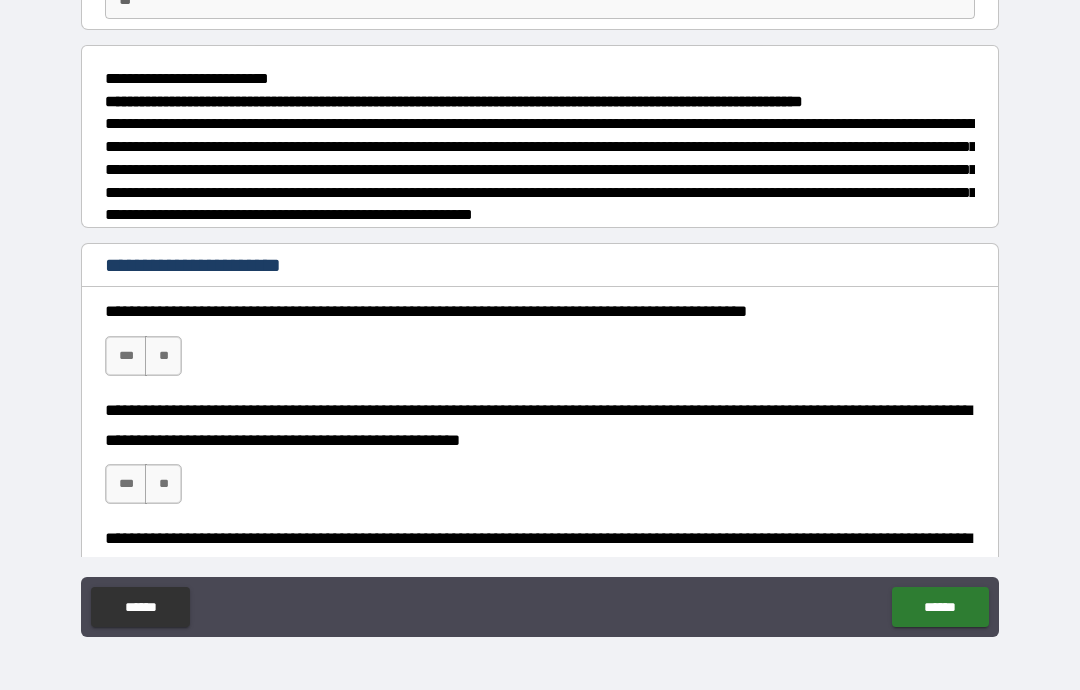scroll, scrollTop: 189, scrollLeft: 0, axis: vertical 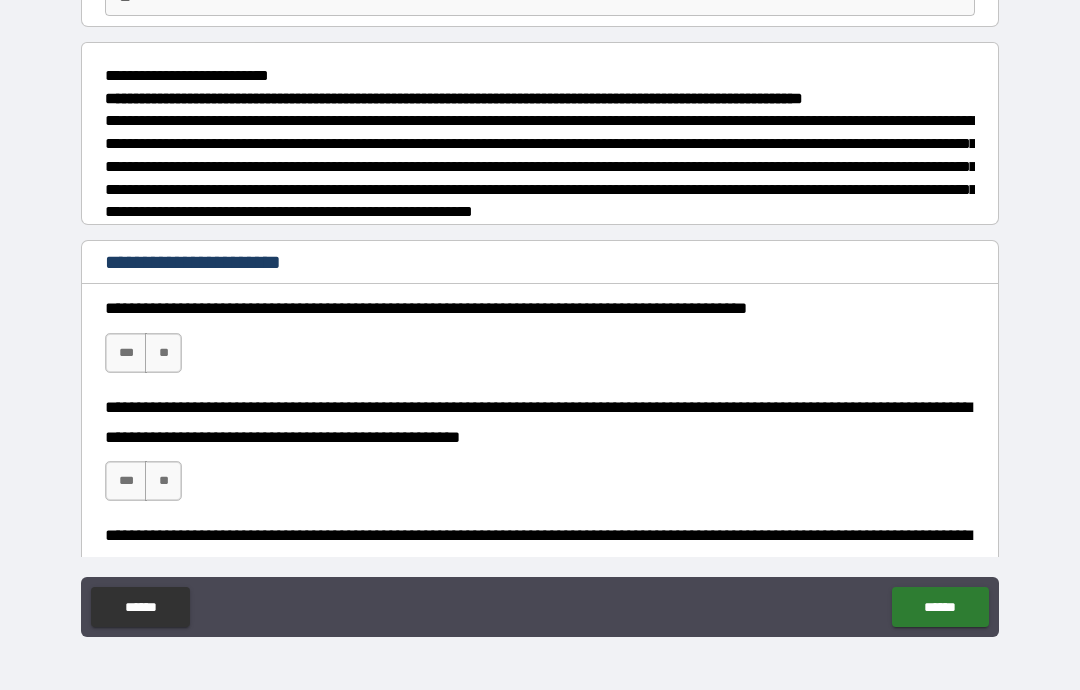 click on "***" at bounding box center (126, 353) 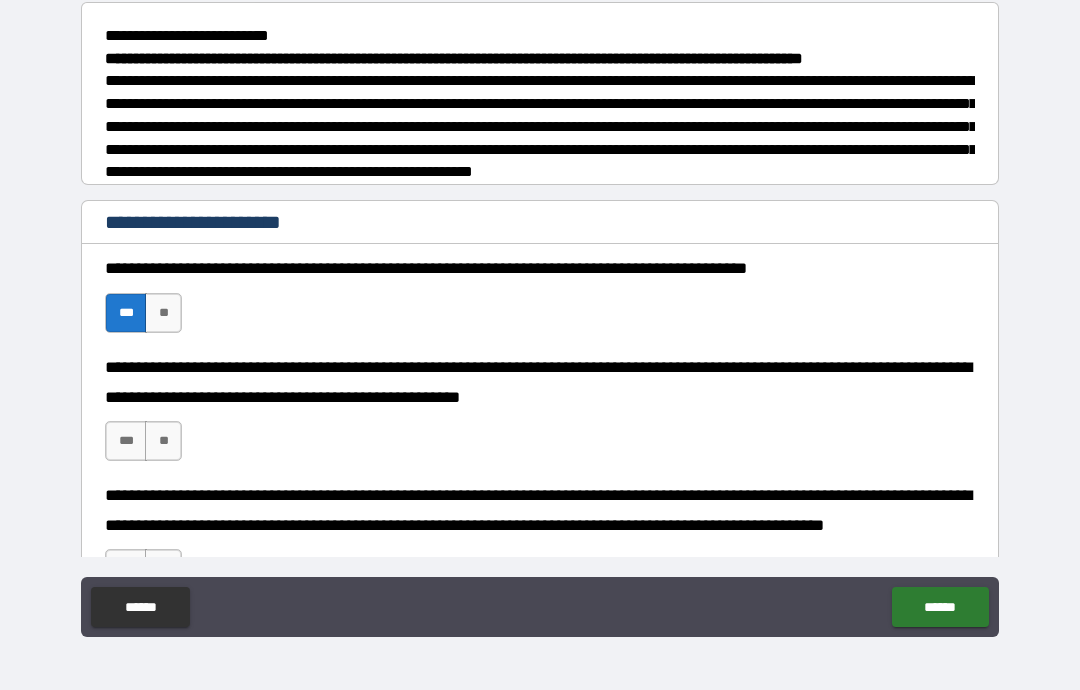 scroll, scrollTop: 249, scrollLeft: 0, axis: vertical 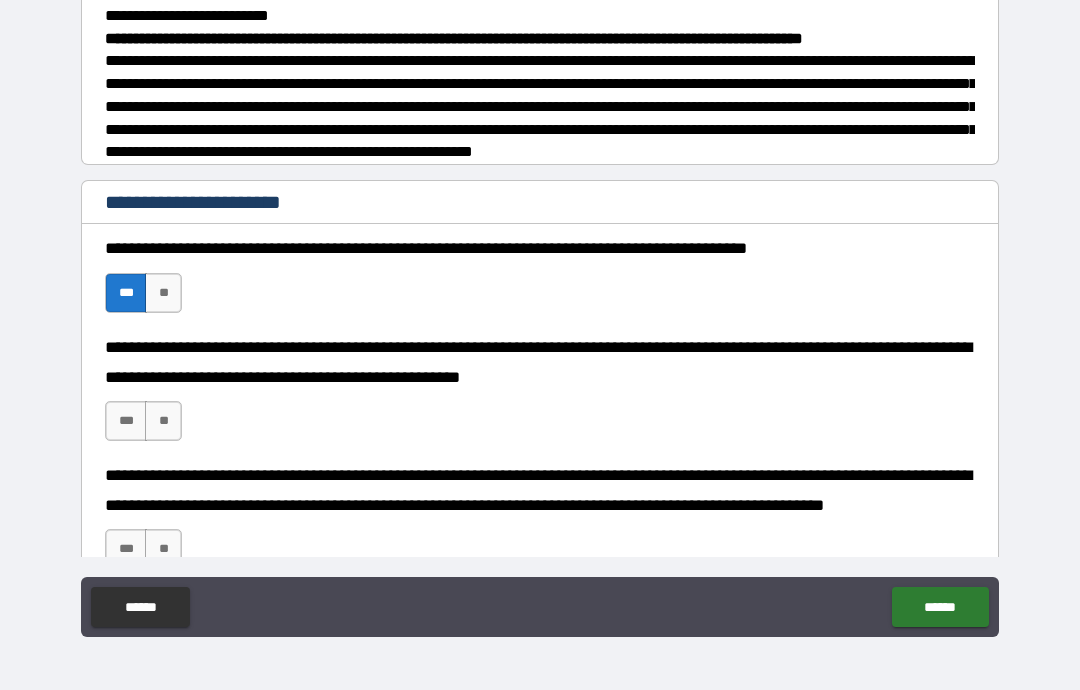 click on "***" at bounding box center (126, 421) 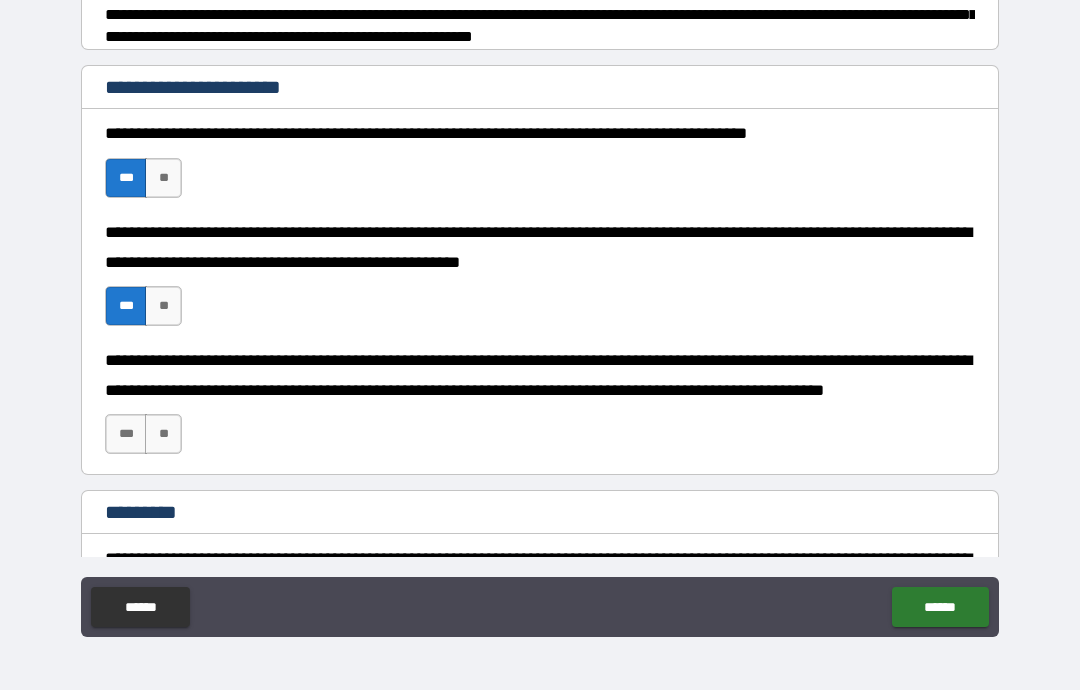 scroll, scrollTop: 394, scrollLeft: 0, axis: vertical 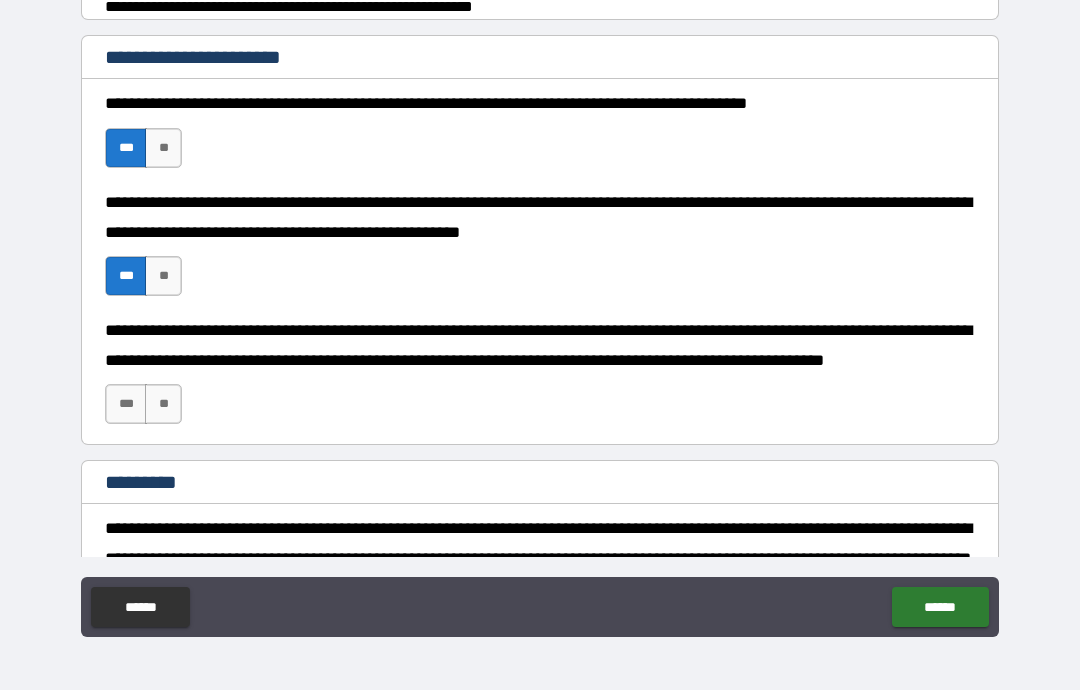 click on "***" at bounding box center [126, 404] 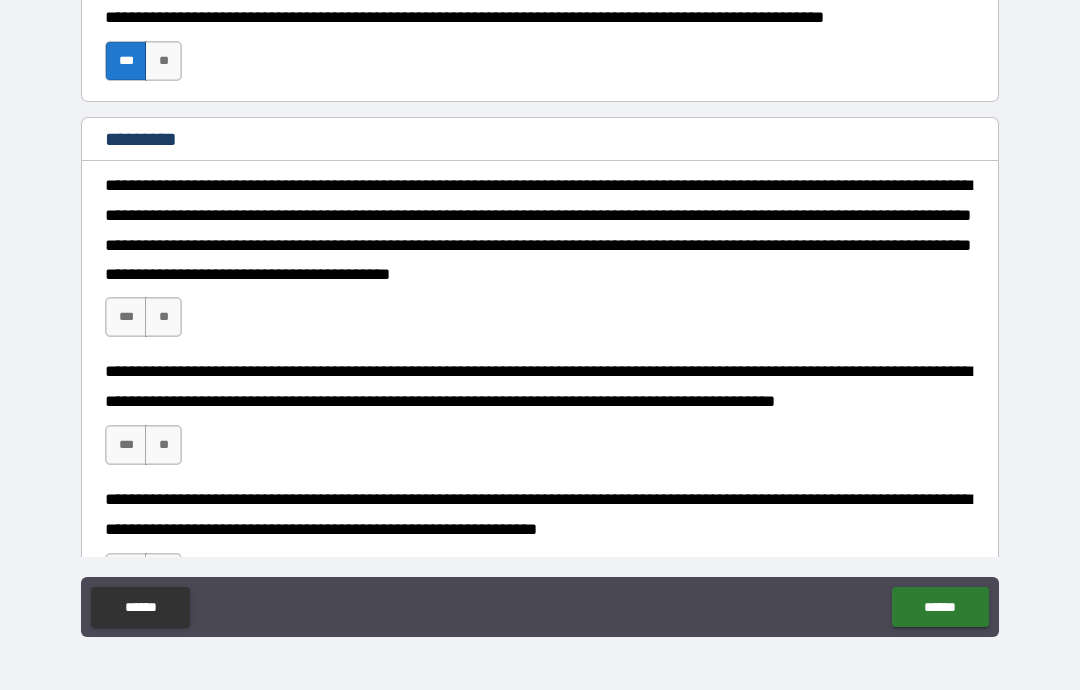 scroll, scrollTop: 741, scrollLeft: 0, axis: vertical 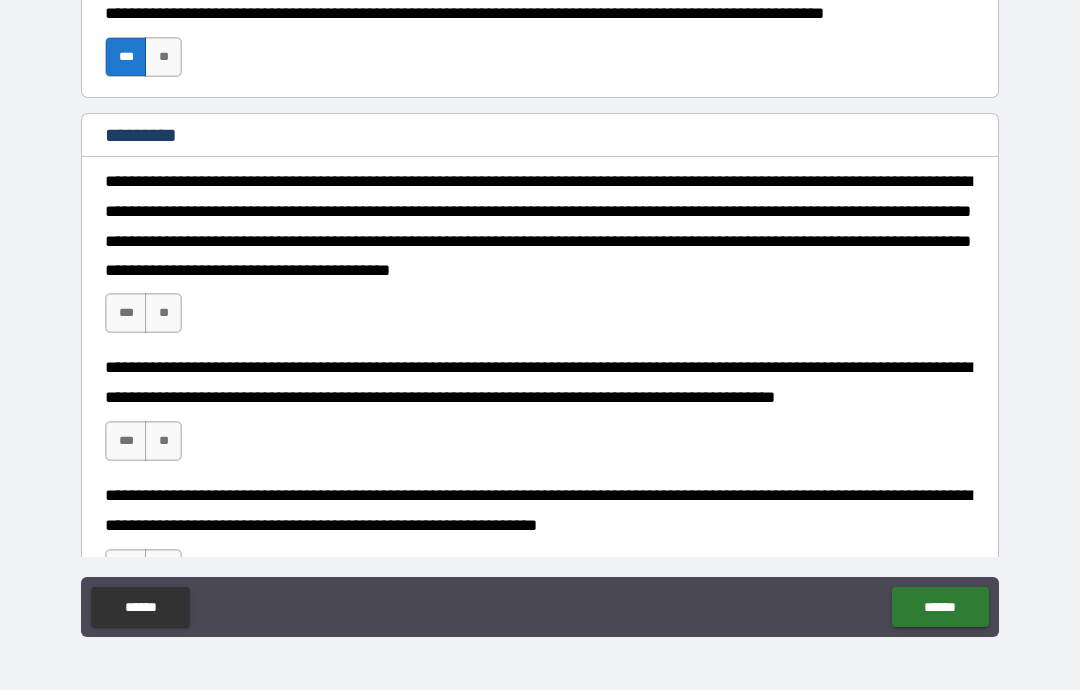 click on "***" at bounding box center [126, 313] 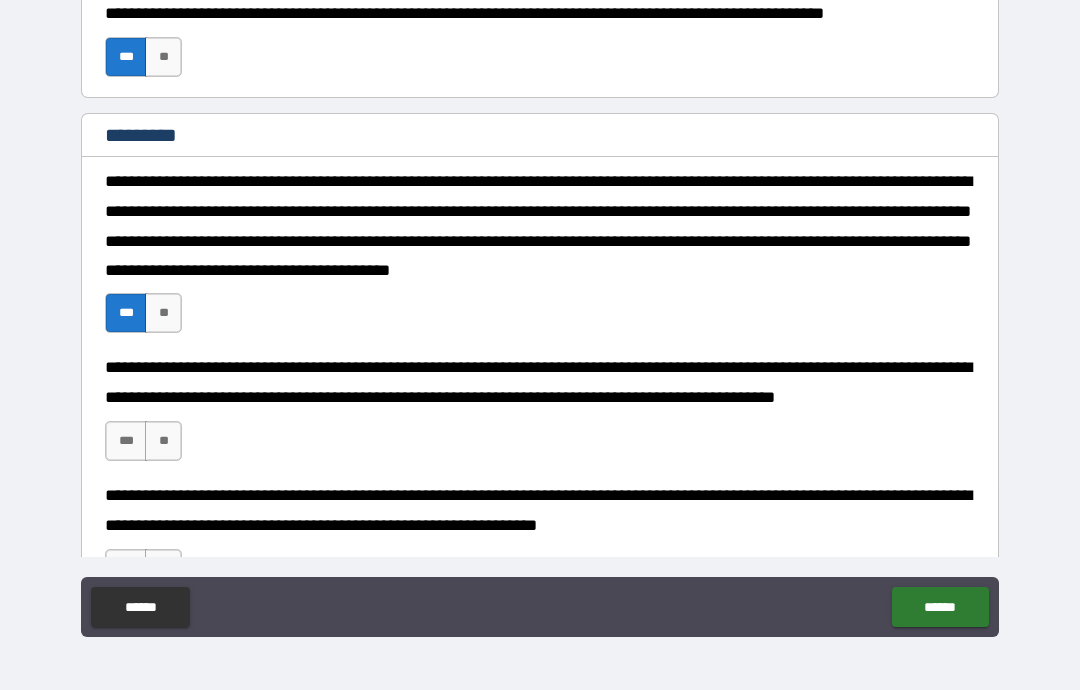 click on "***" at bounding box center (126, 441) 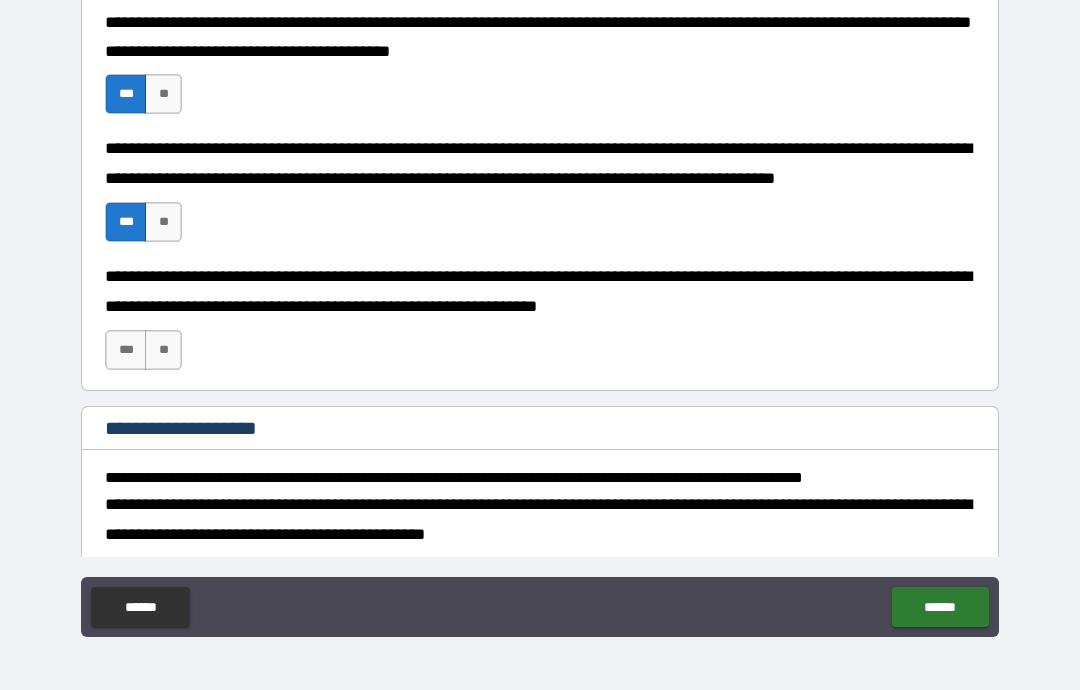 scroll, scrollTop: 941, scrollLeft: 0, axis: vertical 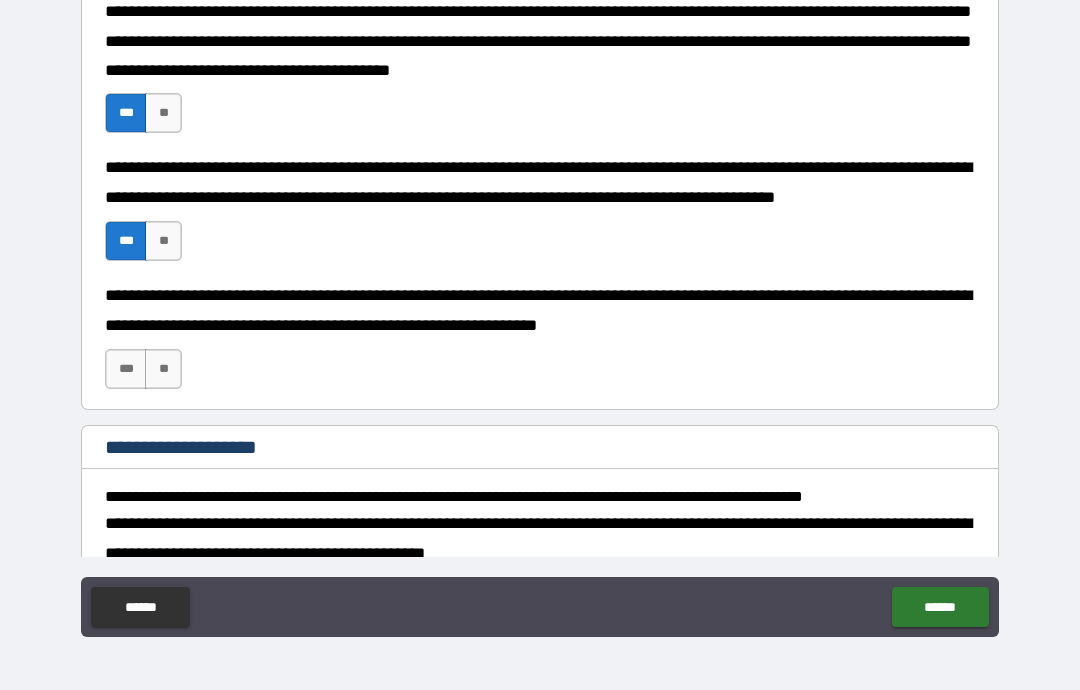 click on "***" at bounding box center [126, 369] 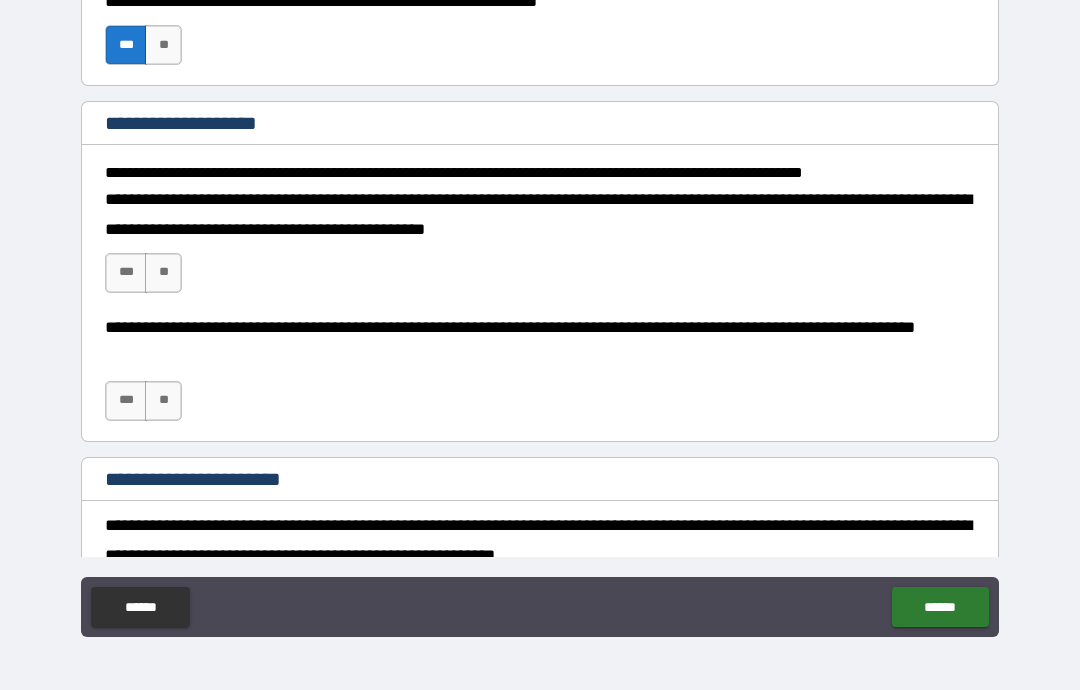 scroll, scrollTop: 1266, scrollLeft: 0, axis: vertical 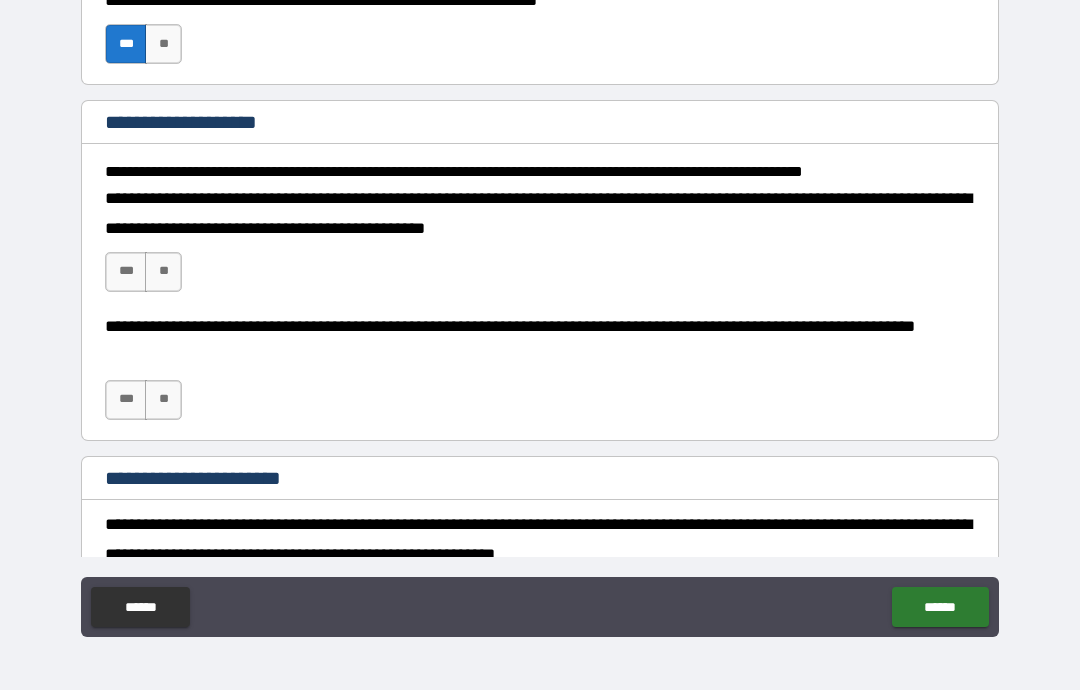 click on "***" at bounding box center (126, 272) 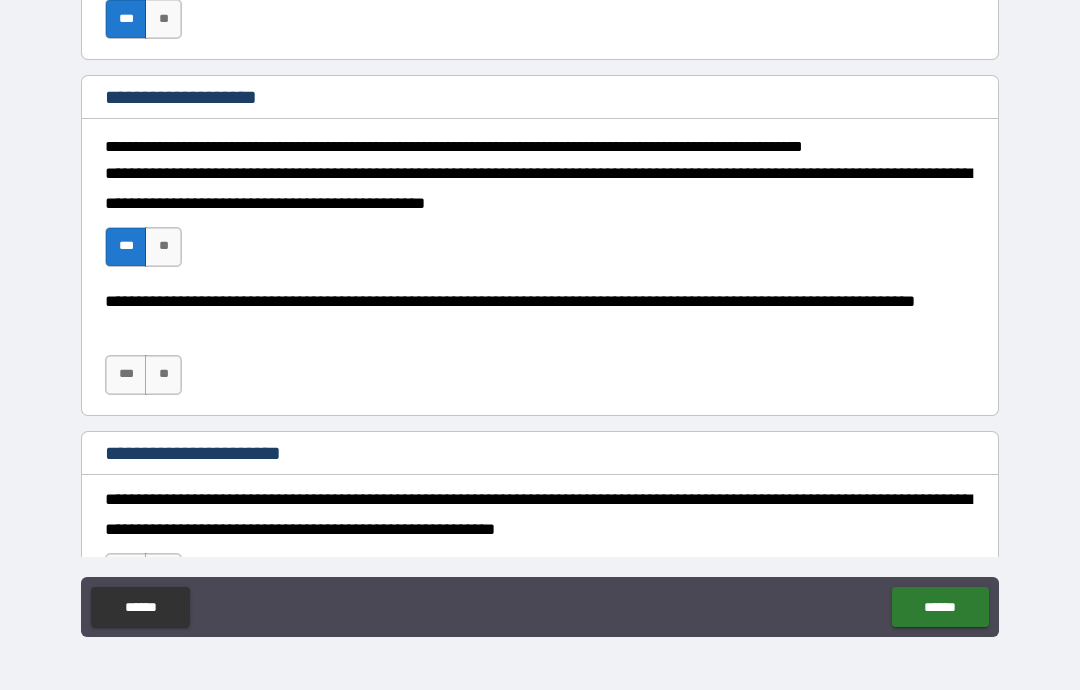 scroll, scrollTop: 1306, scrollLeft: 0, axis: vertical 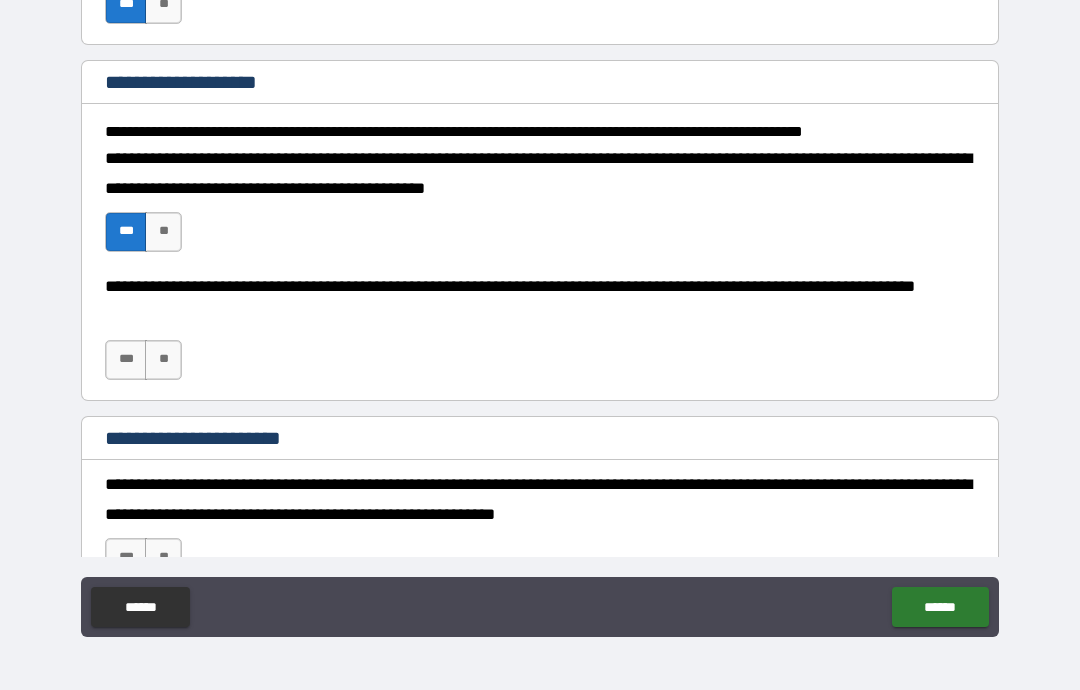 click on "***" at bounding box center (126, 360) 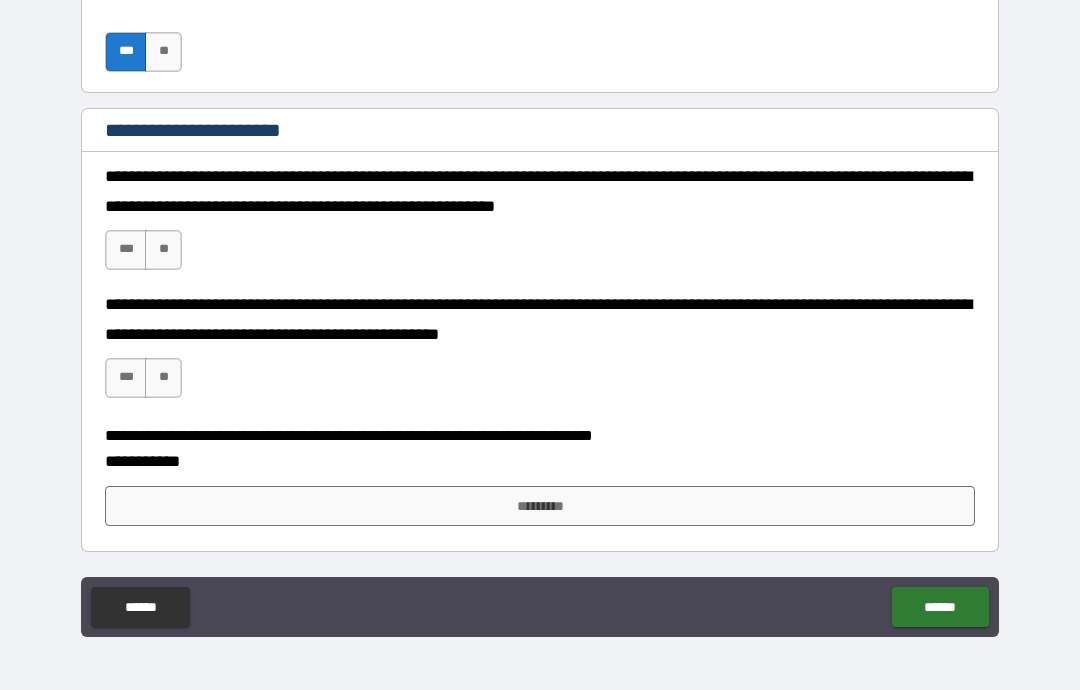 scroll, scrollTop: 1621, scrollLeft: 0, axis: vertical 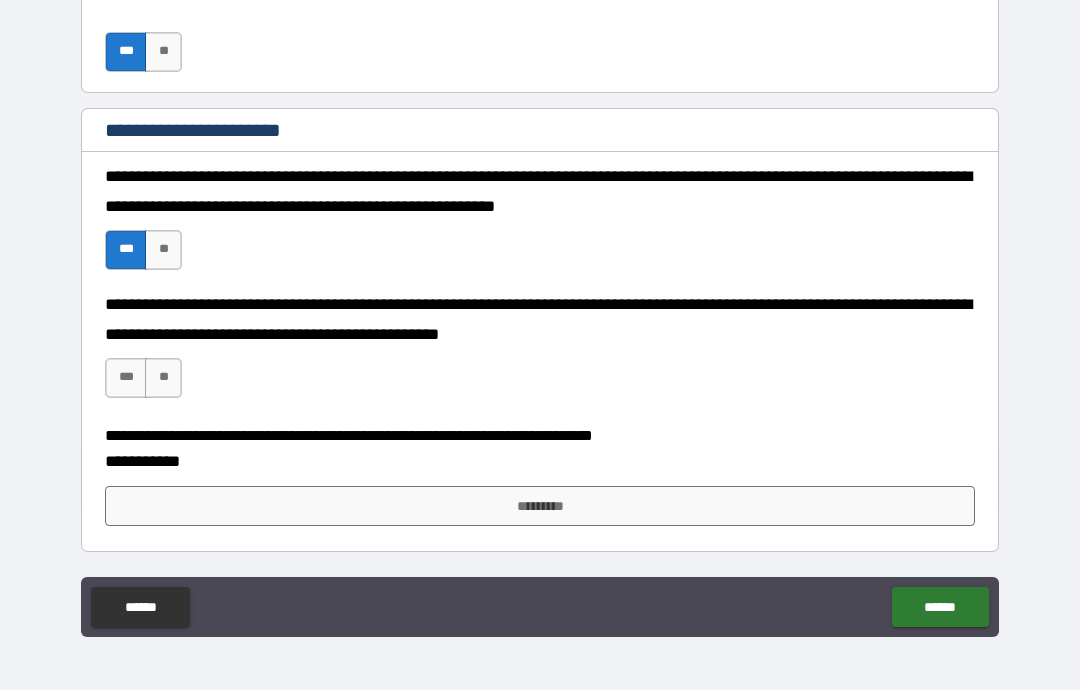 click on "***" at bounding box center [126, 378] 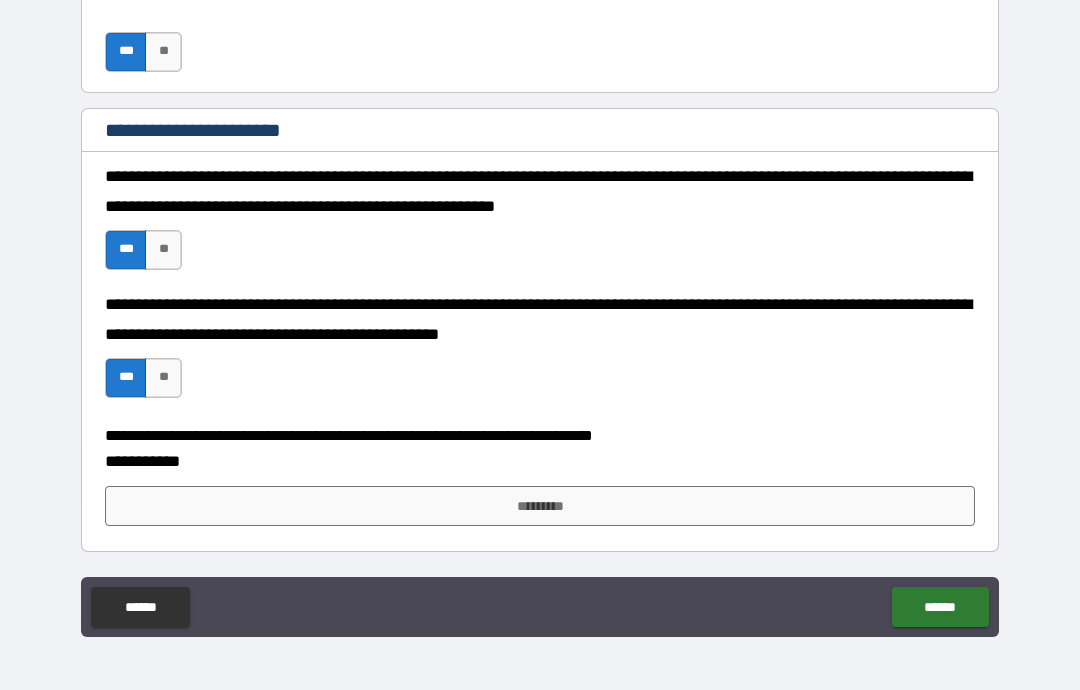 scroll, scrollTop: 1630, scrollLeft: 0, axis: vertical 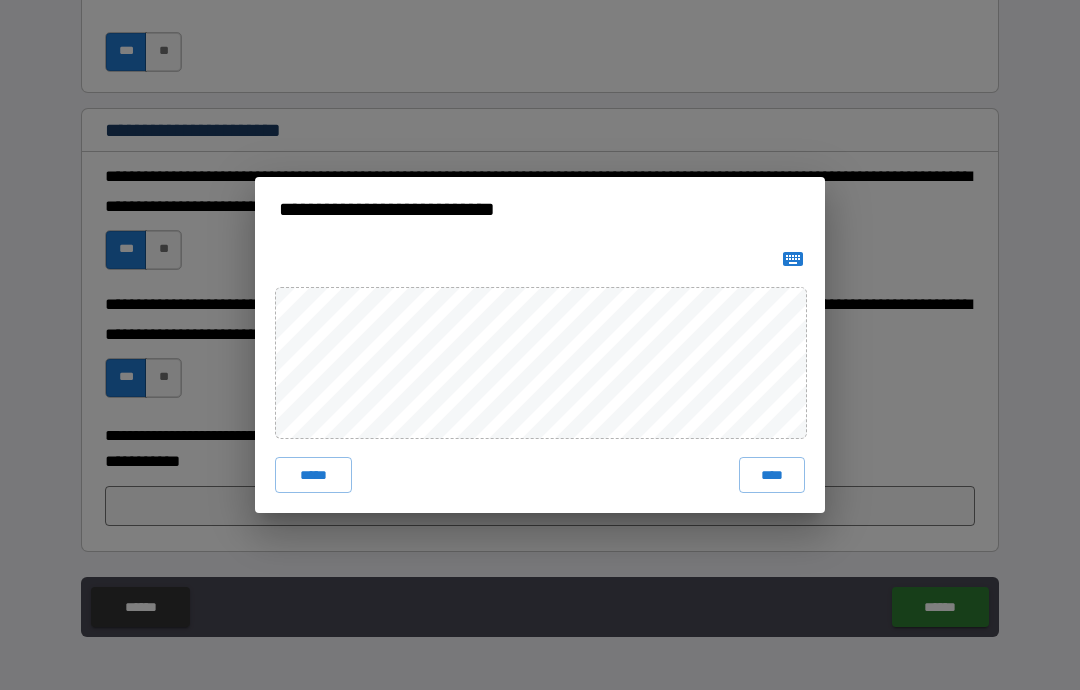 click on "****" at bounding box center [772, 475] 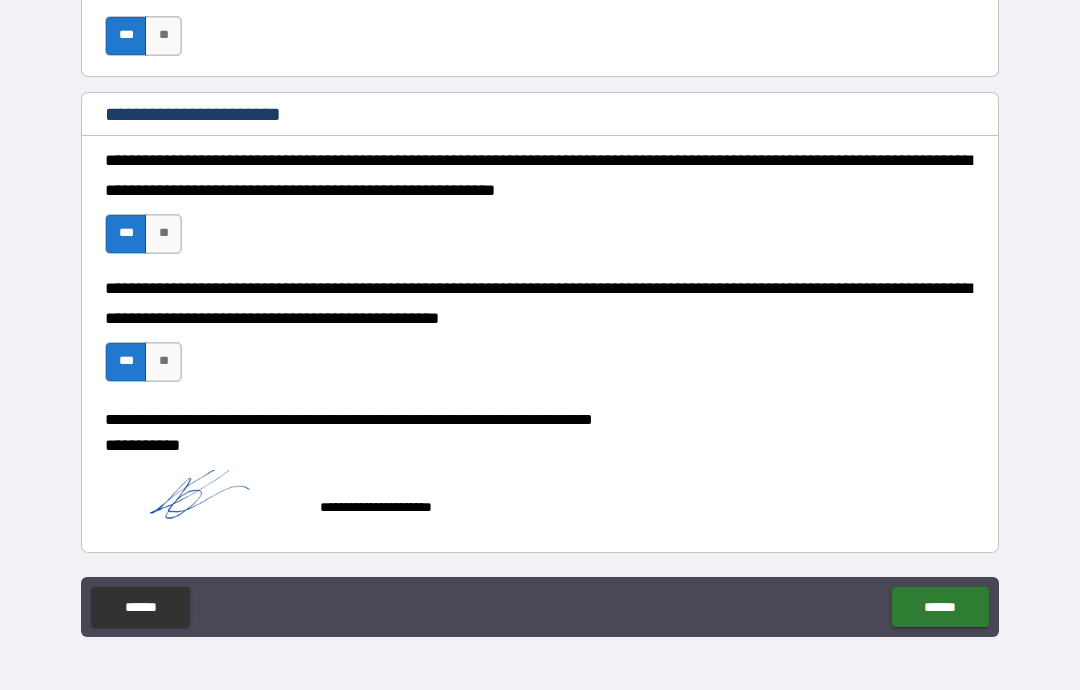 scroll, scrollTop: 1620, scrollLeft: 0, axis: vertical 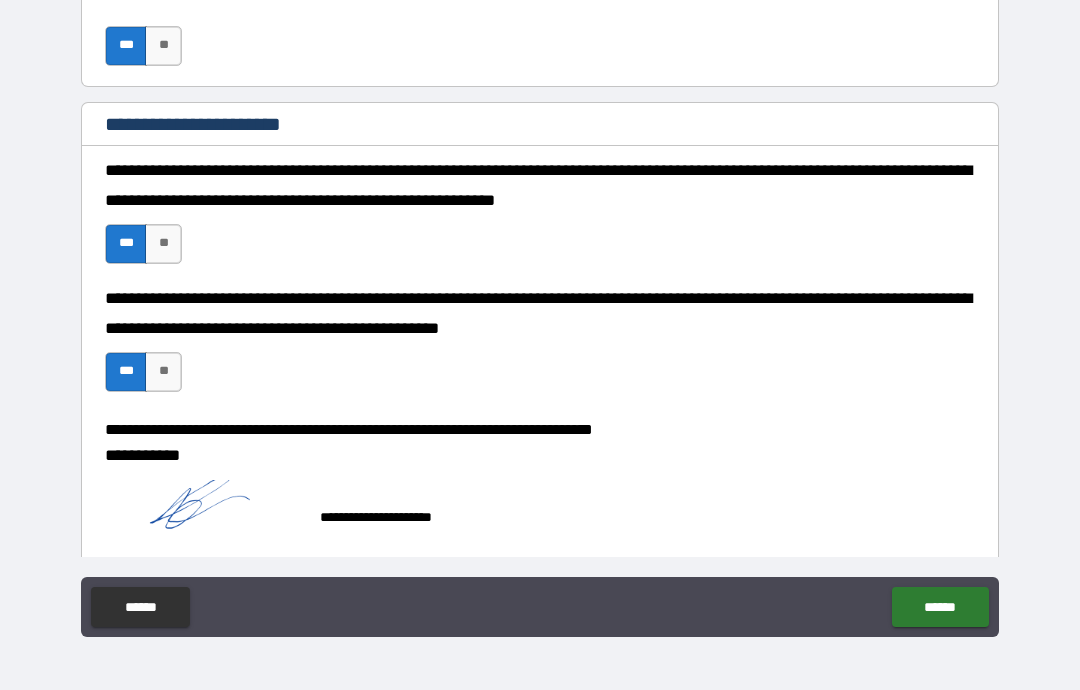 click on "******" at bounding box center (940, 607) 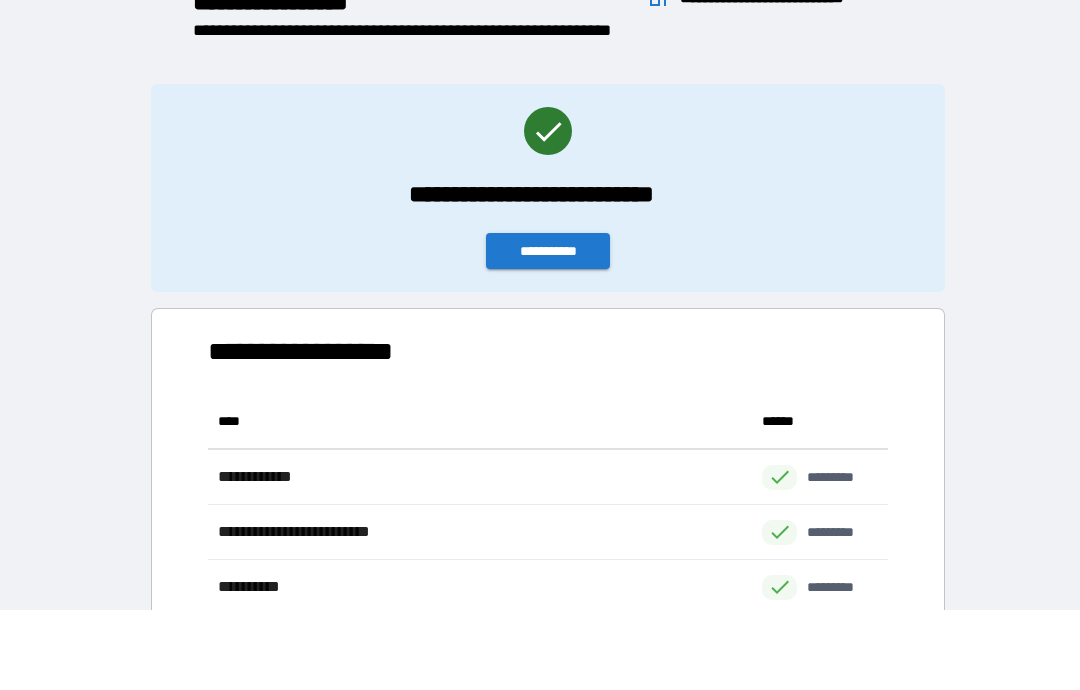 scroll, scrollTop: 1, scrollLeft: 1, axis: both 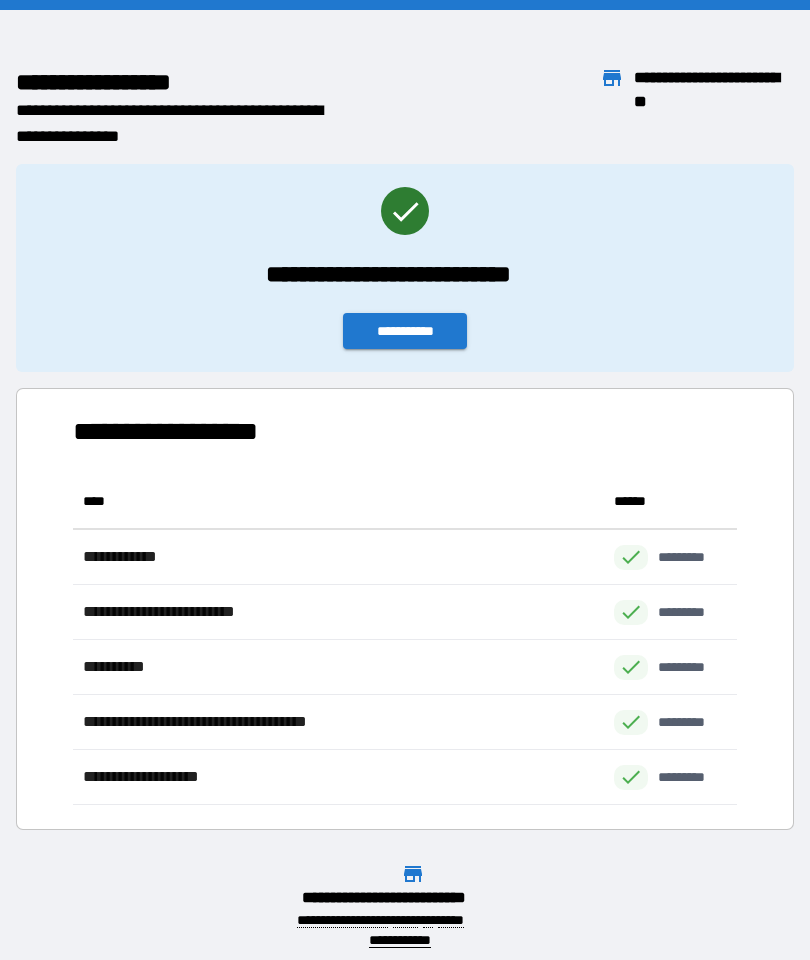 click on "**********" at bounding box center [405, 331] 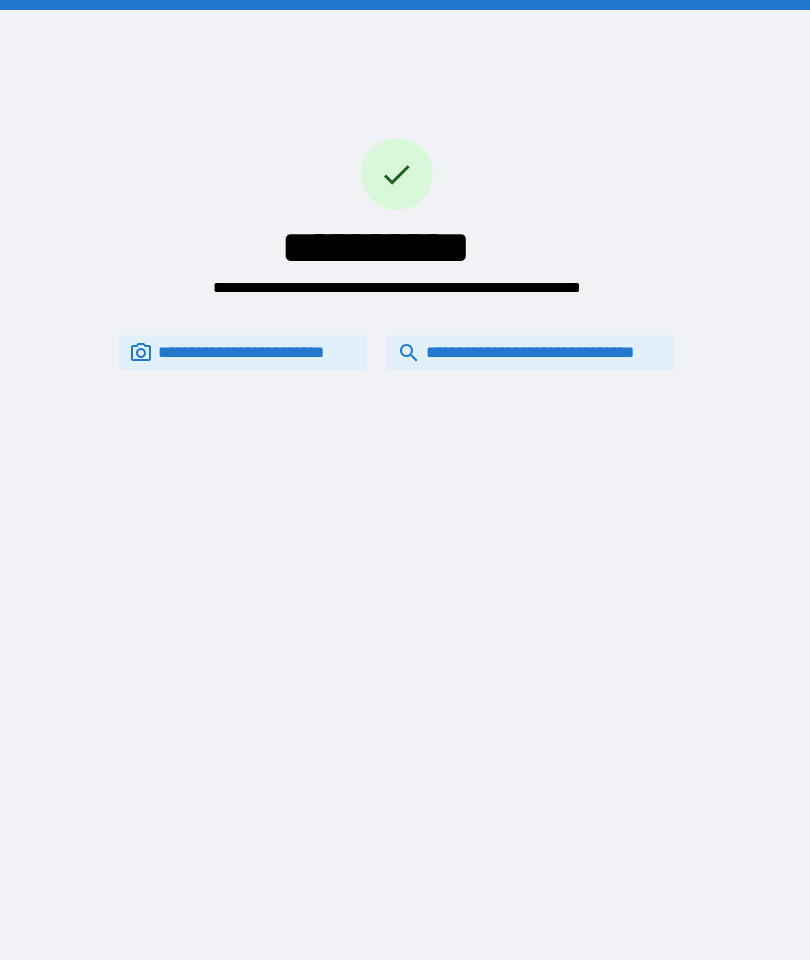 click on "**********" at bounding box center [397, 352] 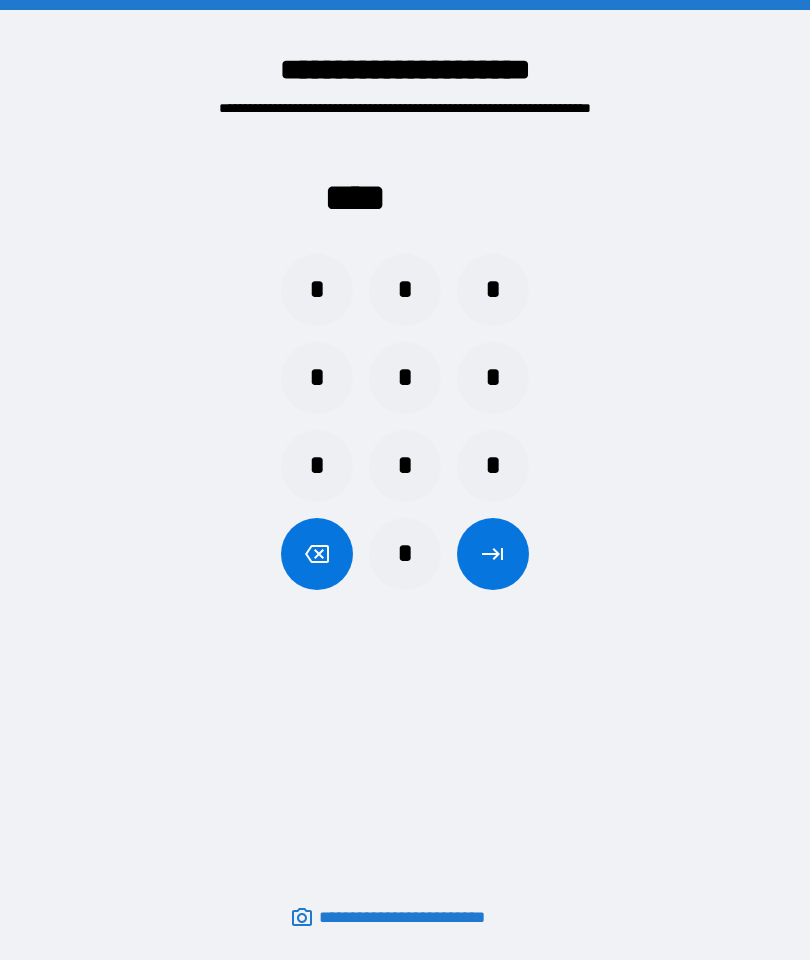 click on "*" at bounding box center [317, 378] 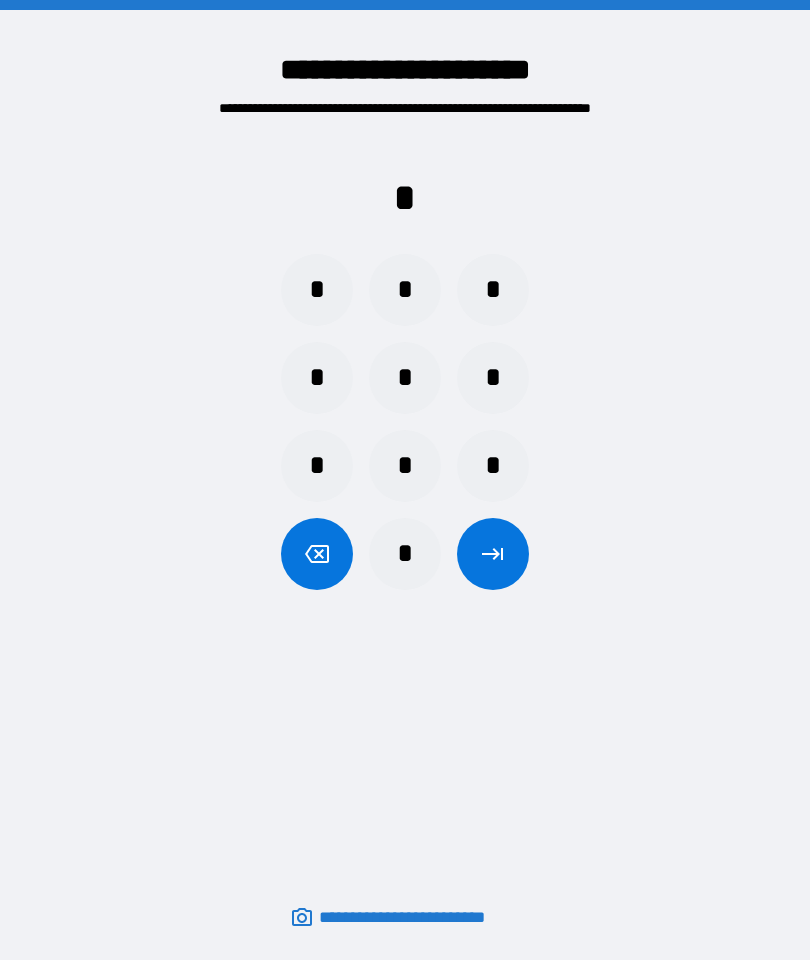 click on "*" at bounding box center [405, 554] 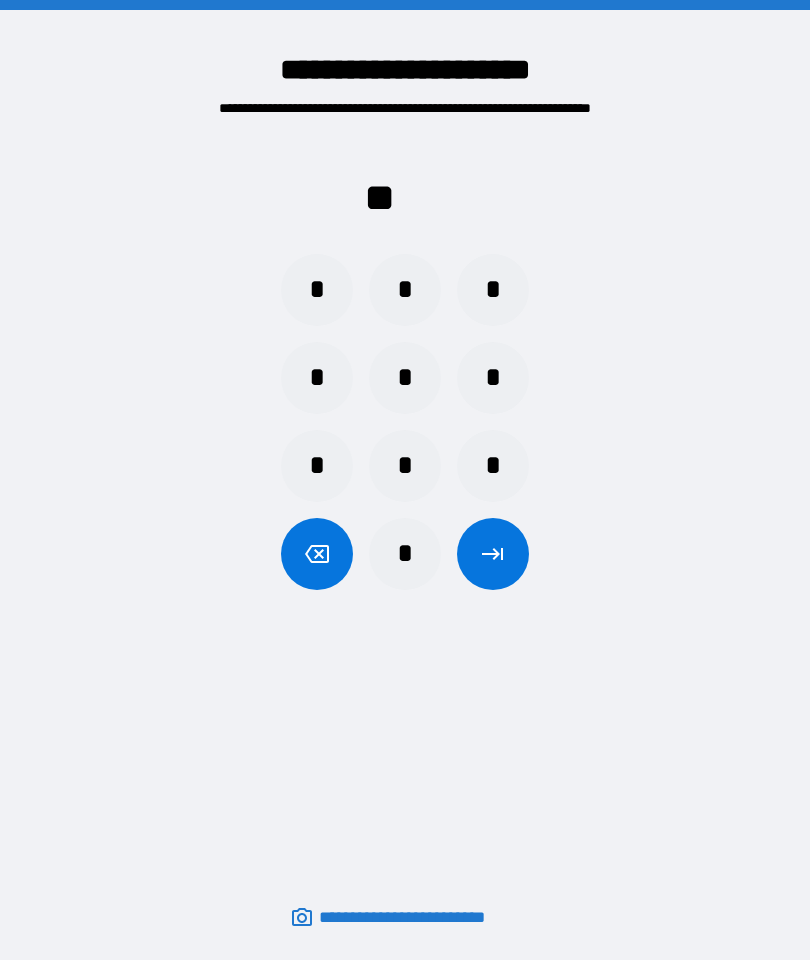 click on "*" at bounding box center (317, 290) 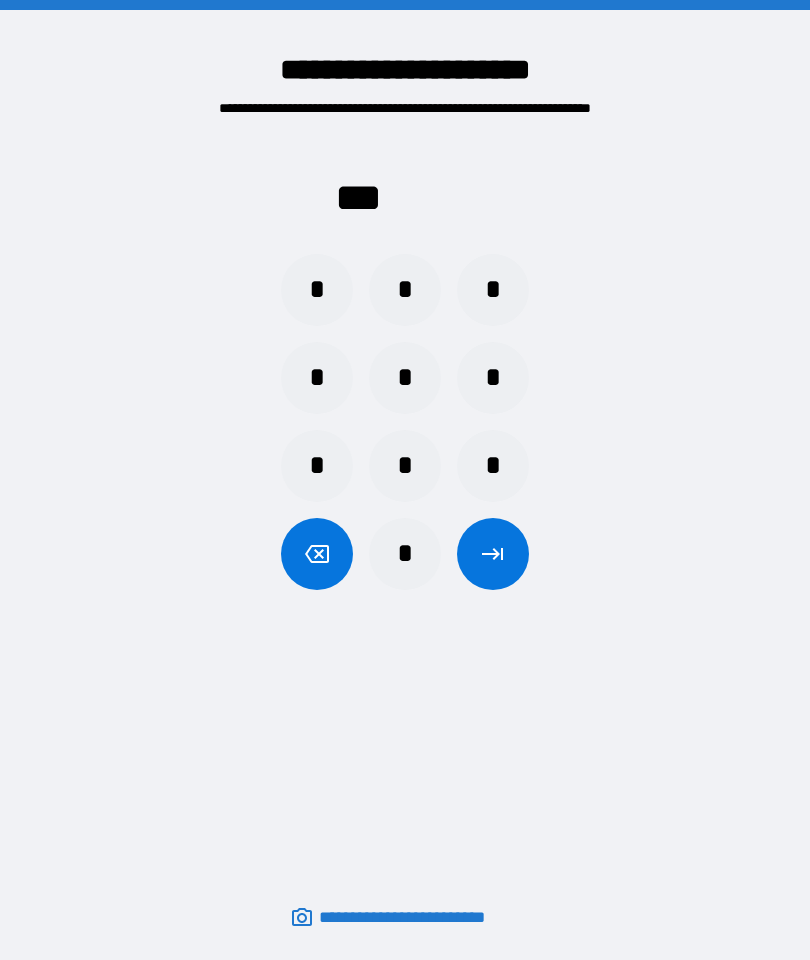 click on "*" at bounding box center [405, 554] 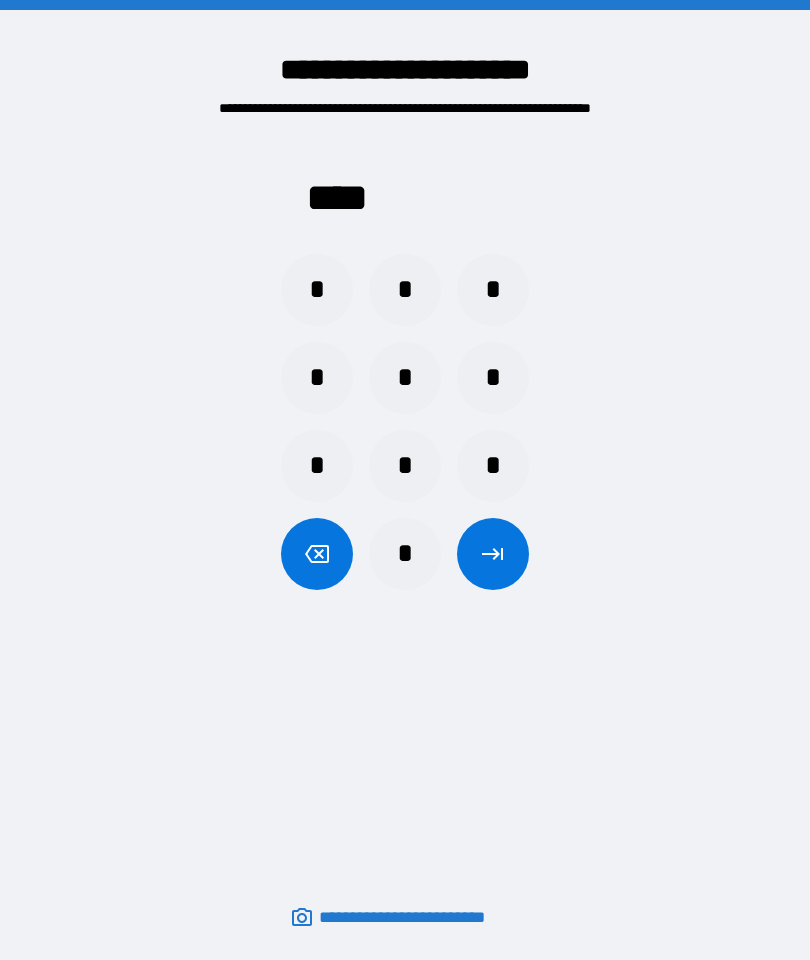 click at bounding box center (493, 554) 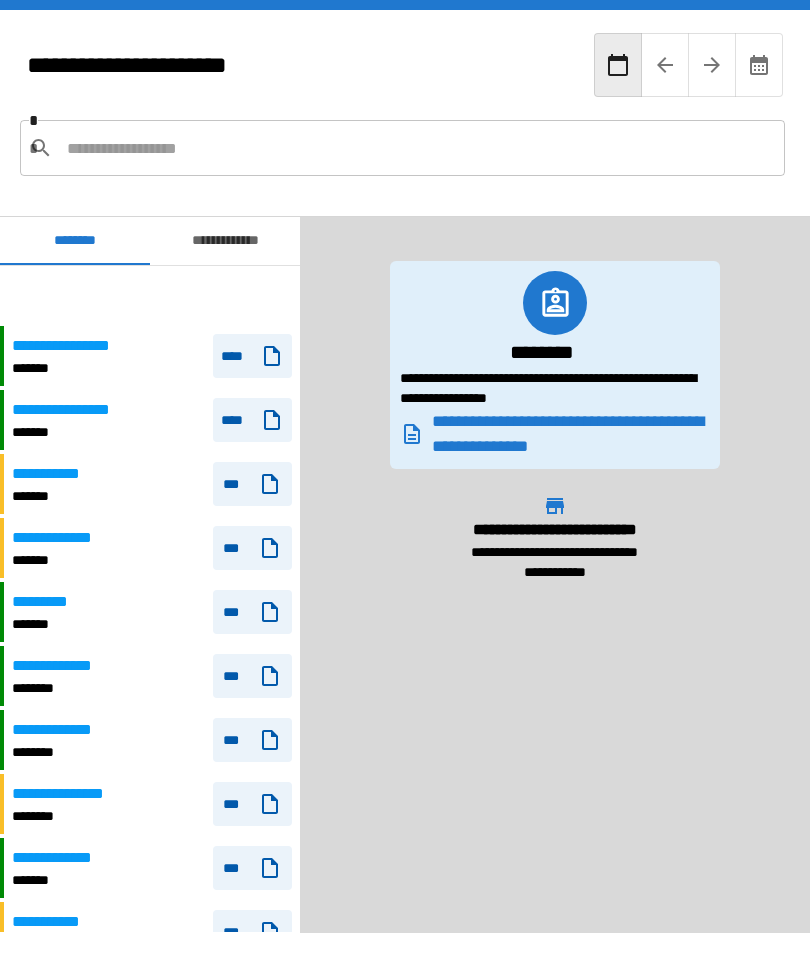 scroll, scrollTop: 60, scrollLeft: 0, axis: vertical 